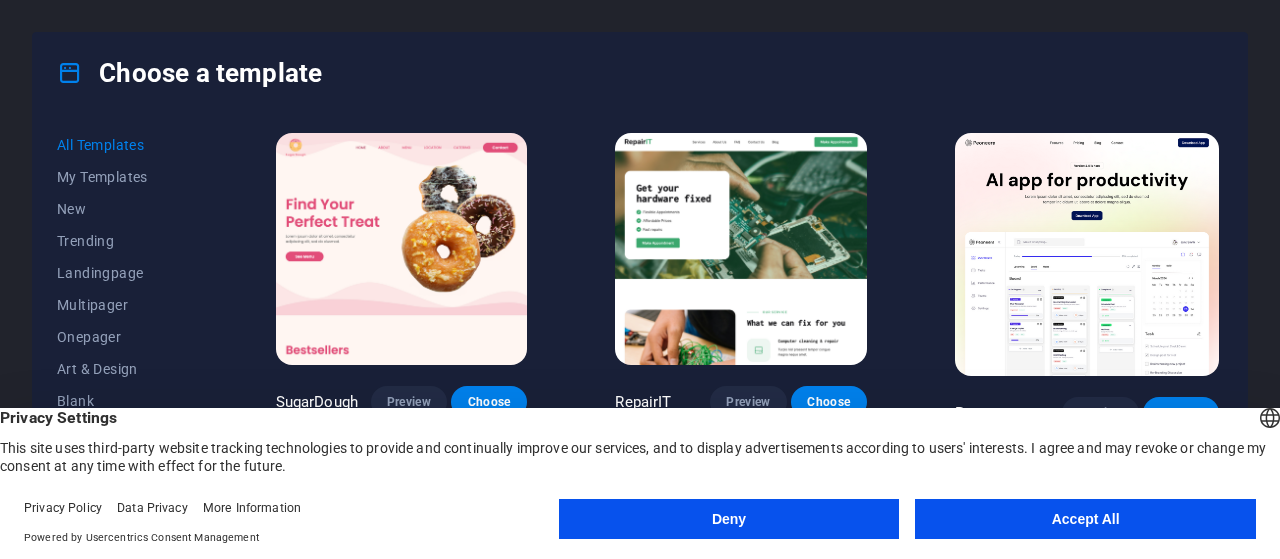 scroll, scrollTop: 0, scrollLeft: 0, axis: both 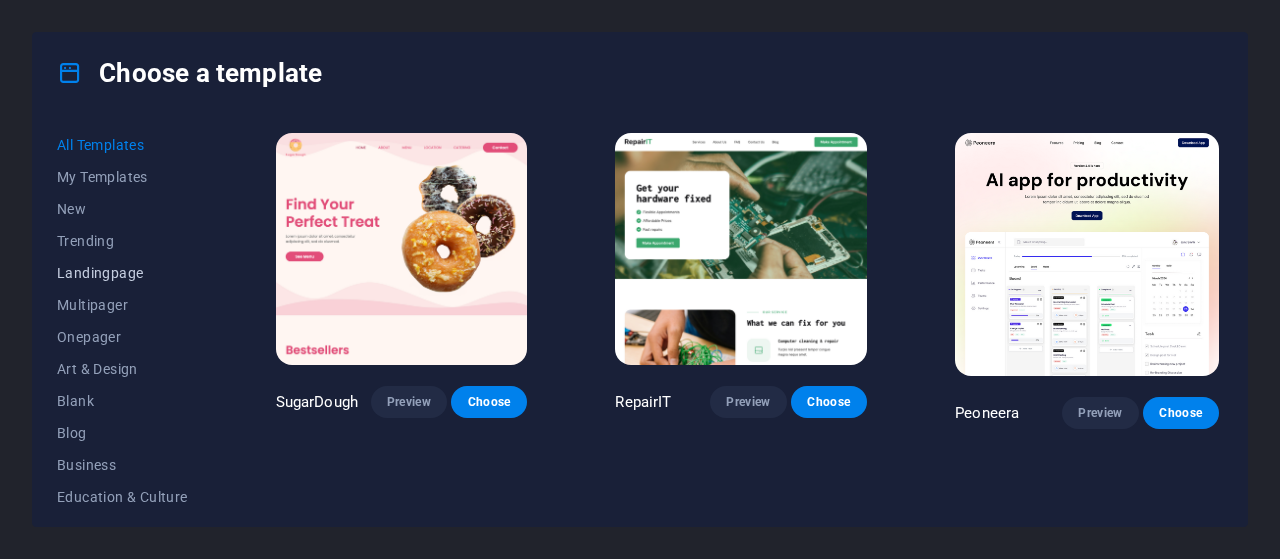 click on "Landingpage" at bounding box center [122, 273] 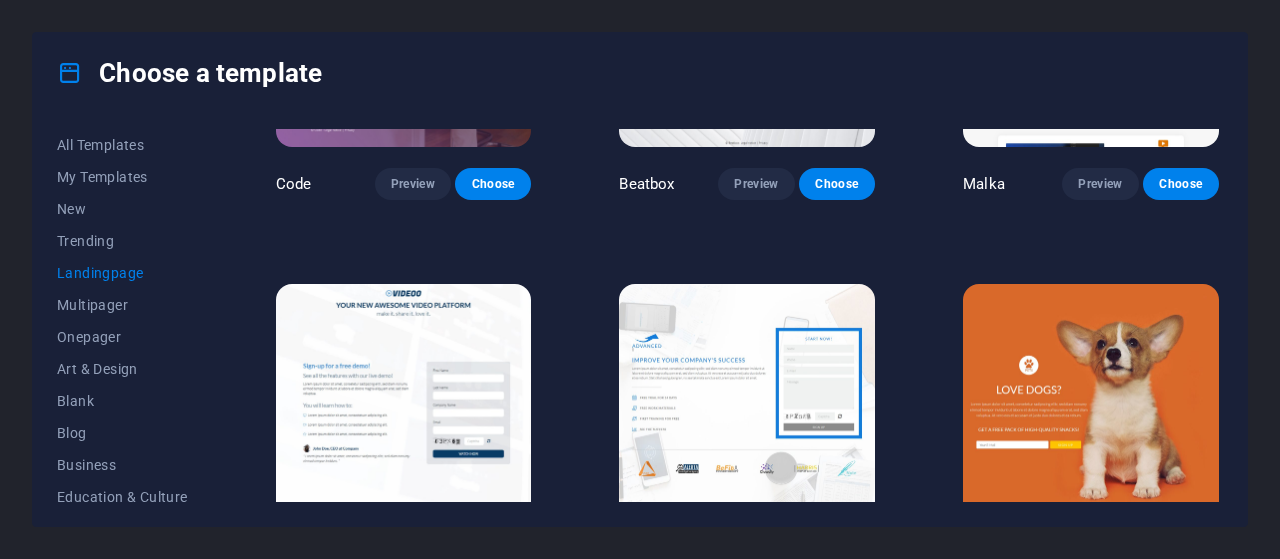 scroll, scrollTop: 900, scrollLeft: 0, axis: vertical 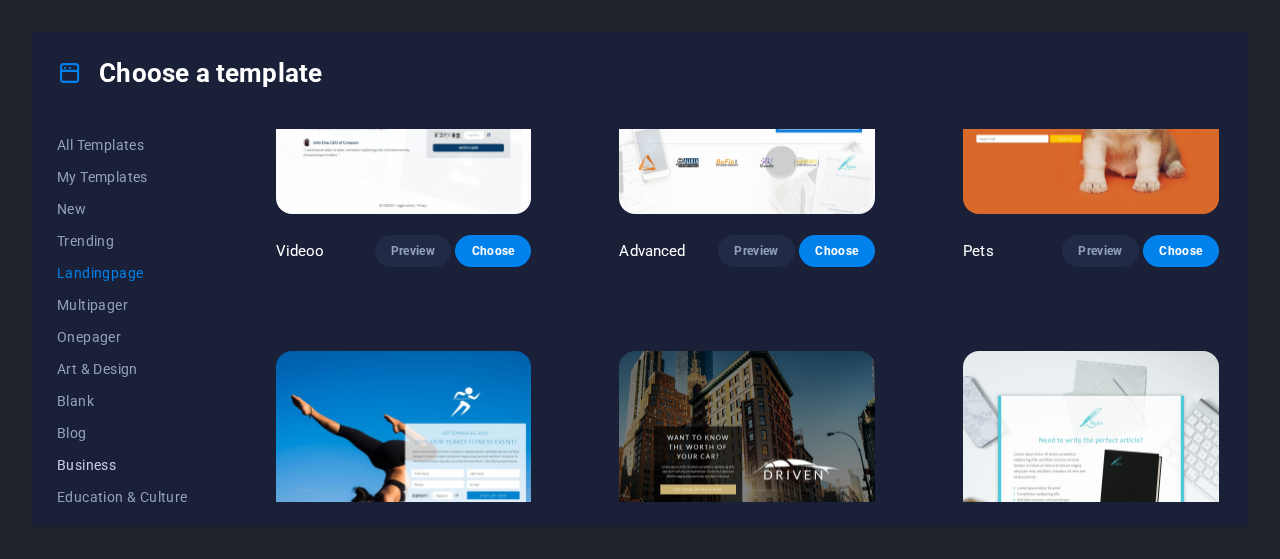 click on "Business" at bounding box center [122, 465] 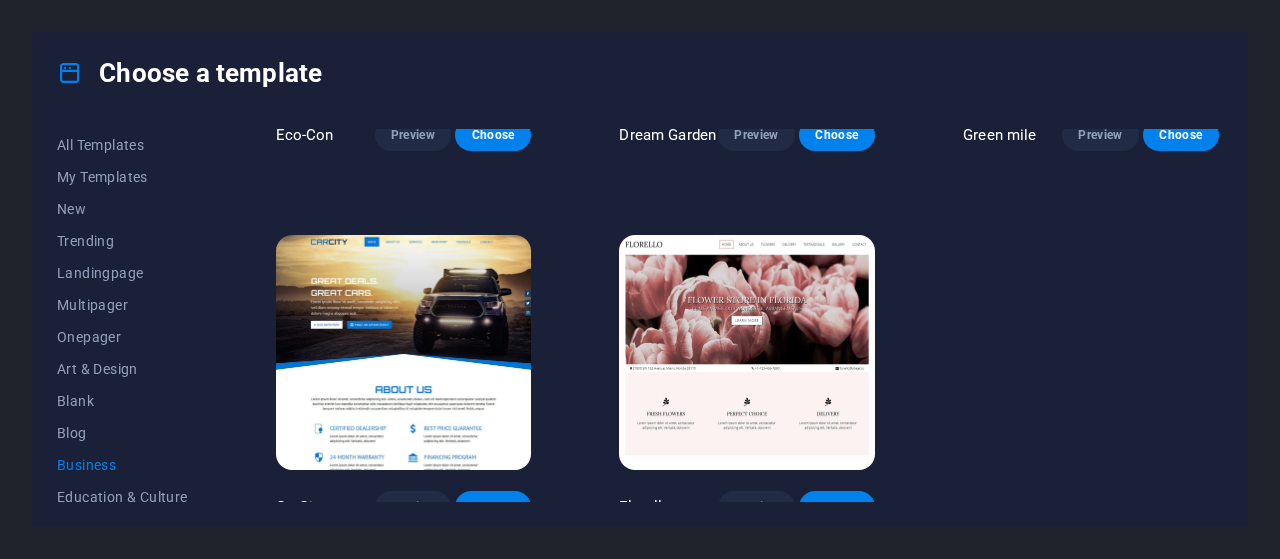 scroll, scrollTop: 294, scrollLeft: 0, axis: vertical 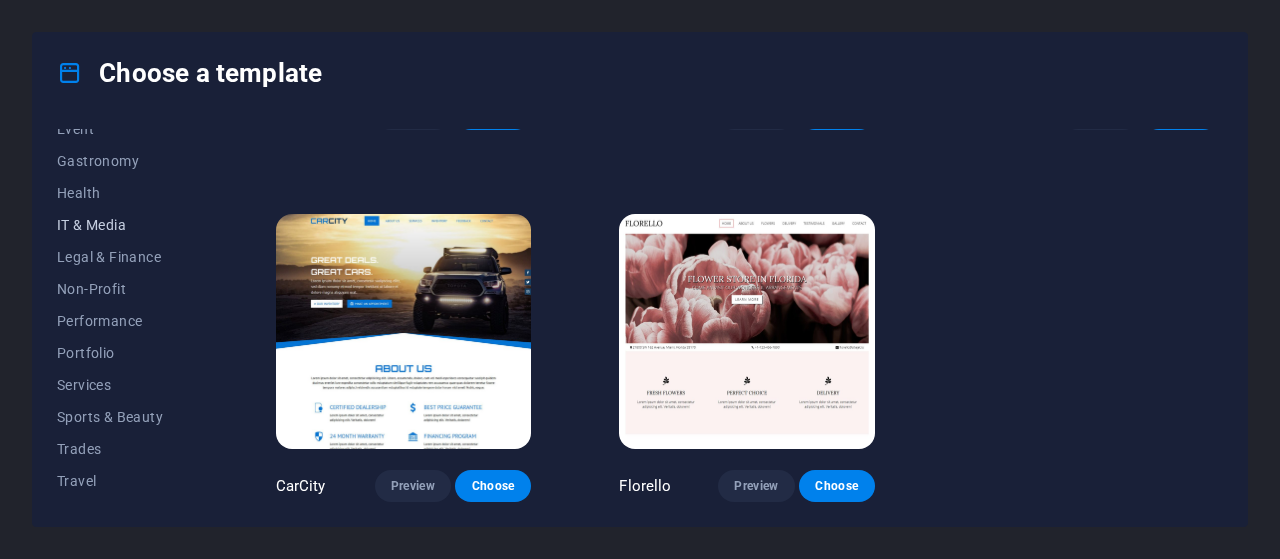 click on "IT & Media" at bounding box center [122, 225] 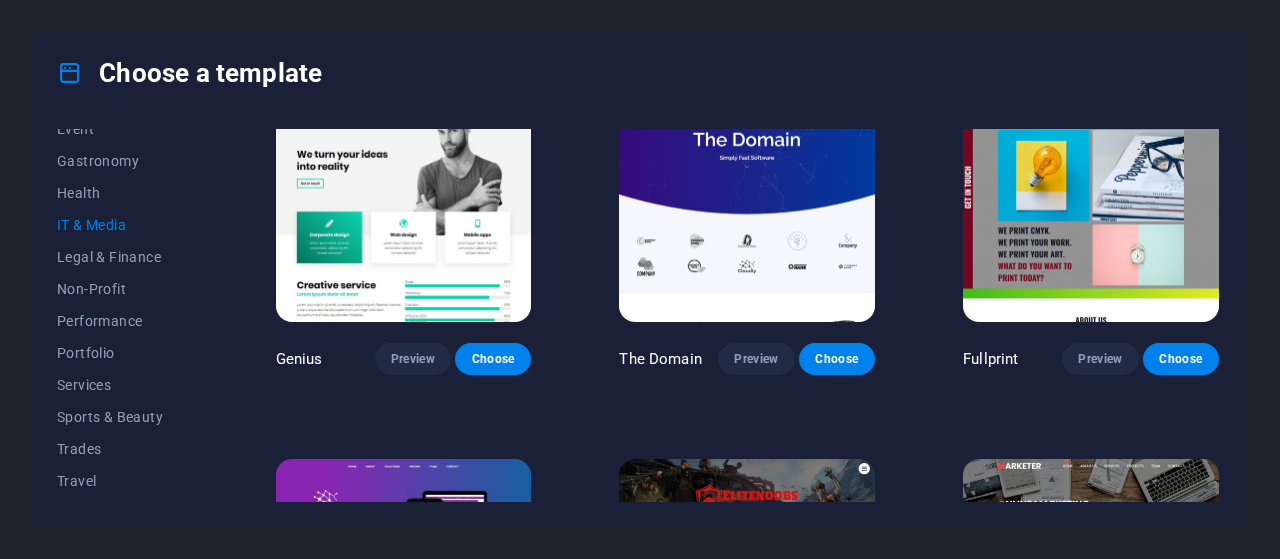 scroll, scrollTop: 700, scrollLeft: 0, axis: vertical 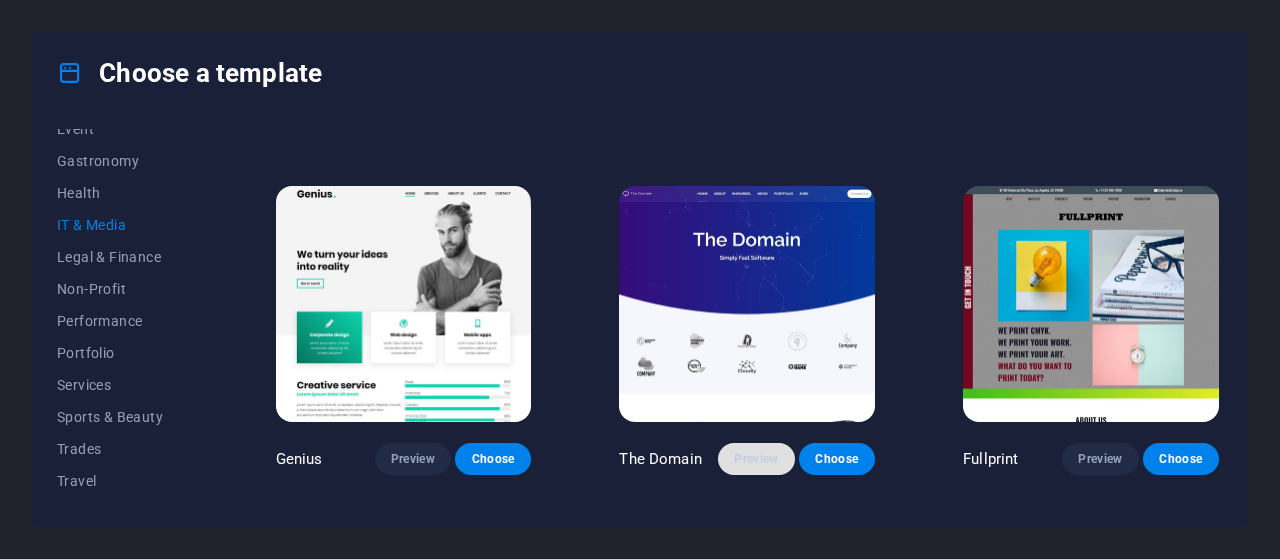 click on "Preview" at bounding box center (756, 459) 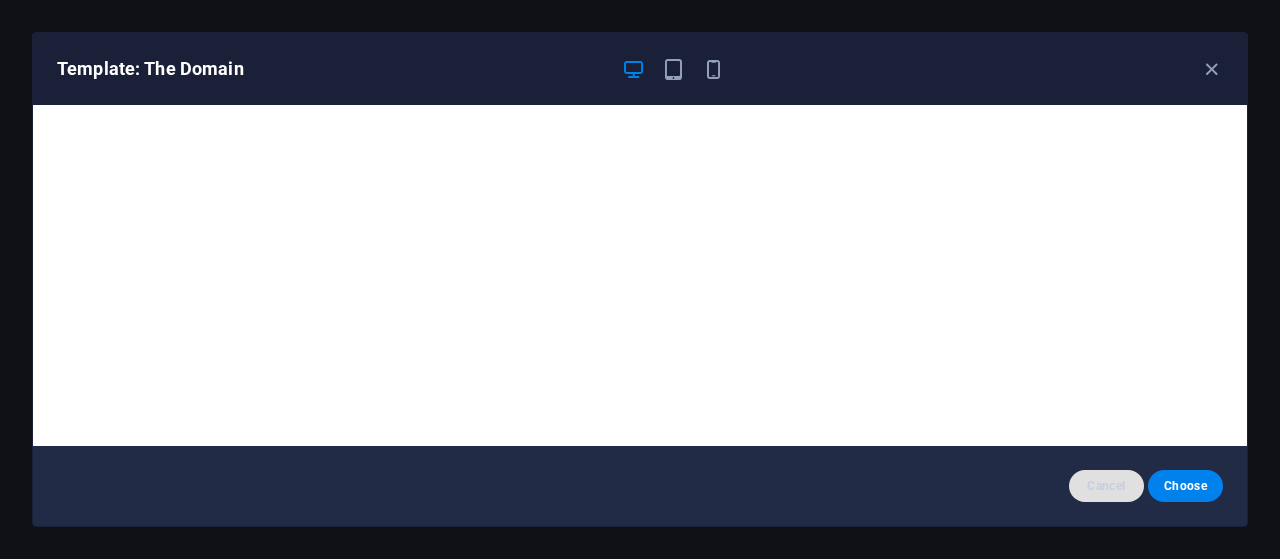 click on "Cancel" at bounding box center (1106, 486) 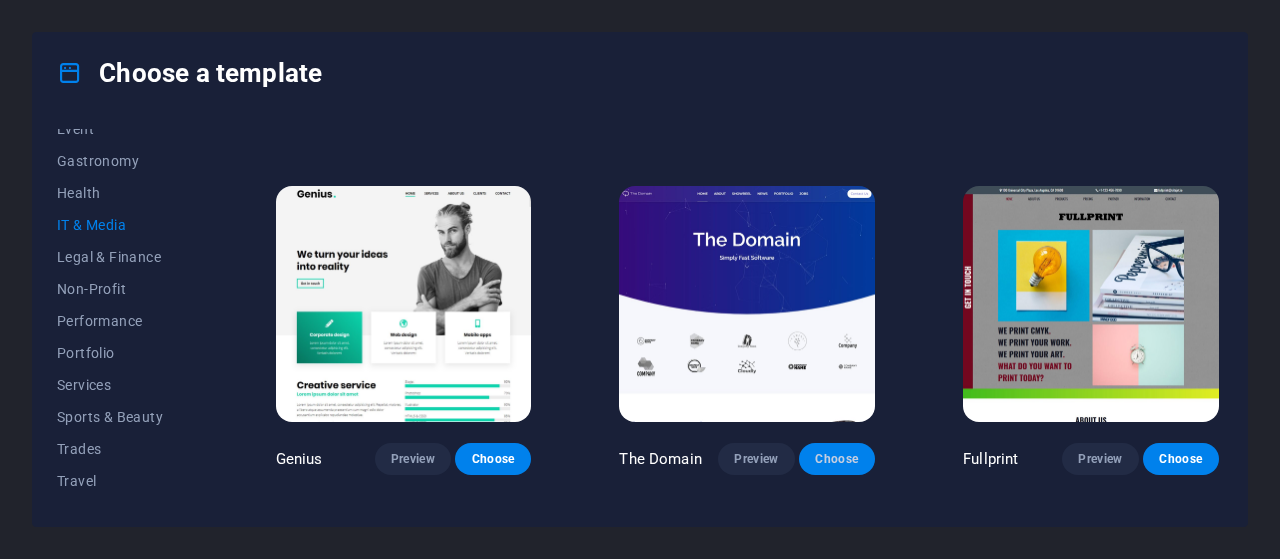 click on "Choose" at bounding box center (837, 459) 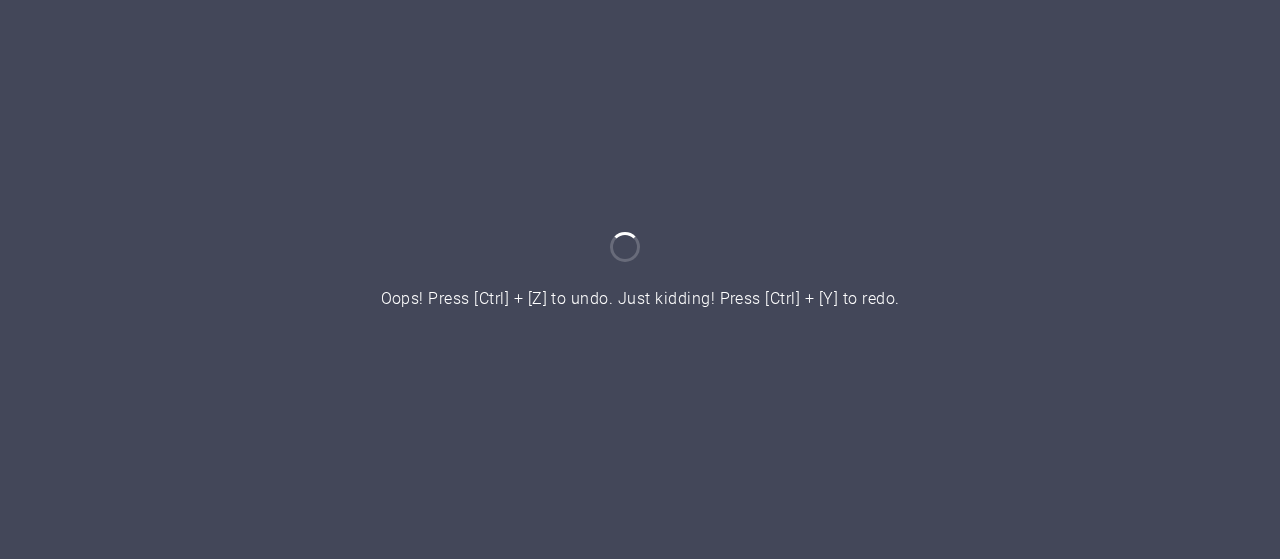 scroll, scrollTop: 0, scrollLeft: 0, axis: both 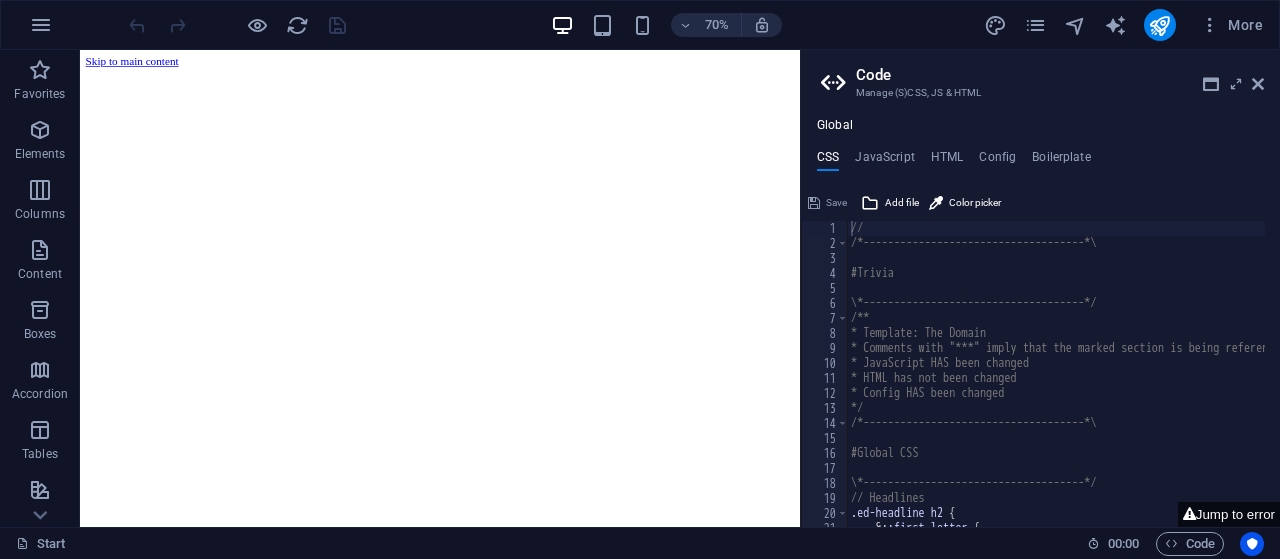 drag, startPoint x: 1101, startPoint y: 341, endPoint x: 872, endPoint y: 87, distance: 341.98978 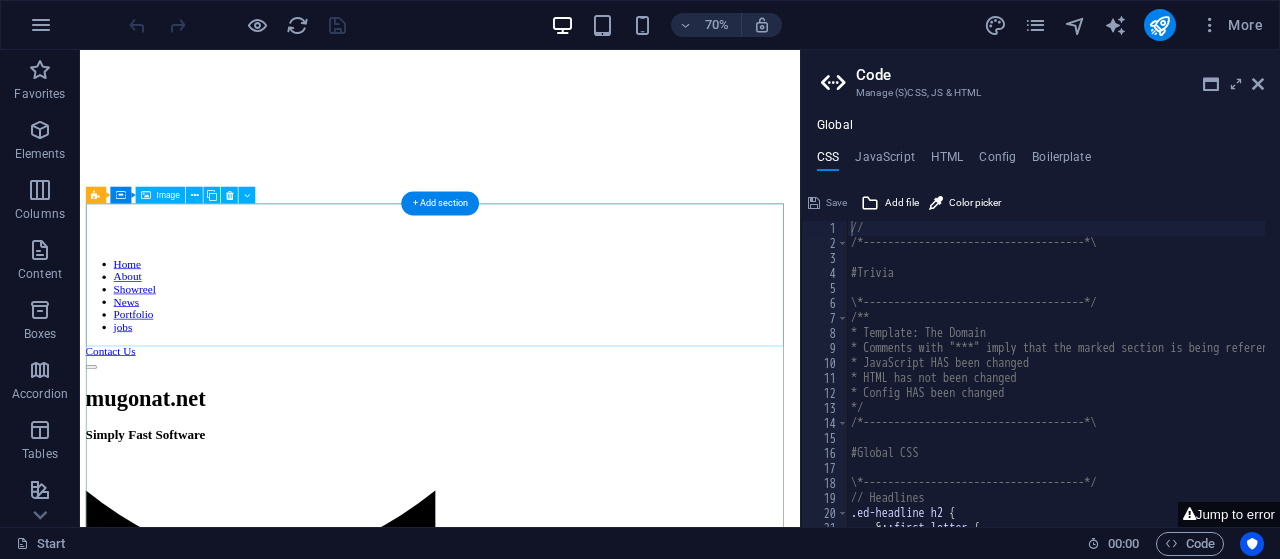 scroll, scrollTop: 700, scrollLeft: 0, axis: vertical 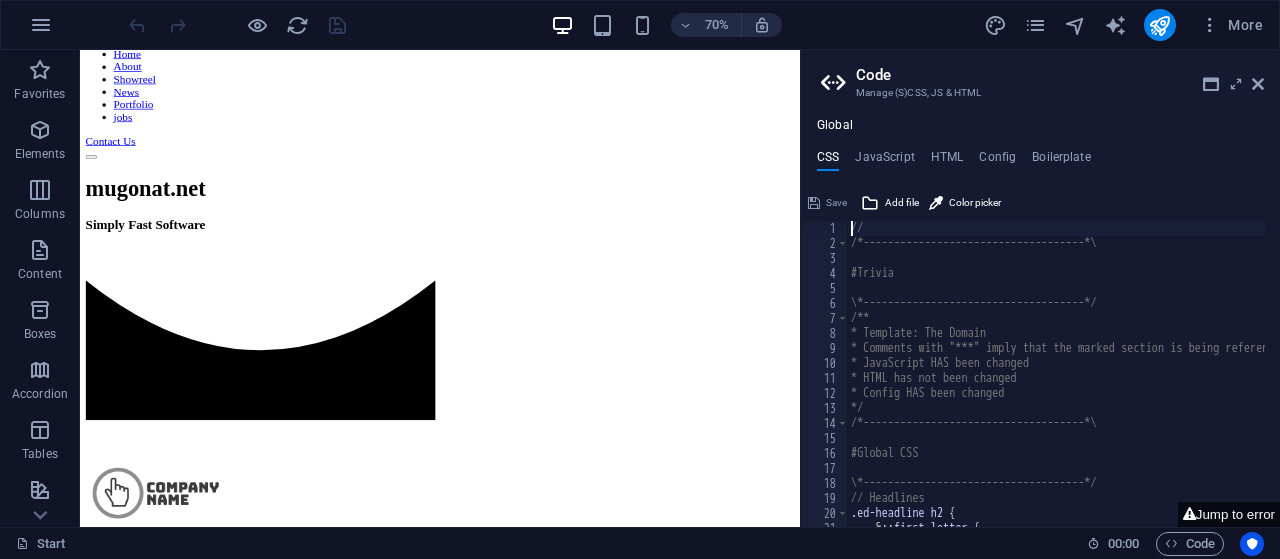 drag, startPoint x: 804, startPoint y: 328, endPoint x: 1140, endPoint y: 300, distance: 337.16464 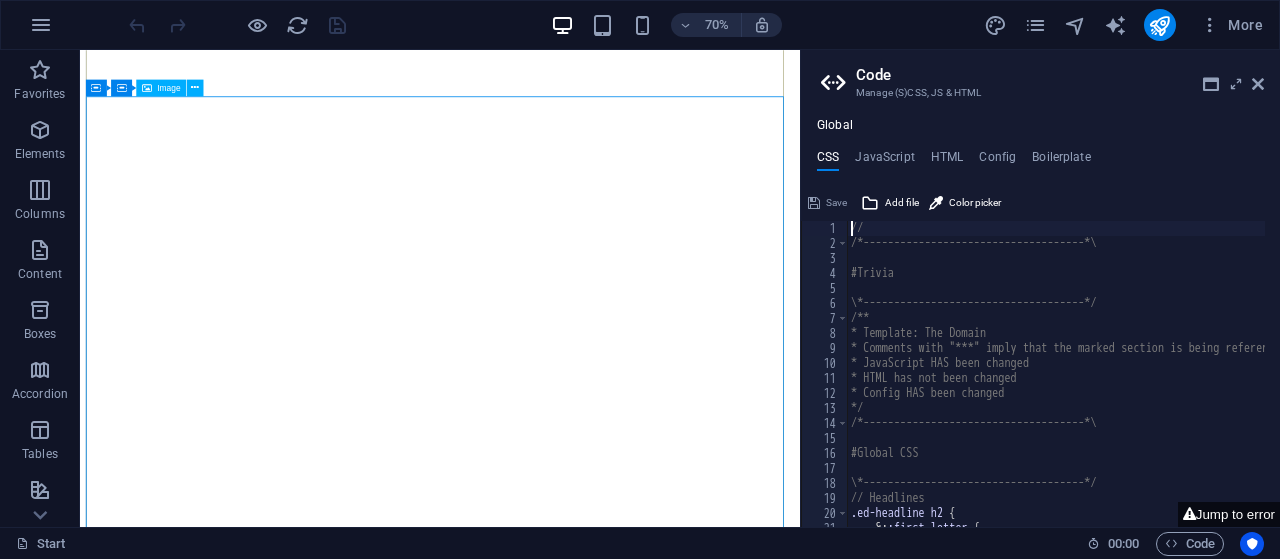 scroll, scrollTop: 11400, scrollLeft: 0, axis: vertical 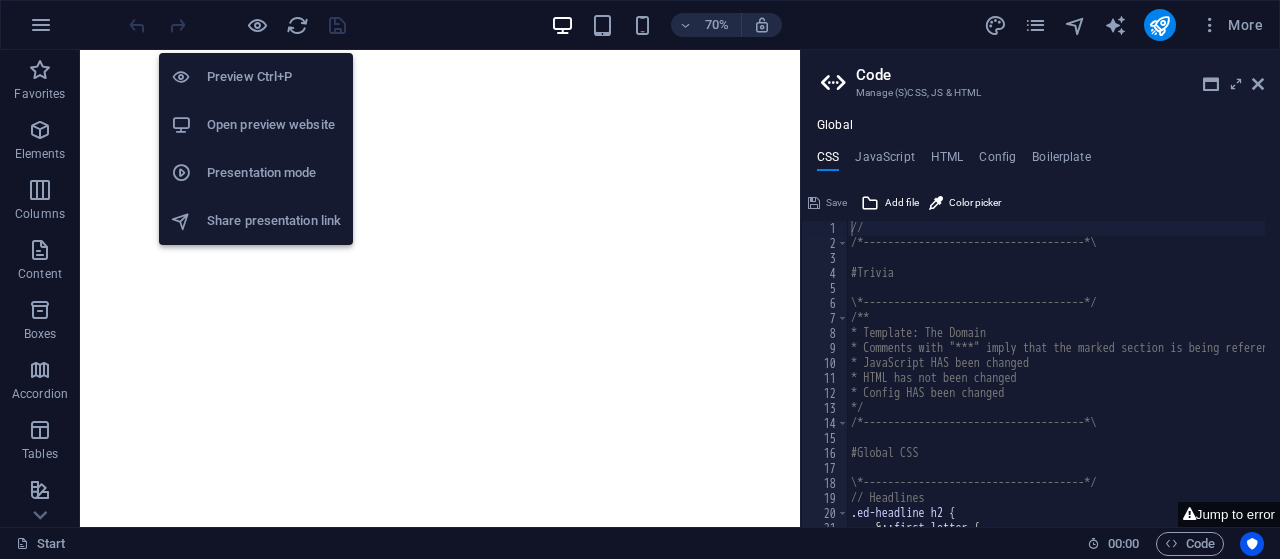 click on "Preview Ctrl+P" at bounding box center [274, 77] 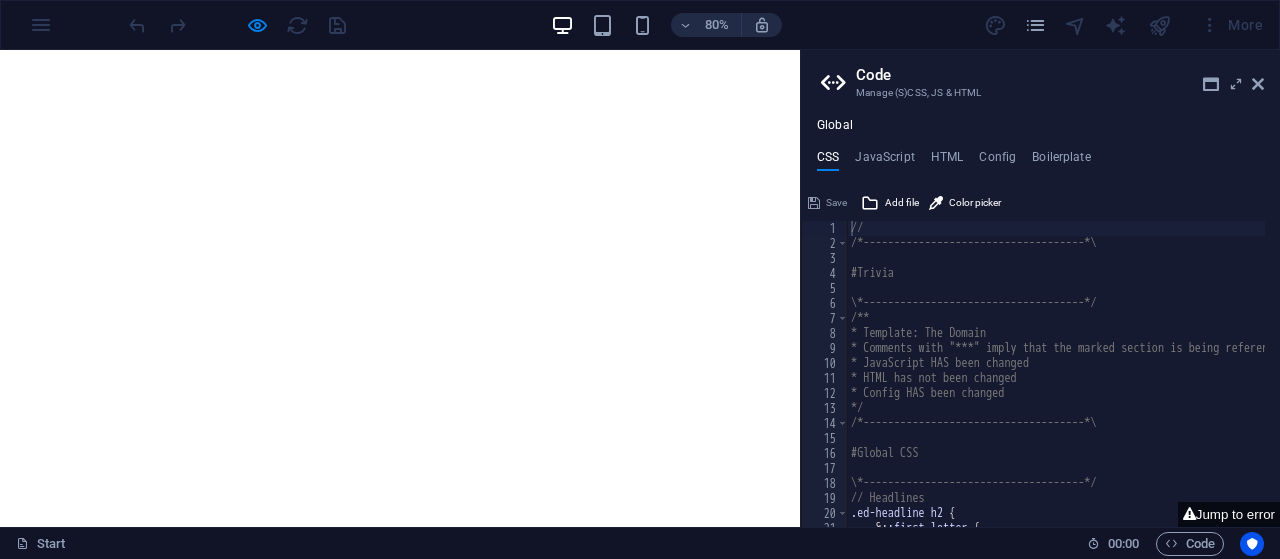 scroll, scrollTop: 10260, scrollLeft: 0, axis: vertical 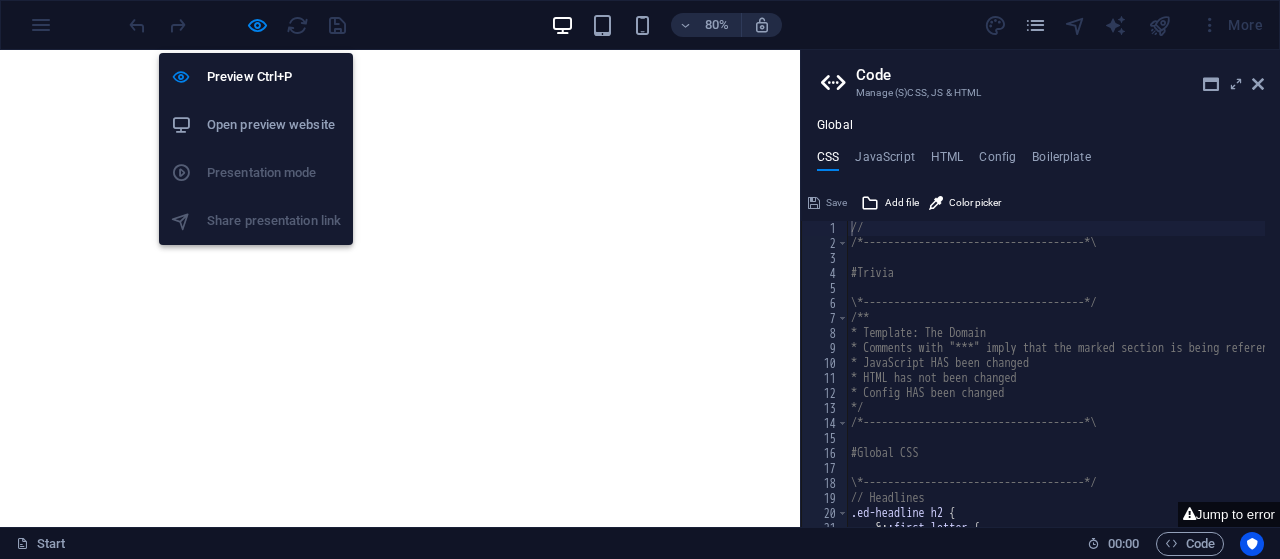 click on "Open preview website" at bounding box center (274, 125) 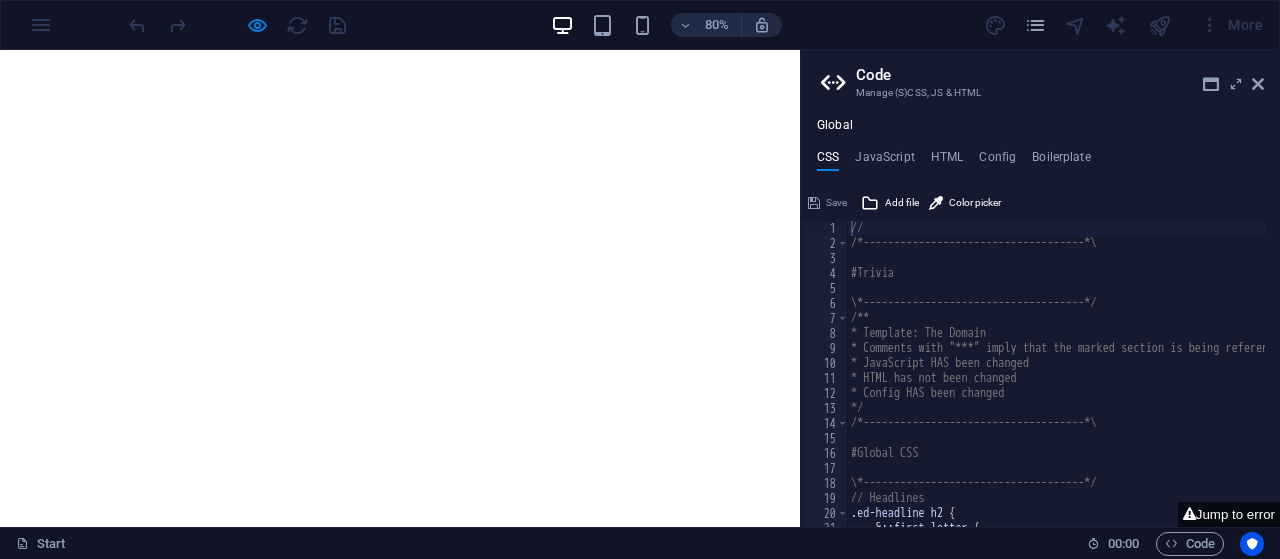 click on "Code Manage (S)CSS, JS & HTML Global CSS JavaScript HTML Config Boilerplate // 1 2 3 4 5 6 7 8 9 10 11 12 13 14 15 16 17 18 19 20 21 22 //  /*------------------------------------*\     #Trivia \*------------------------------------*/ /**   * Template: The Domain   * Comments with "***" imply that the marked section is being referenced somewhere else   * JavaScript HAS been changed   * HTML has not been changed   * Config HAS been changed   */ /*------------------------------------*\     #Global CSS \*------------------------------------*/ // Headlines  .ed-headline   h2   {      &: :first-letter   {     XXXXXXXXXXXXXXXXXXXXXXXXXXXXXXXXXXXXXXXXXXXXXXXXXXXXXXXXXXXXXXXXXXXXXXXXXXXXXXXXXXXXXXXXXXXXXXXXXXXXXXXXXXXXXXXXXXXXXXXXXXXXXXXXXXXXXXXXXXXXXXXXXXXXXXXXXXXXXXXXXXXXXXXXXXXXXXXXXXXXXXXXXXXXXXXXXXXXXXXXXXXXXXXXXXXXXXXXXXXXXXXXXXXXXXXXXXXXXXXXXXXXXXXXXXXXXXXX  Jump to error Save Add file Color picker     Save Add file     Save Add file" at bounding box center [1040, 288] 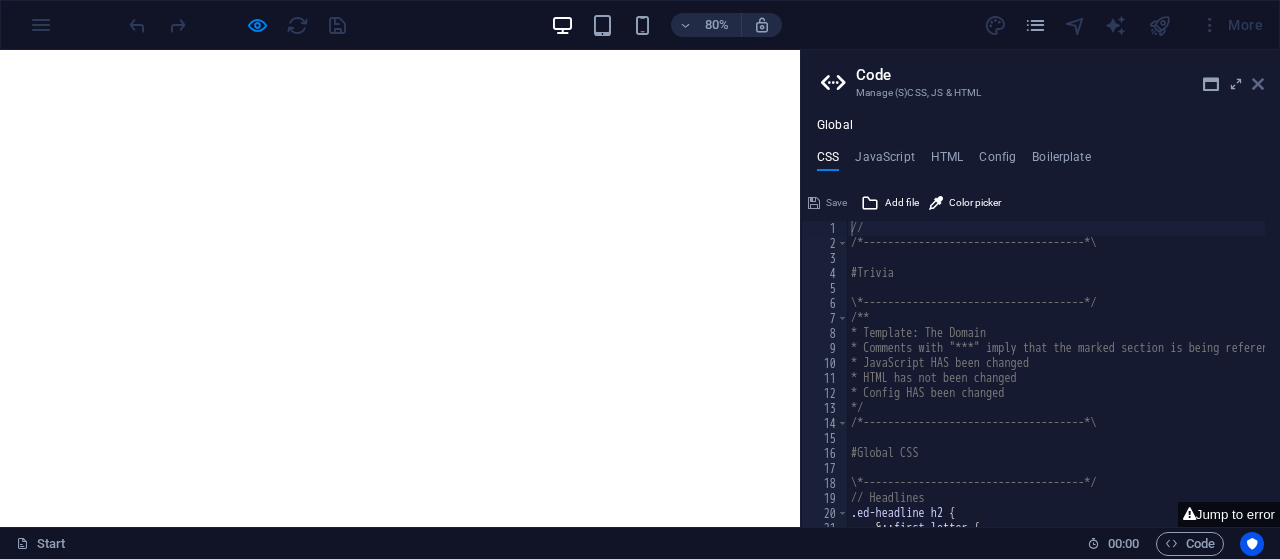 click at bounding box center (1258, 84) 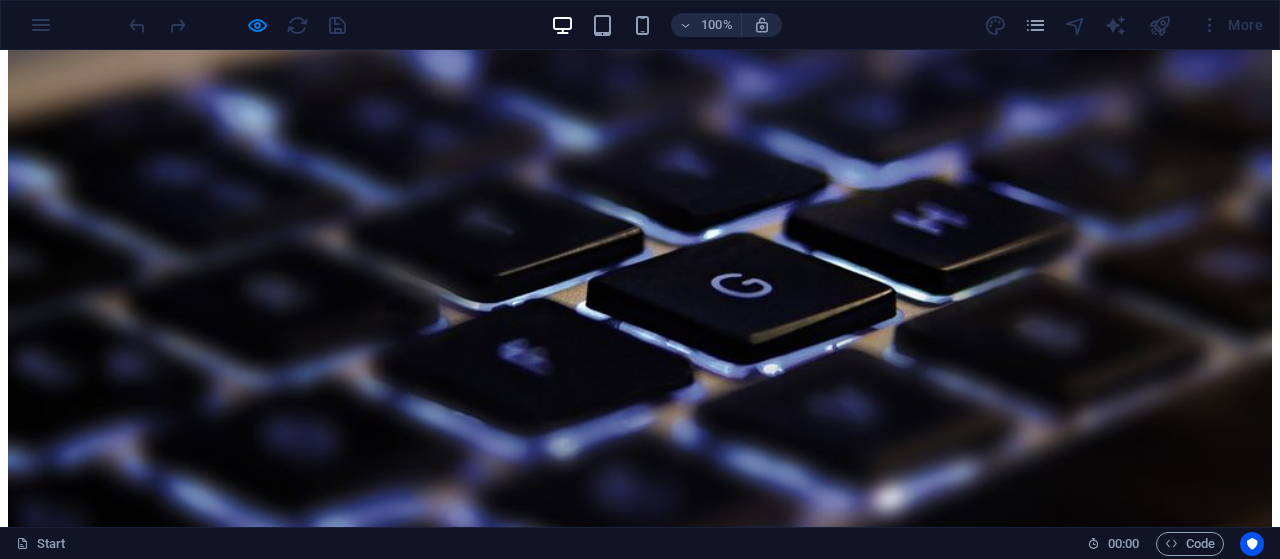 scroll, scrollTop: 8360, scrollLeft: 0, axis: vertical 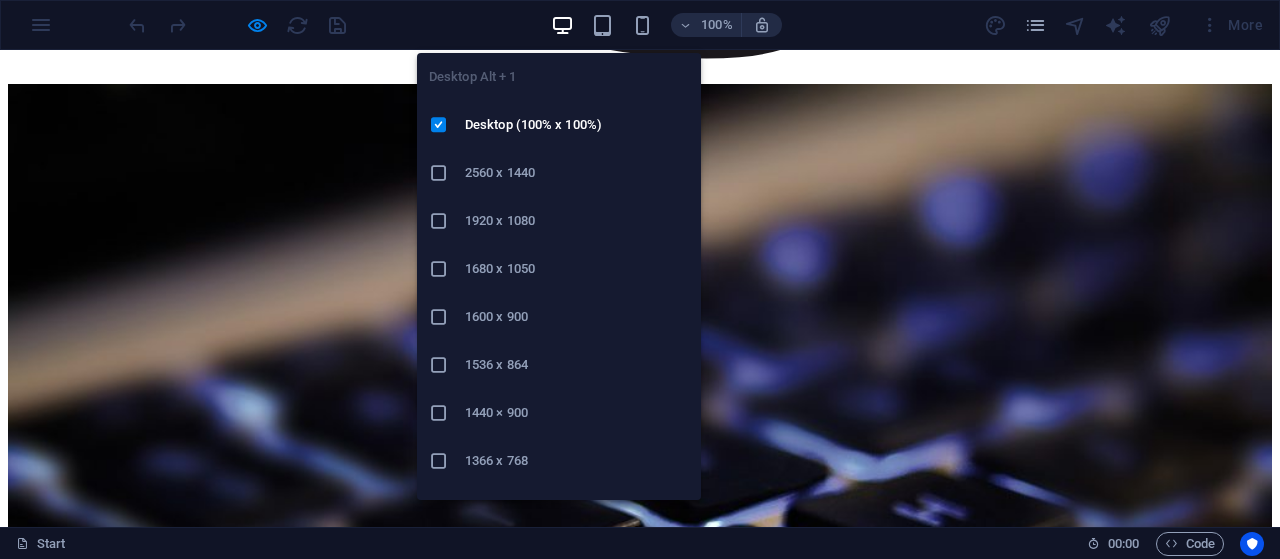 click at bounding box center [562, 25] 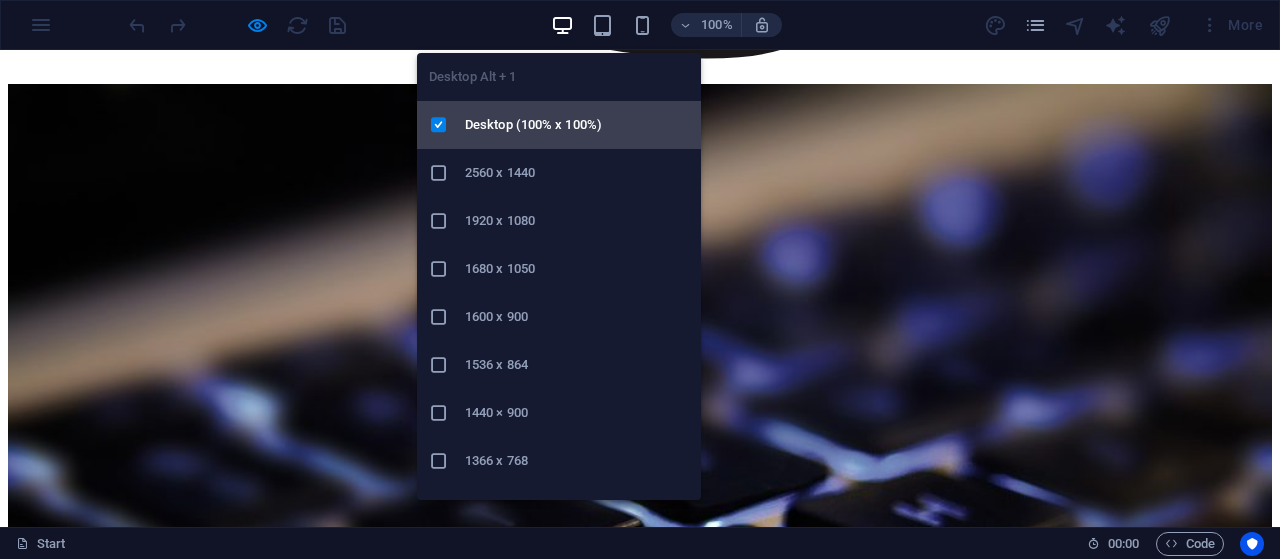 click on "Desktop (100% x 100%)" at bounding box center (577, 125) 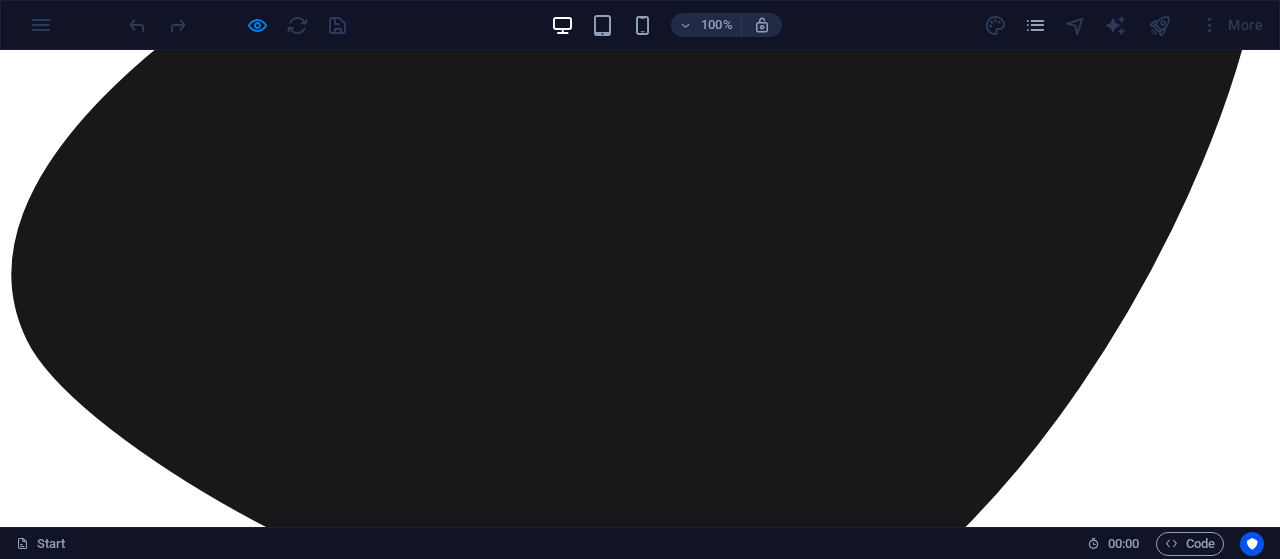 scroll, scrollTop: 7760, scrollLeft: 0, axis: vertical 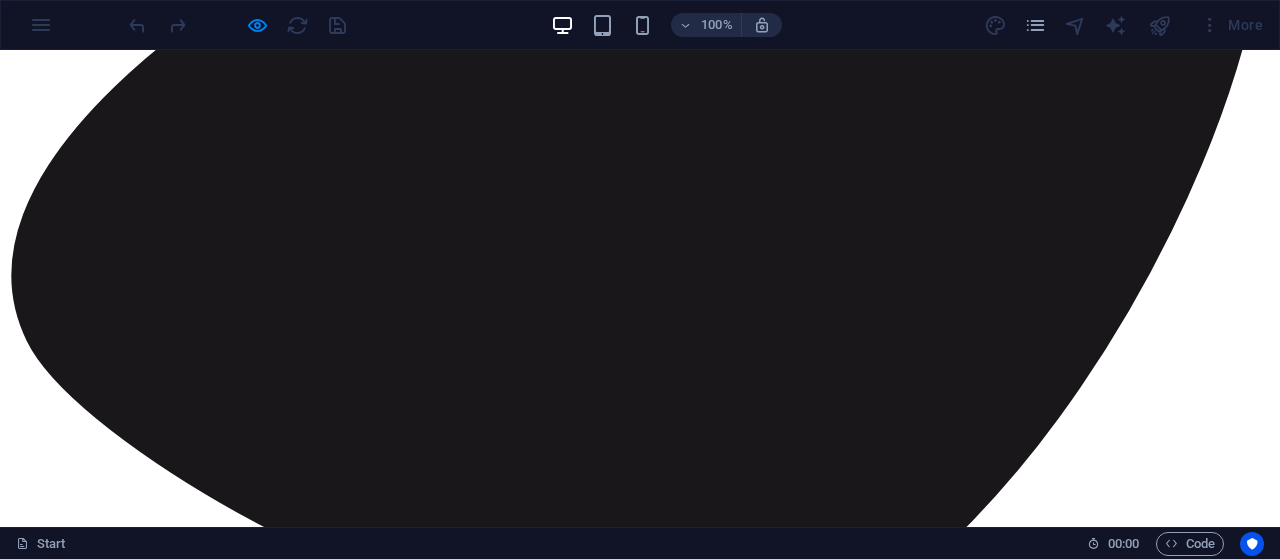 click on "100% More" at bounding box center (640, 25) 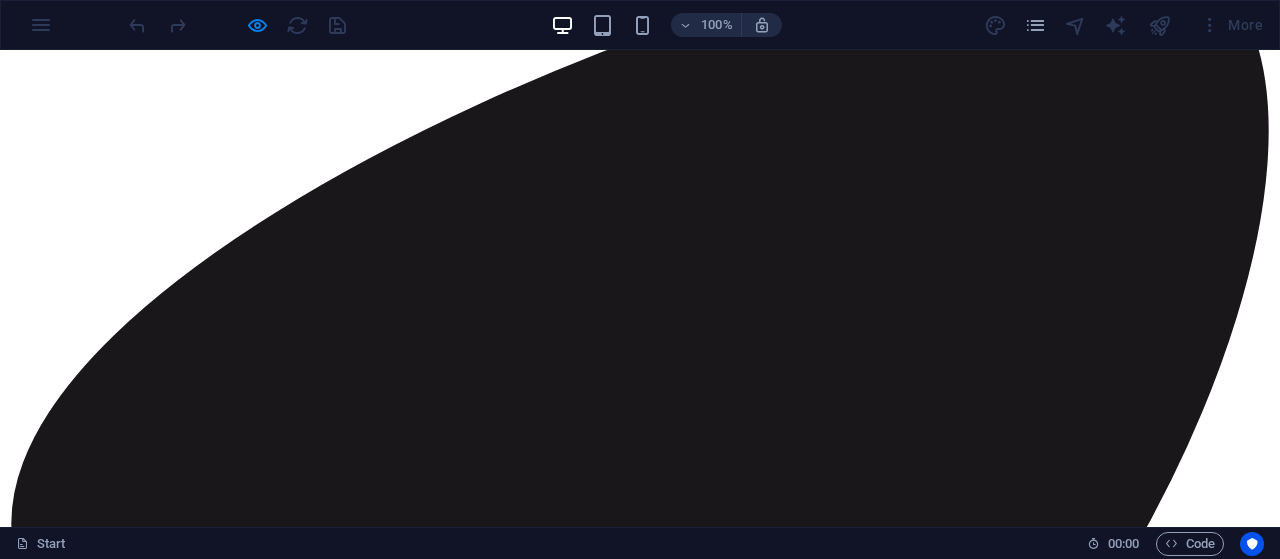 scroll, scrollTop: 7260, scrollLeft: 0, axis: vertical 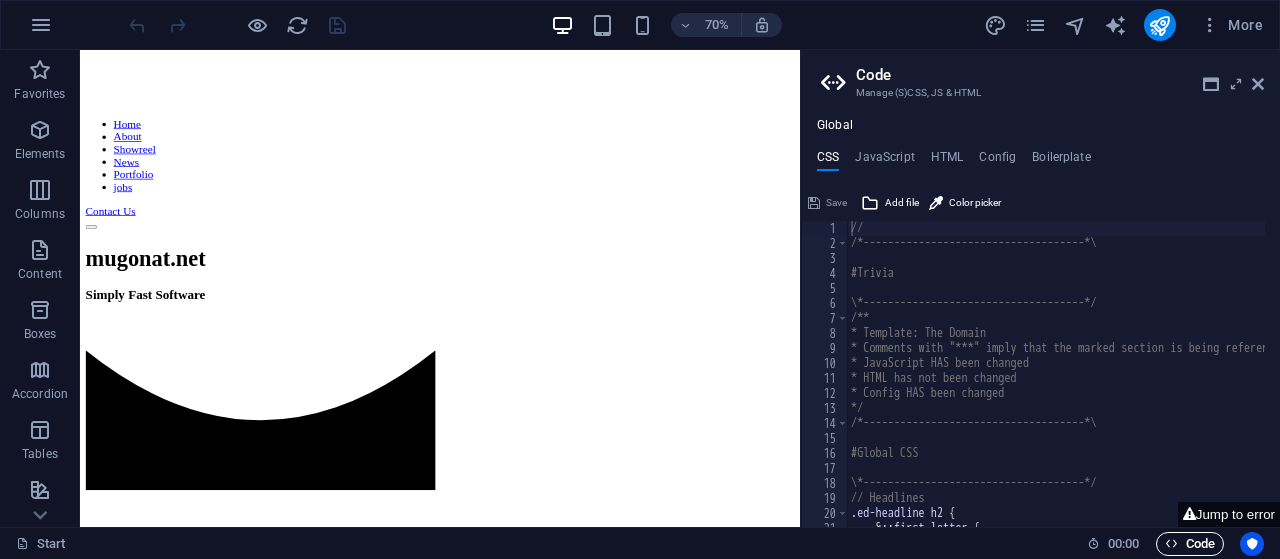 click on "Code" at bounding box center [1190, 544] 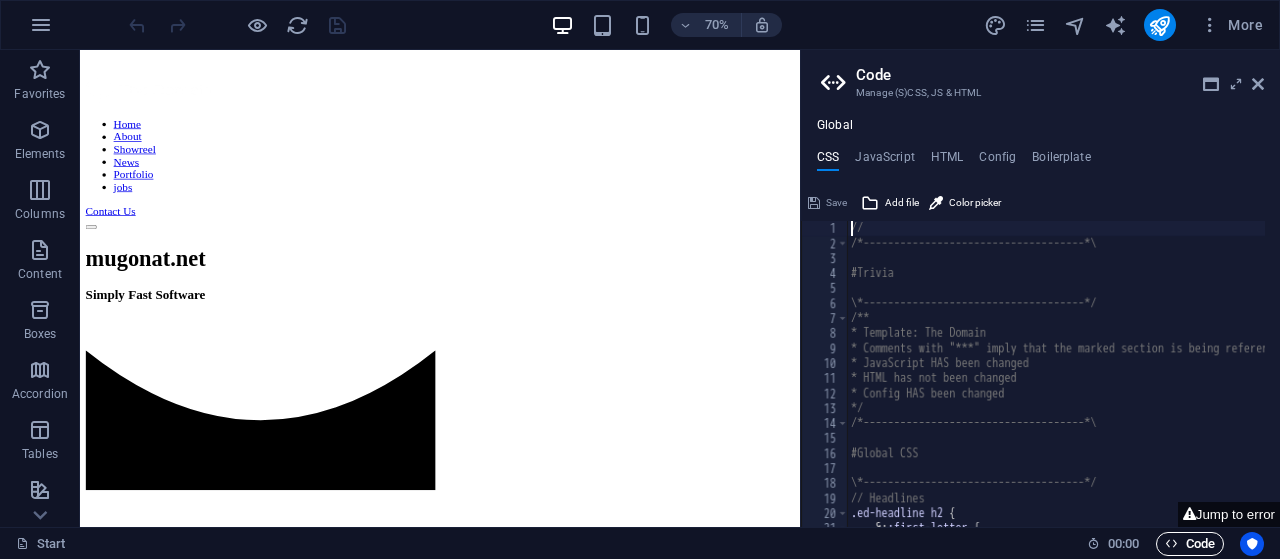 click on "Code" at bounding box center [1190, 544] 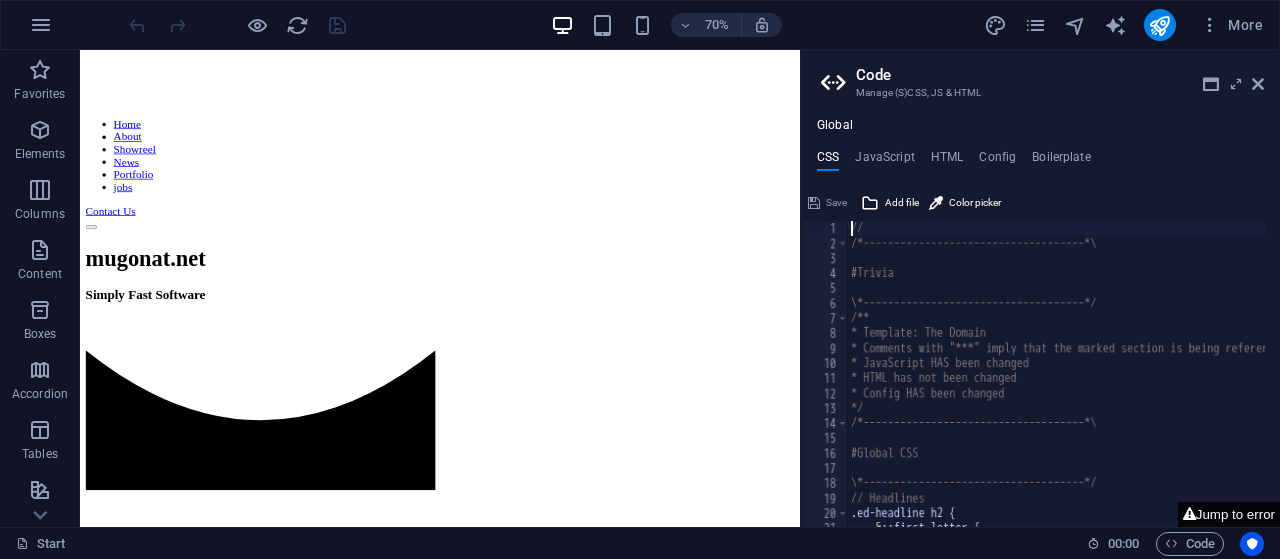 click on "Jump to error" at bounding box center (1229, 514) 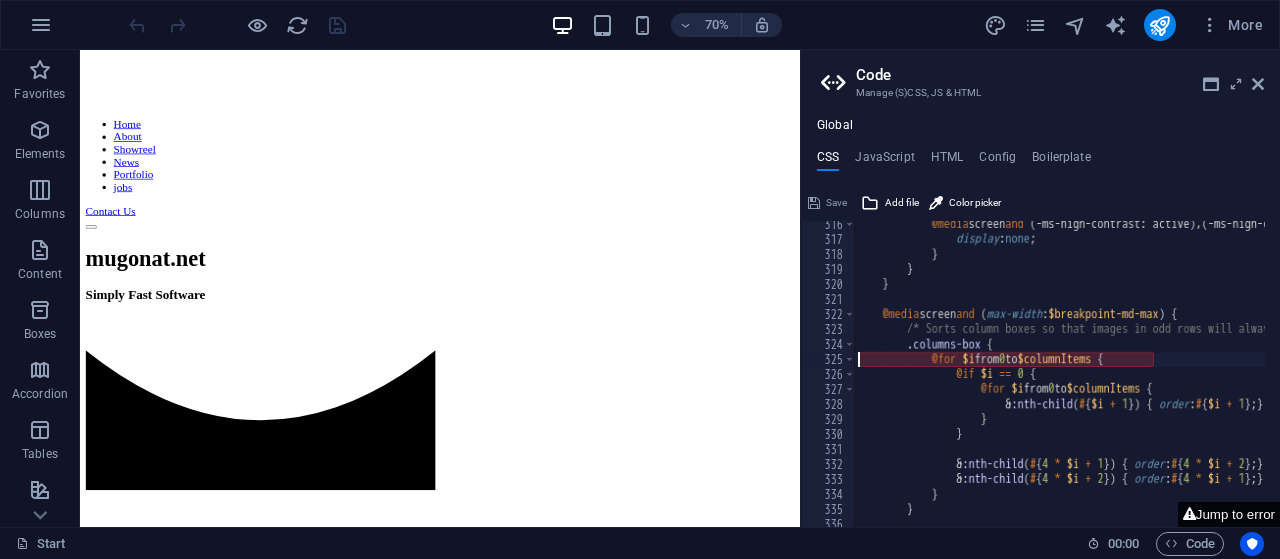 scroll, scrollTop: 3049, scrollLeft: 0, axis: vertical 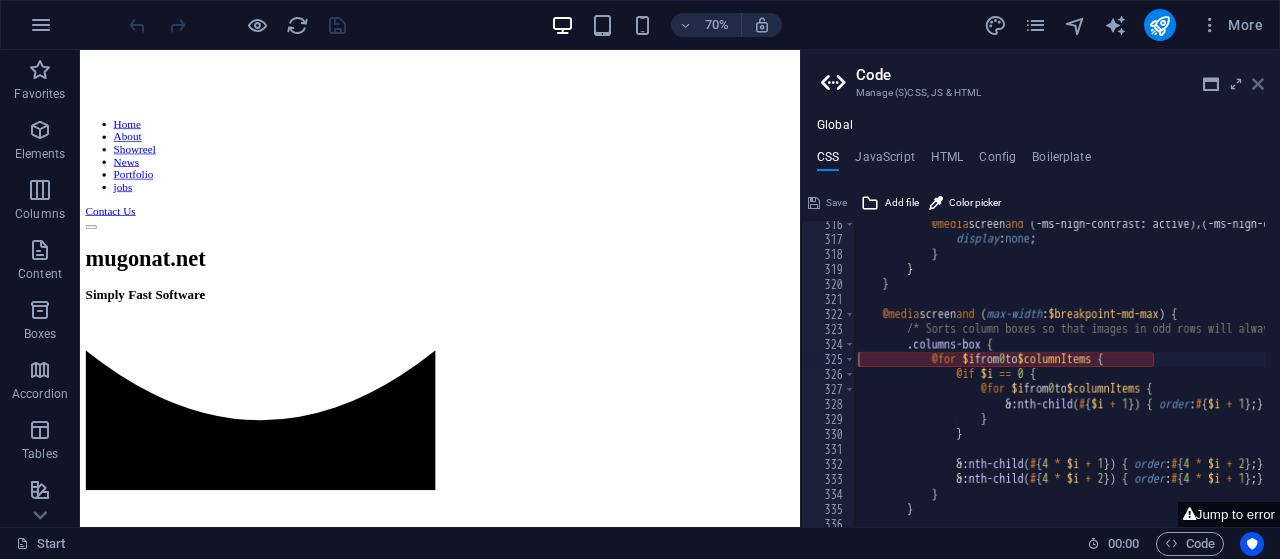 click at bounding box center (1258, 84) 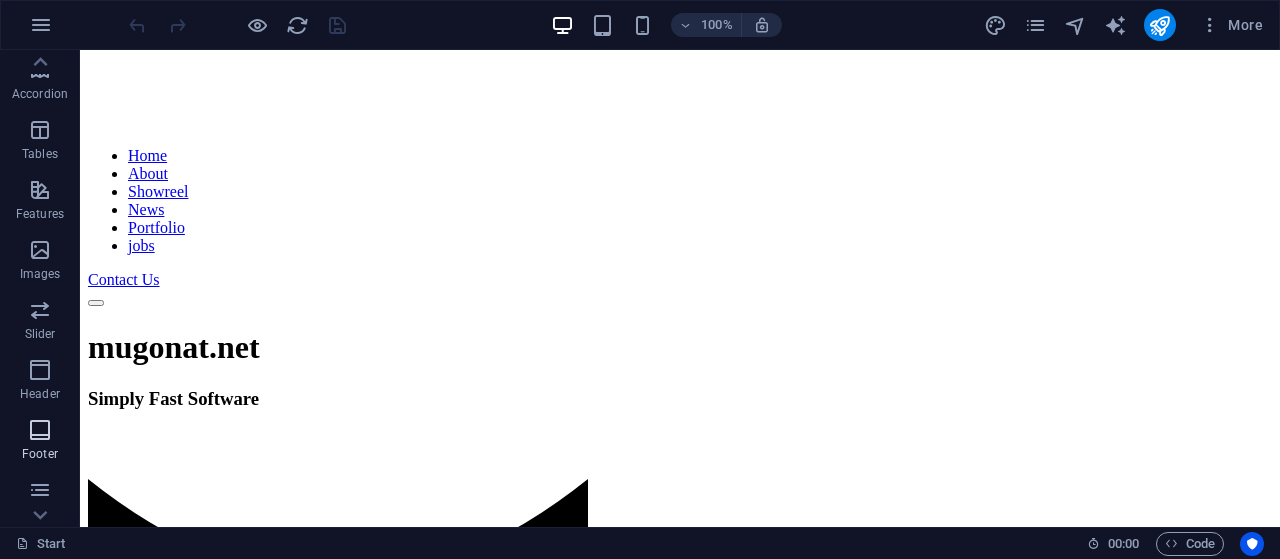 scroll, scrollTop: 0, scrollLeft: 0, axis: both 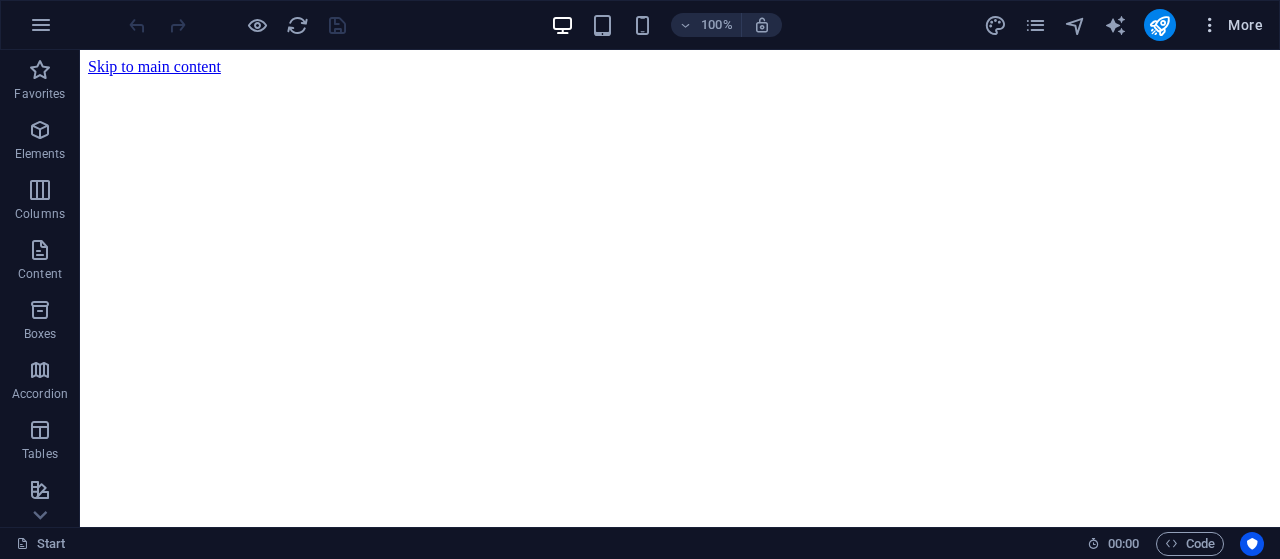 click on "More" at bounding box center (1231, 25) 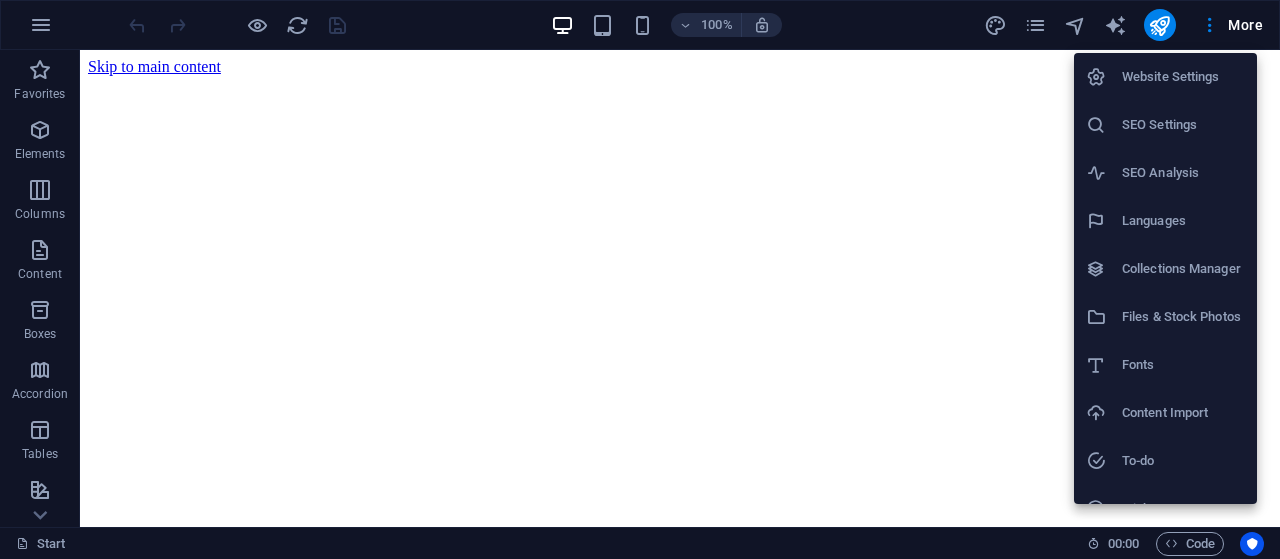 click at bounding box center (640, 279) 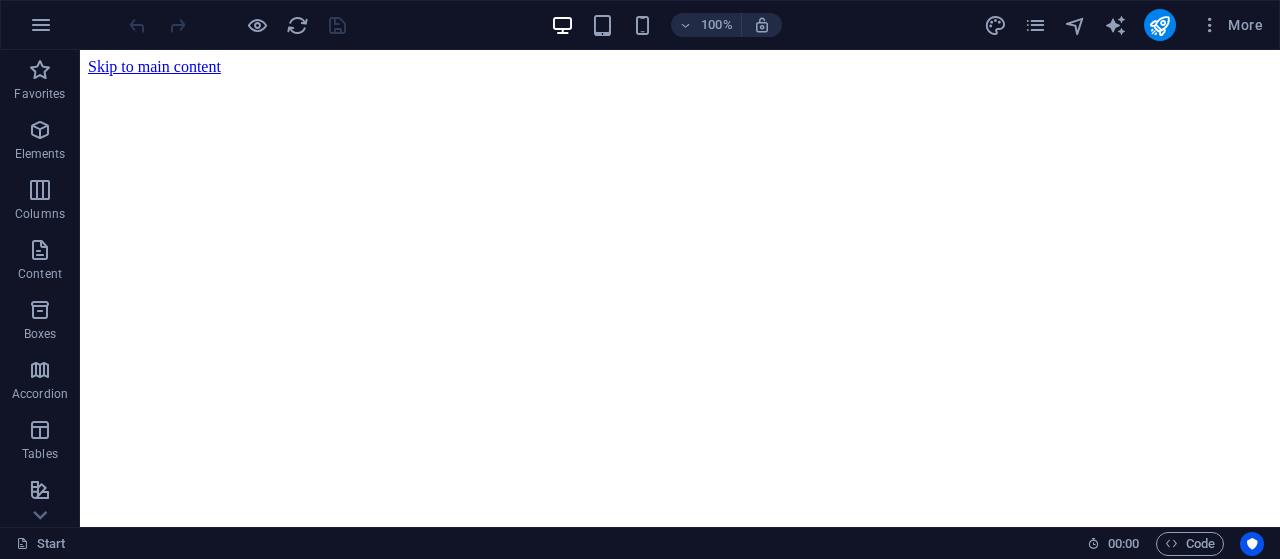 click at bounding box center [1210, 25] 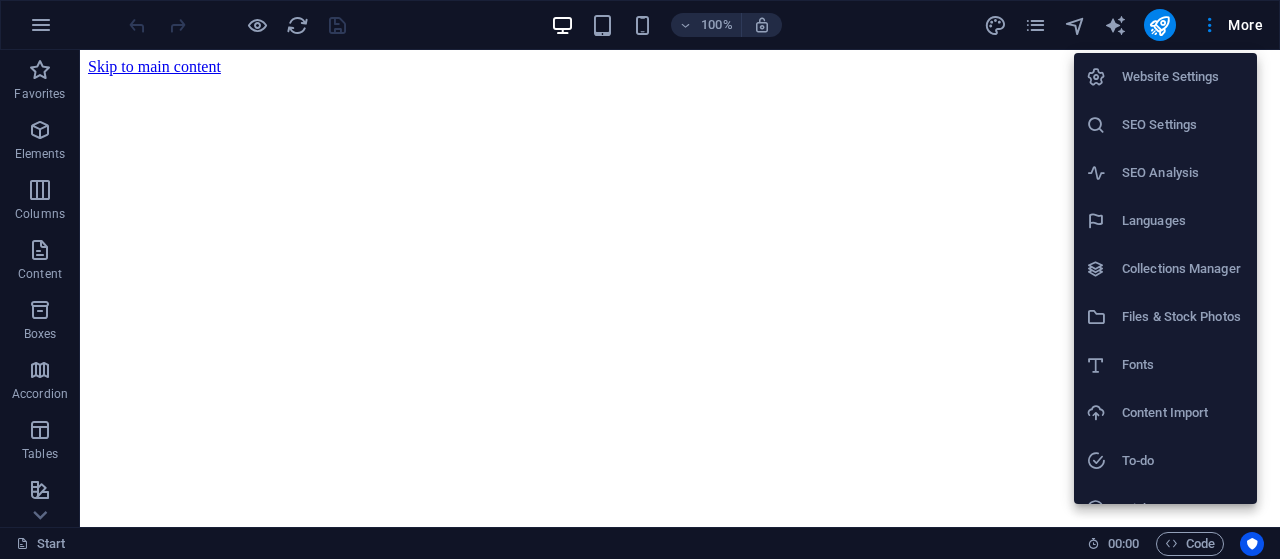 click at bounding box center [640, 279] 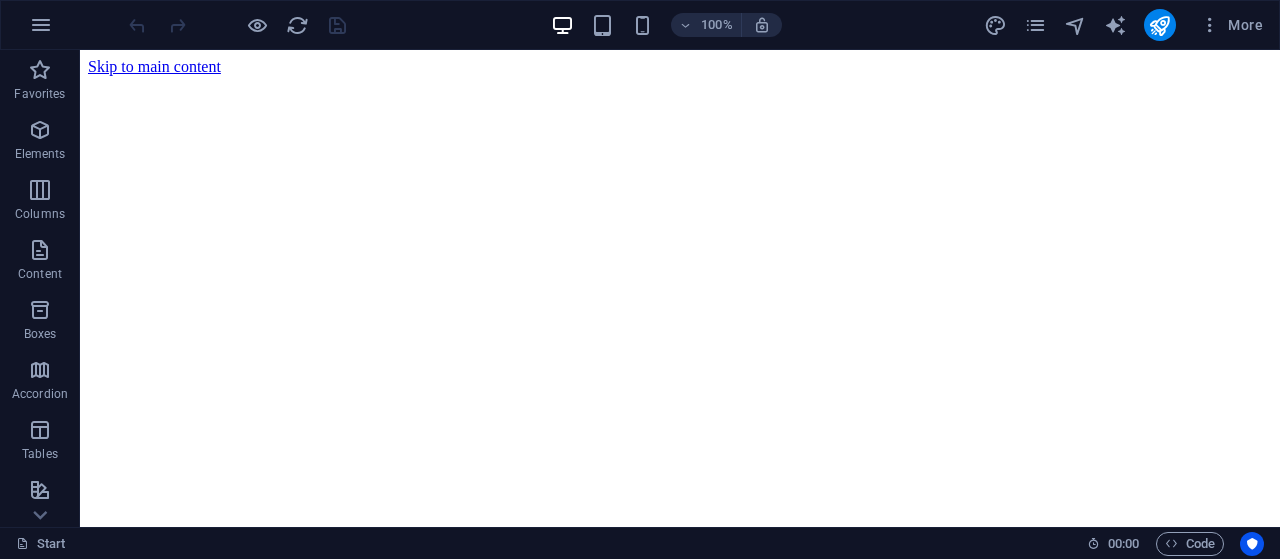 click at bounding box center (237, 25) 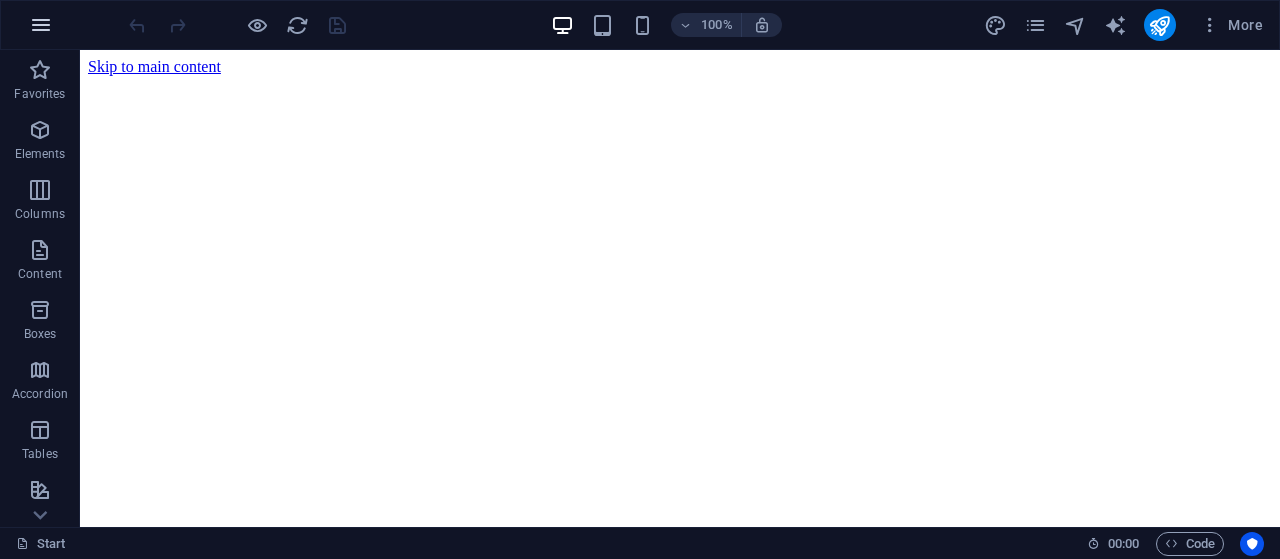 click at bounding box center (41, 25) 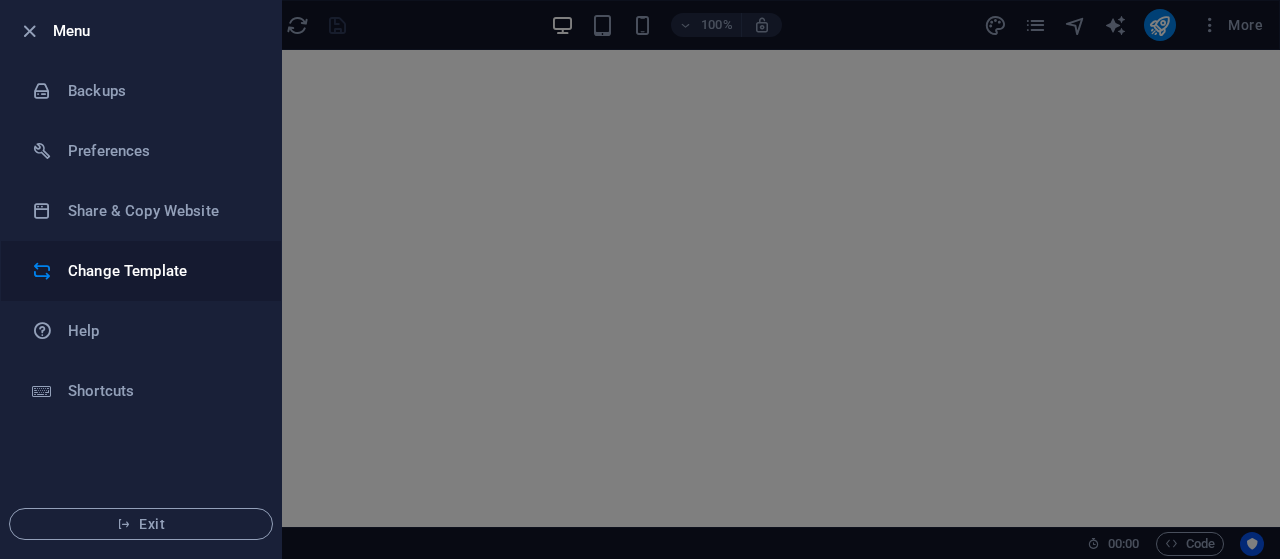 click on "Change Template" at bounding box center (160, 271) 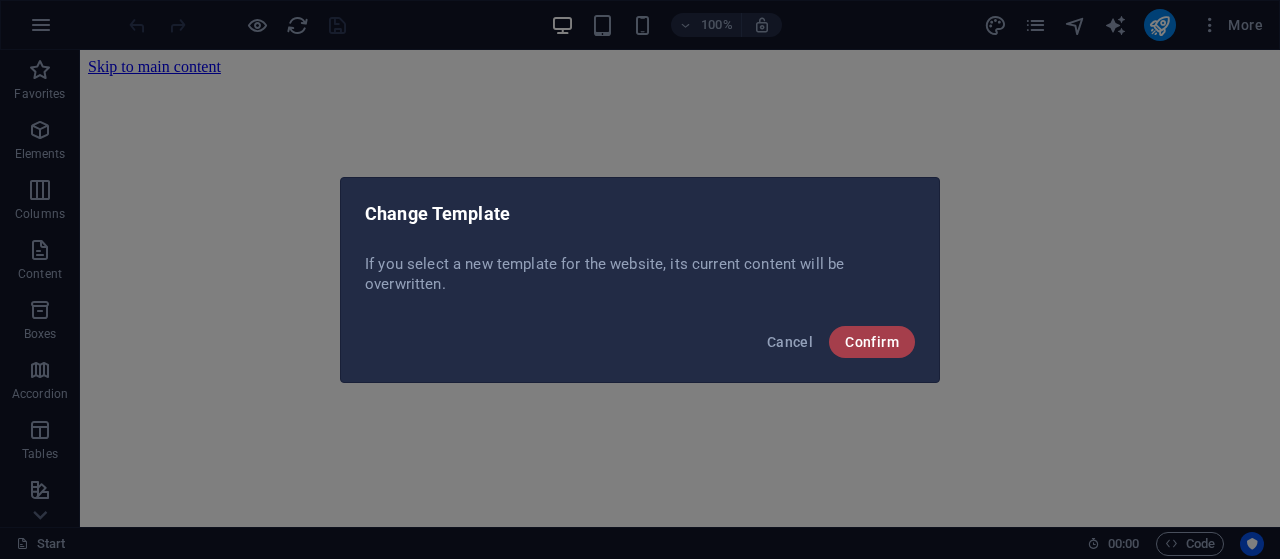 click on "Confirm" at bounding box center [872, 342] 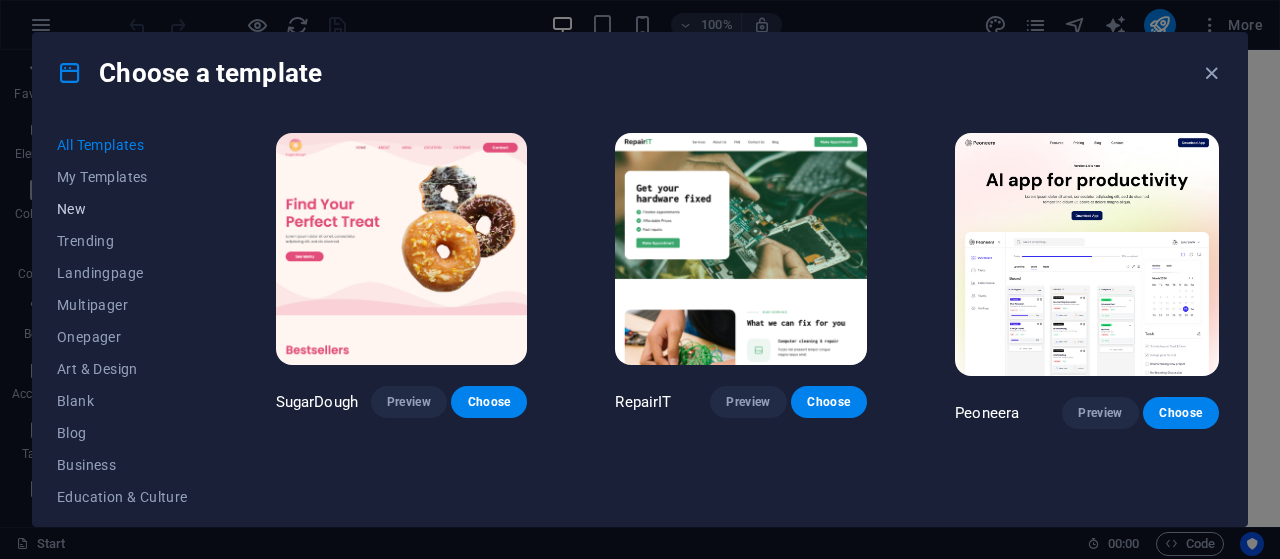 click on "New" at bounding box center (122, 209) 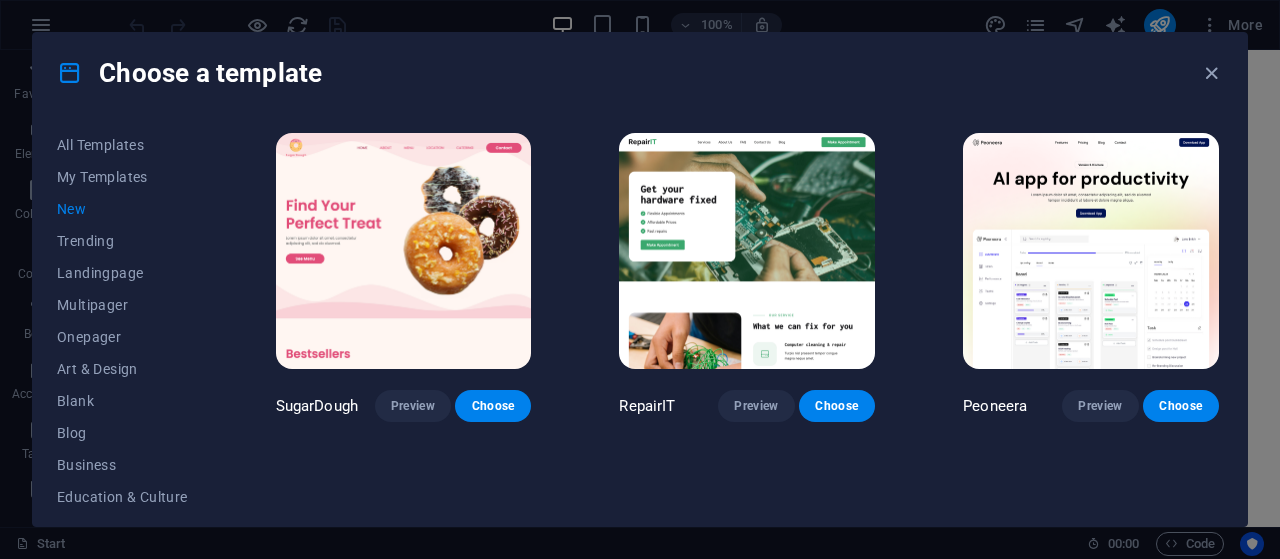 click on "New" at bounding box center [122, 209] 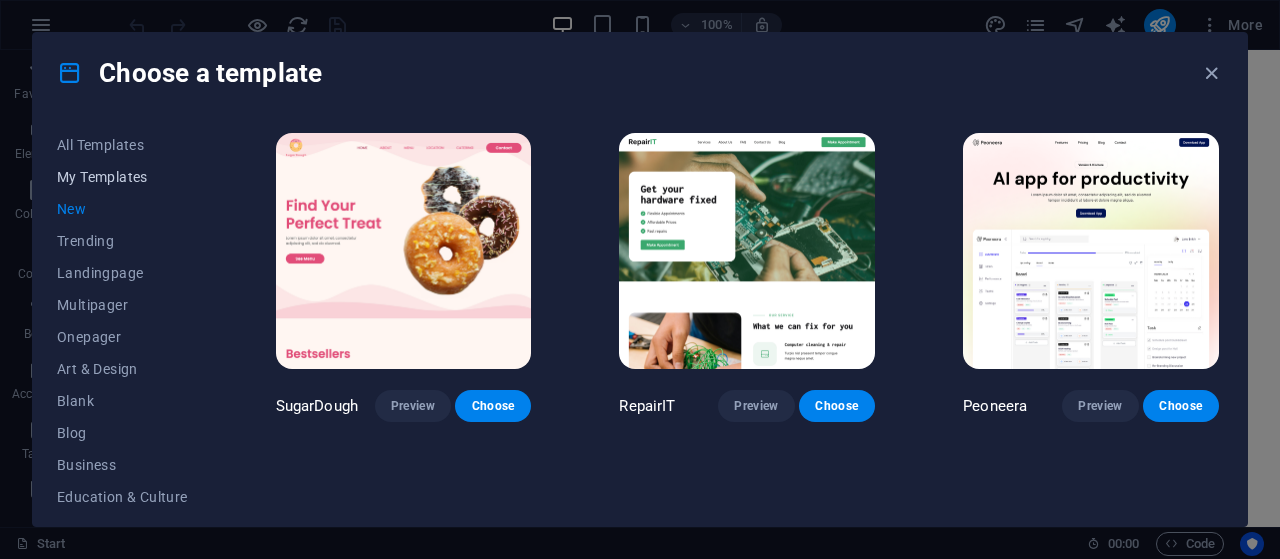click on "My Templates" at bounding box center [122, 177] 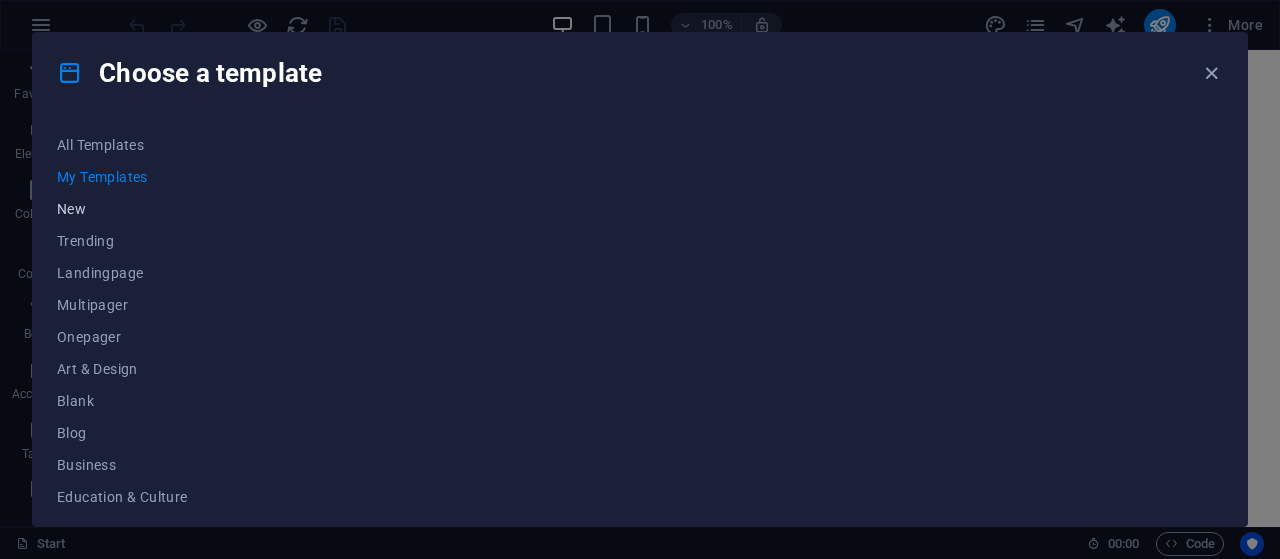 click on "New" at bounding box center (122, 209) 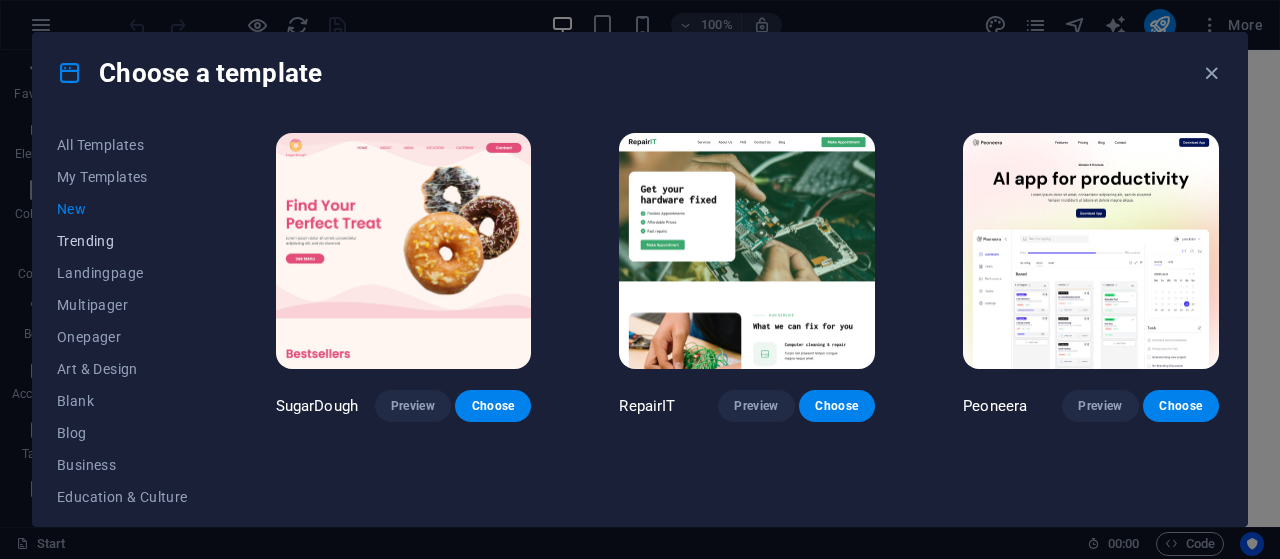 click on "Trending" at bounding box center (122, 241) 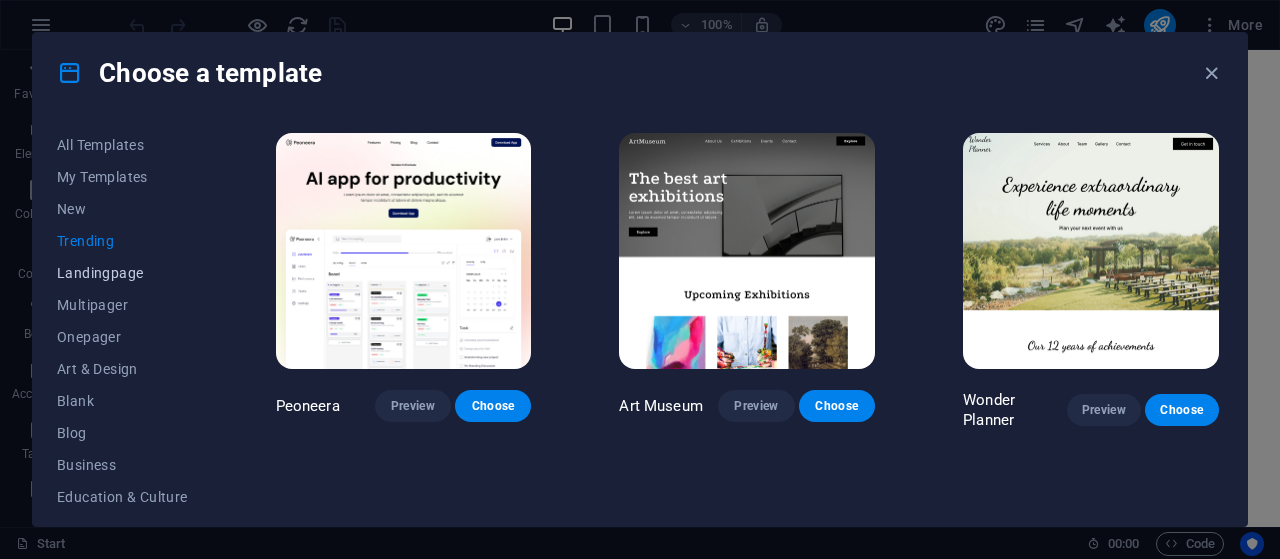 click on "Landingpage" at bounding box center (122, 273) 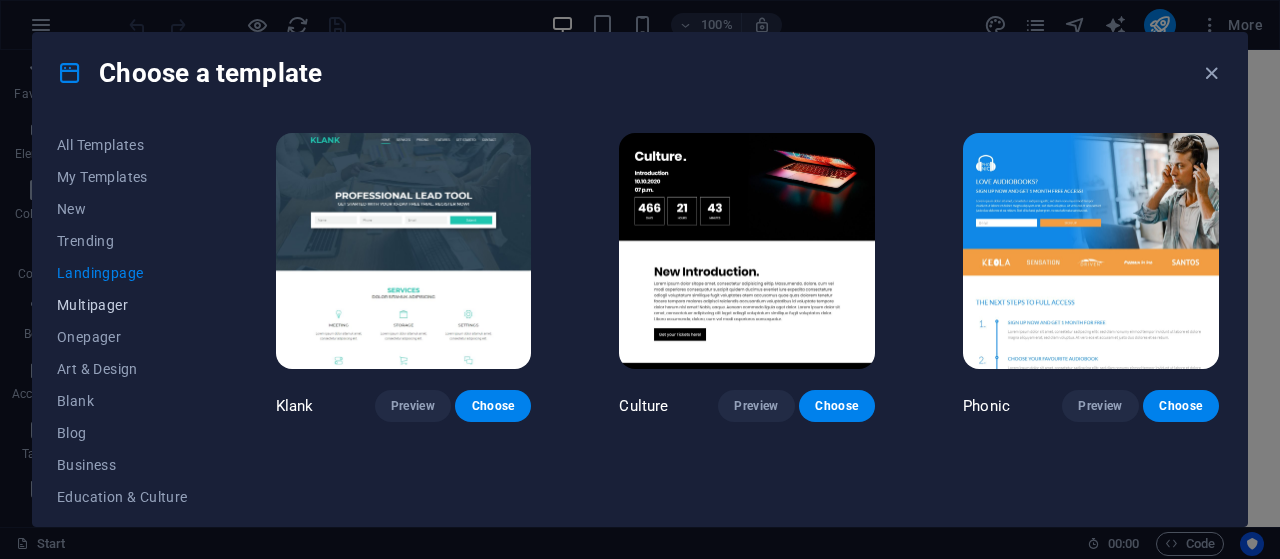 click on "Multipager" at bounding box center (122, 305) 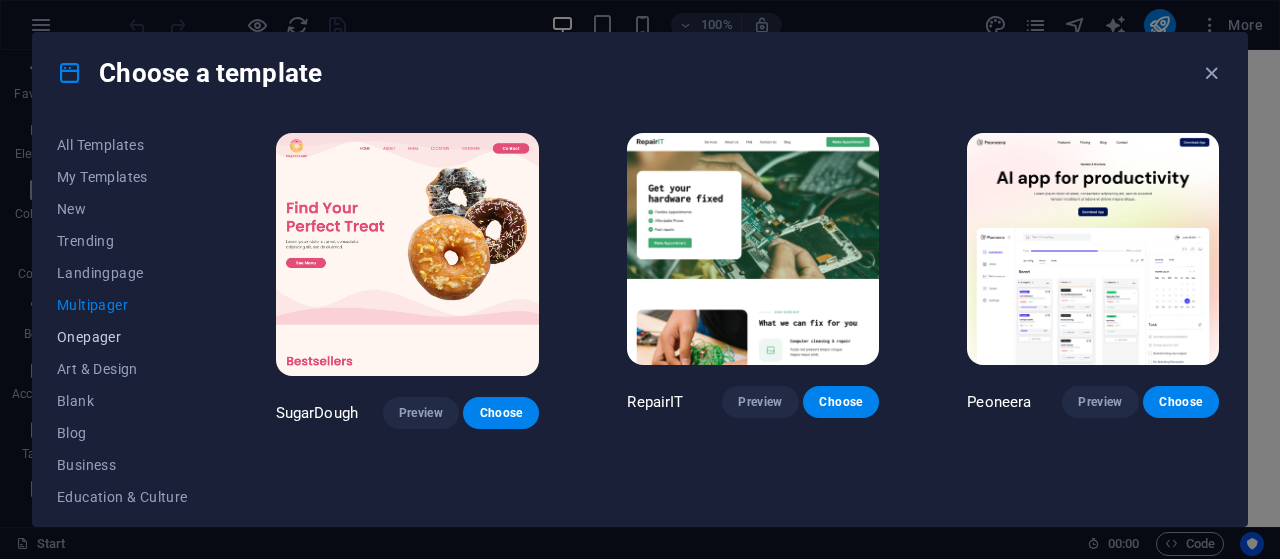 click on "Onepager" at bounding box center [122, 337] 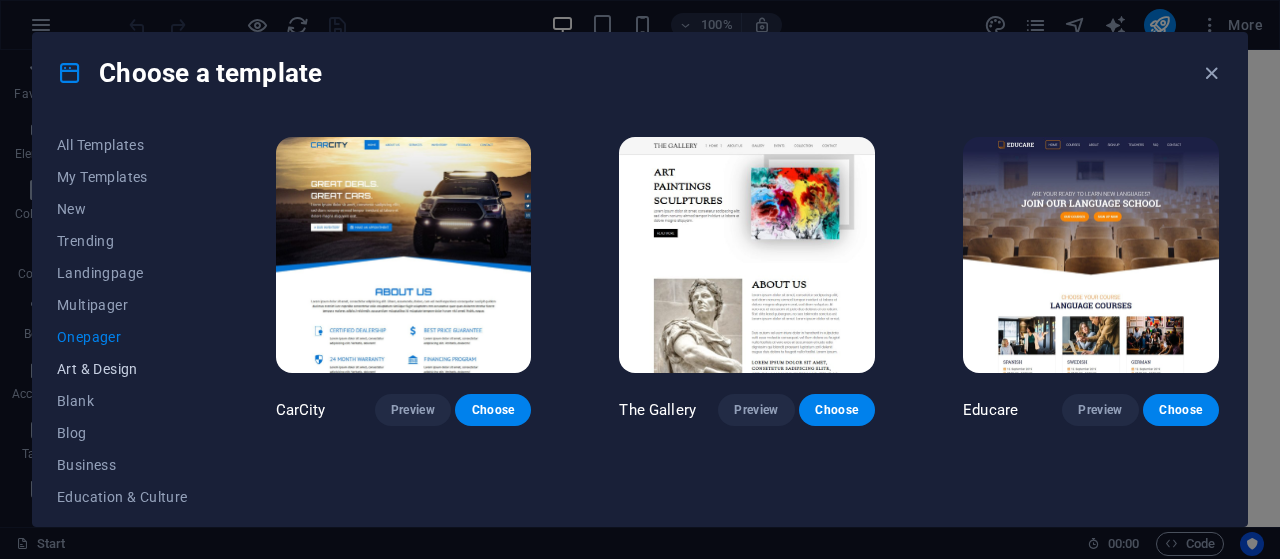 click on "Art & Design" at bounding box center [122, 369] 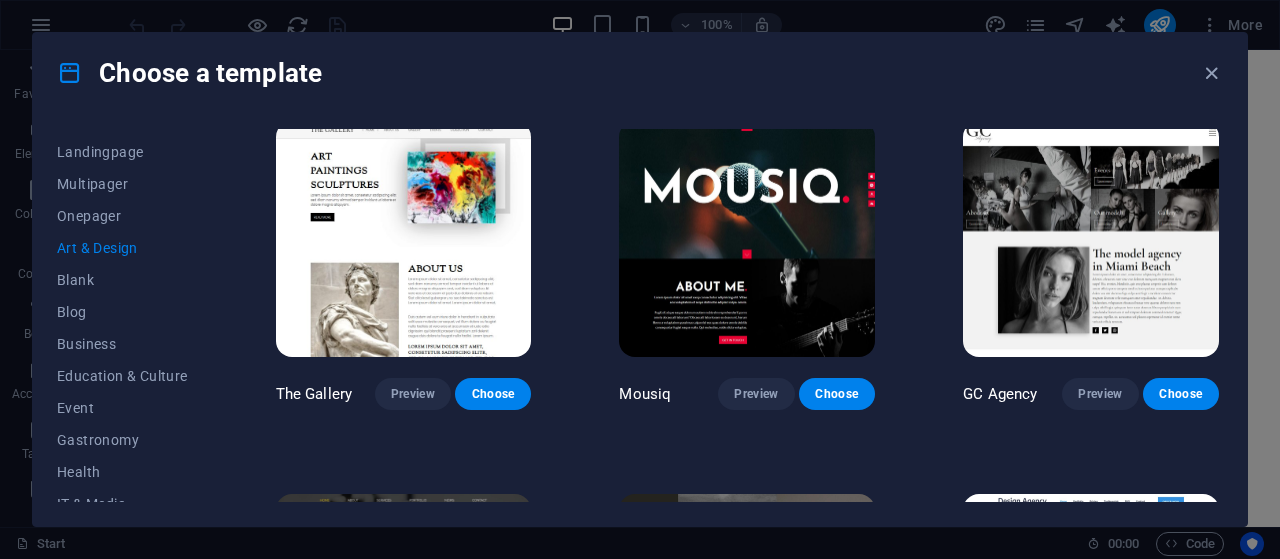 scroll, scrollTop: 300, scrollLeft: 0, axis: vertical 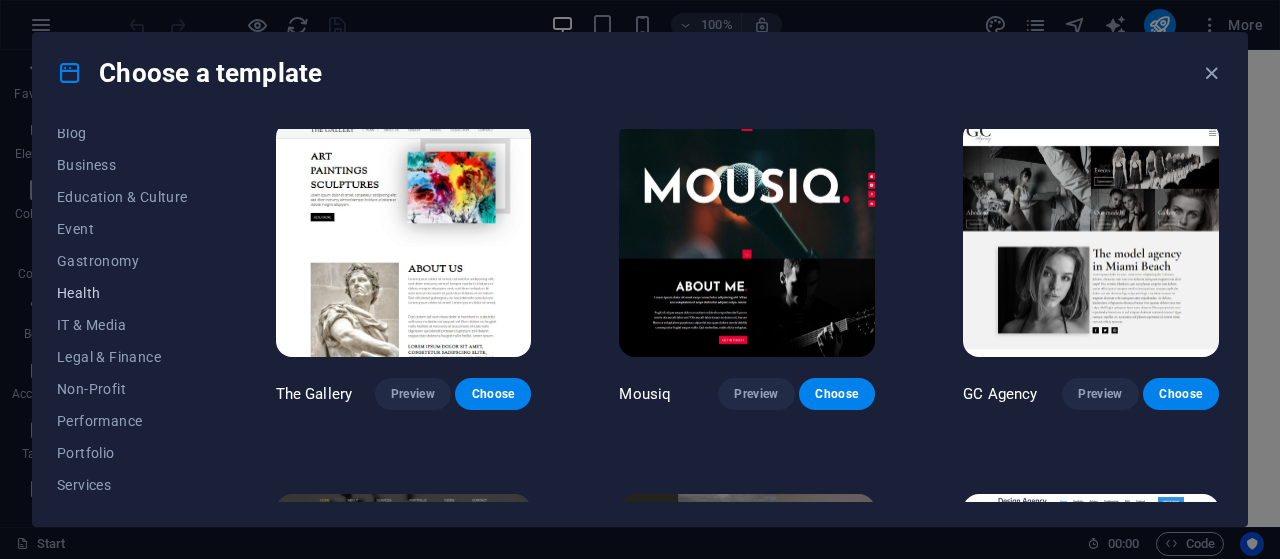 click on "Health" at bounding box center [122, 293] 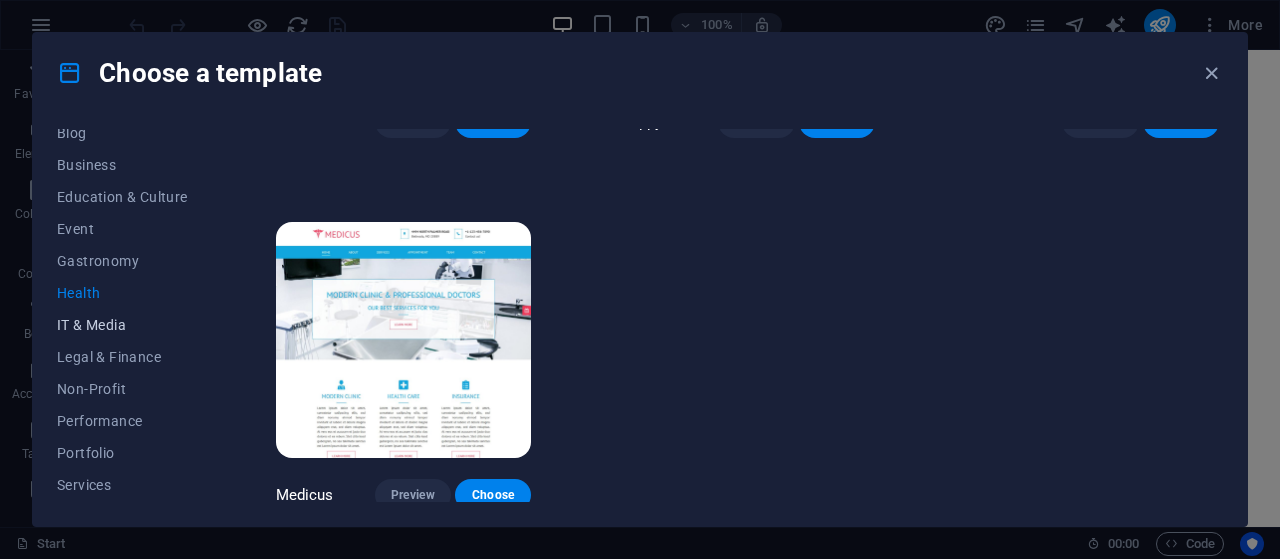 click on "IT & Media" at bounding box center (122, 325) 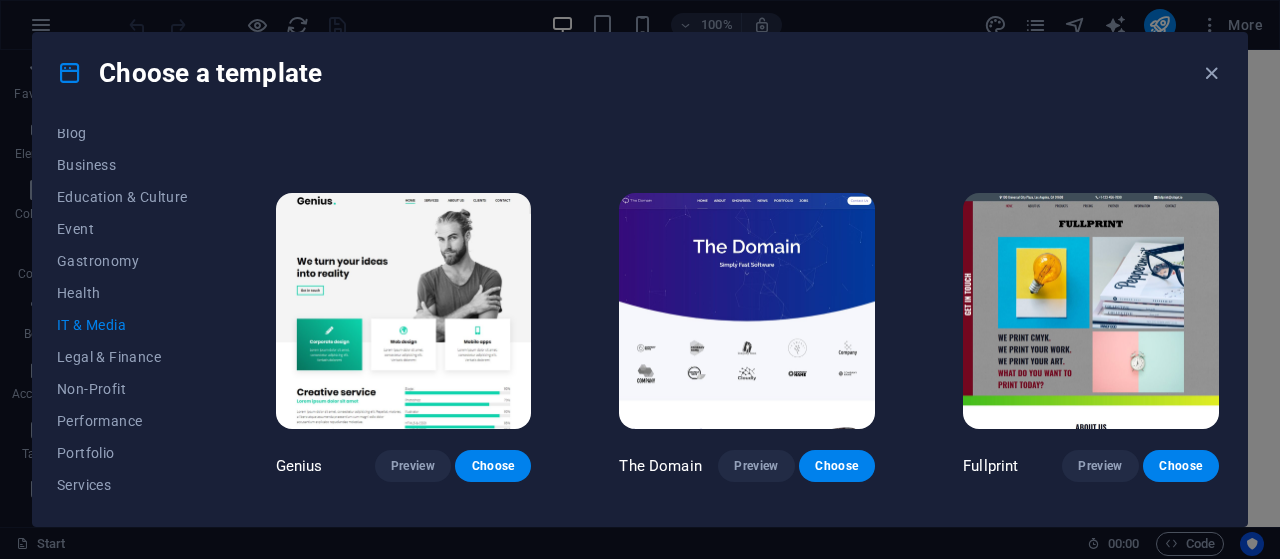 scroll, scrollTop: 765, scrollLeft: 0, axis: vertical 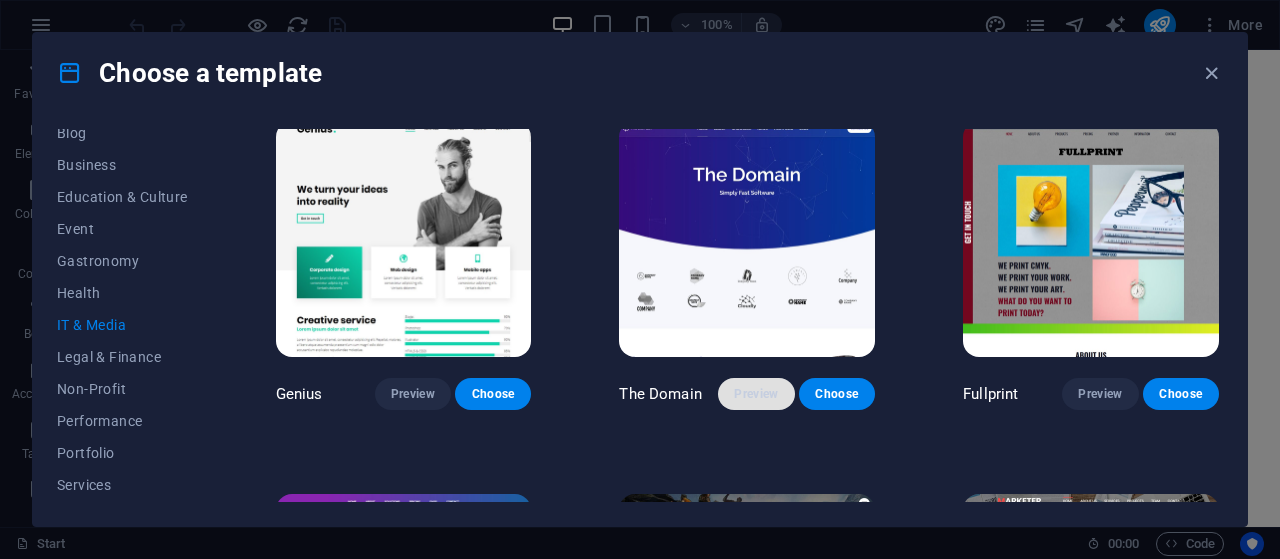click on "Preview" at bounding box center [756, 394] 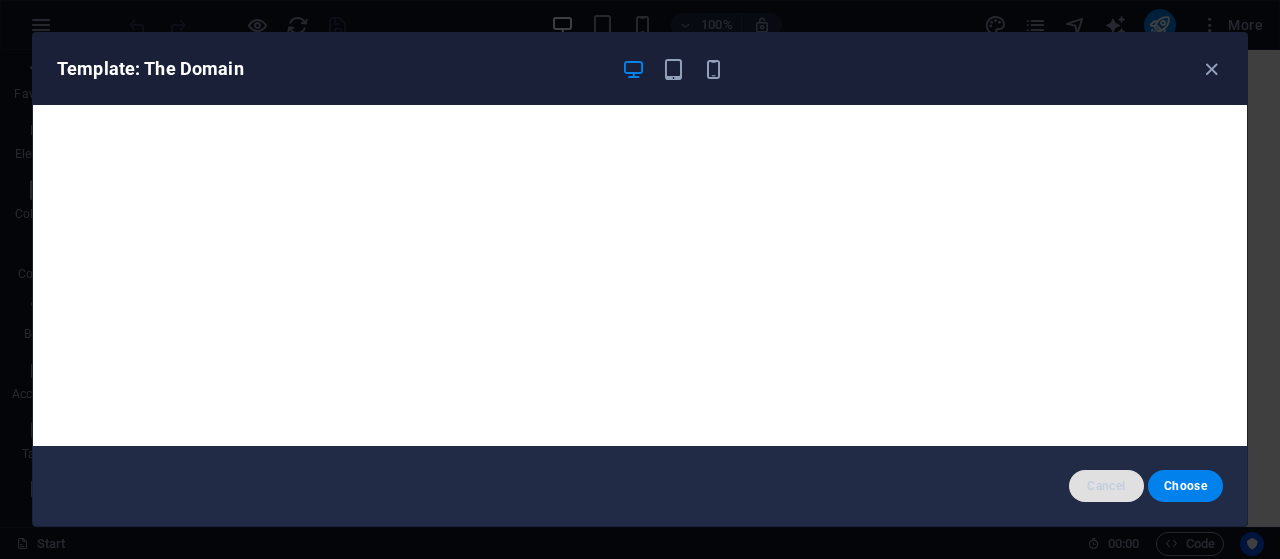 click on "Cancel" at bounding box center [1106, 486] 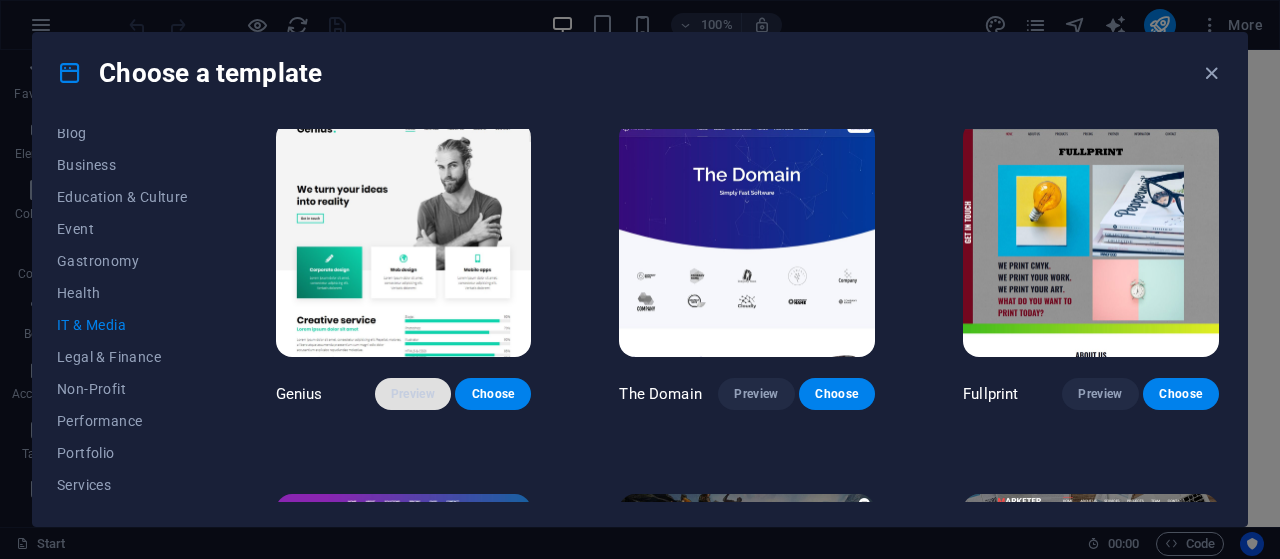 click on "Preview" at bounding box center [413, 394] 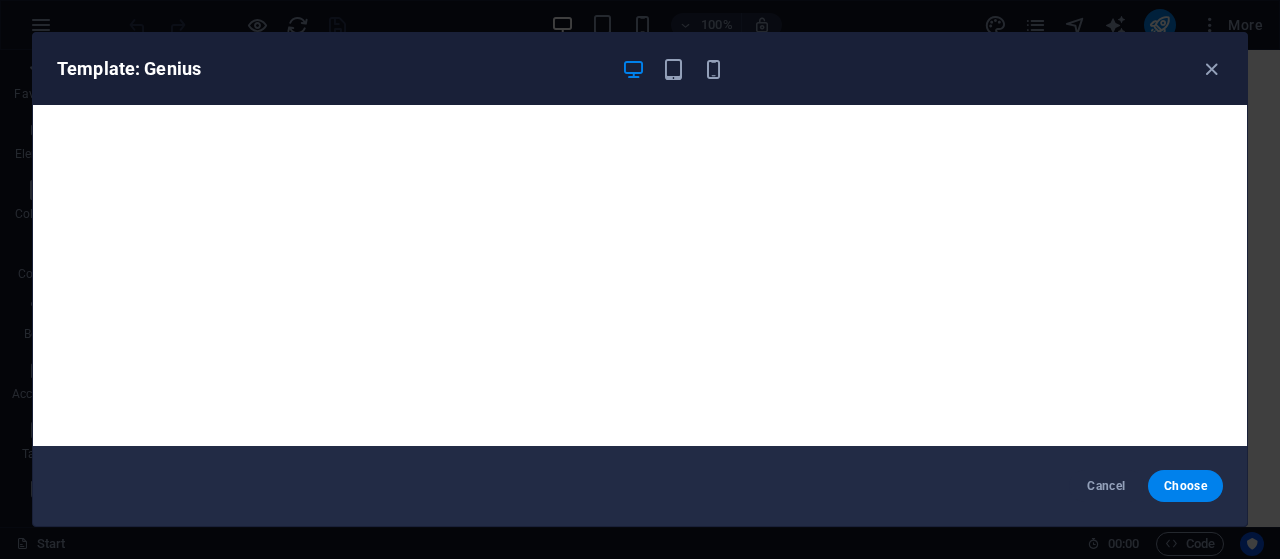 scroll, scrollTop: 4, scrollLeft: 0, axis: vertical 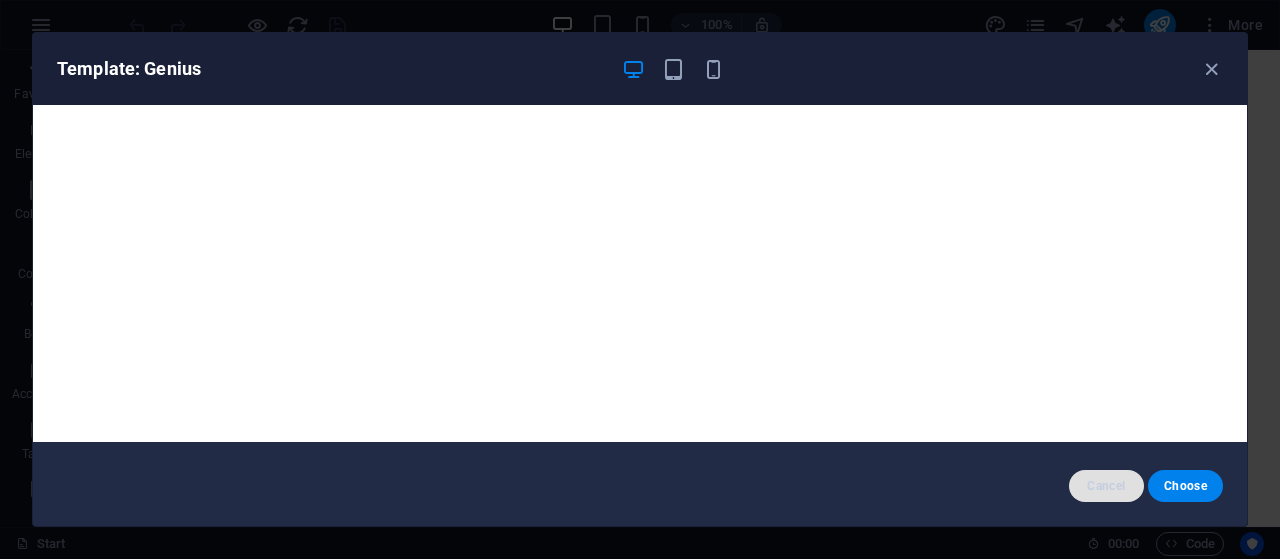 click on "Cancel" at bounding box center [1106, 486] 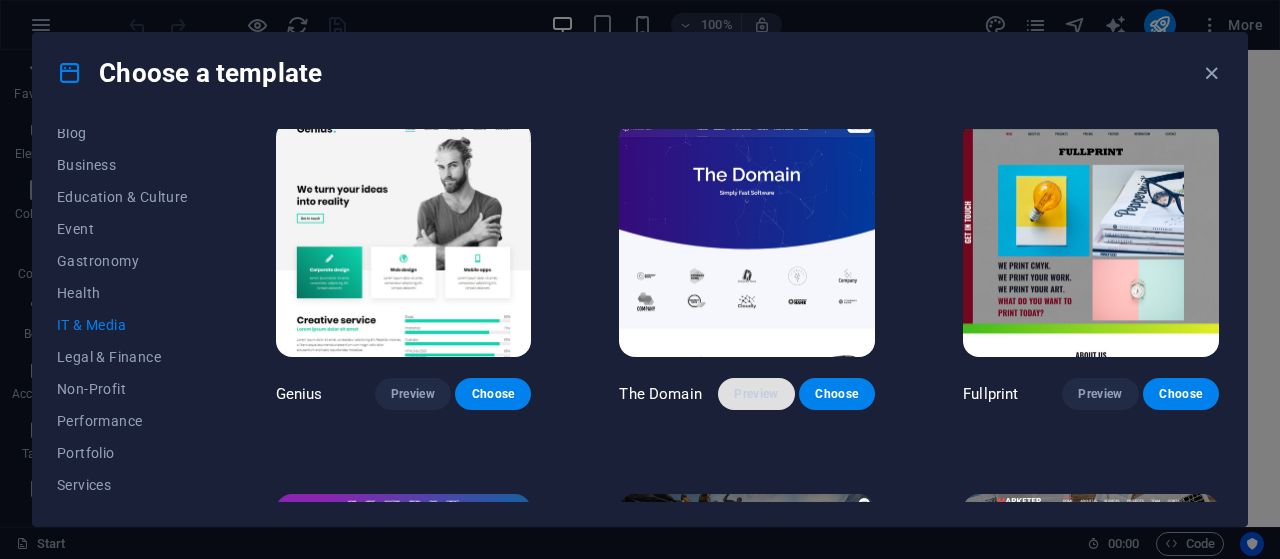click on "Preview" at bounding box center [756, 394] 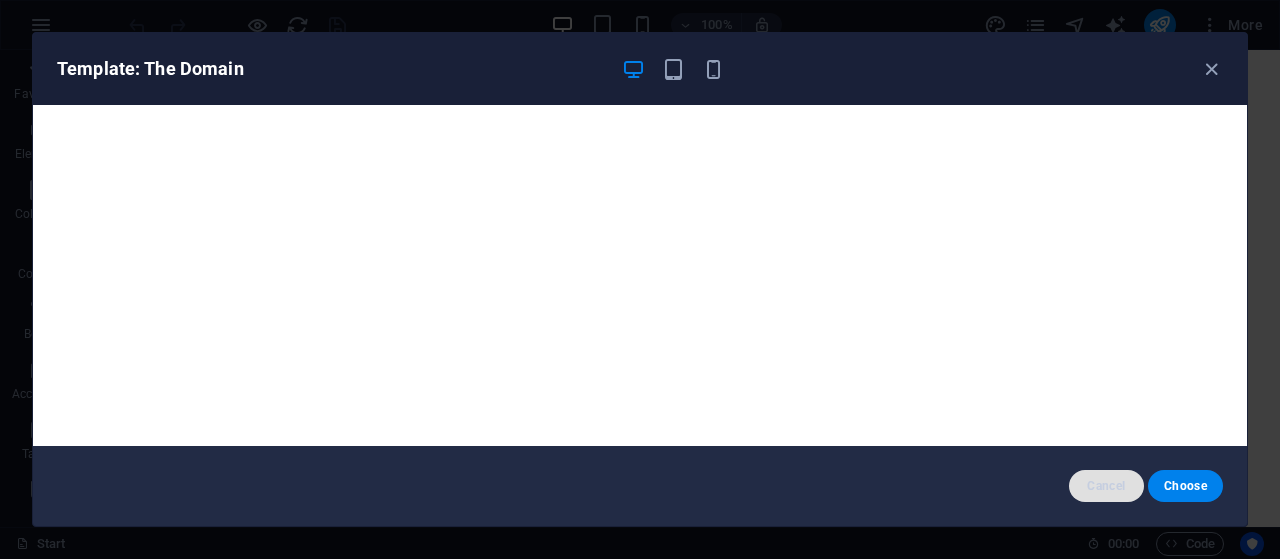 click on "Cancel" at bounding box center (1106, 486) 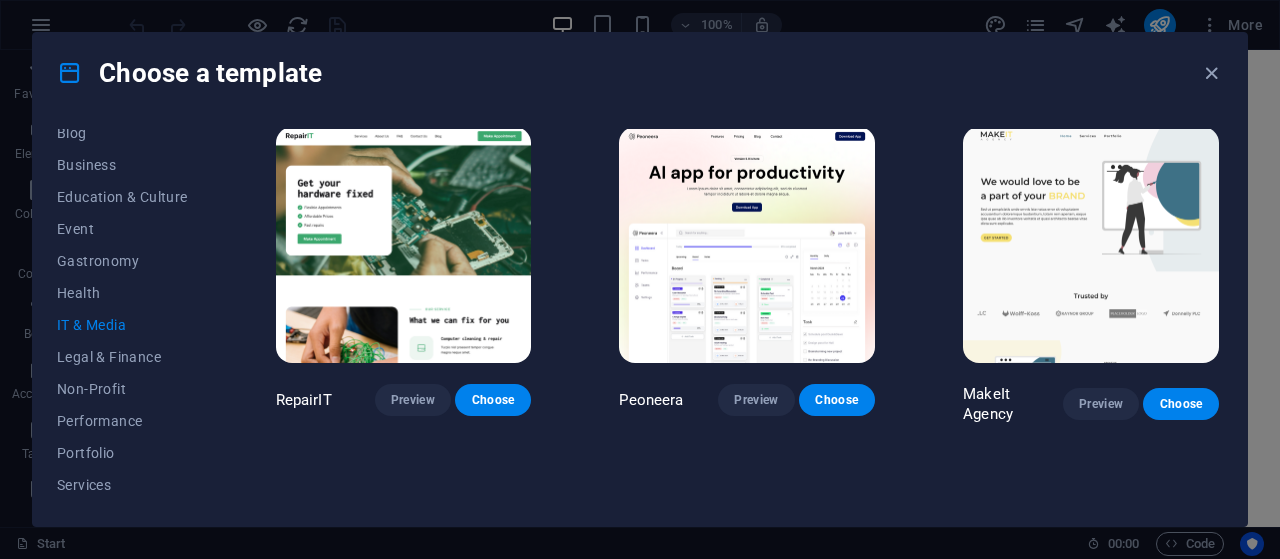 scroll, scrollTop: 0, scrollLeft: 0, axis: both 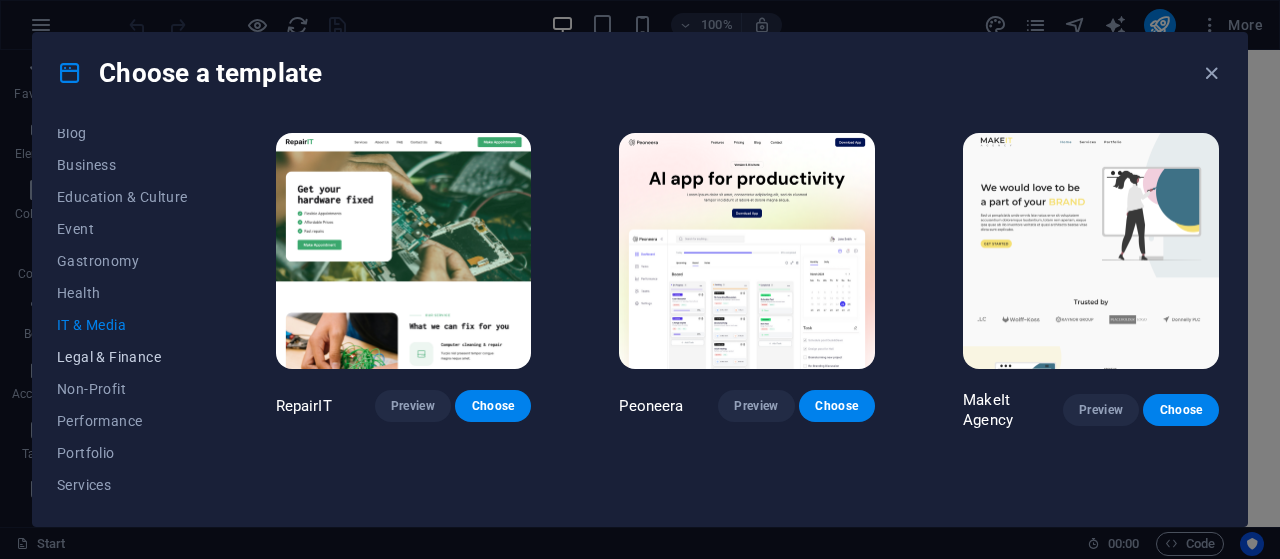 click on "Legal & Finance" at bounding box center (122, 357) 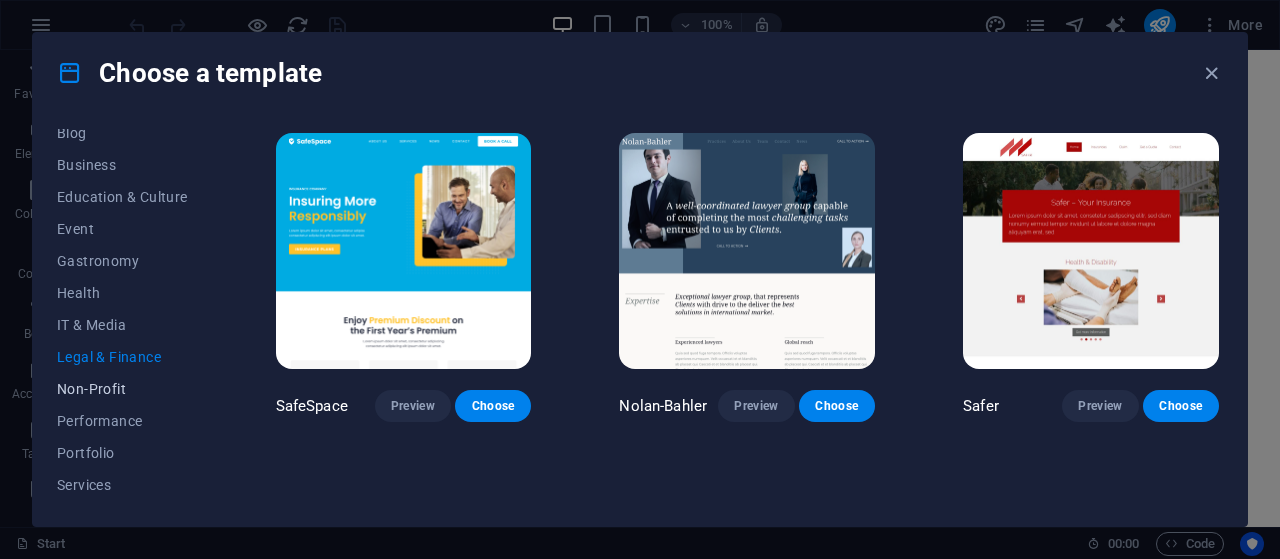 click on "Non-Profit" at bounding box center (122, 389) 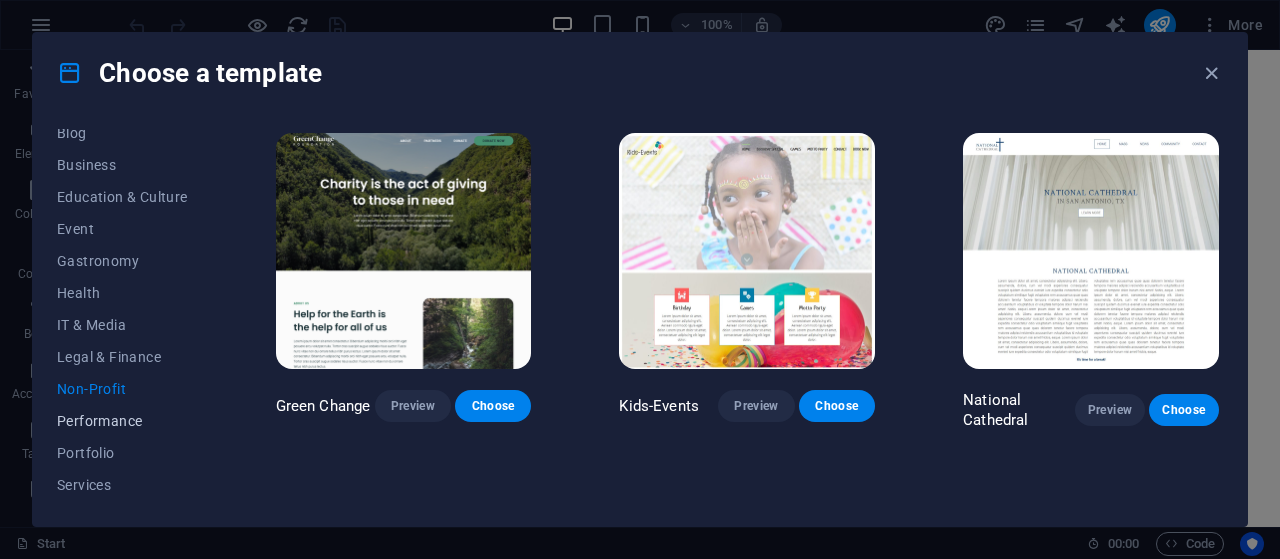 click on "Performance" at bounding box center (122, 421) 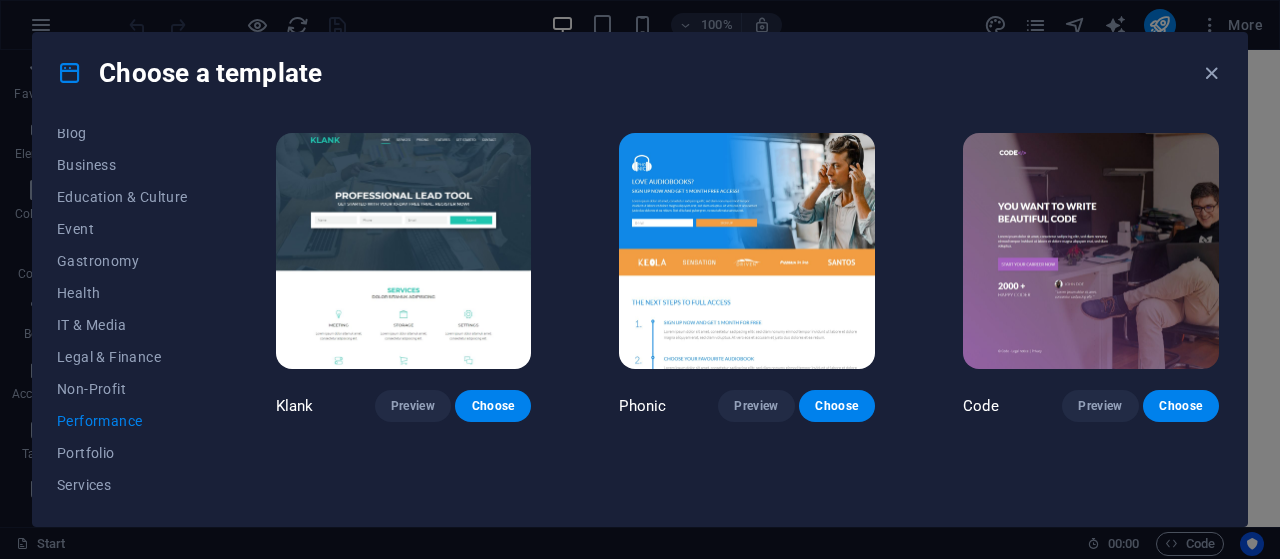 scroll, scrollTop: 400, scrollLeft: 0, axis: vertical 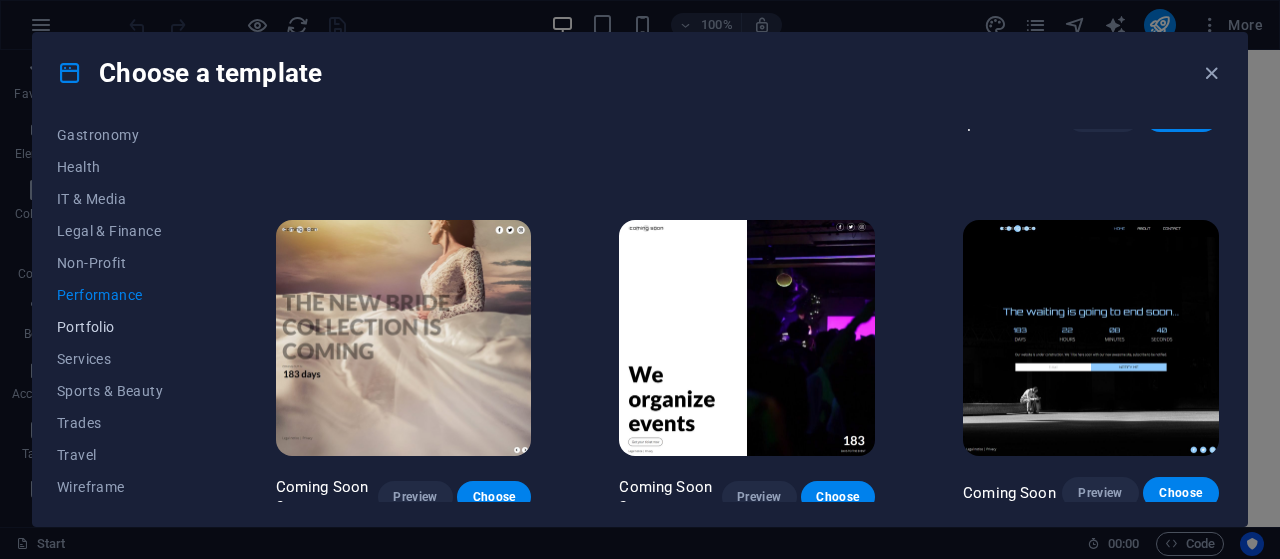 click on "Portfolio" at bounding box center [122, 327] 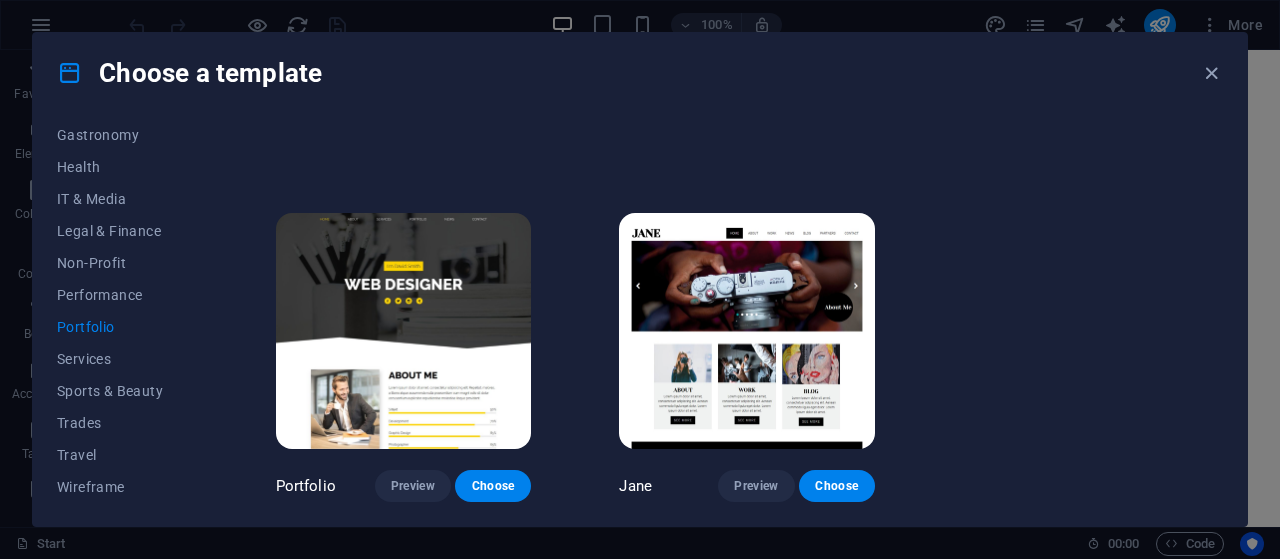 scroll, scrollTop: 672, scrollLeft: 0, axis: vertical 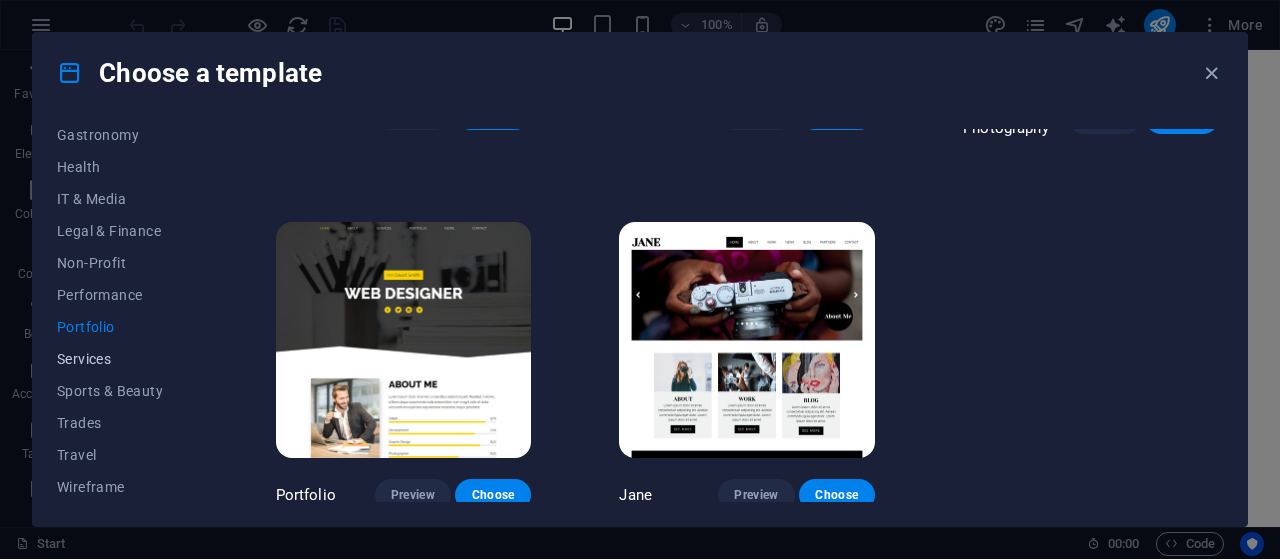 click on "Services" at bounding box center (122, 359) 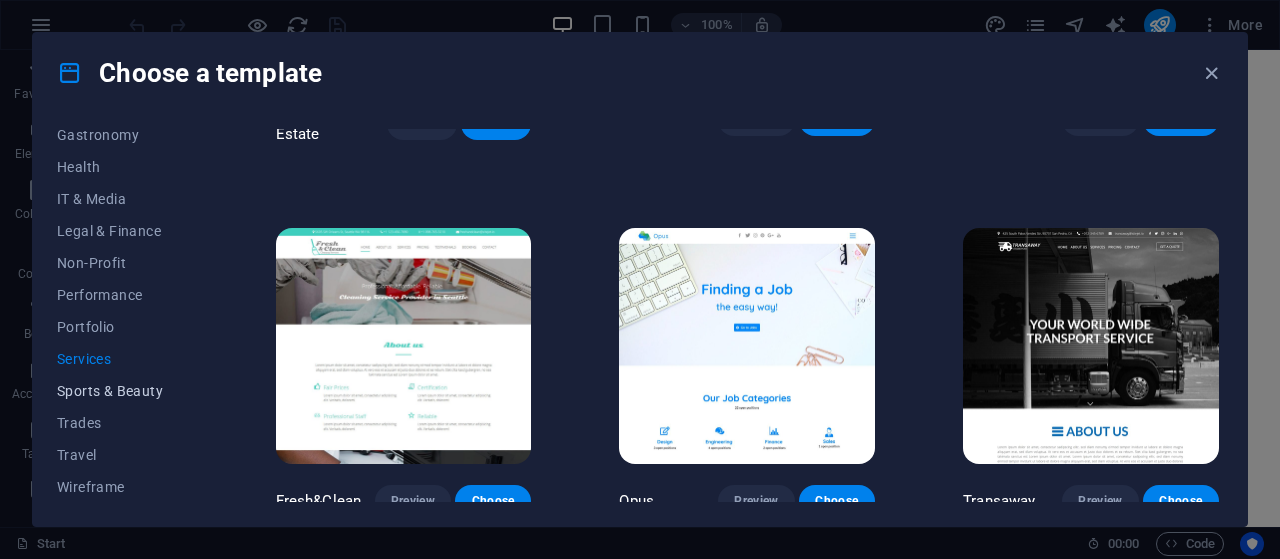 click on "Sports & Beauty" at bounding box center (122, 391) 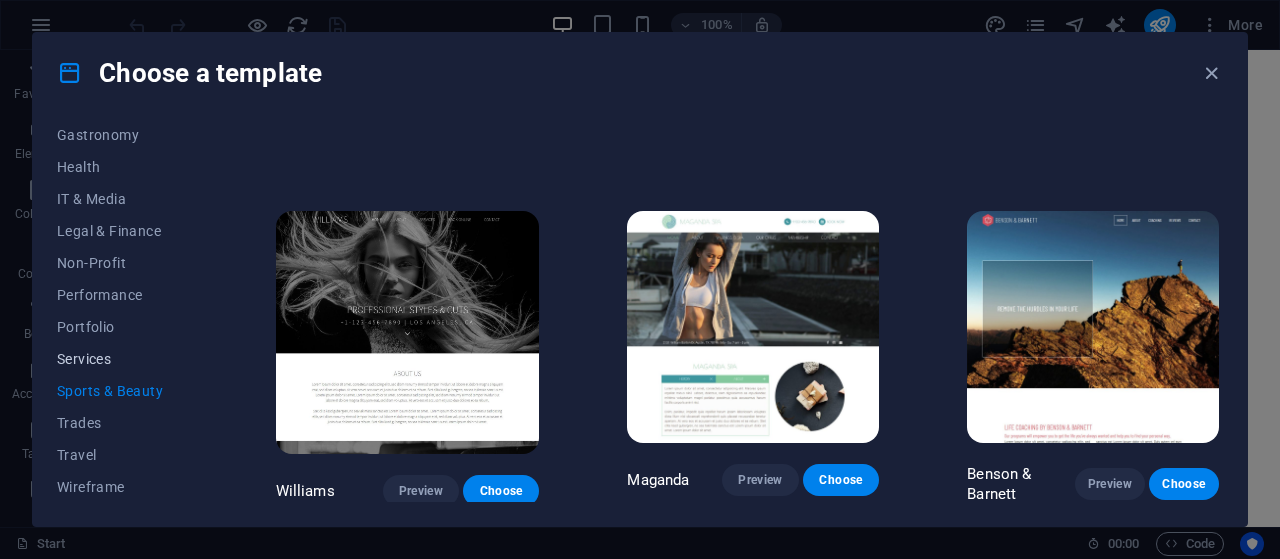 click on "Services" at bounding box center [122, 359] 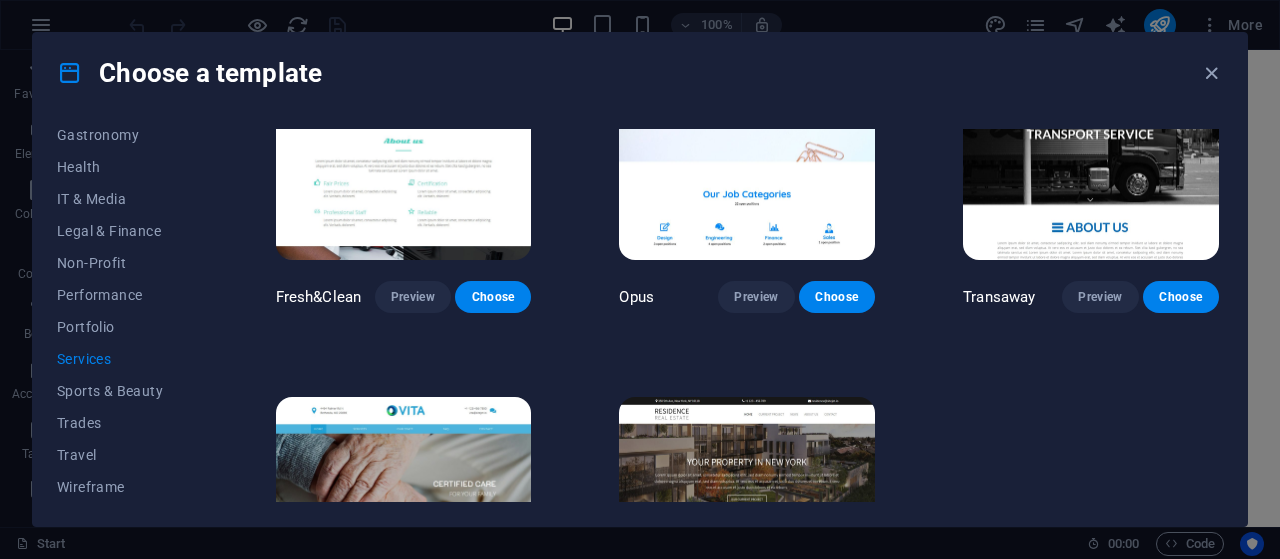 scroll, scrollTop: 2162, scrollLeft: 0, axis: vertical 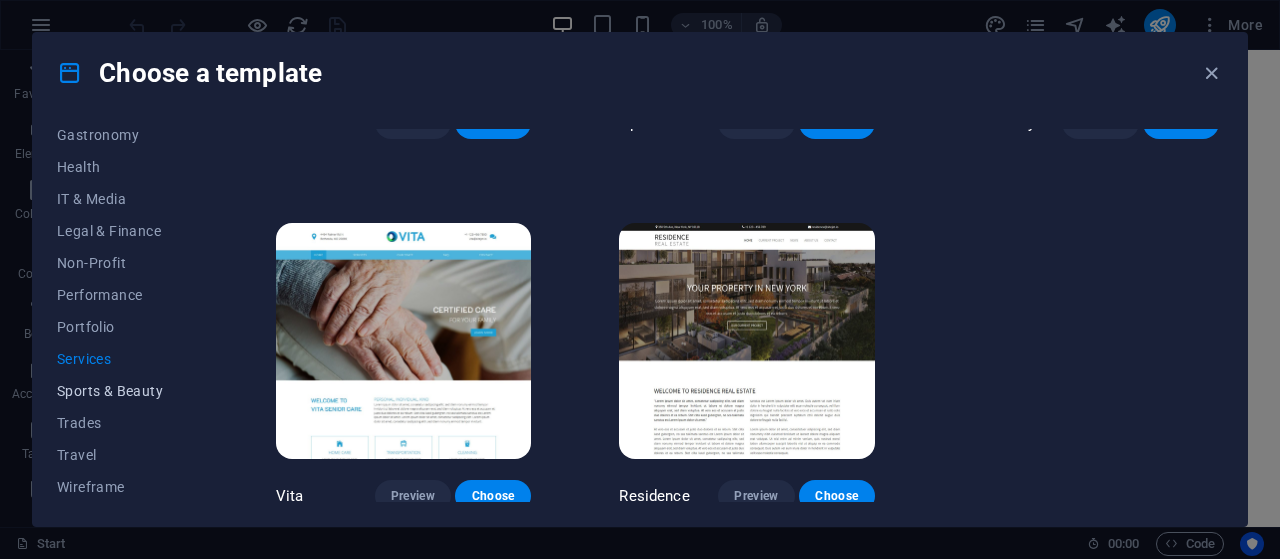 click on "Sports & Beauty" at bounding box center [122, 391] 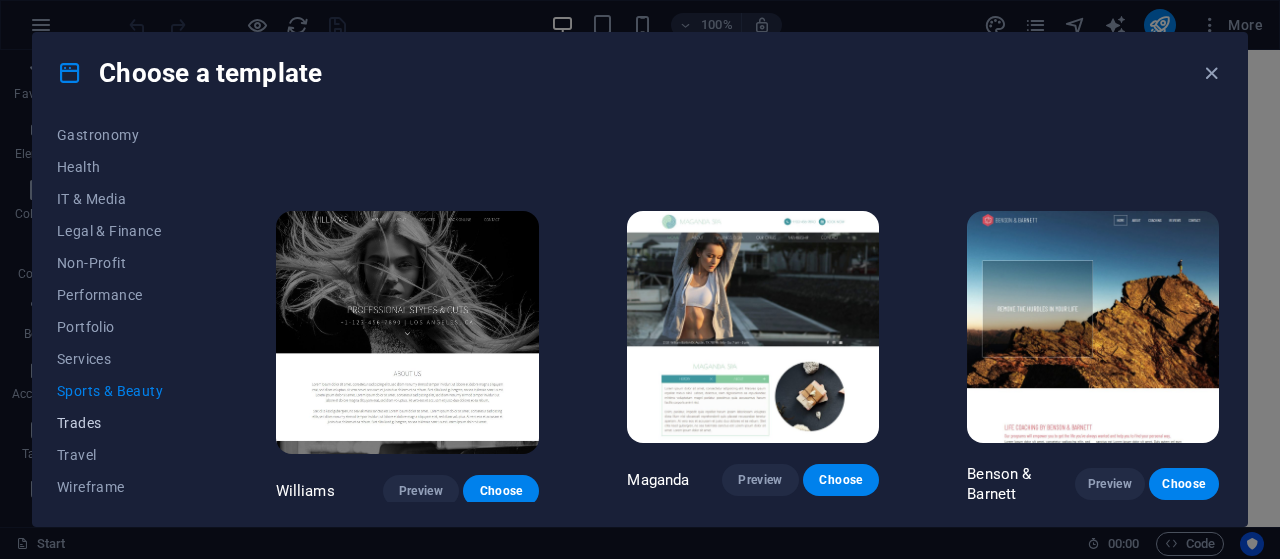 click on "Trades" at bounding box center (122, 423) 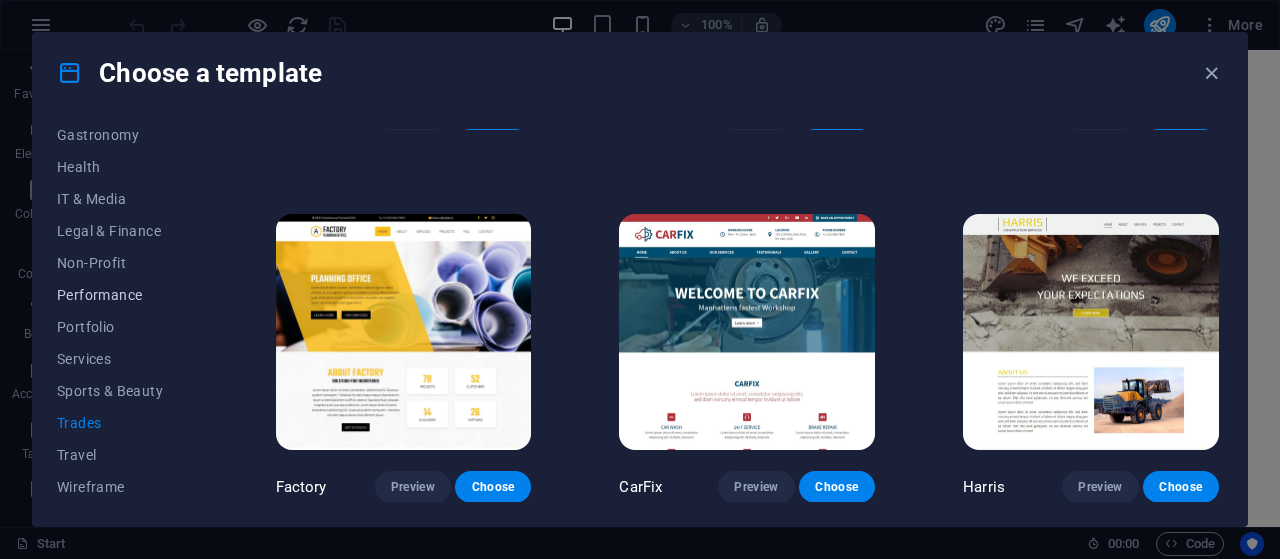 click on "Performance" at bounding box center (122, 295) 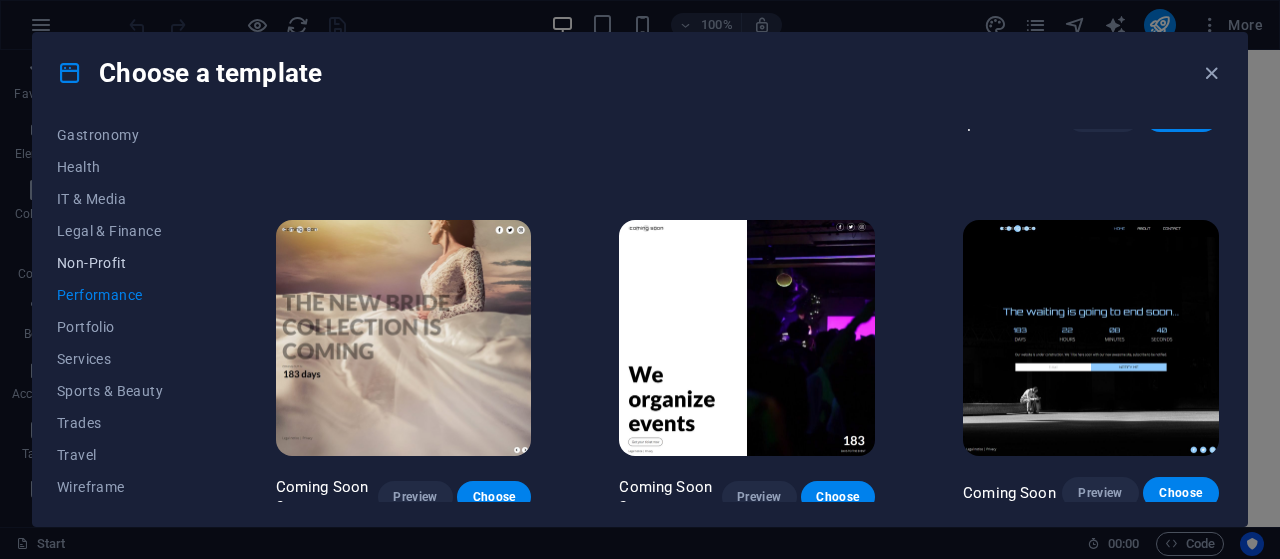 click on "Non-Profit" at bounding box center (122, 263) 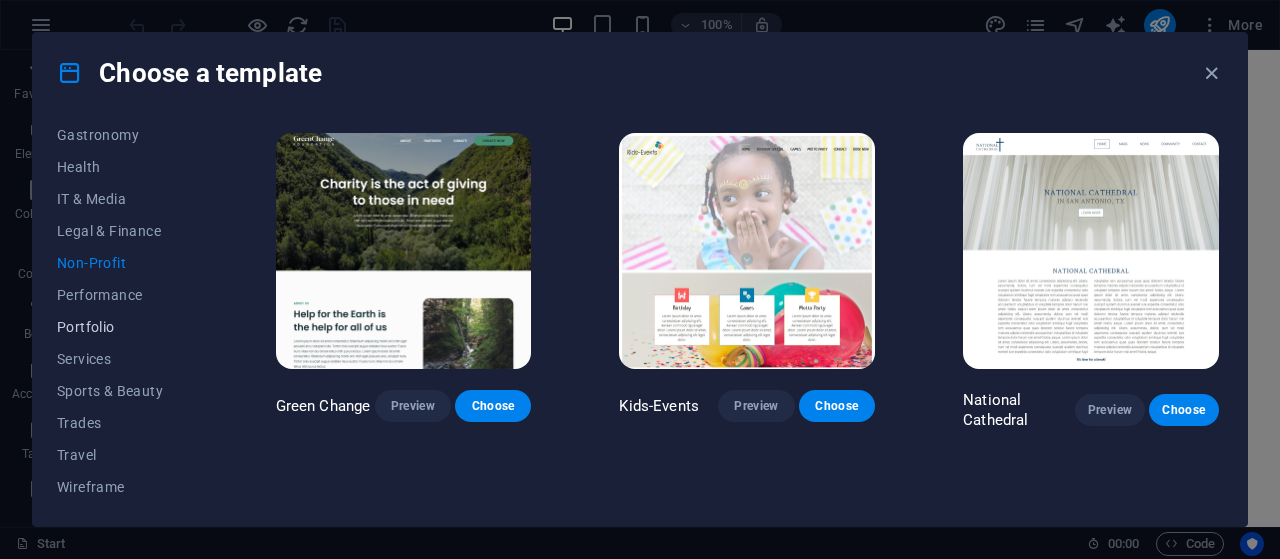 click on "Portfolio" at bounding box center [122, 327] 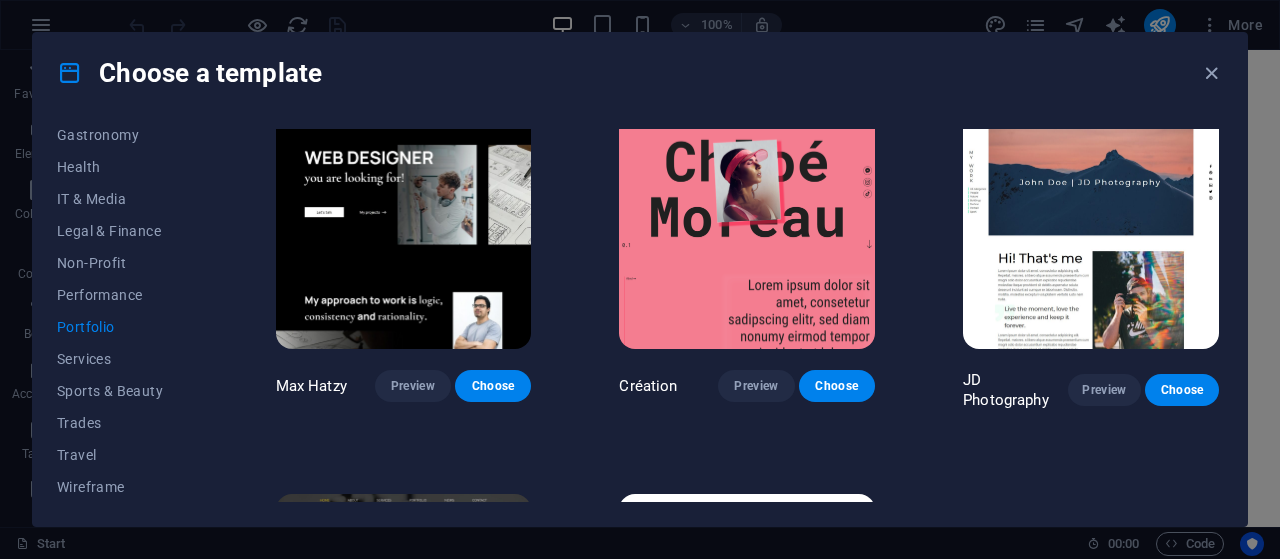 scroll, scrollTop: 672, scrollLeft: 0, axis: vertical 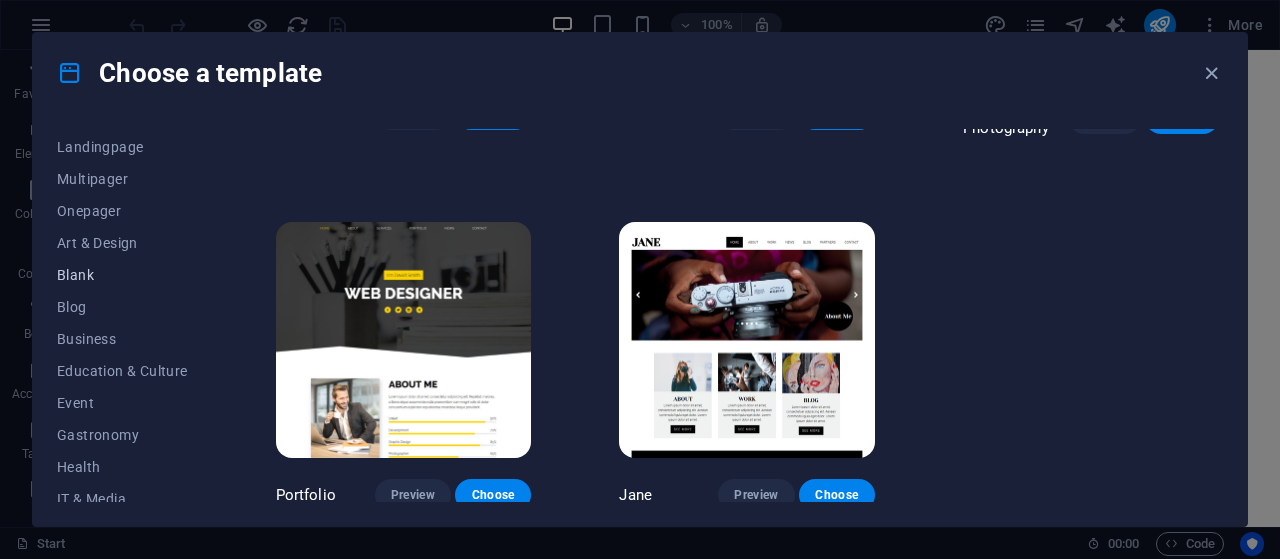 click on "Blank" at bounding box center [122, 275] 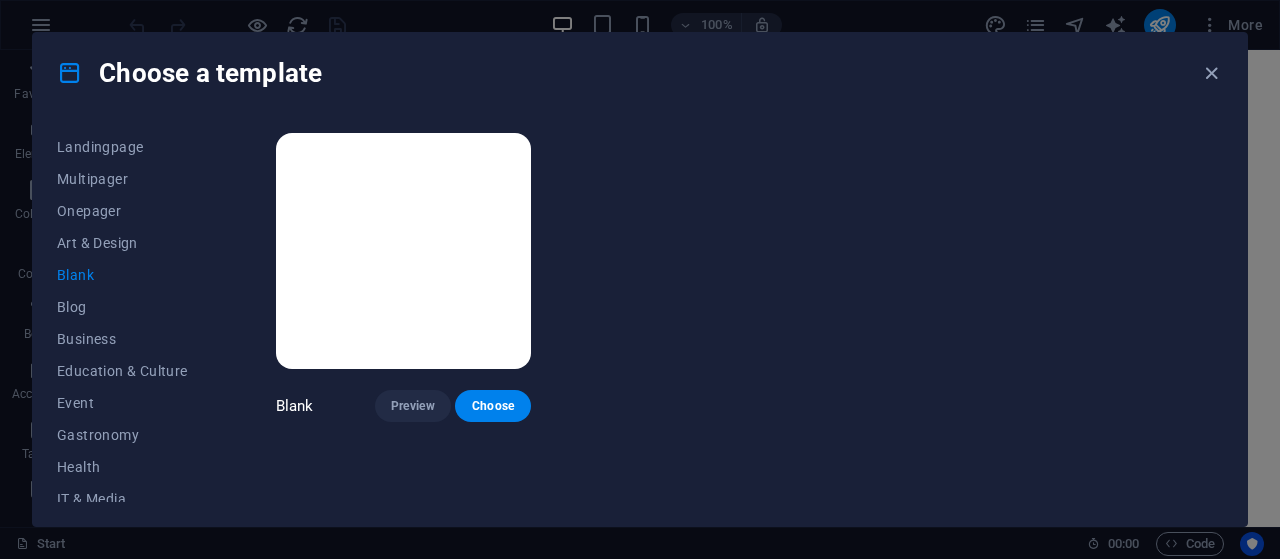 scroll, scrollTop: 0, scrollLeft: 0, axis: both 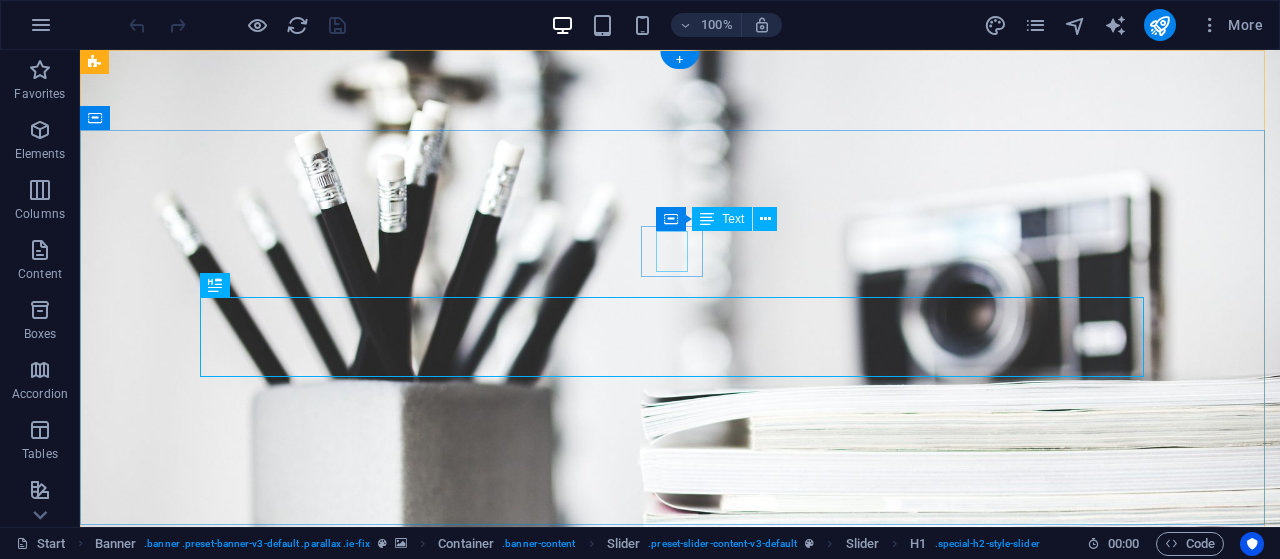 click on "I'm" at bounding box center [680, 748] 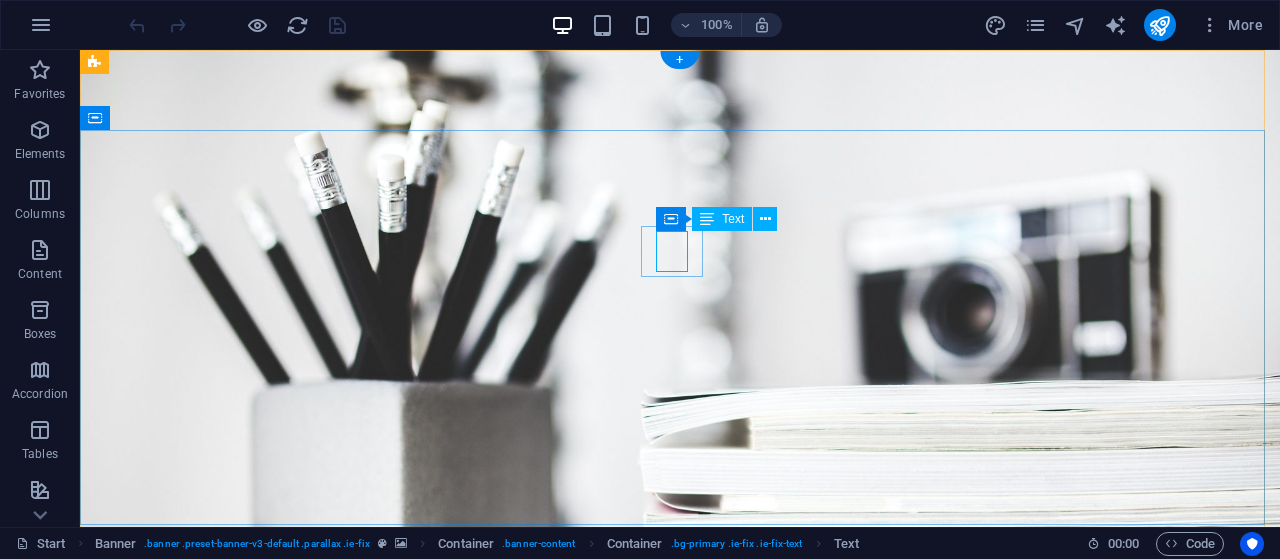 click on "I'm" at bounding box center [680, 748] 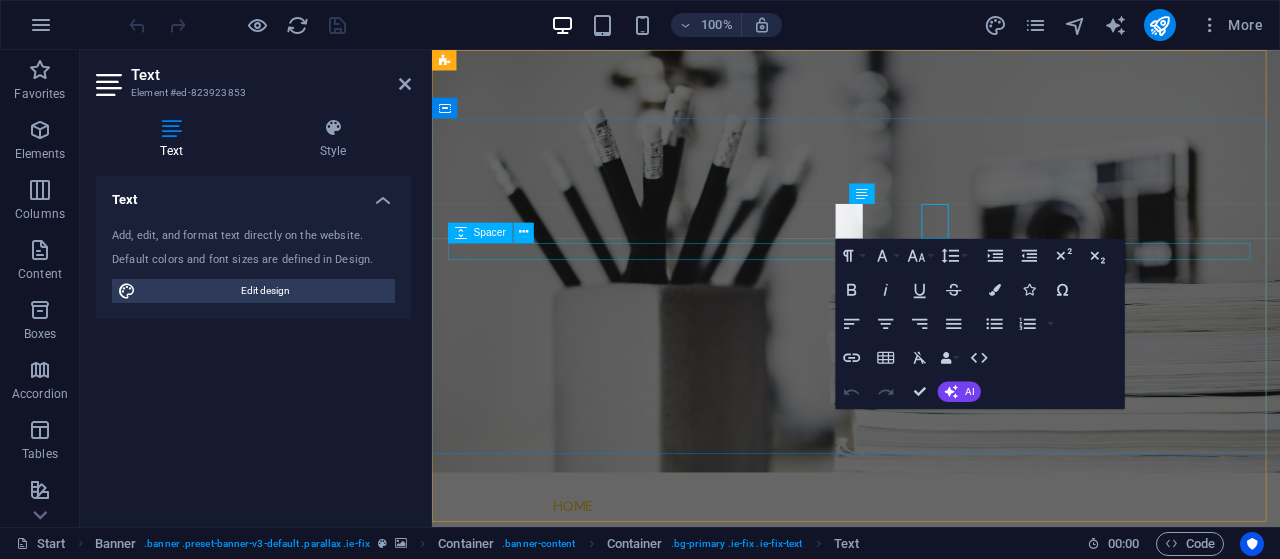 click at bounding box center (931, 784) 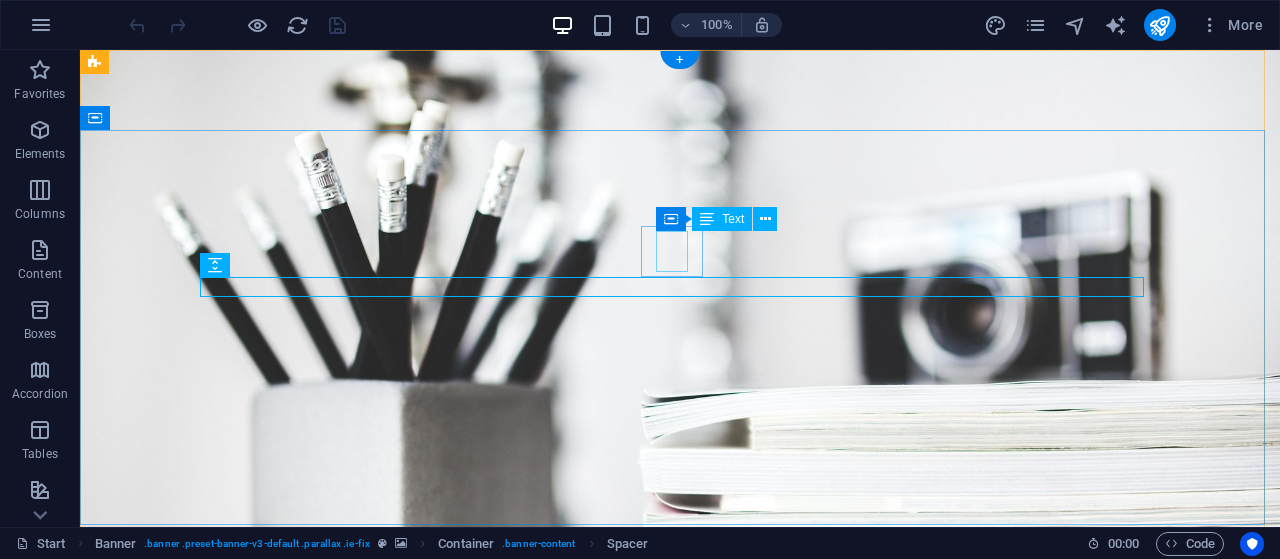 click on "I'm" at bounding box center (680, 748) 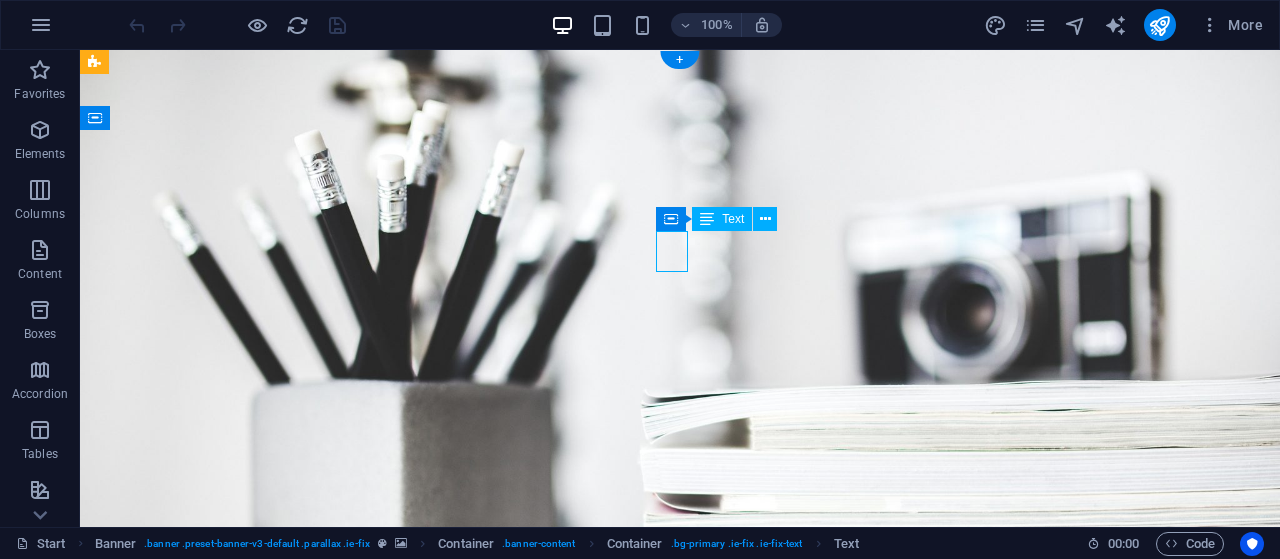 click on "I'm" at bounding box center (680, 748) 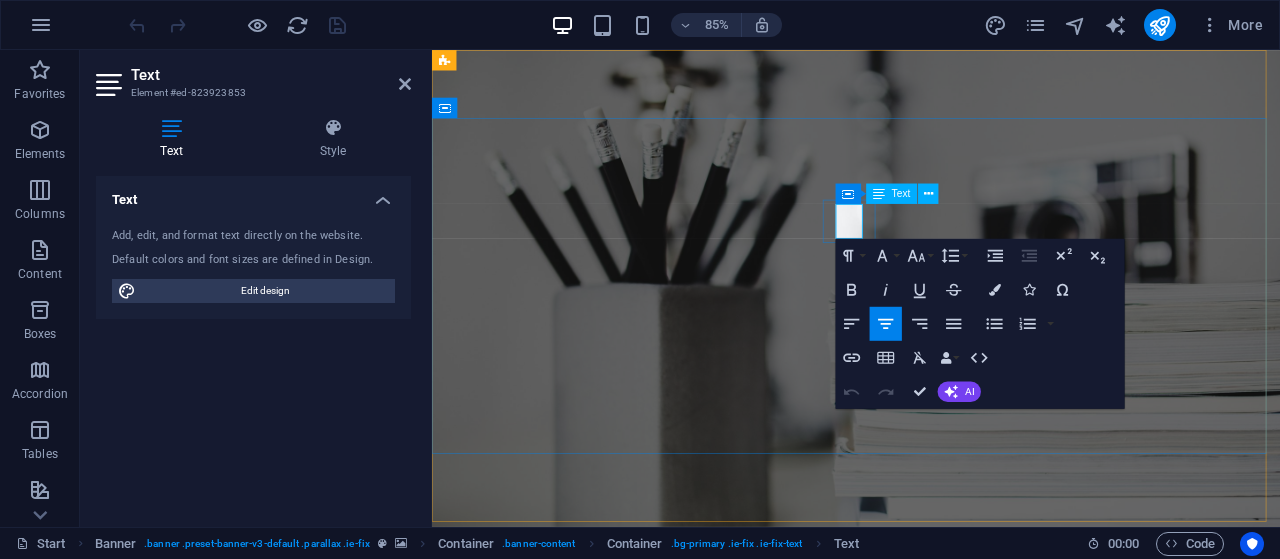 type 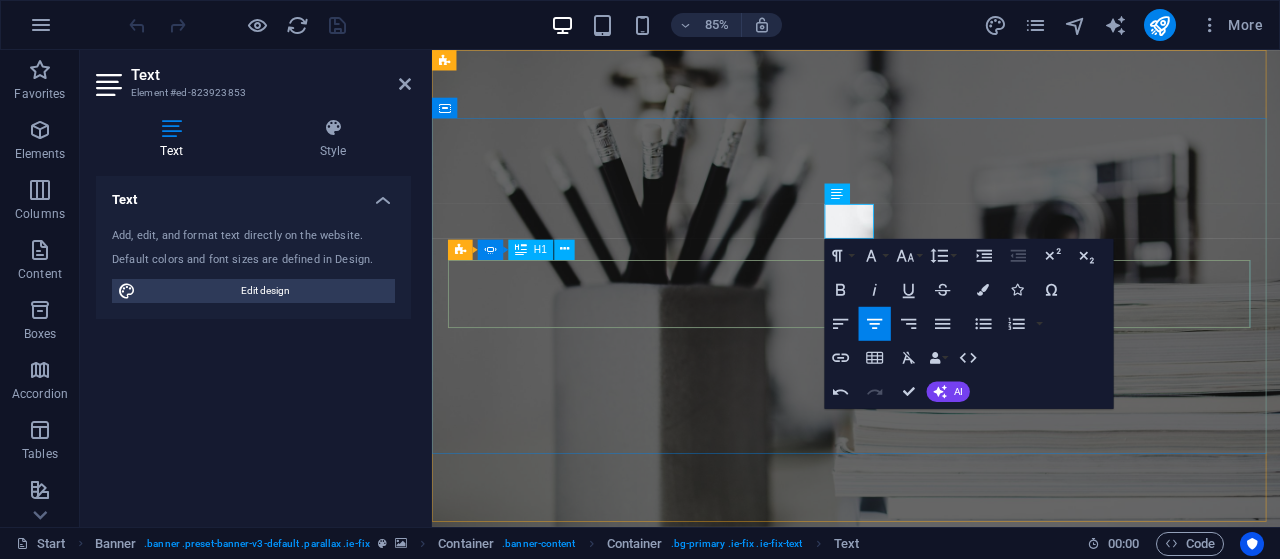 click on "Webdesigner" at bounding box center (931, 897) 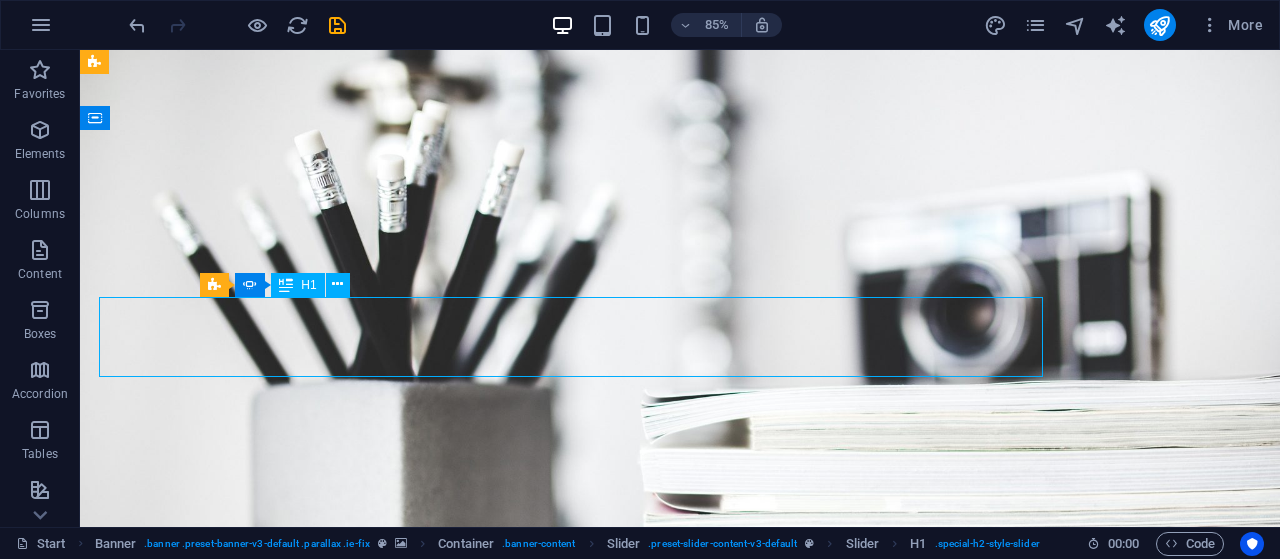click on "Webdesigner" at bounding box center (680, 834) 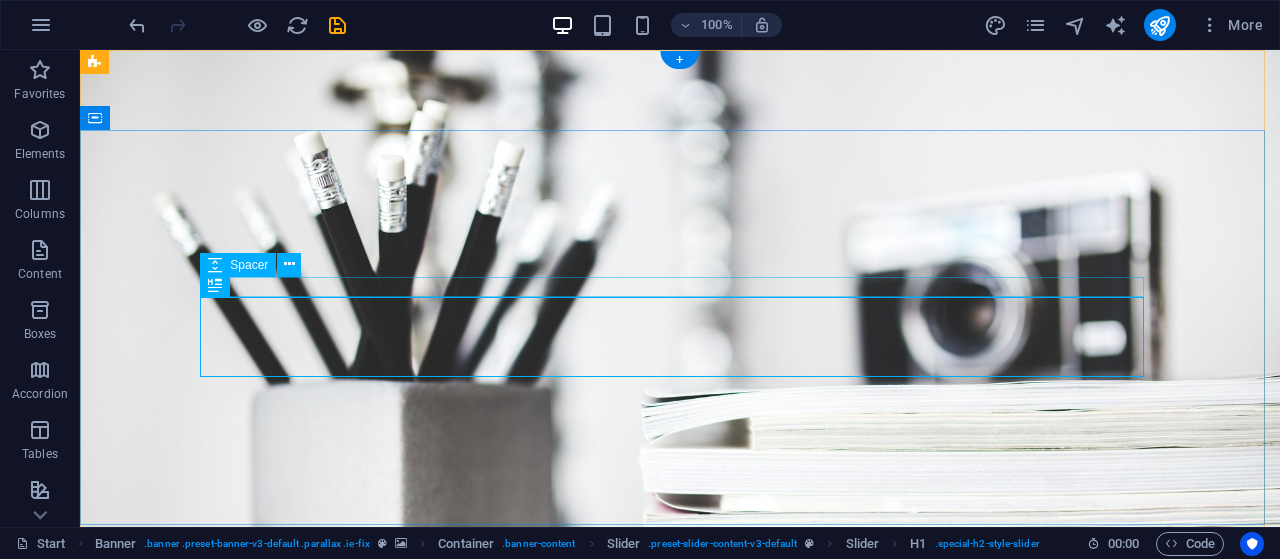 click at bounding box center [680, 784] 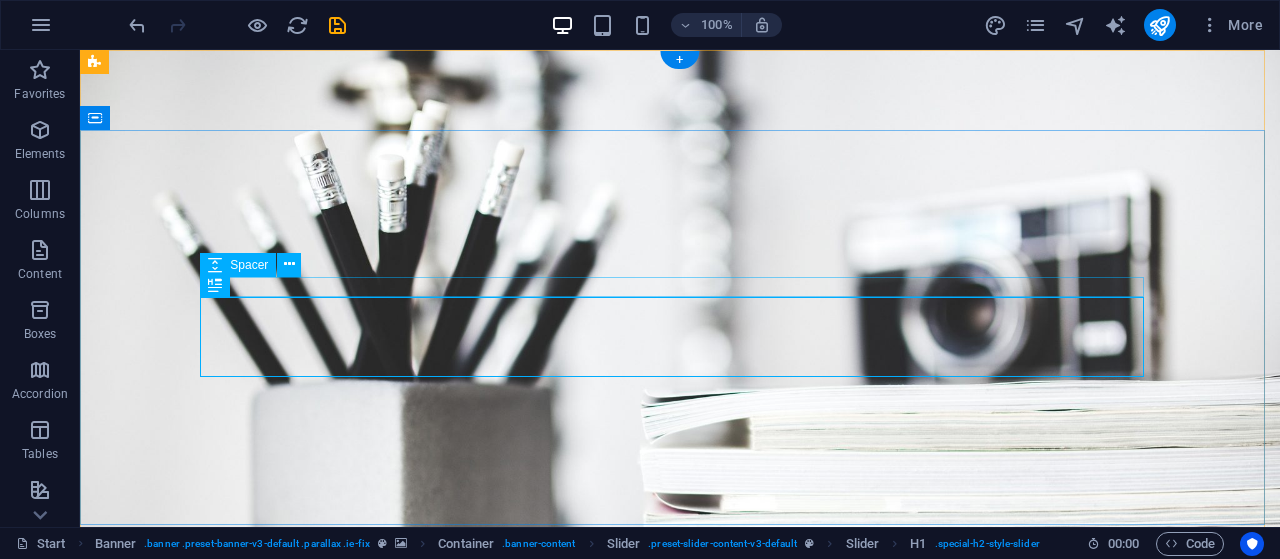 select on "px" 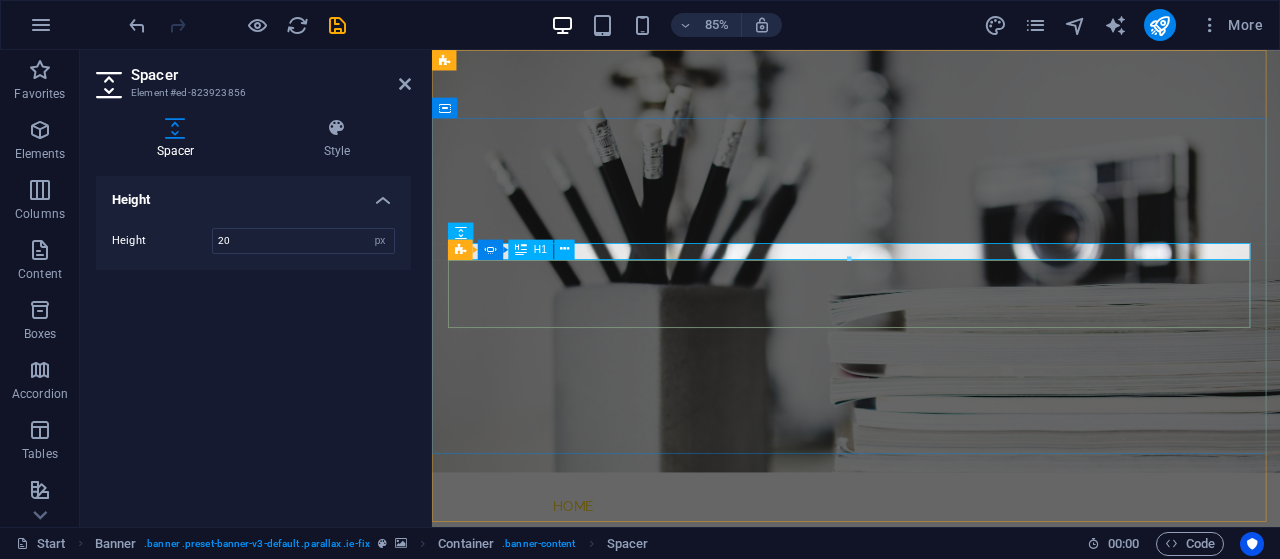 click on "Developer" at bounding box center [-13, 914] 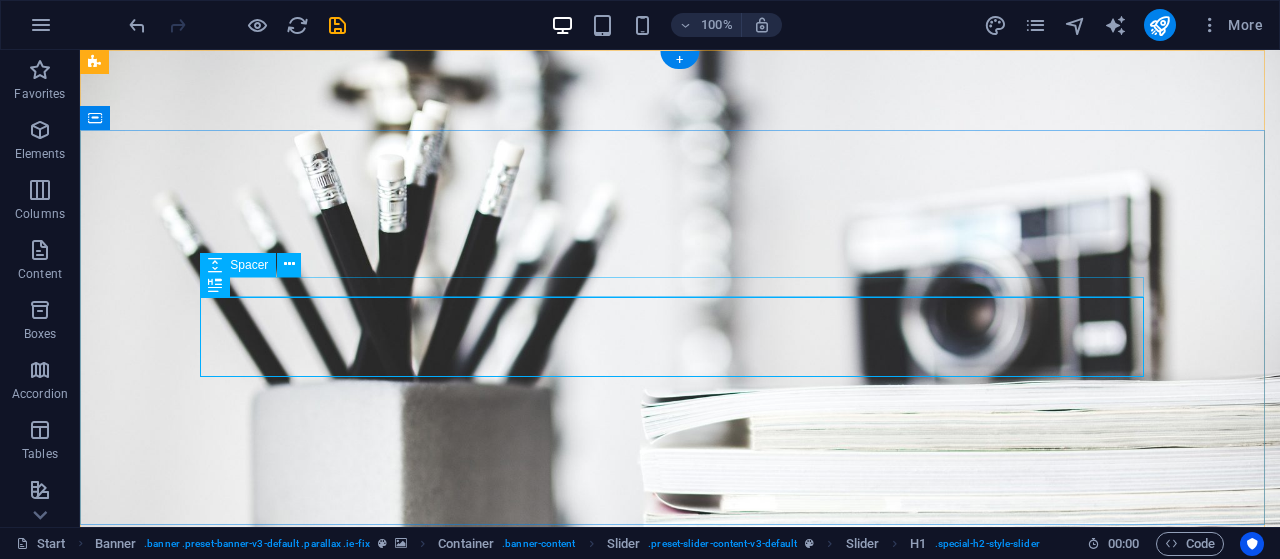click at bounding box center (680, 784) 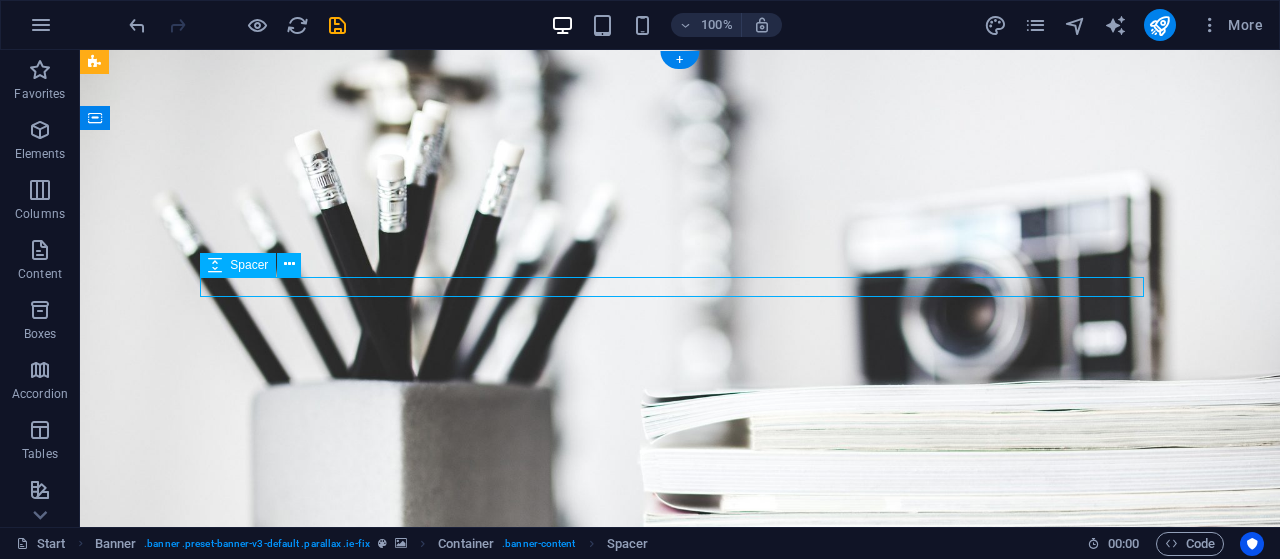 click at bounding box center [680, 784] 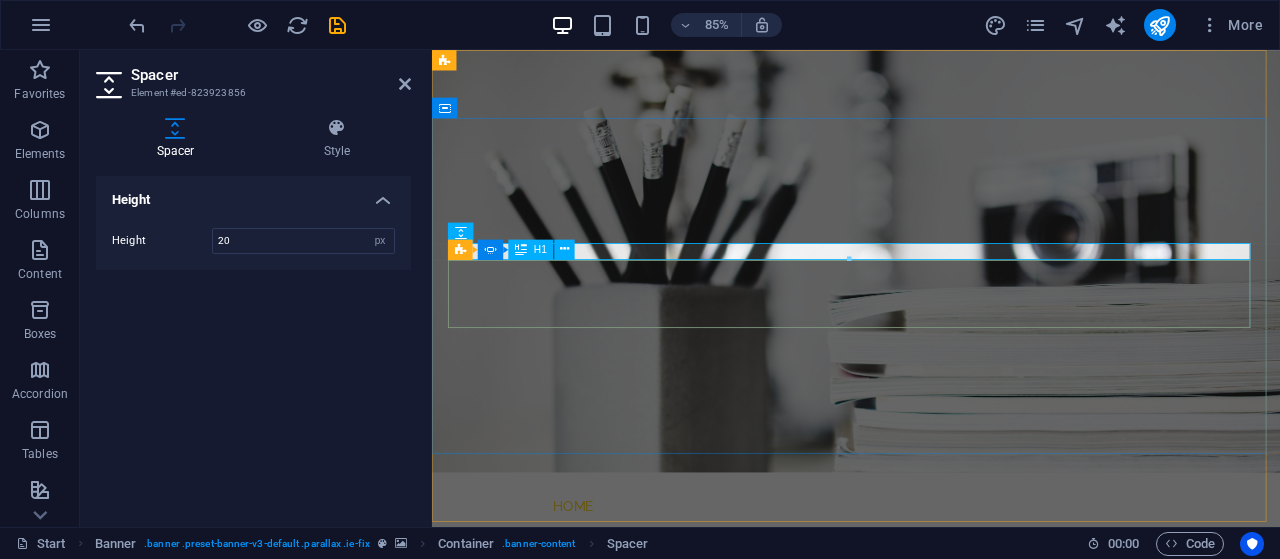 click on "Developer" at bounding box center [-13, 914] 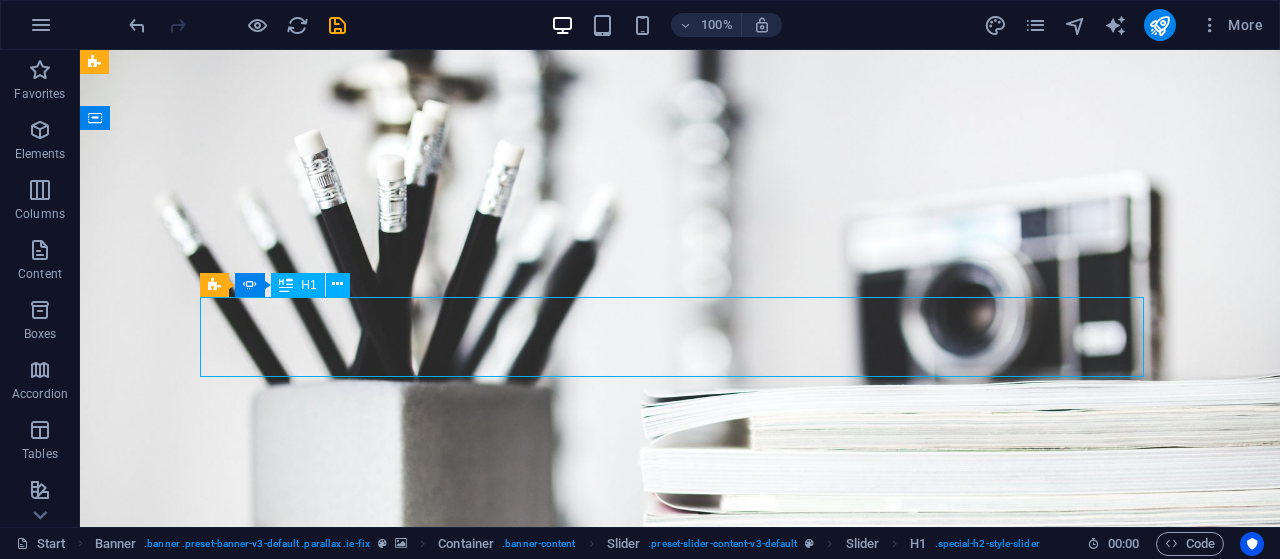 click on "Developer" at bounding box center (-264, 914) 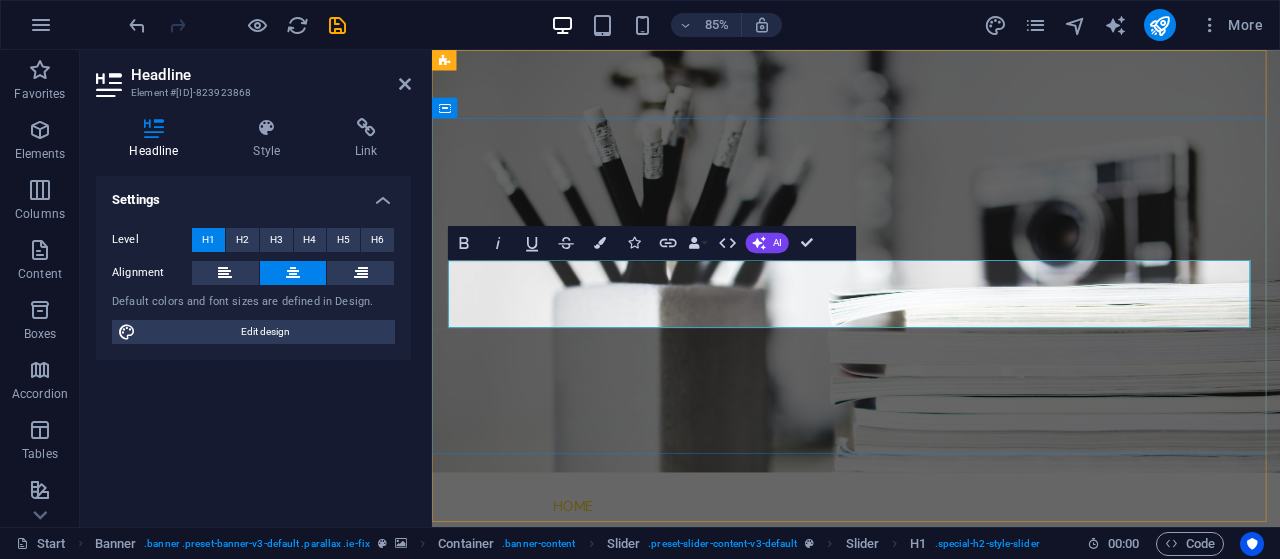 click on "Photographer" at bounding box center [-957, 994] 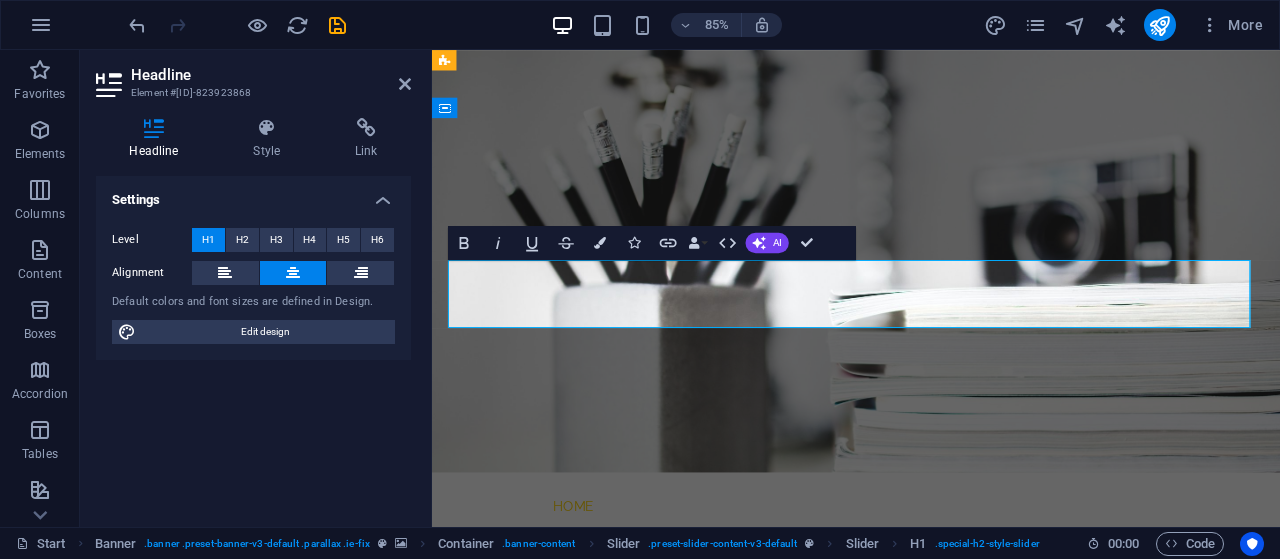 click on "Photographer" at bounding box center (-957, 994) 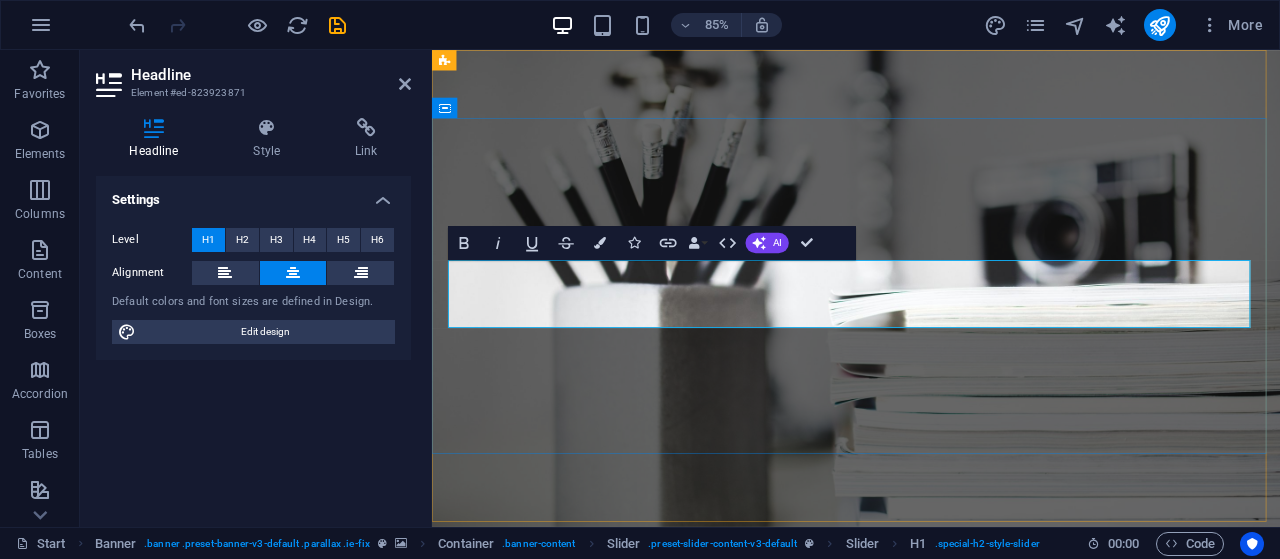 type 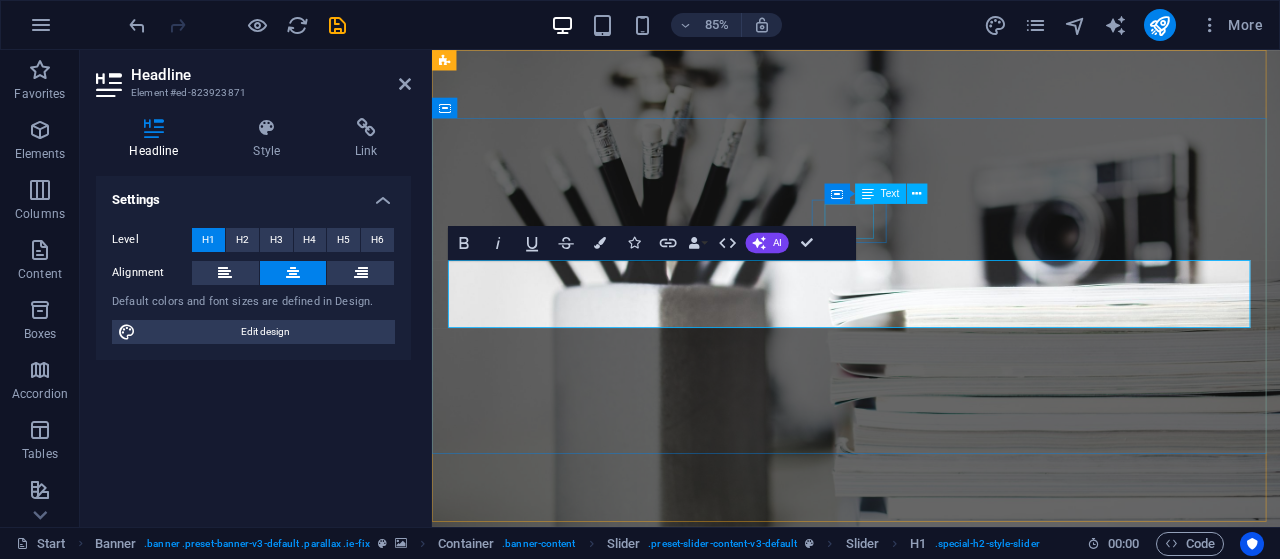 click on "Hello" at bounding box center [931, 811] 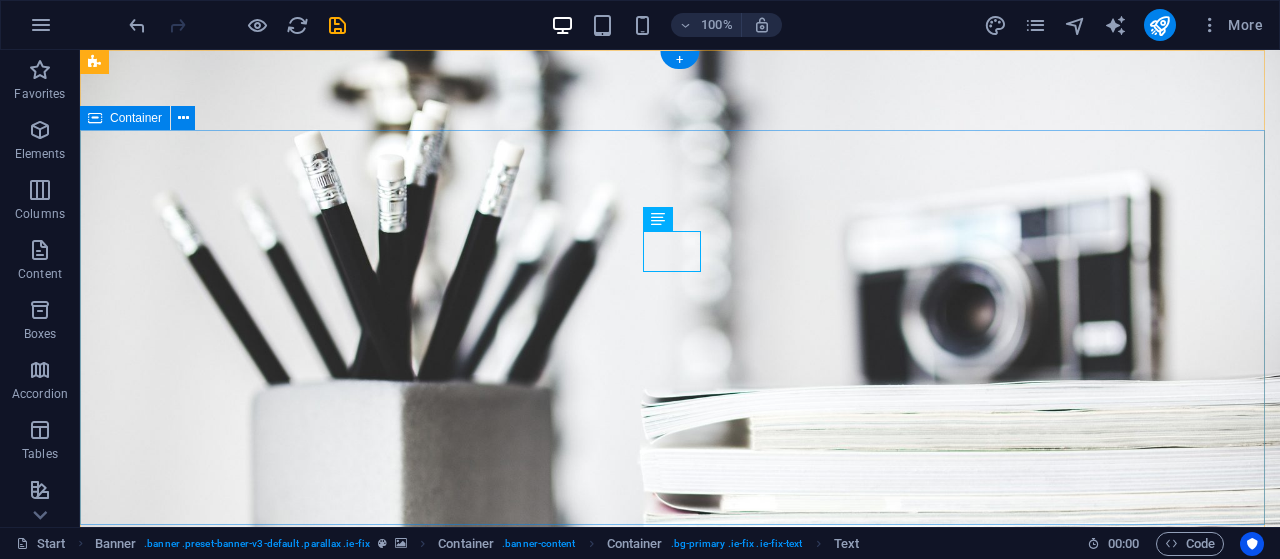 click on "Hello   Webdesigner Developer mugonat hosting page" at bounding box center [680, 884] 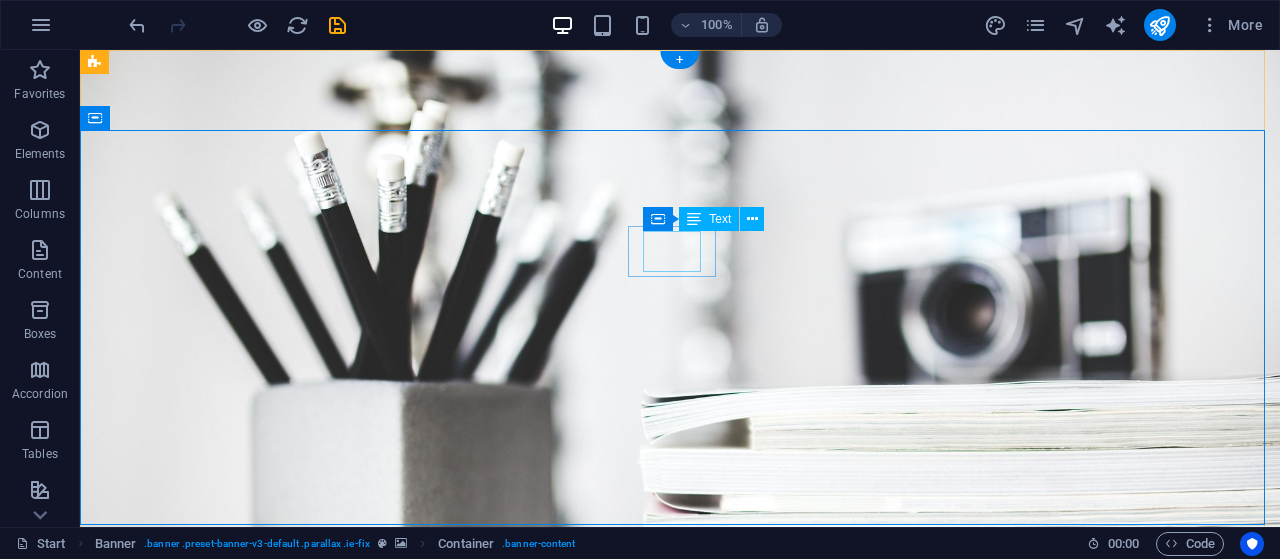 click on "Hello" at bounding box center (680, 748) 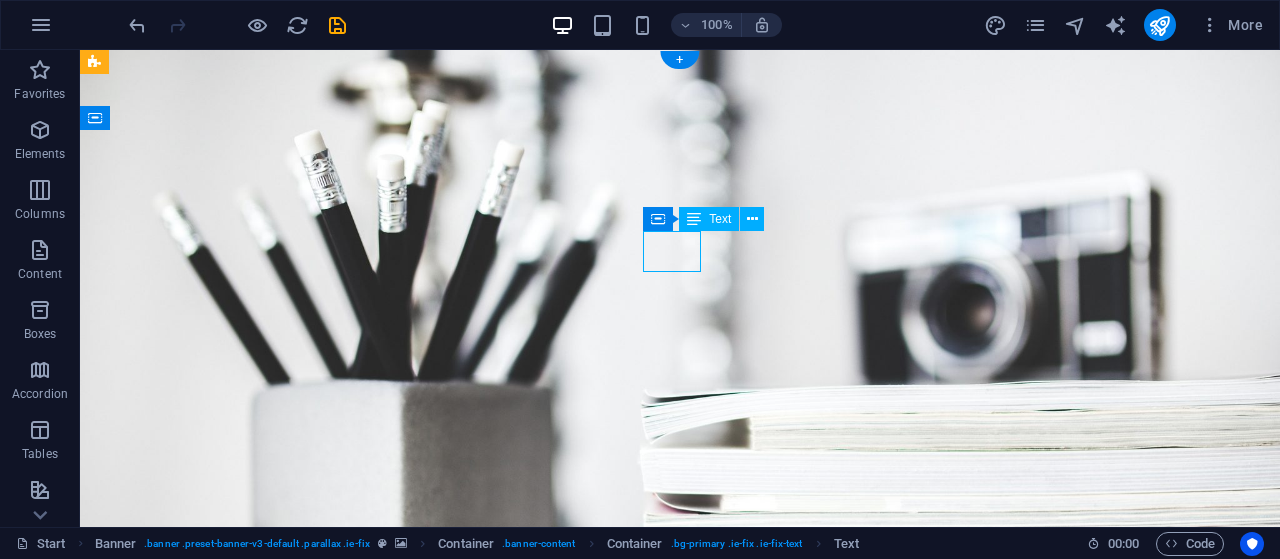 click on "Hello" at bounding box center [680, 748] 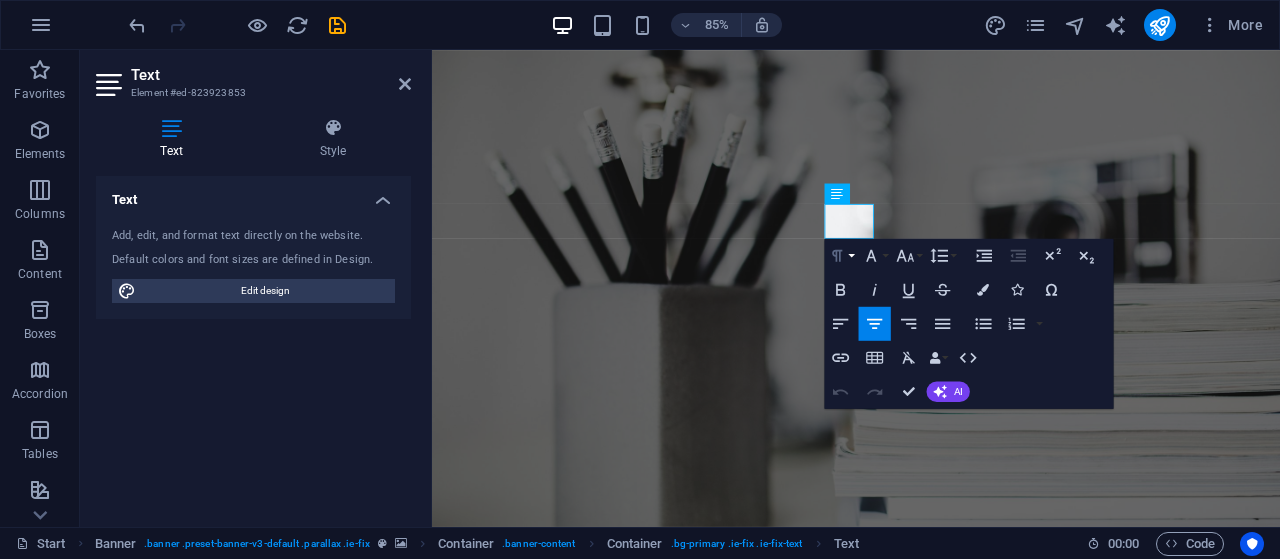 type 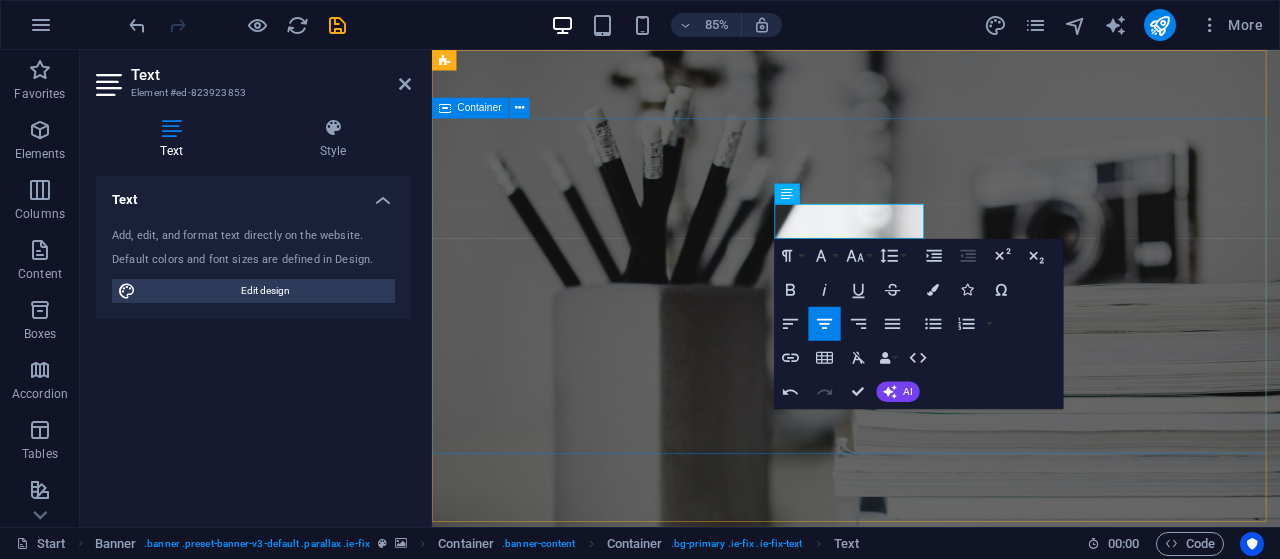 click on "Hello, Welcome   Webdesigner Developer mugonat hosting page" at bounding box center [931, 947] 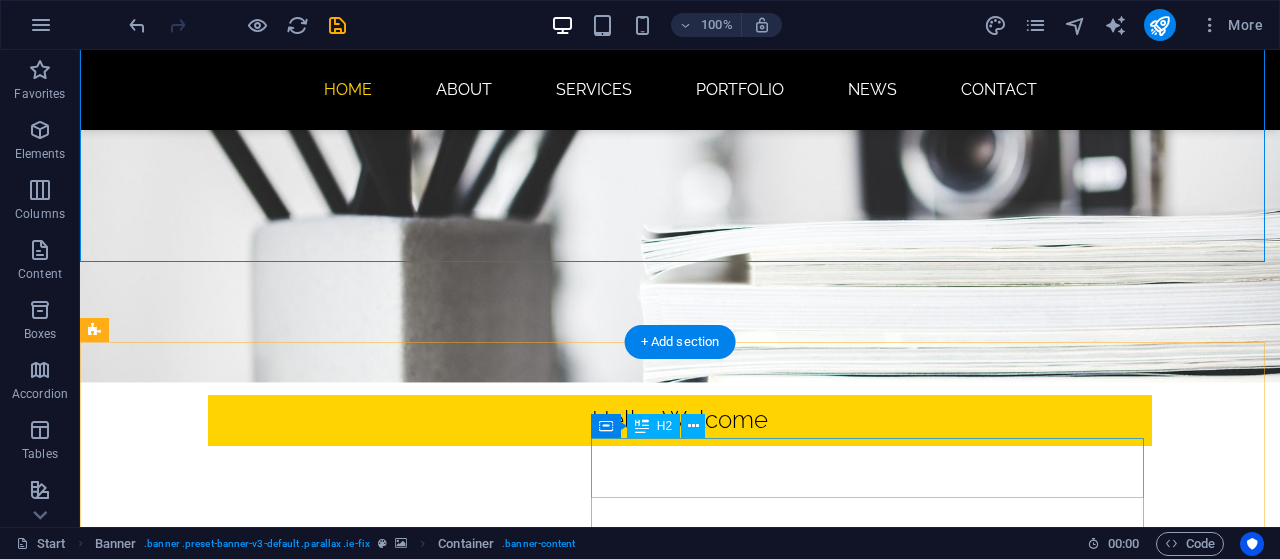 scroll, scrollTop: 400, scrollLeft: 0, axis: vertical 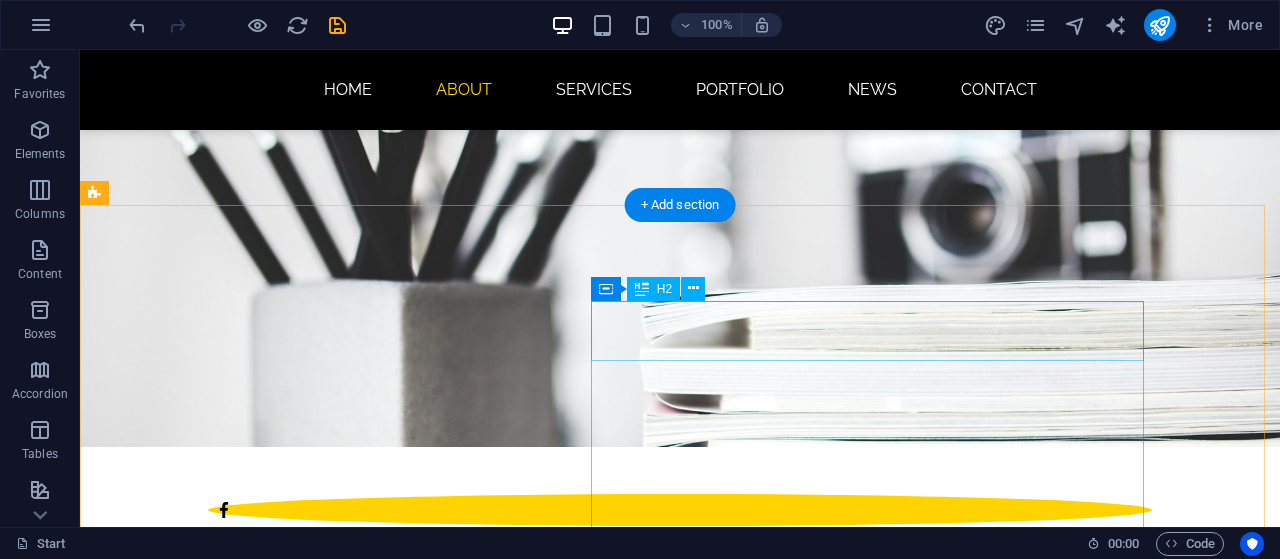 click on "About me" at bounding box center (568, 1646) 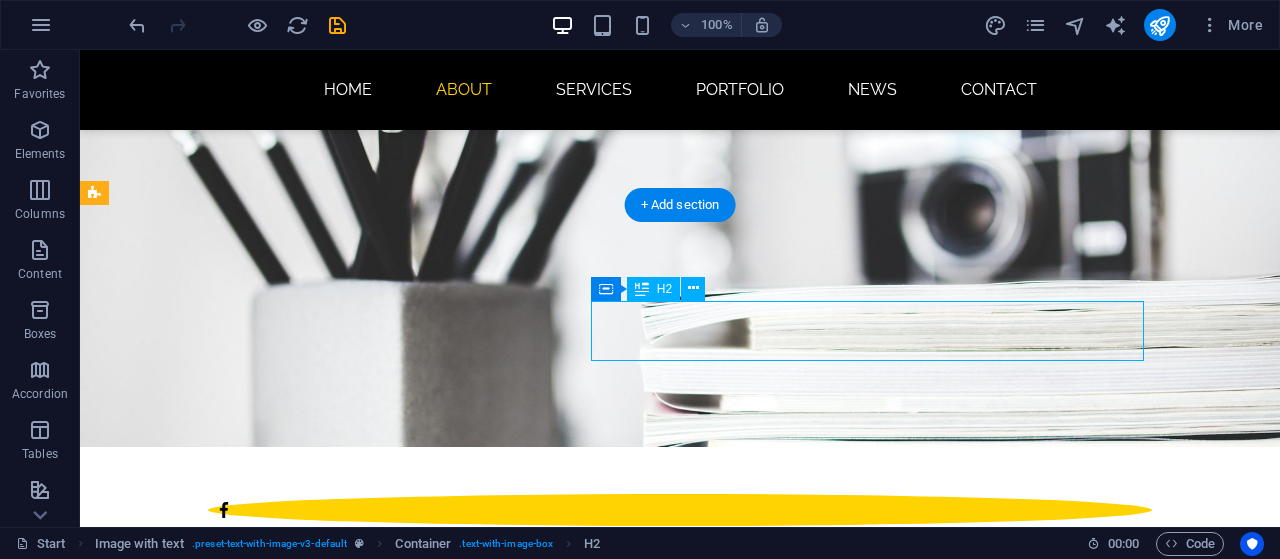 click on "About me" at bounding box center [568, 1646] 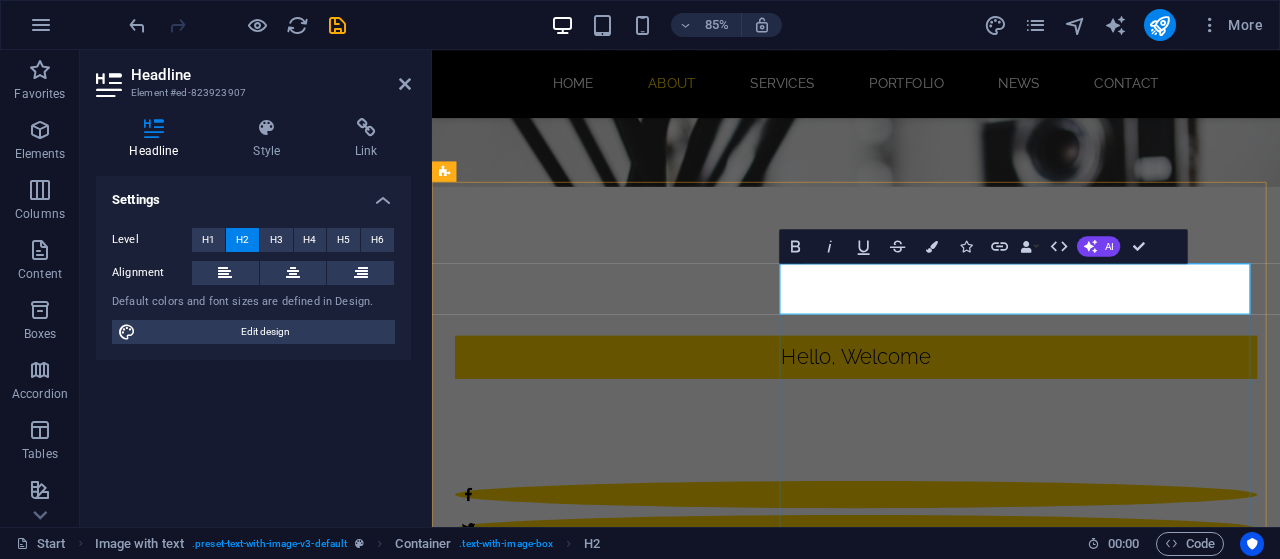 type 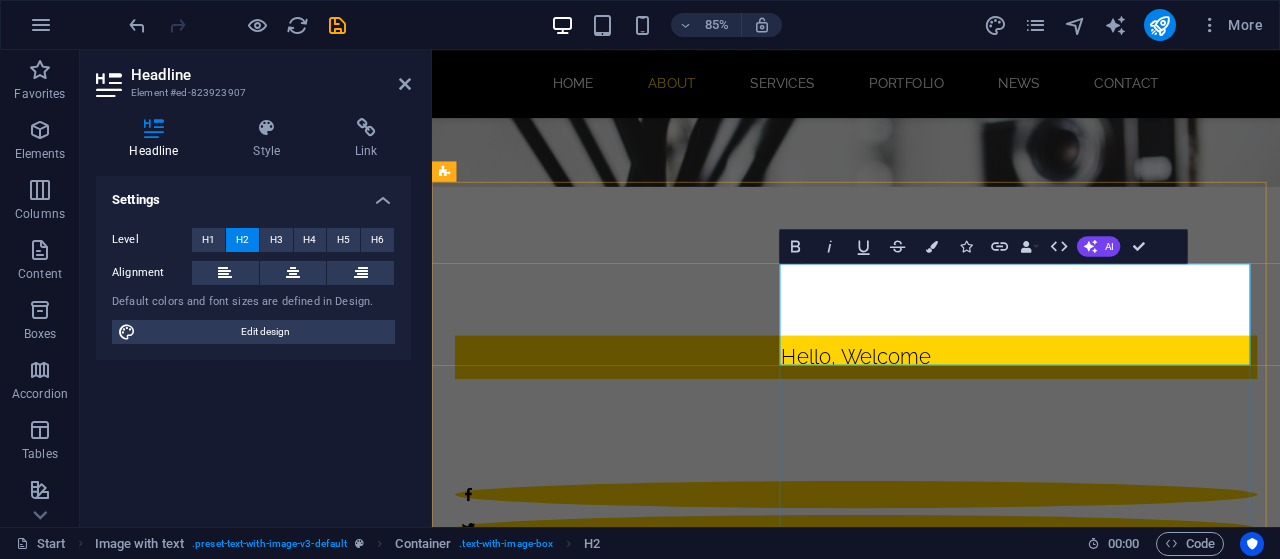 click on "MUGONAT SYSTEM HOSTING" at bounding box center (920, 1709) 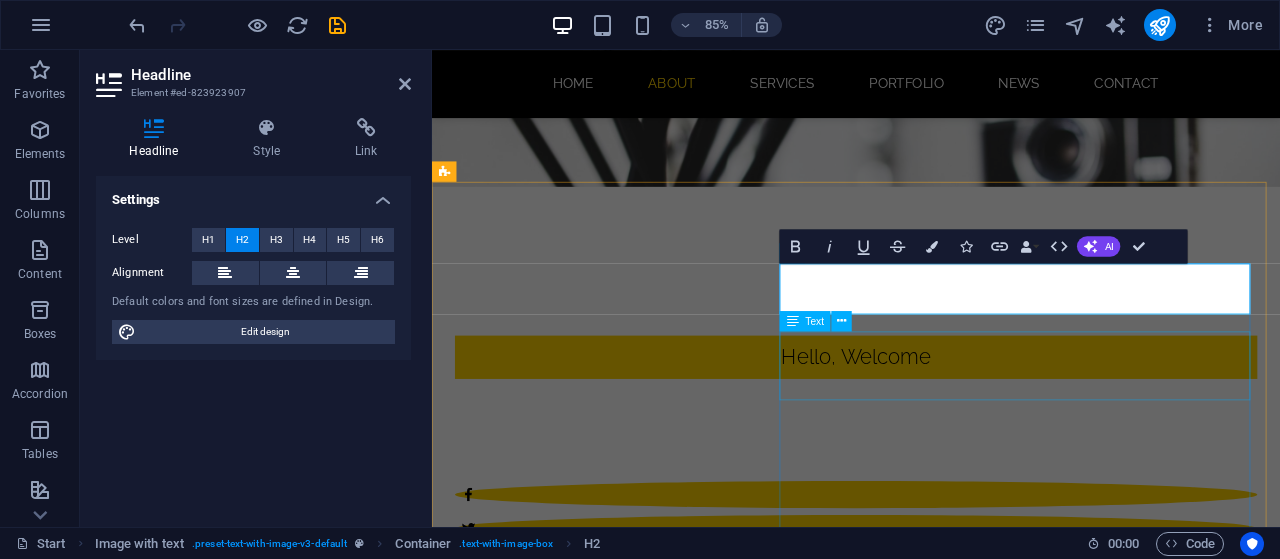 click on "Lorem ipsum dolor sit amet, consectetuer adipiscing elit. Aenean commodo ligula eget dolor. Lorem ipsum dolor sit amet, consectetuer adipiscing elit leget dolor." at bounding box center (920, 1786) 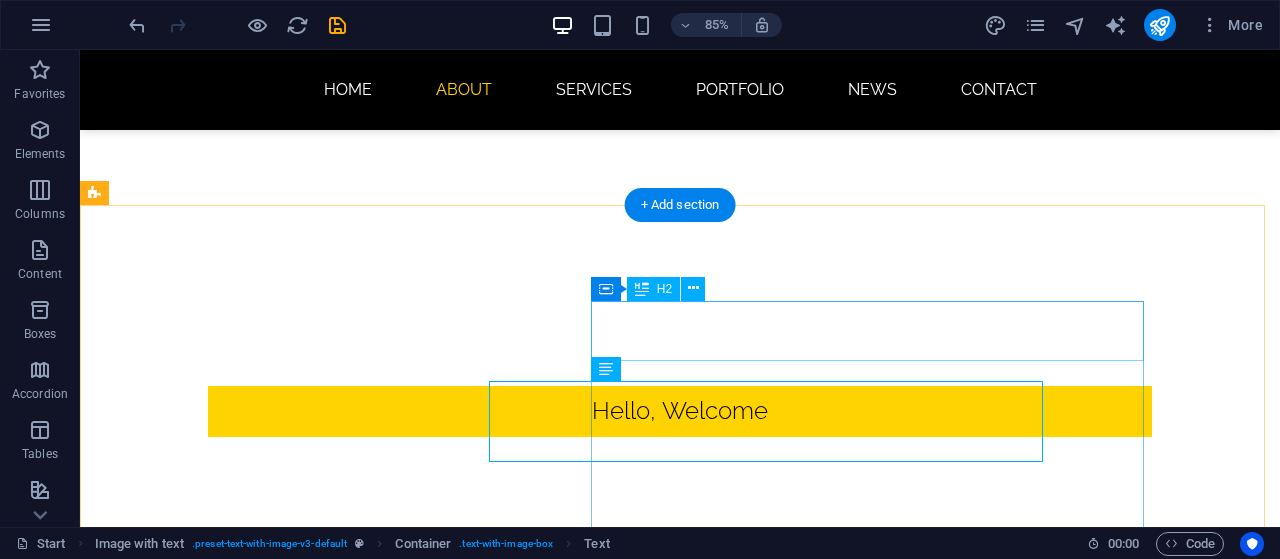 click on "MUGONAT HOSTING" at bounding box center (568, 1709) 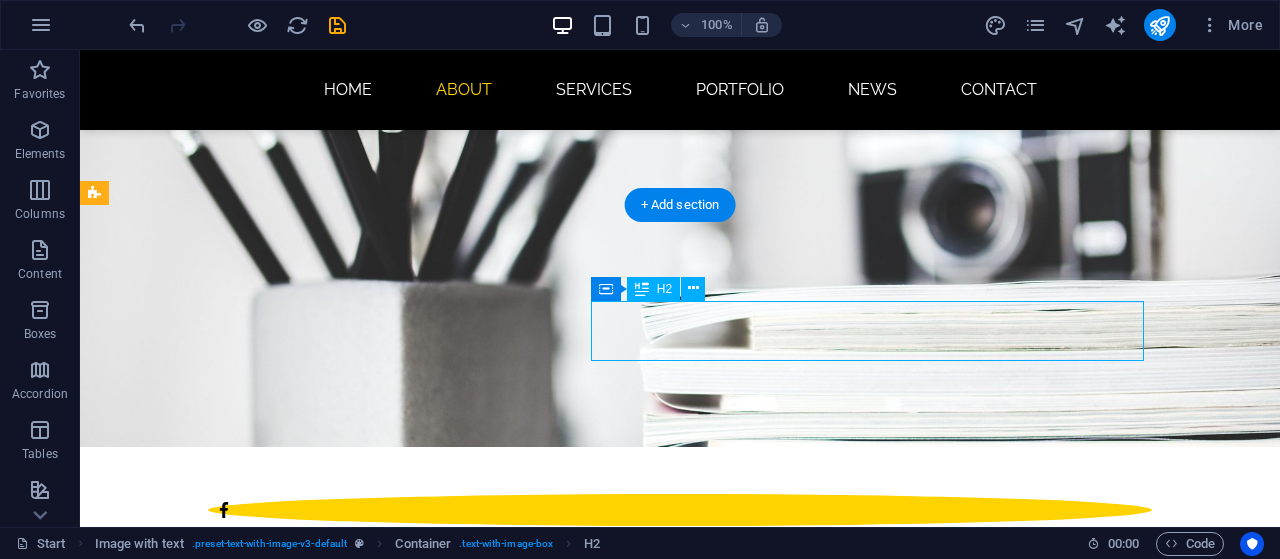 click on "MUGONAT HOSTING" at bounding box center [568, 1646] 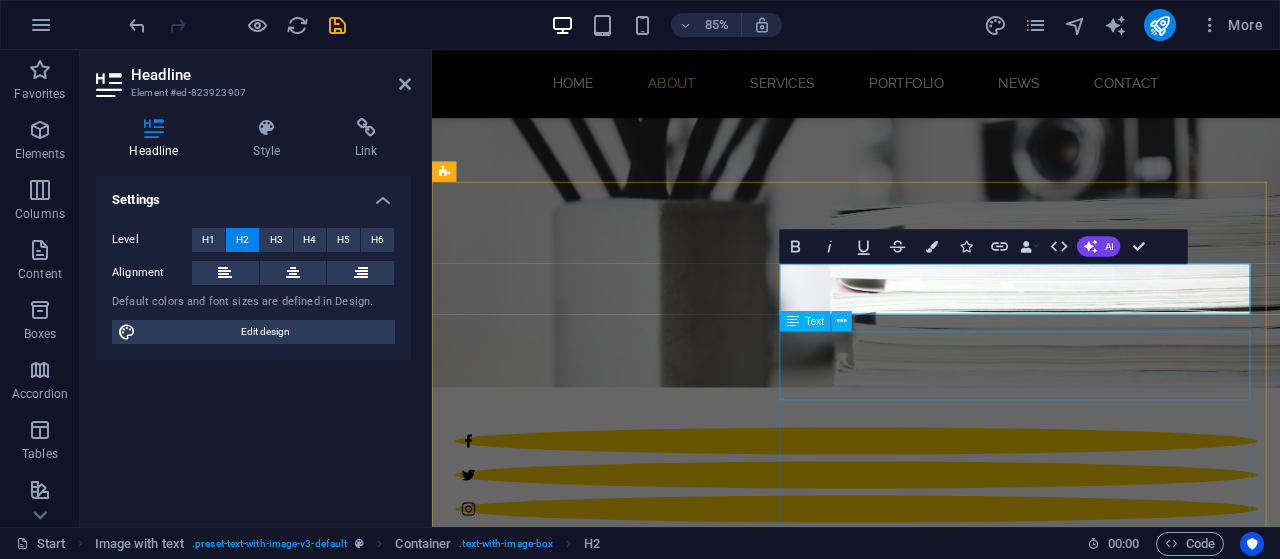 click on "Lorem ipsum dolor sit amet, consectetuer adipiscing elit. Aenean commodo ligula eget dolor. Lorem ipsum dolor sit amet, consectetuer adipiscing elit leget dolor." at bounding box center (920, 1723) 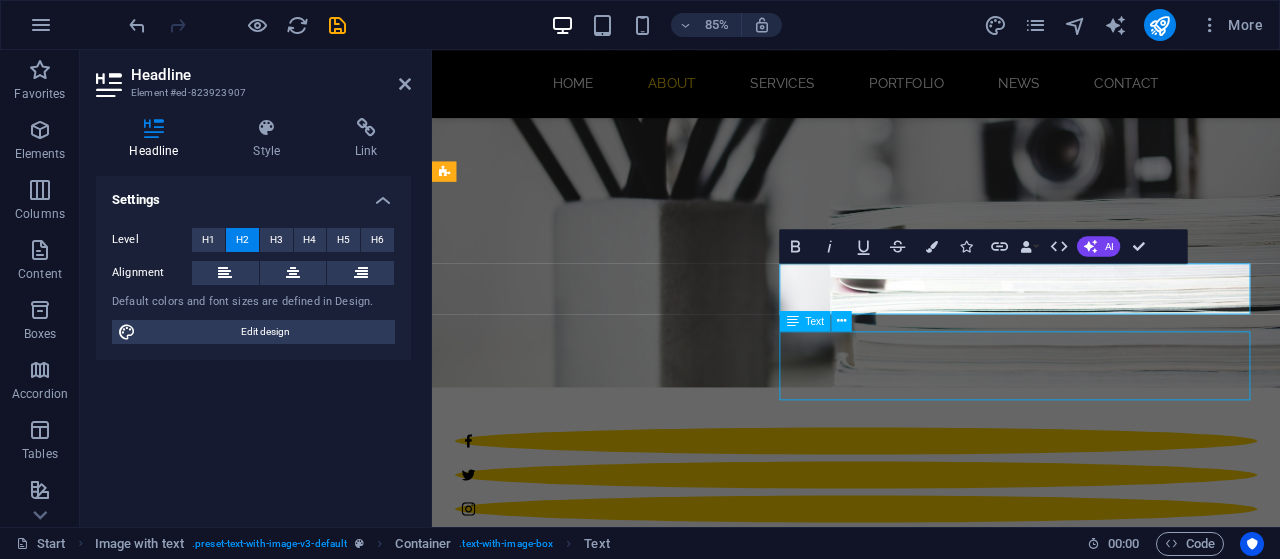 click on "Lorem ipsum dolor sit amet, consectetuer adipiscing elit. Aenean commodo ligula eget dolor. Lorem ipsum dolor sit amet, consectetuer adipiscing elit leget dolor." at bounding box center (920, 1723) 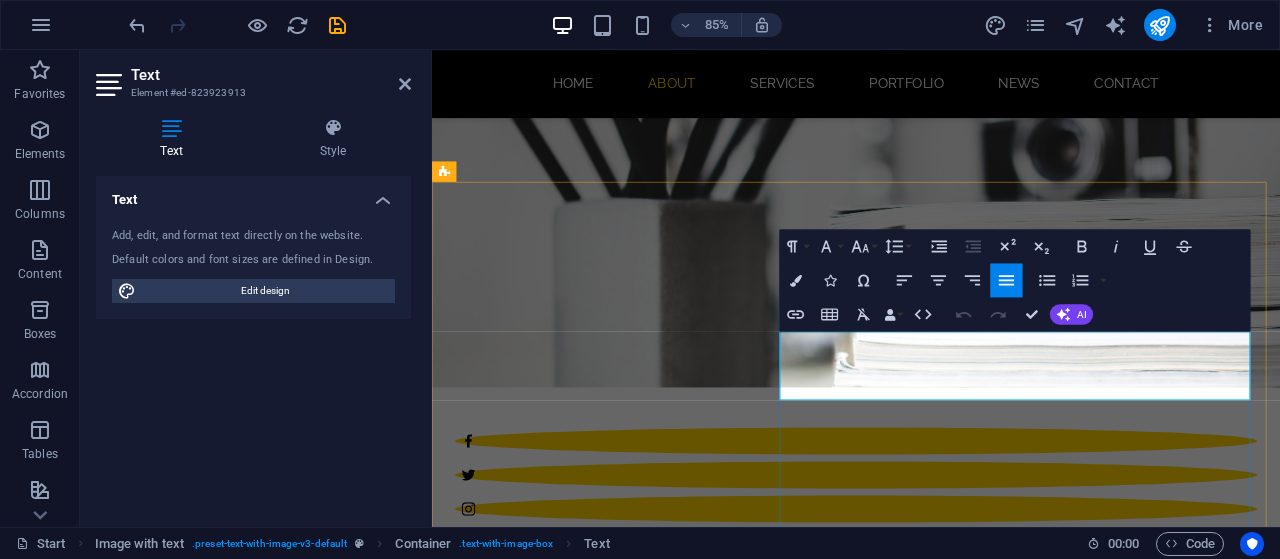 click on "Lorem ipsum dolor sit amet, consectetuer adipiscing elit. Aenean commodo ligula eget dolor. Lorem ipsum dolor sit amet, consectetuer adipiscing elit leget dolor." at bounding box center (920, 1723) 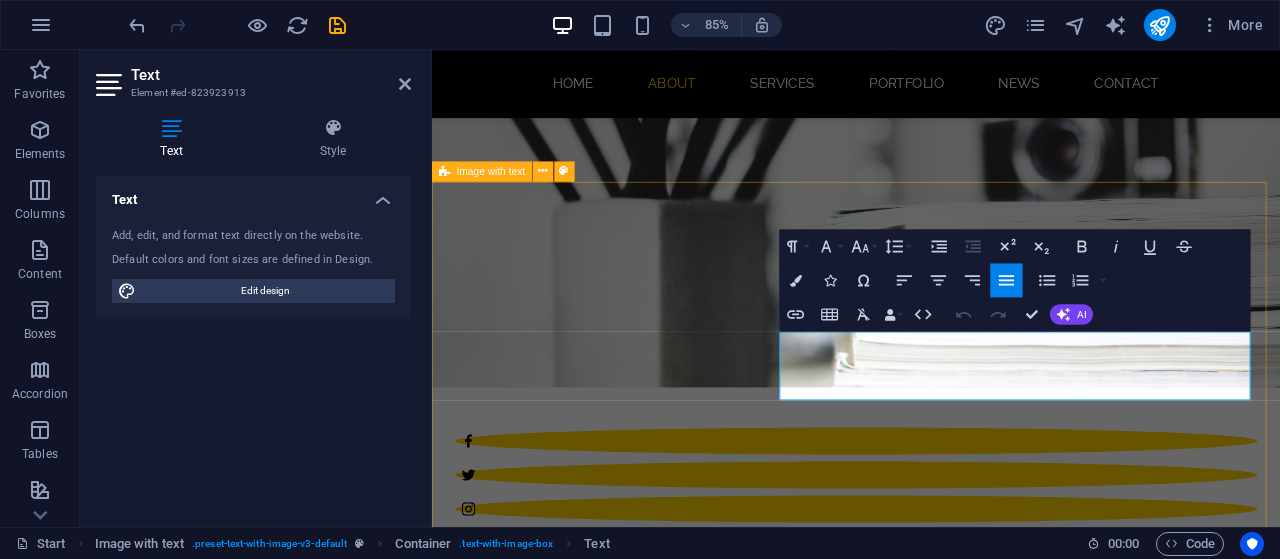 drag, startPoint x: 978, startPoint y: 451, endPoint x: 833, endPoint y: 401, distance: 153.37862 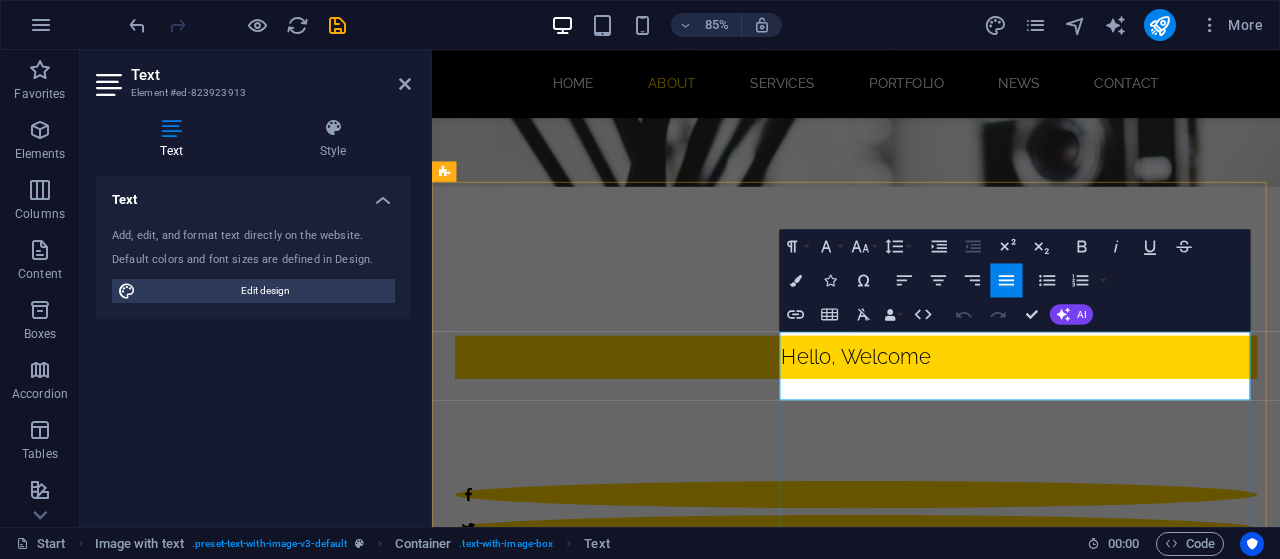 type 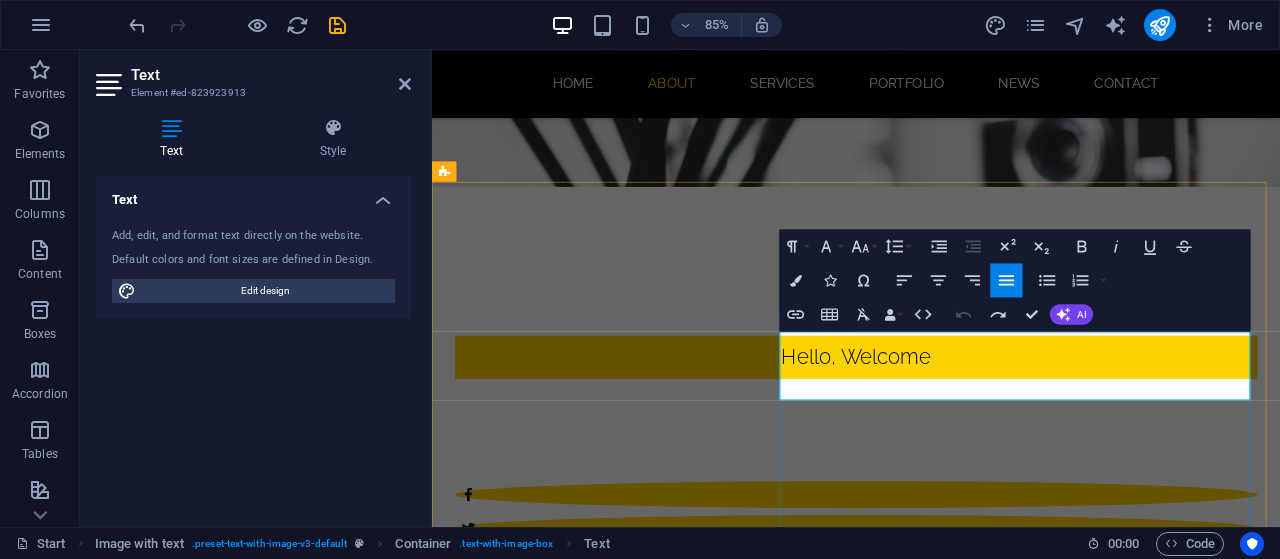click on "Lorem ipsum dolor sit amet, consectetuer adipiscing elit. Aenean commodo ligula eget dolor. Lorem ipsum dolor sit amet, consectetuer adipiscing elit leget dolor." at bounding box center (920, 1786) 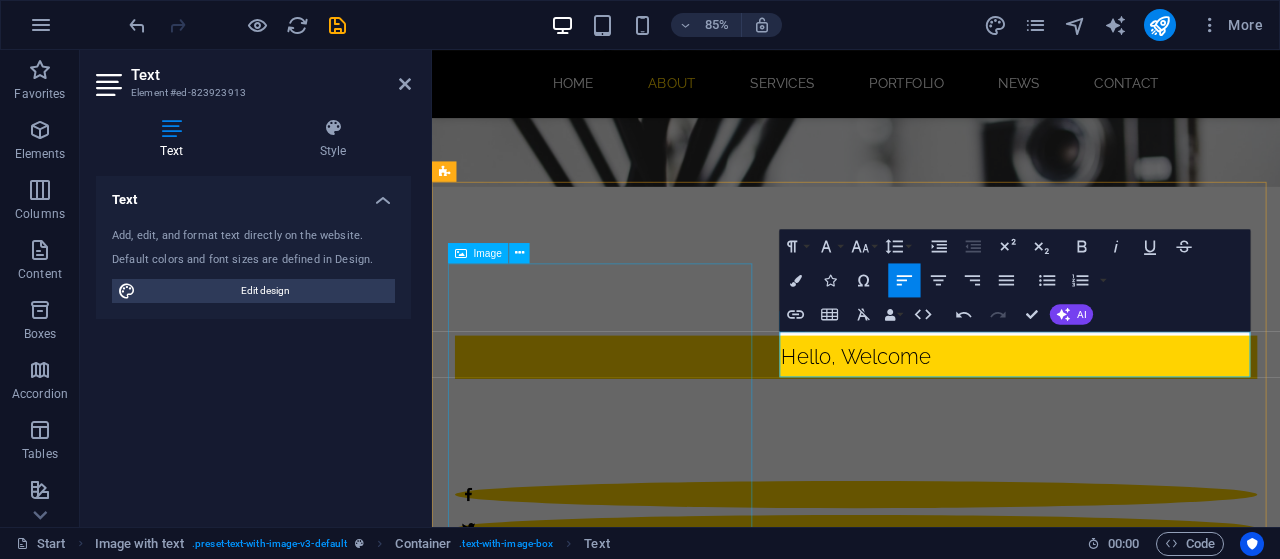 click at bounding box center [920, 1322] 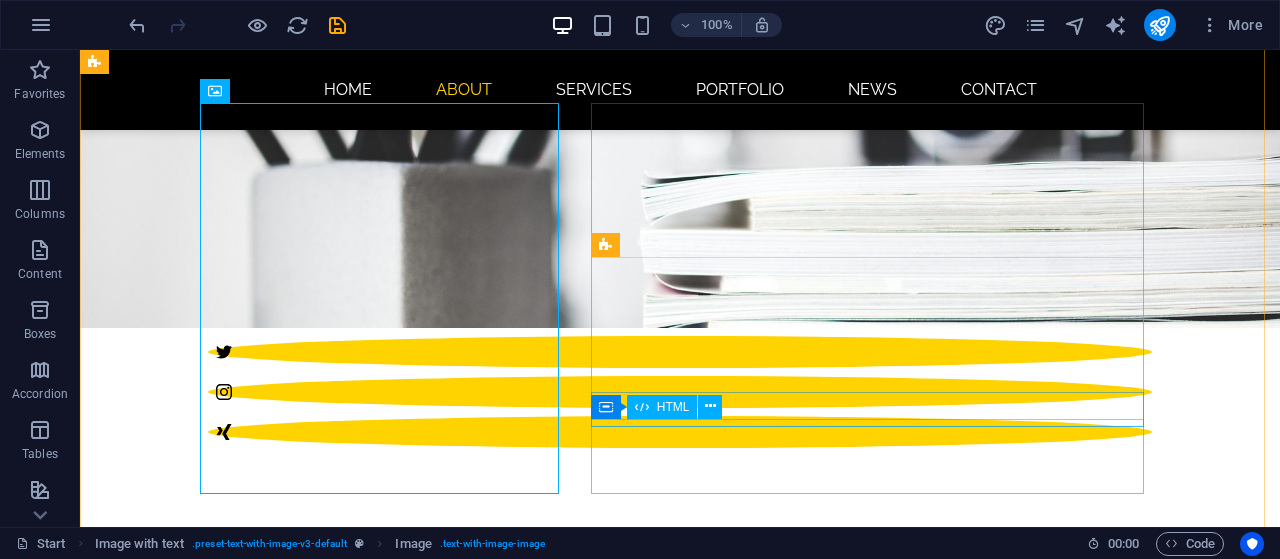 scroll, scrollTop: 600, scrollLeft: 0, axis: vertical 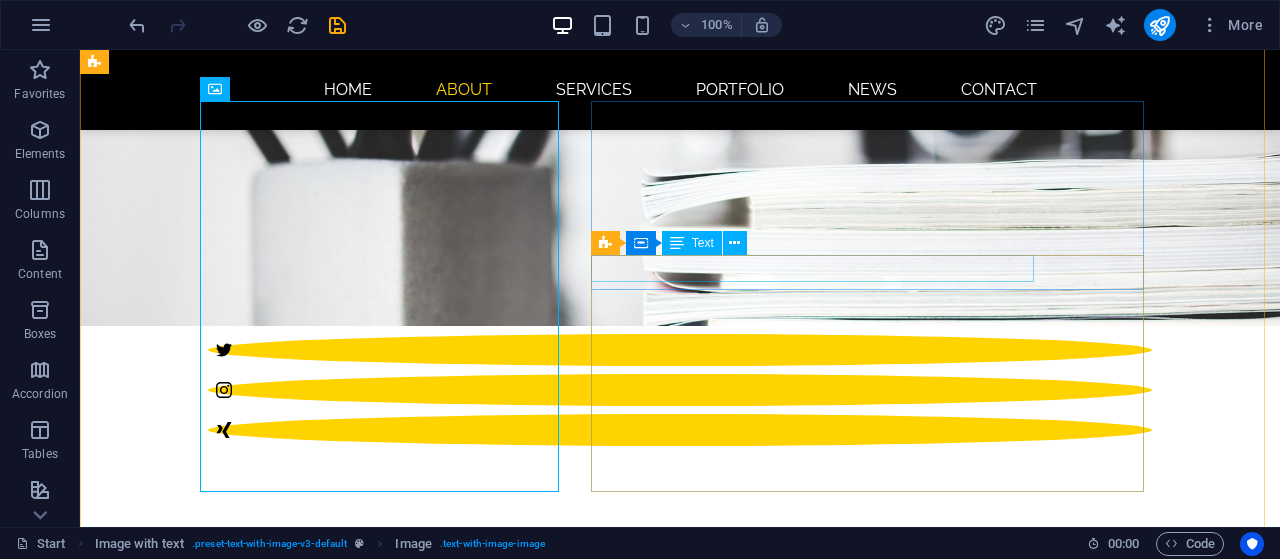 click on "Sitejet" at bounding box center [568, 1584] 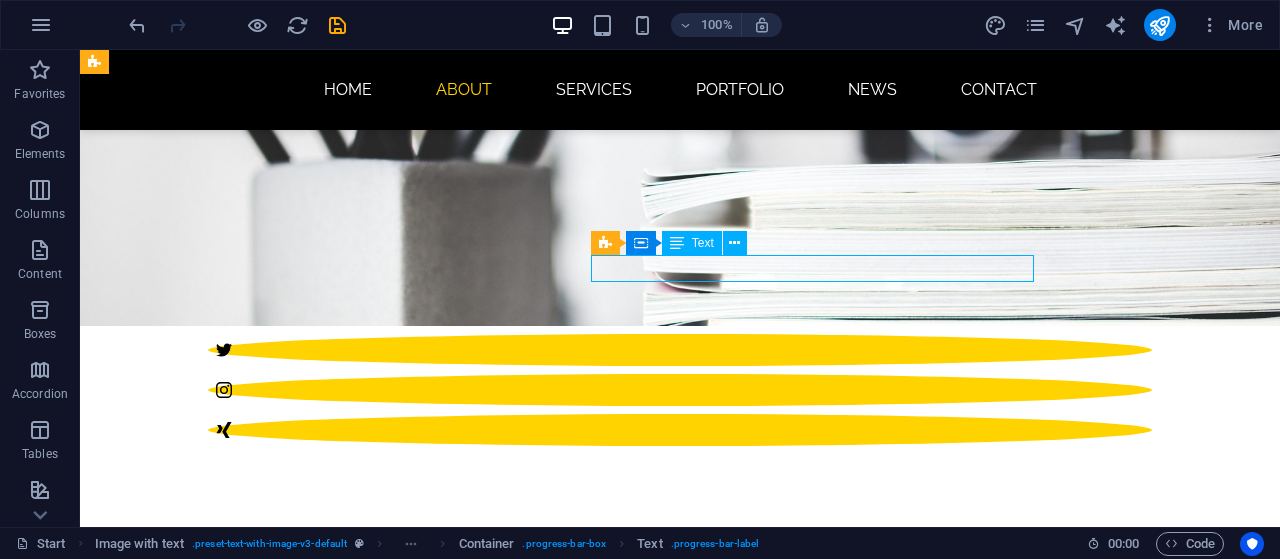 click on "Sitejet" at bounding box center [568, 1584] 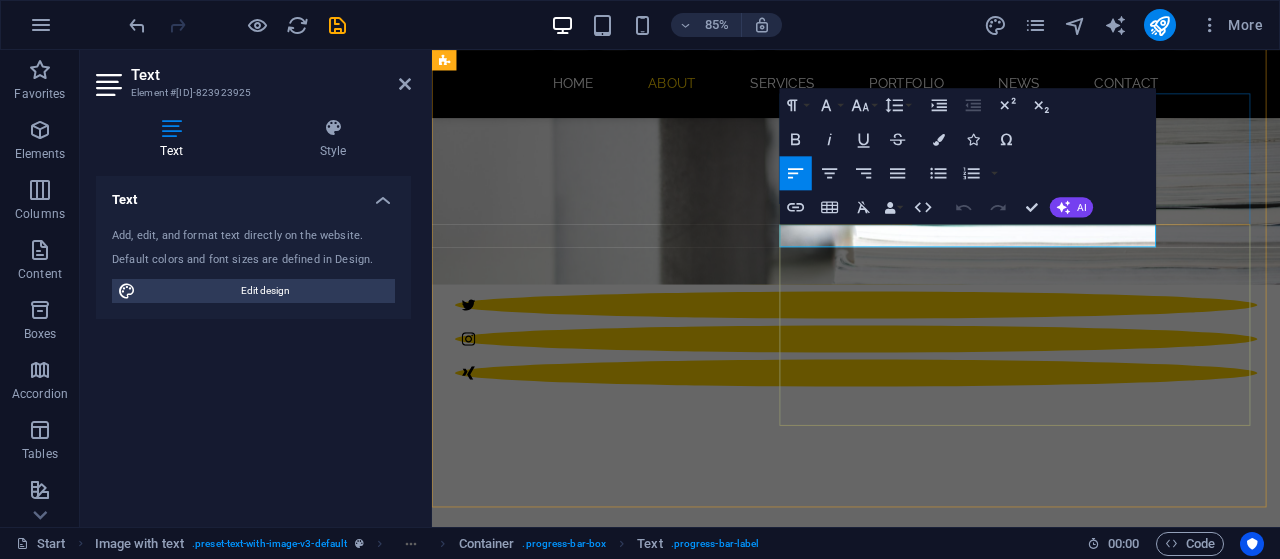 click on "Sitejet 90%
Photoshop 70%
Illustrator 90%
HTML5 & CSS3 85%" at bounding box center [920, 1744] 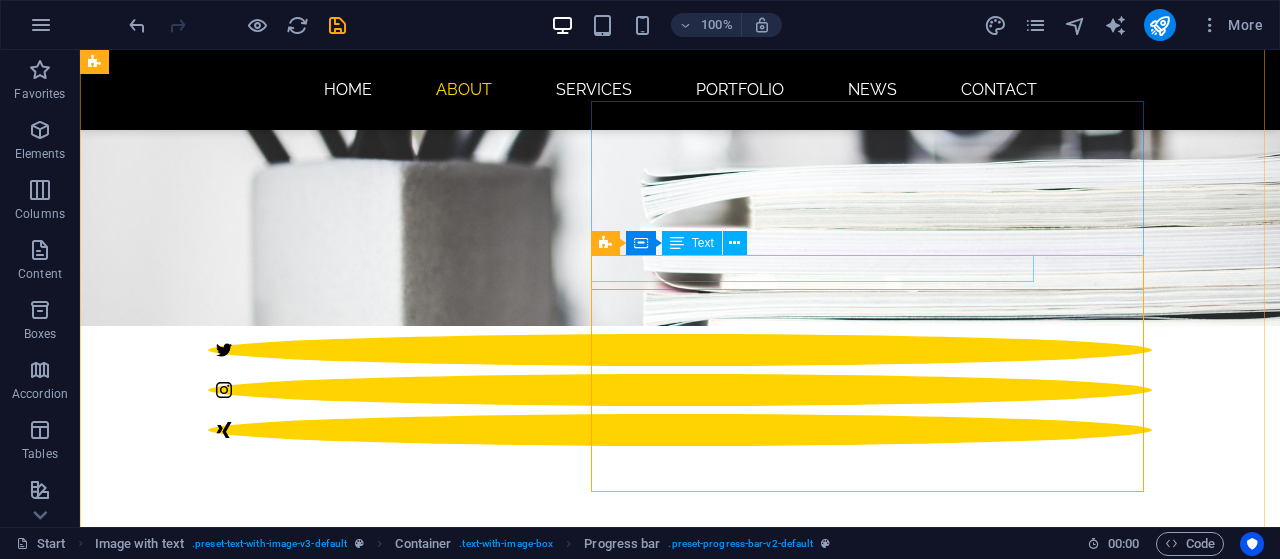 click on "Sitejet" at bounding box center (568, 1584) 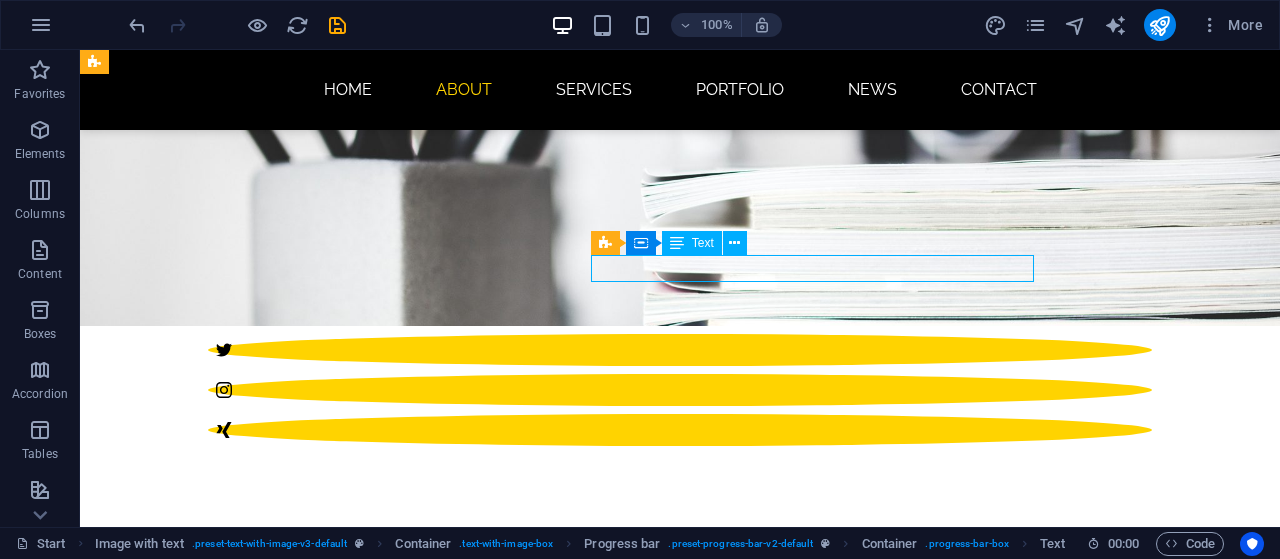 click on "Sitejet" at bounding box center [568, 1584] 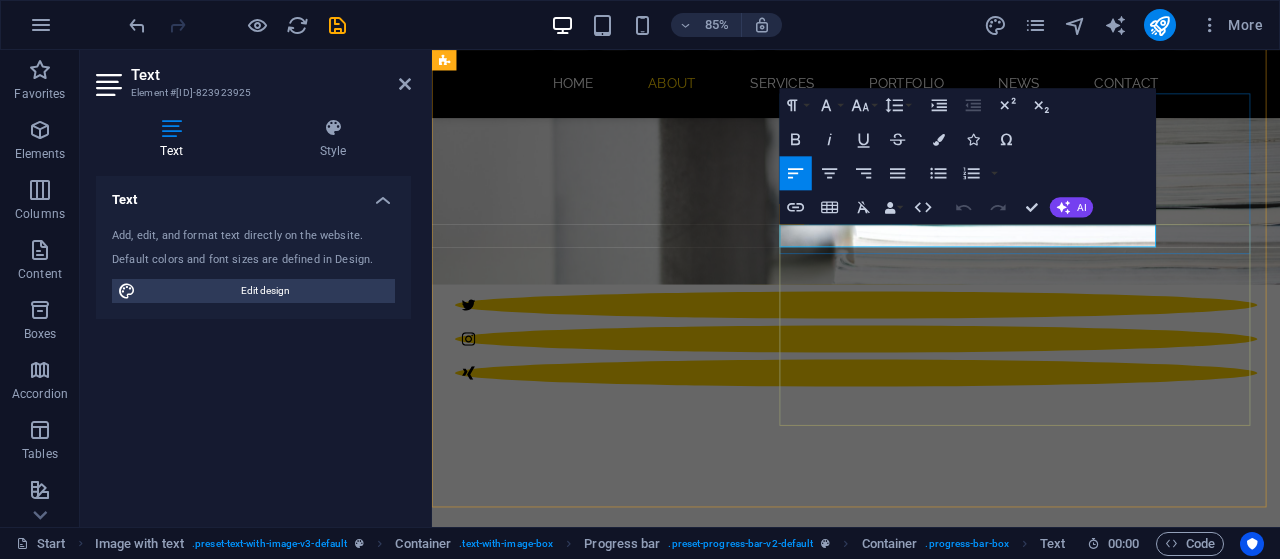 click on "Sitejet" at bounding box center (920, 1584) 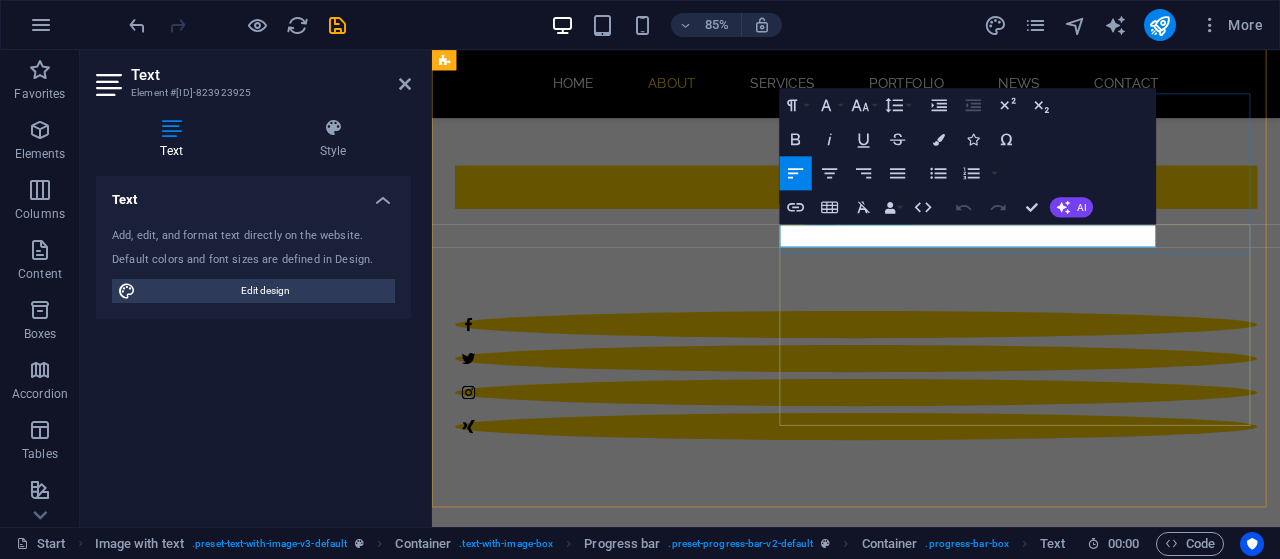 type 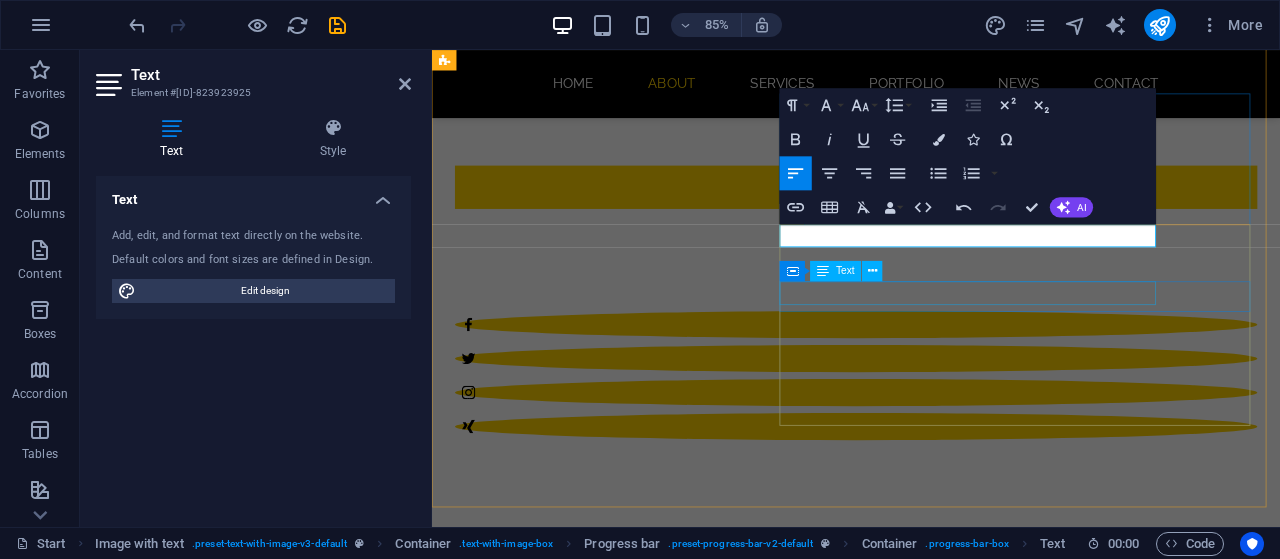 click on "Photoshop" at bounding box center [920, 1741] 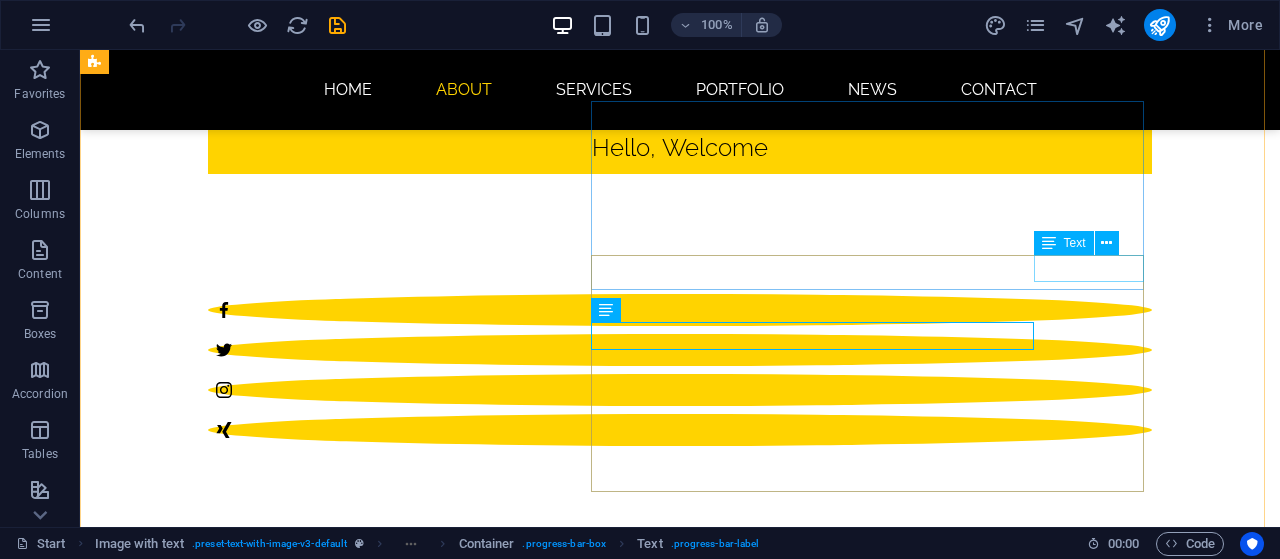 click on "90%" at bounding box center [568, 1611] 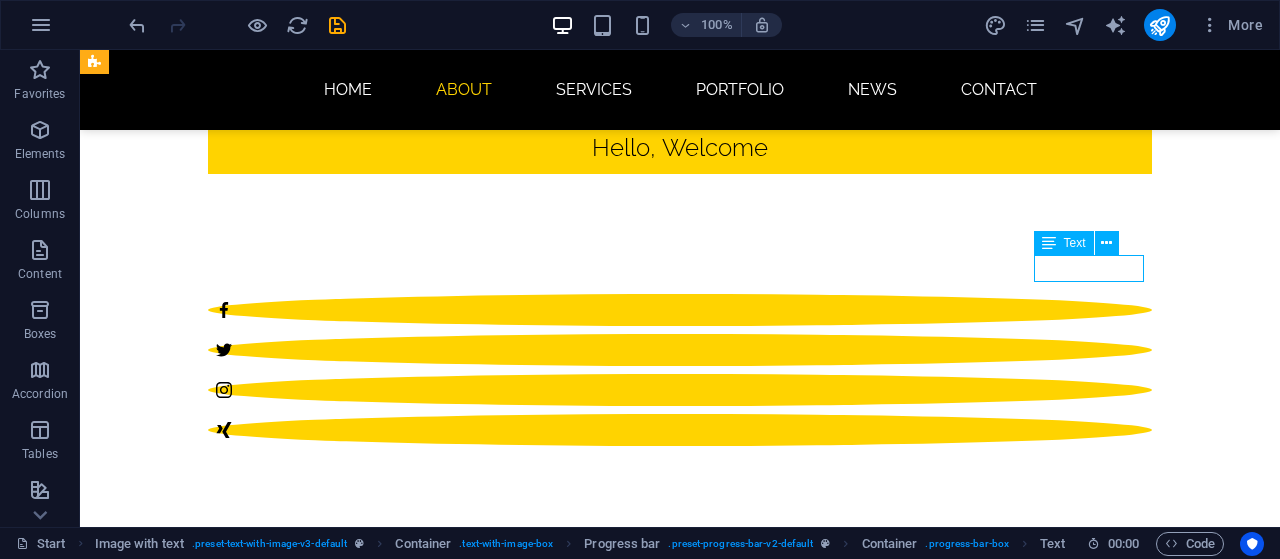 click on "90%" at bounding box center (568, 1611) 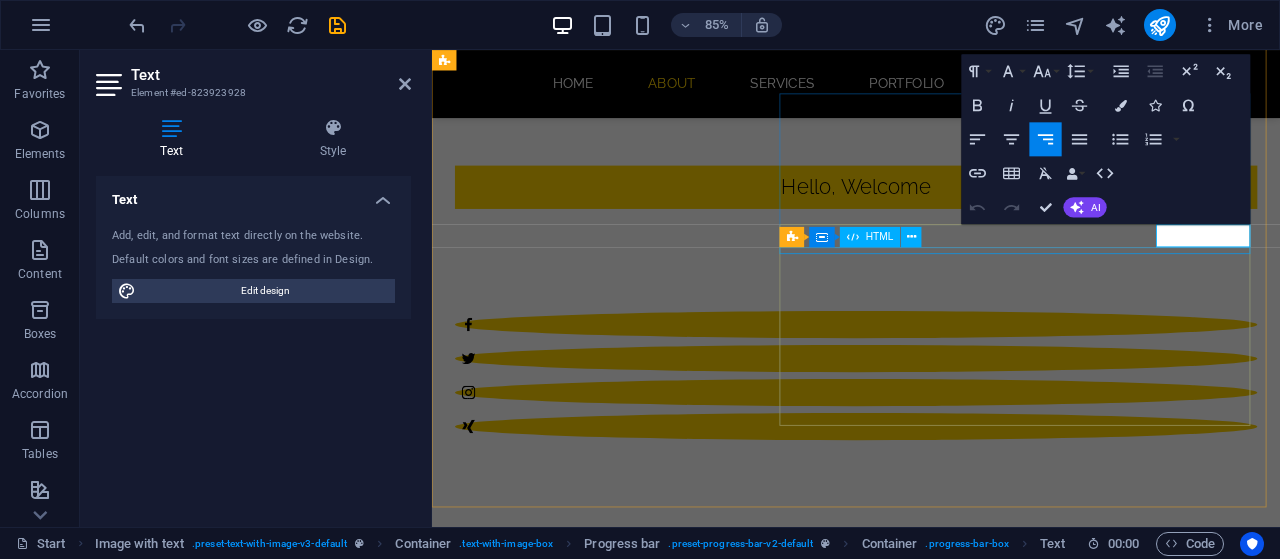 type 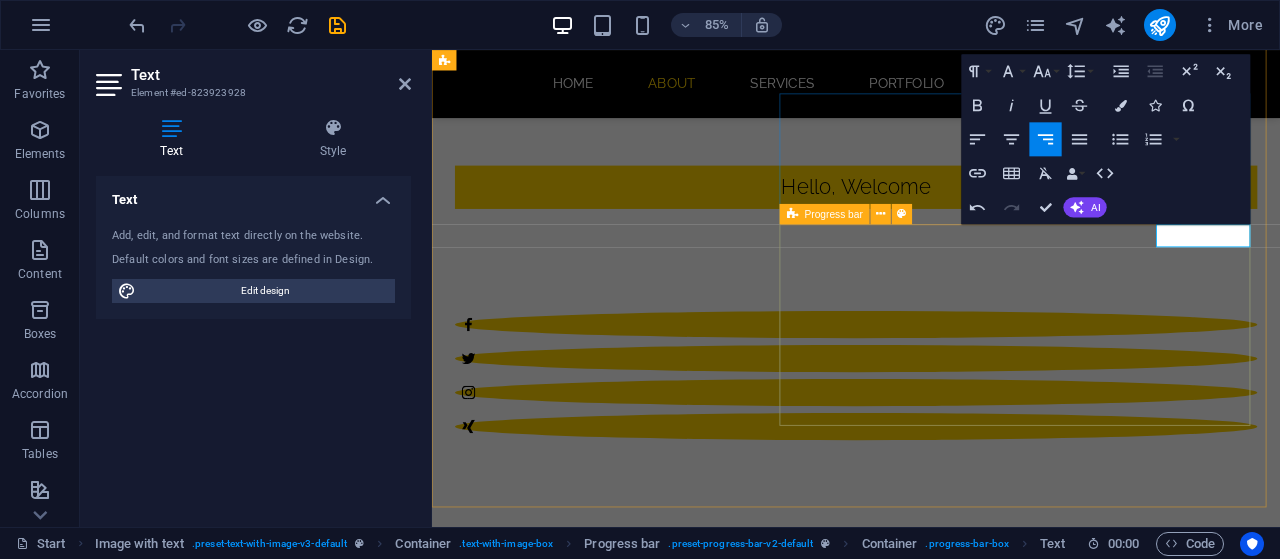 click on "Website hosting 100%
Photoshop 70%
Illustrator 90%
HTML5 & CSS3 85%" at bounding box center [920, 1807] 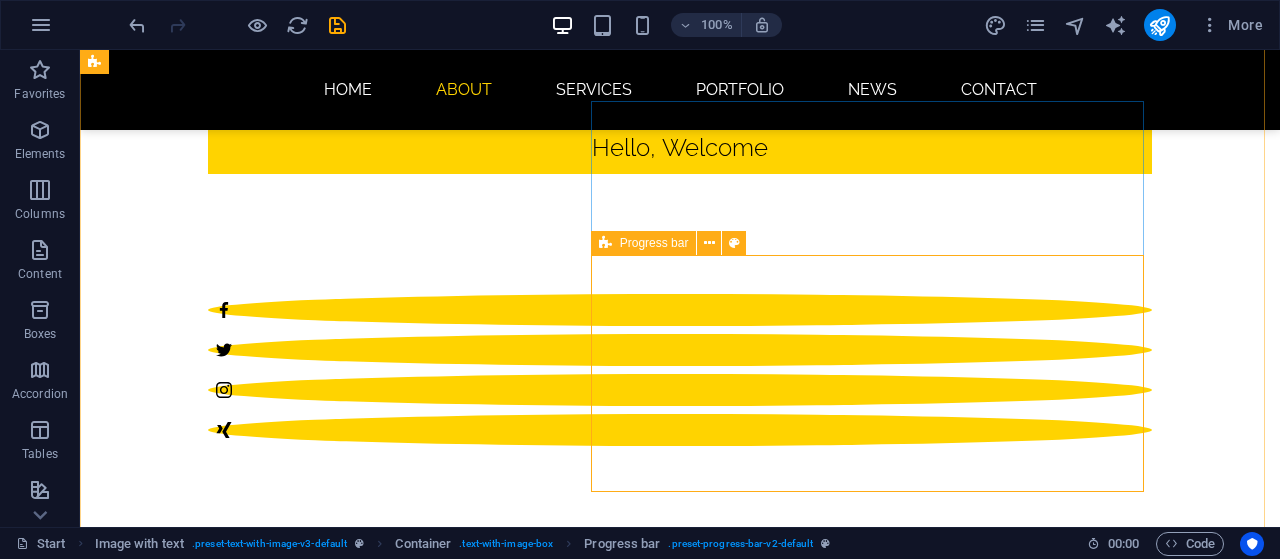 click on "Website hosting 100%
Photoshop 70%
Illustrator 90%
HTML5 & CSS3 85%" at bounding box center [568, 1744] 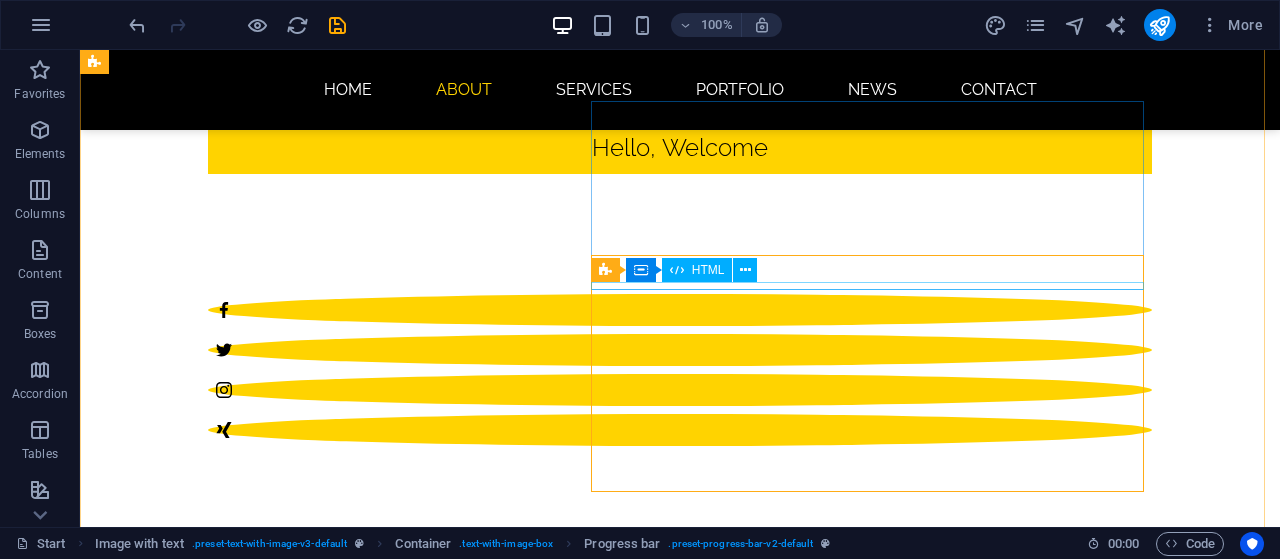 click at bounding box center (568, 1629) 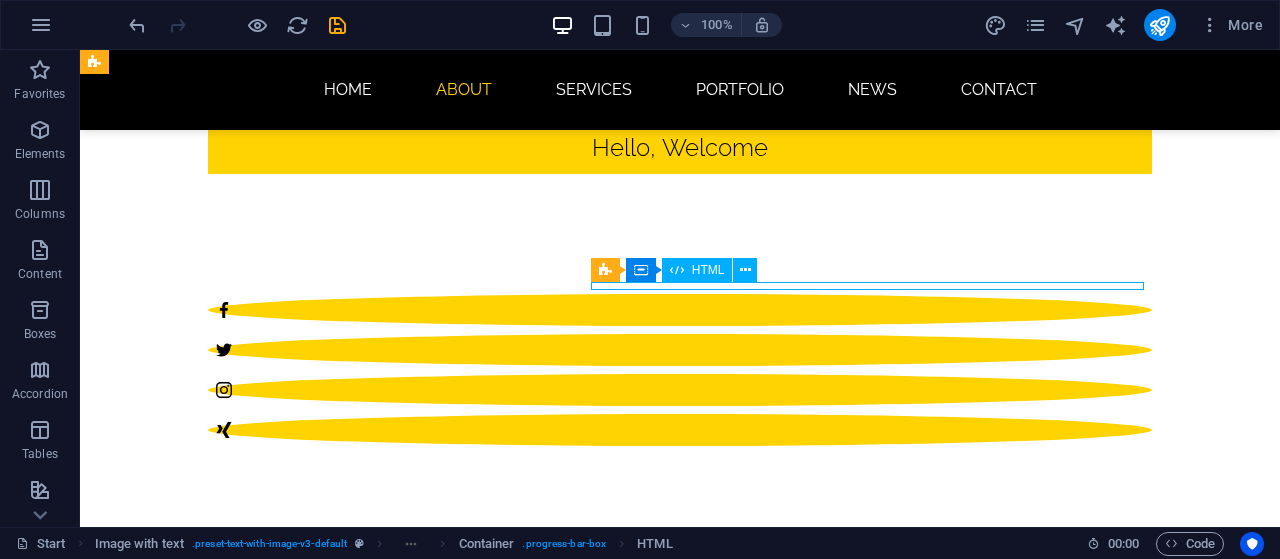 click at bounding box center [568, 1629] 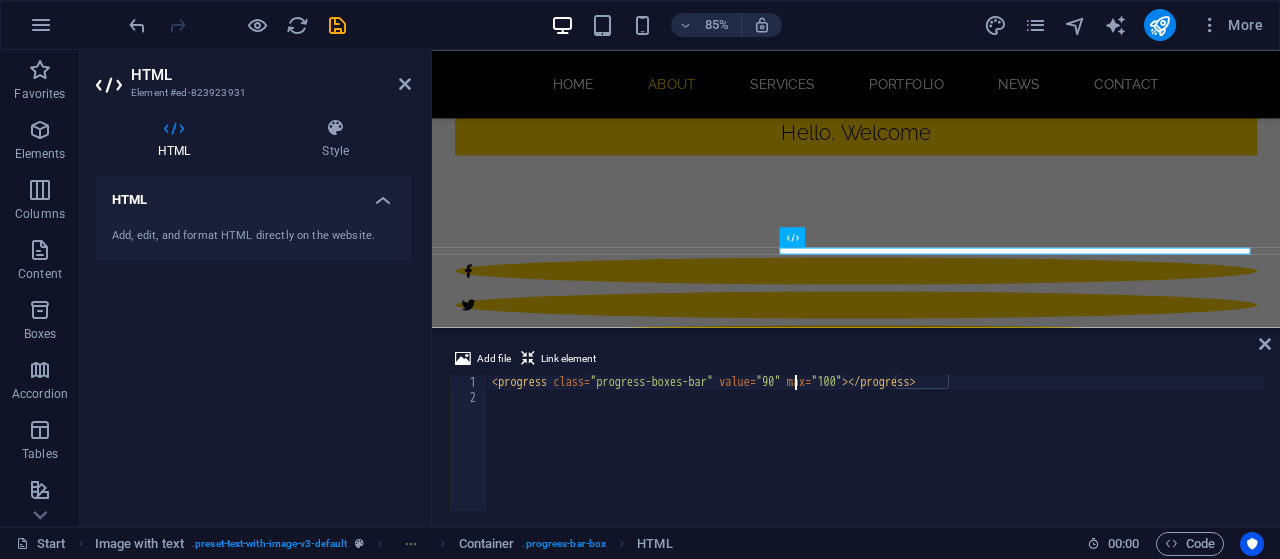 click on "< progress   class = "progress-boxes-bar"   value = "90"   max = "100" > </ progress >" at bounding box center (876, 458) 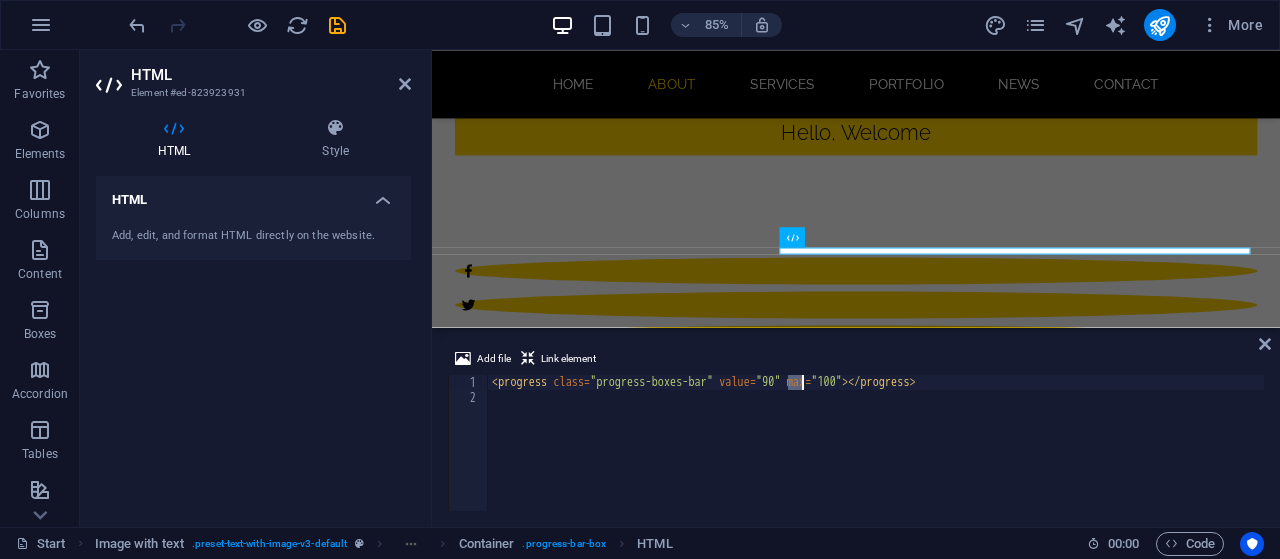 click on "< progress   class = "progress-boxes-bar"   value = "90"   max = "100" > </ progress >" at bounding box center [876, 458] 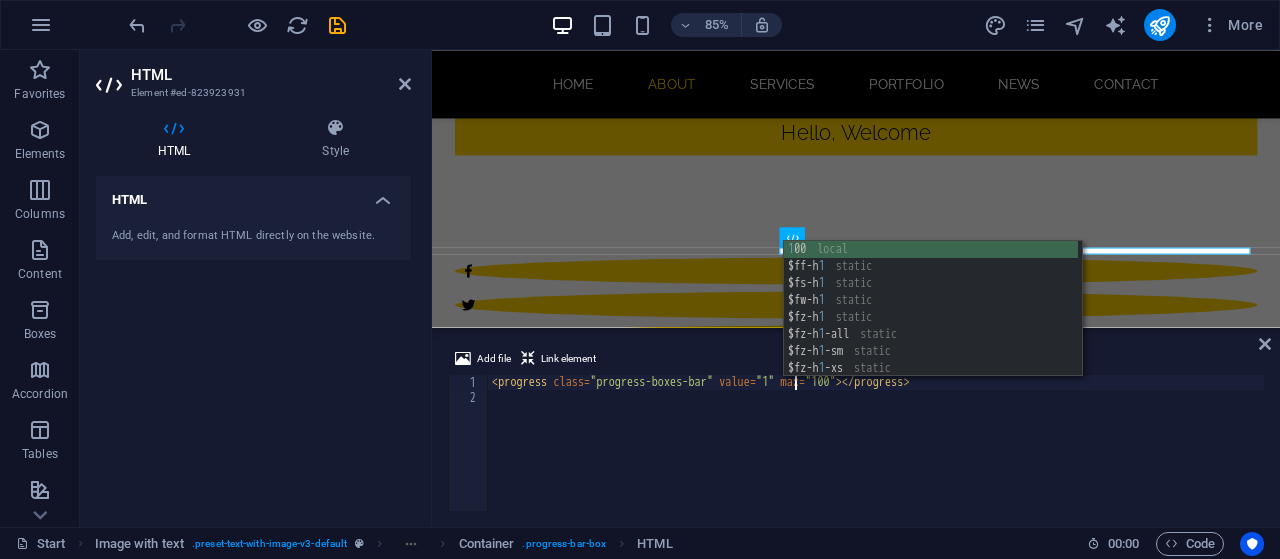 type on "<progress class="progress-boxes-bar" value="100" max="100"></progress>" 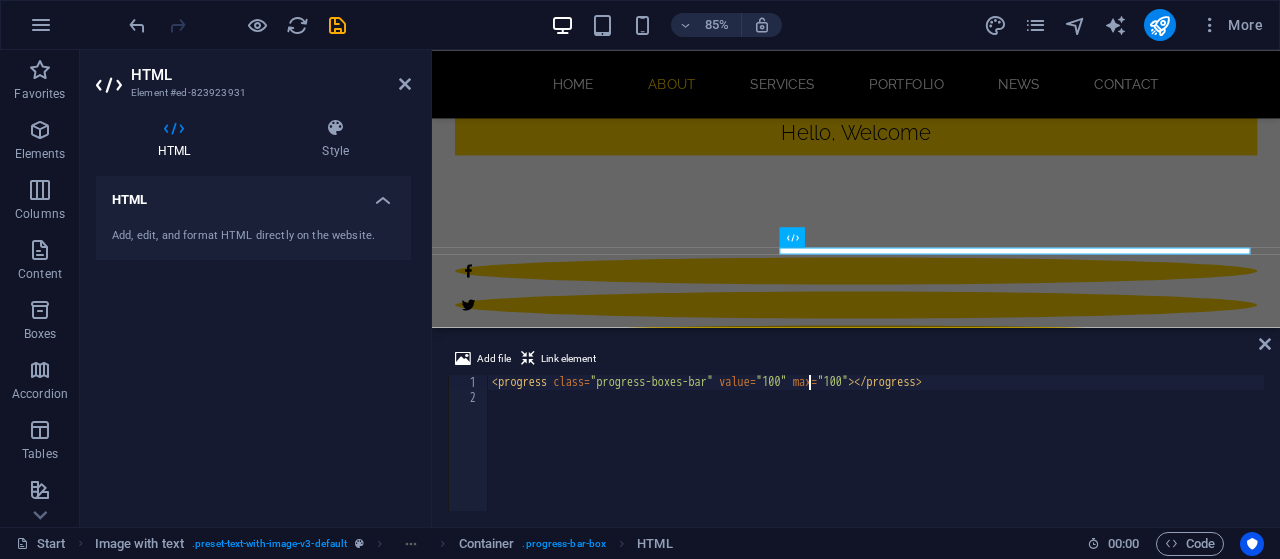 scroll, scrollTop: 0, scrollLeft: 26, axis: horizontal 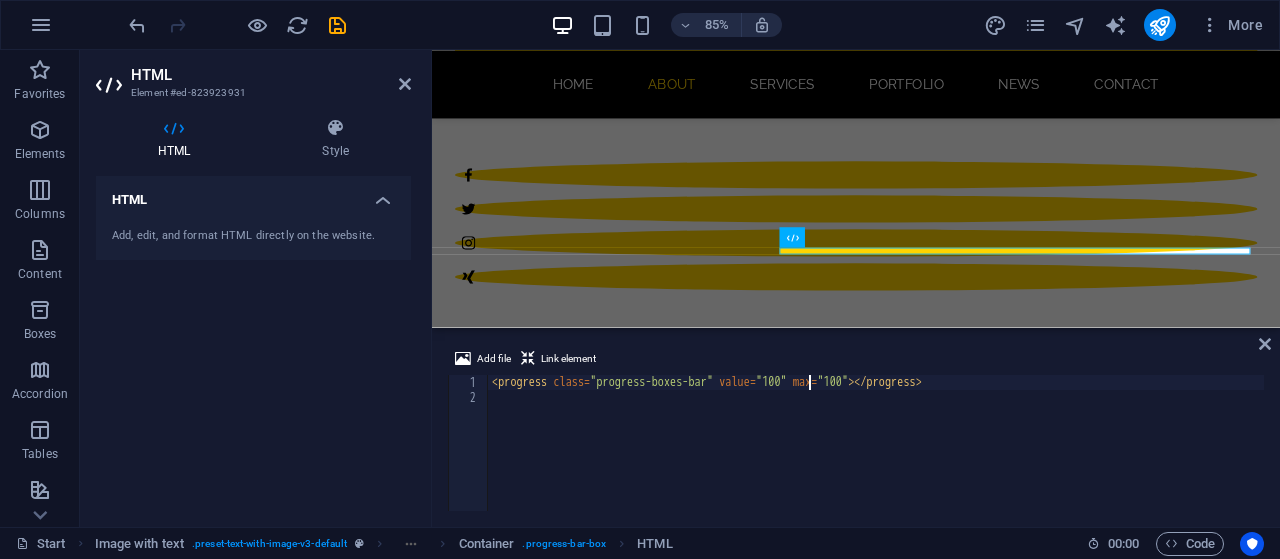 click on "< progress   class = "progress-boxes-bar"   value = "100"   max = "100" > </ progress >" at bounding box center (876, 458) 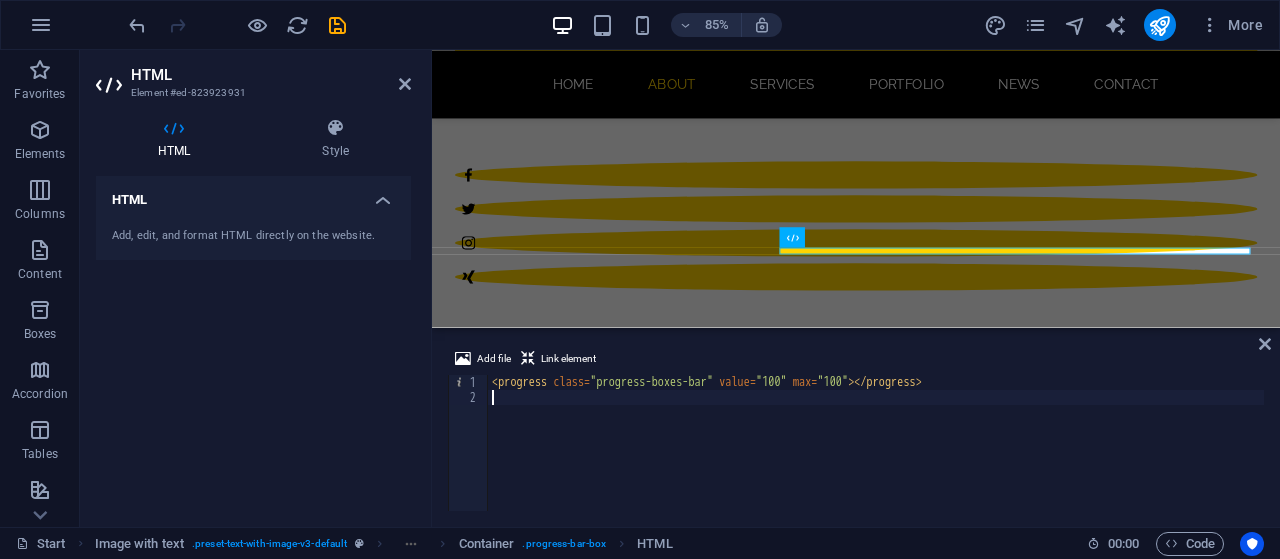 scroll, scrollTop: 0, scrollLeft: 0, axis: both 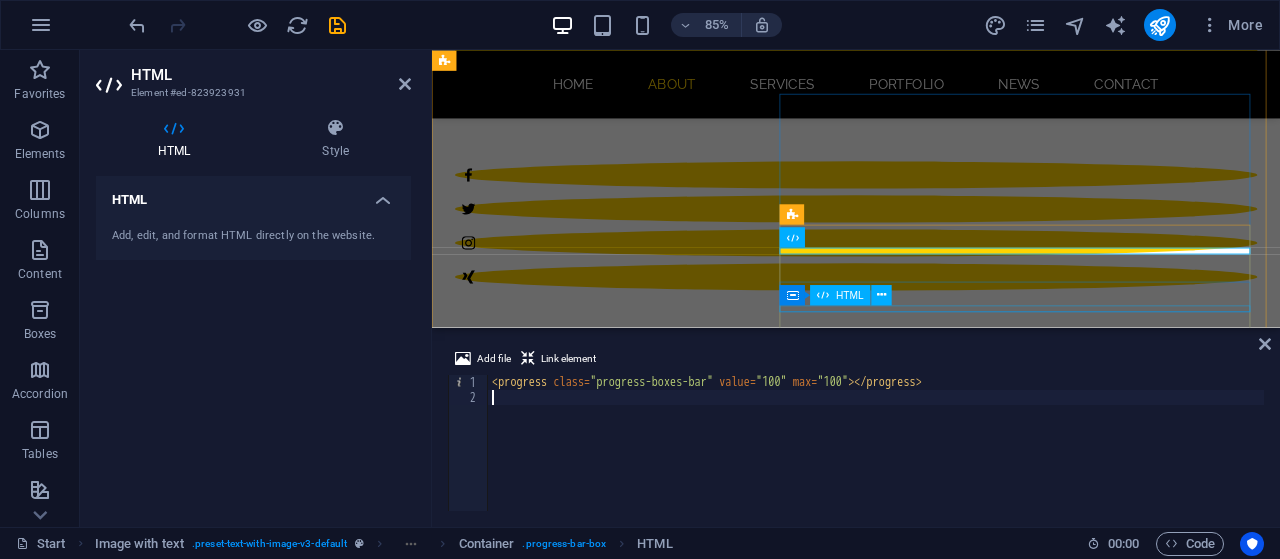 type 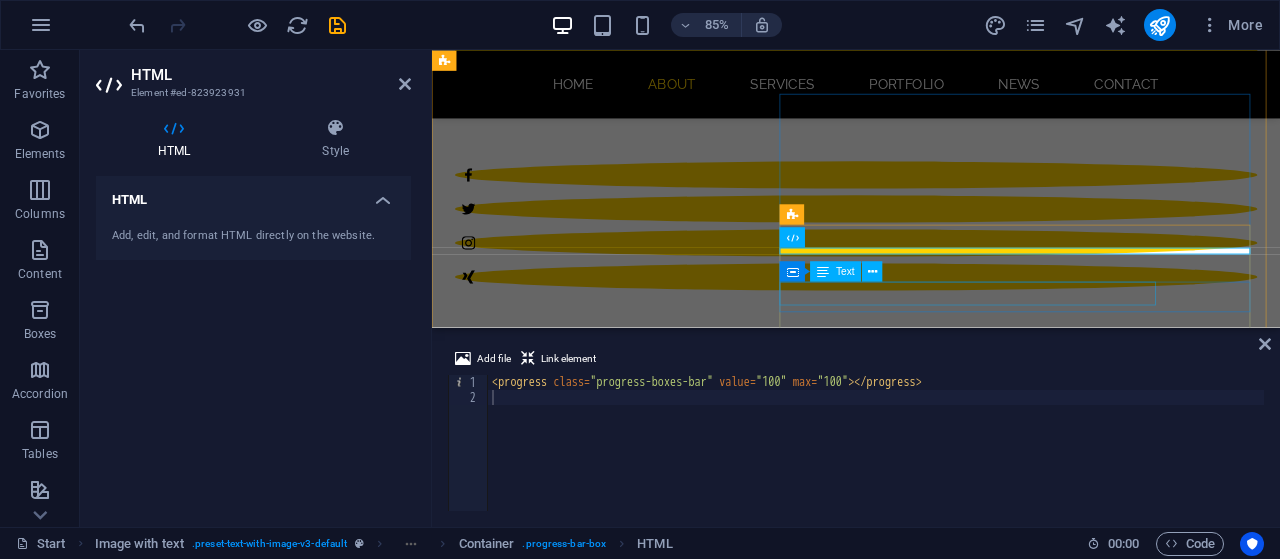 click on "Photoshop" at bounding box center (920, 1565) 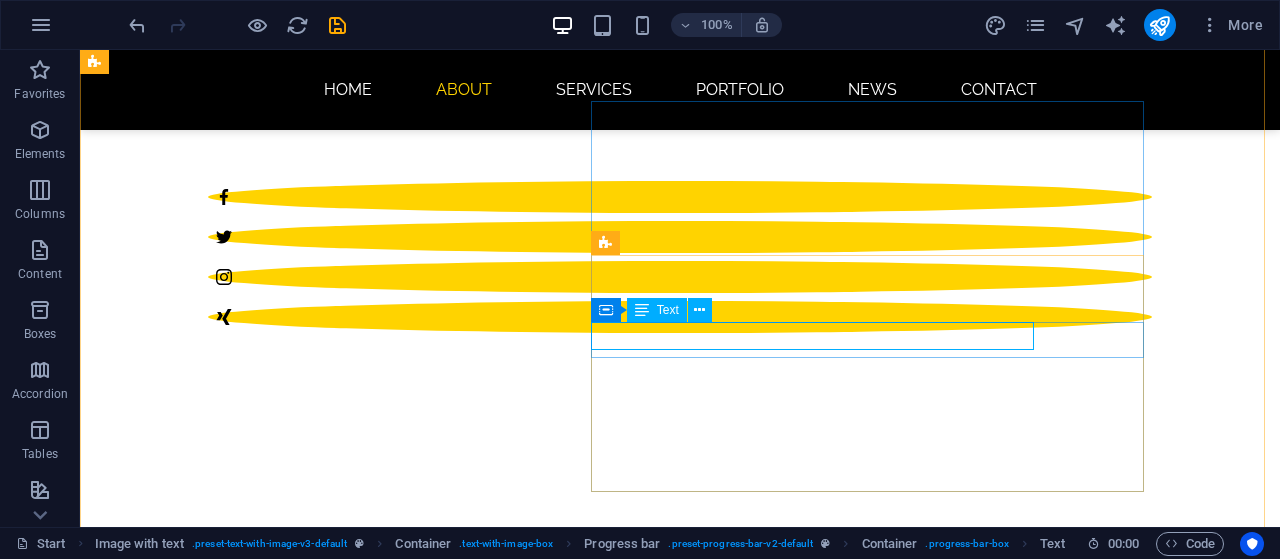 click on "Photoshop" at bounding box center [568, 1565] 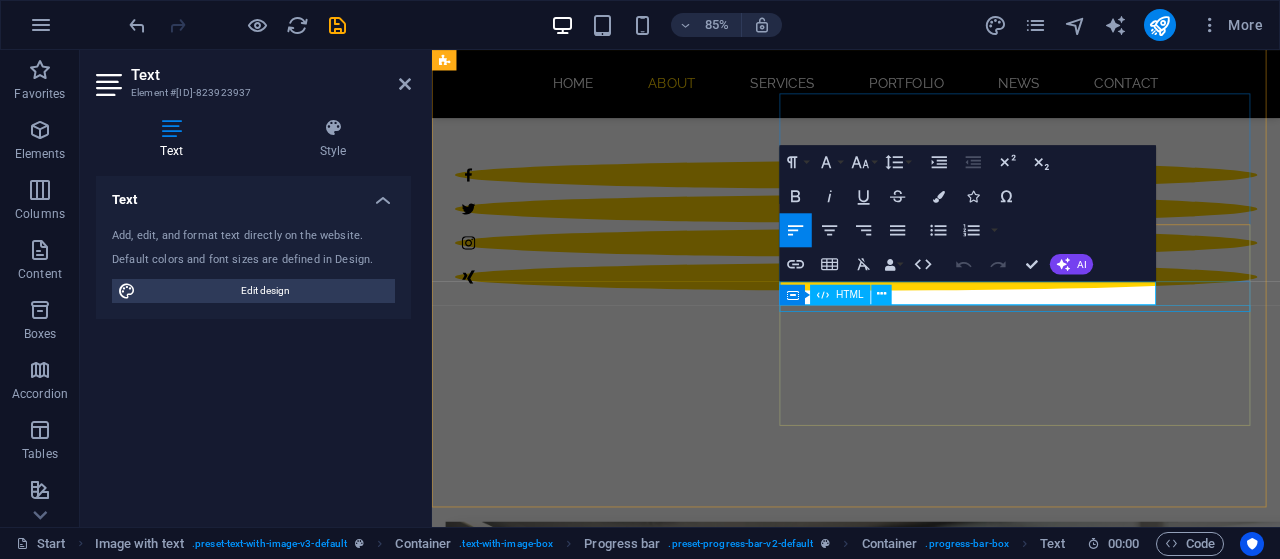 click on "HTML" at bounding box center (841, 294) 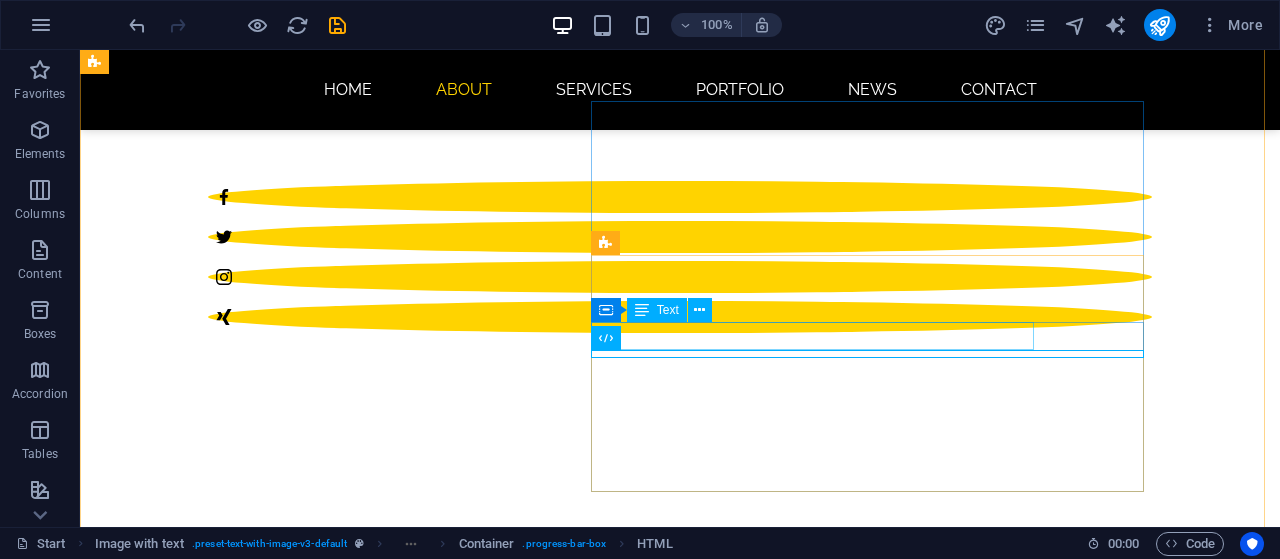 click on "Photoshop" at bounding box center (568, 1565) 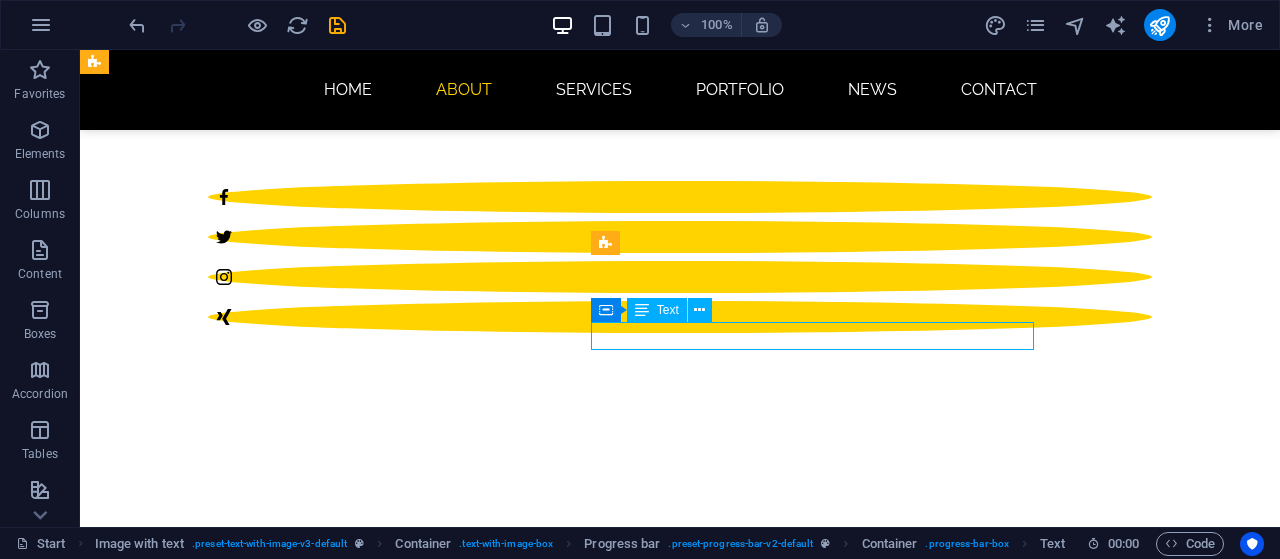 click on "Photoshop" at bounding box center (568, 1565) 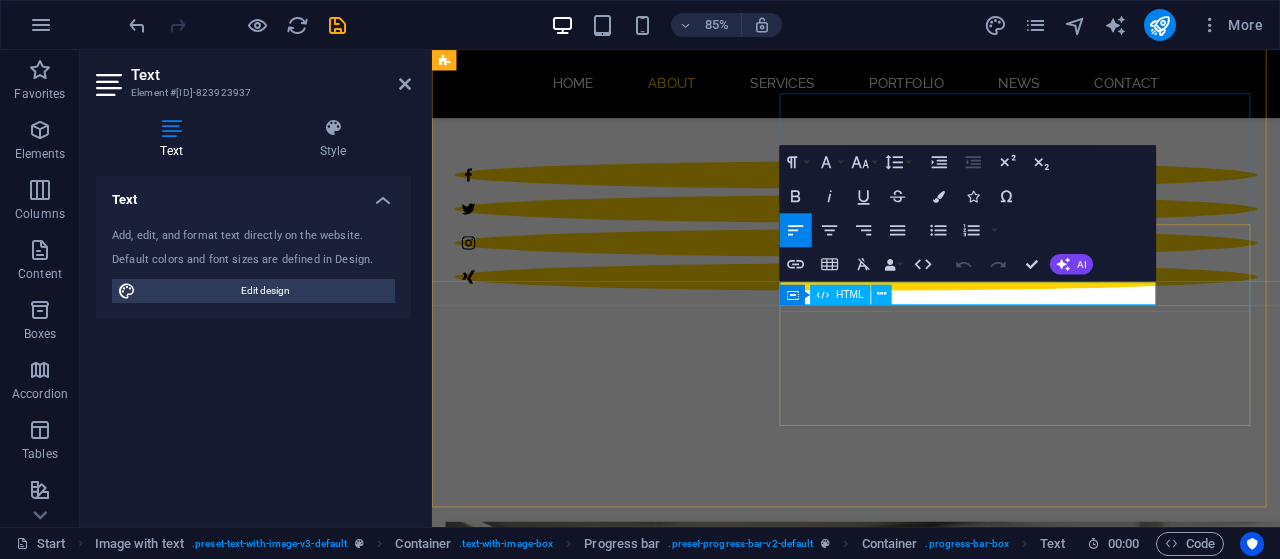 click on "HTML" at bounding box center (850, 294) 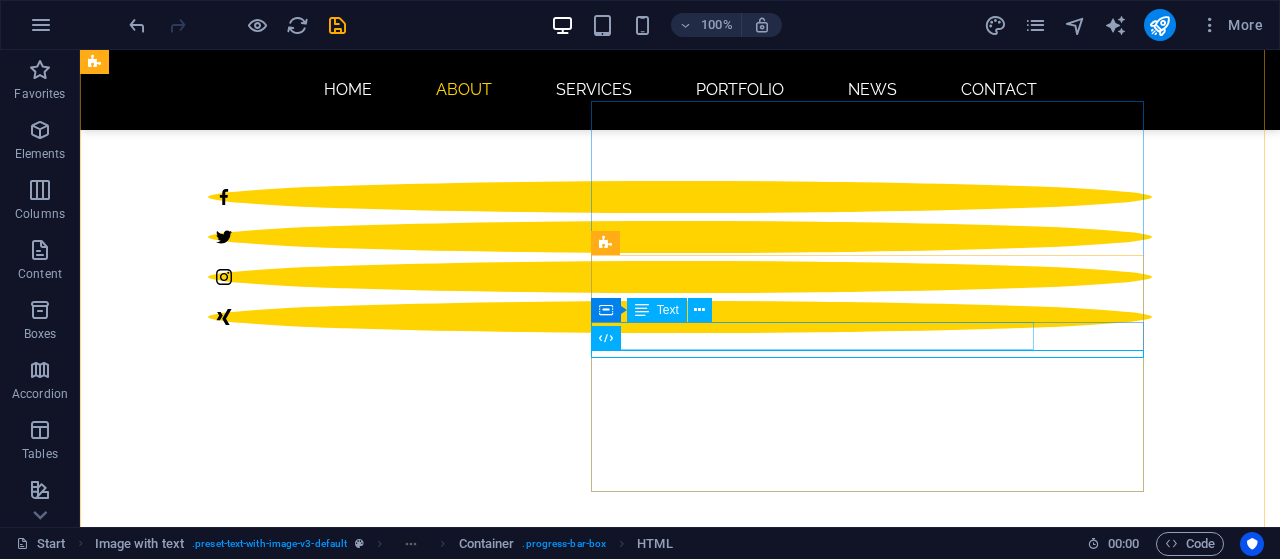 click on "Text" at bounding box center (668, 310) 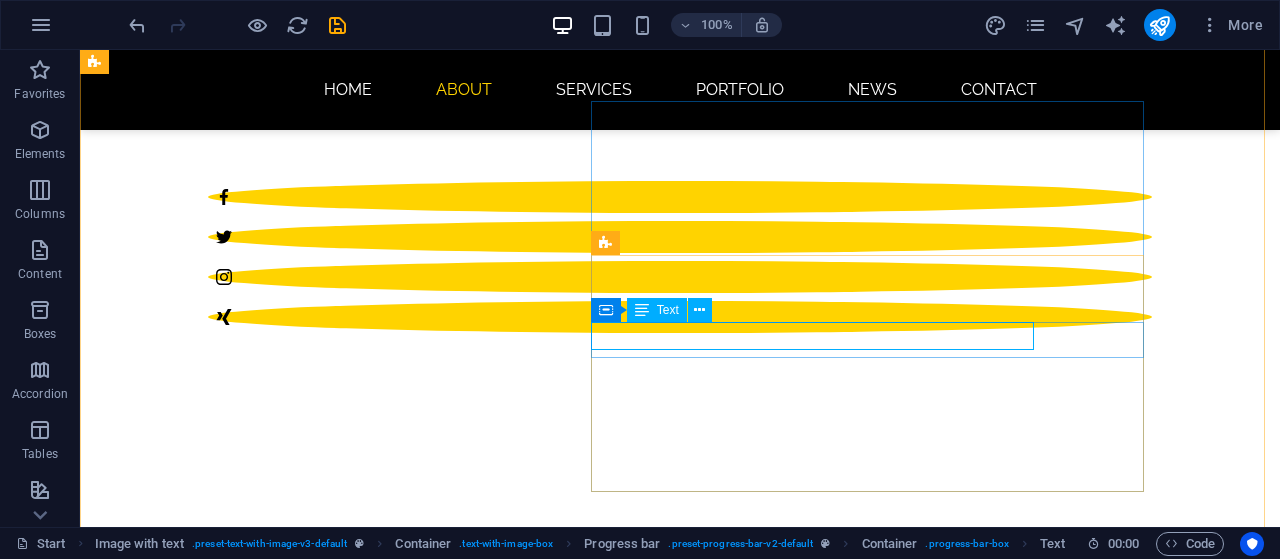 click on "Photoshop" at bounding box center [568, 1565] 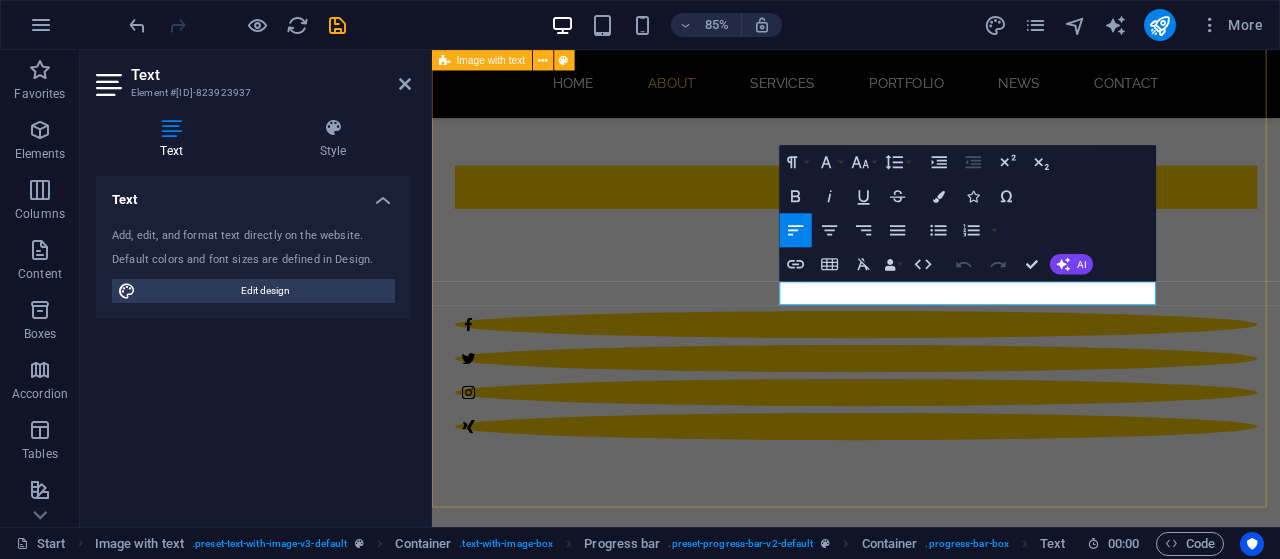 type 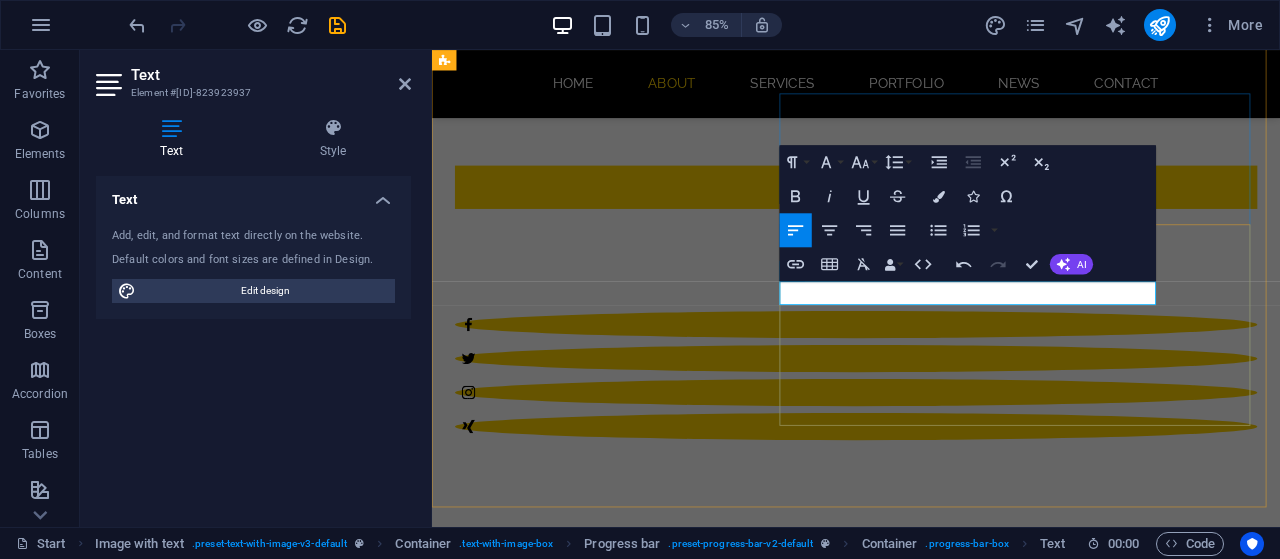 click on "Website hosting 100%
Email hosting 70%
Illustrator 90%
HTML5 & CSS3 85%" at bounding box center [920, 1807] 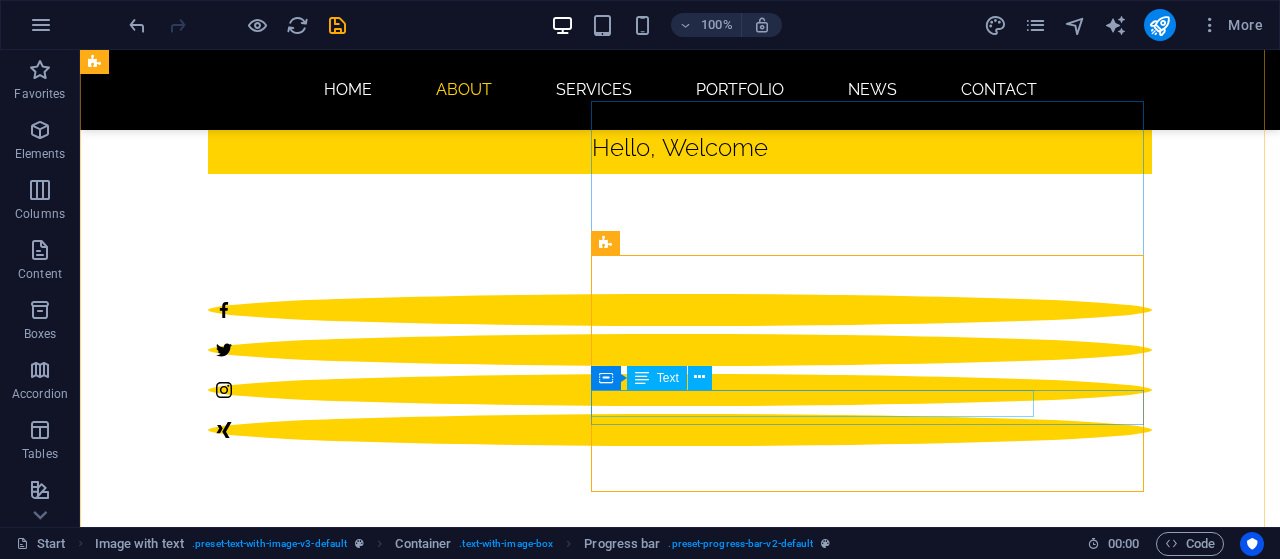 click on "Illustrator" at bounding box center [568, 1772] 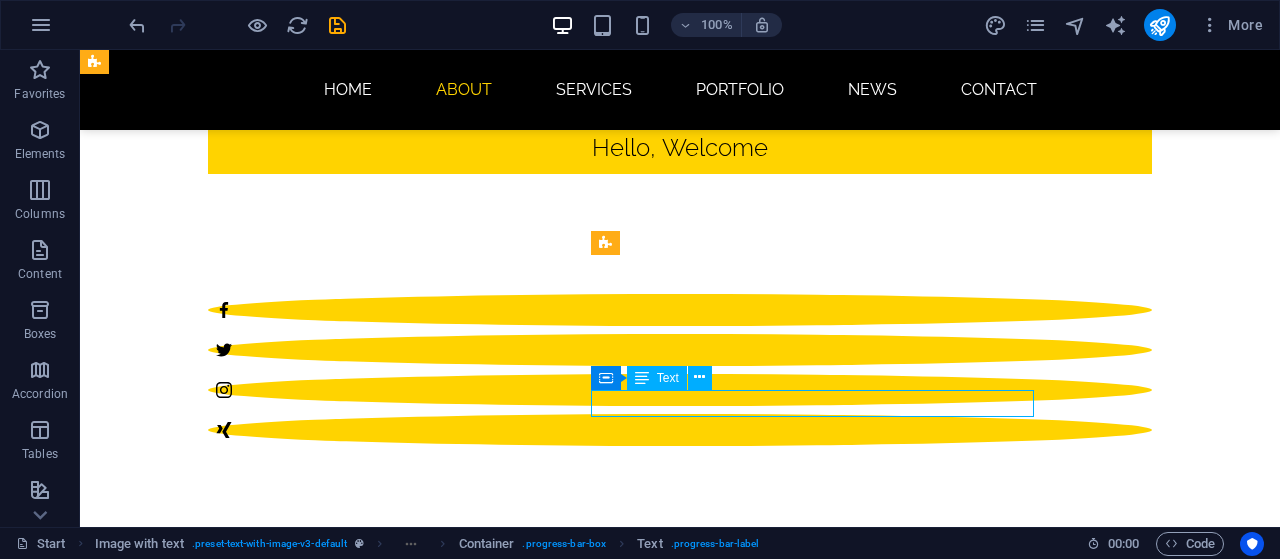 click on "Illustrator" at bounding box center [568, 1772] 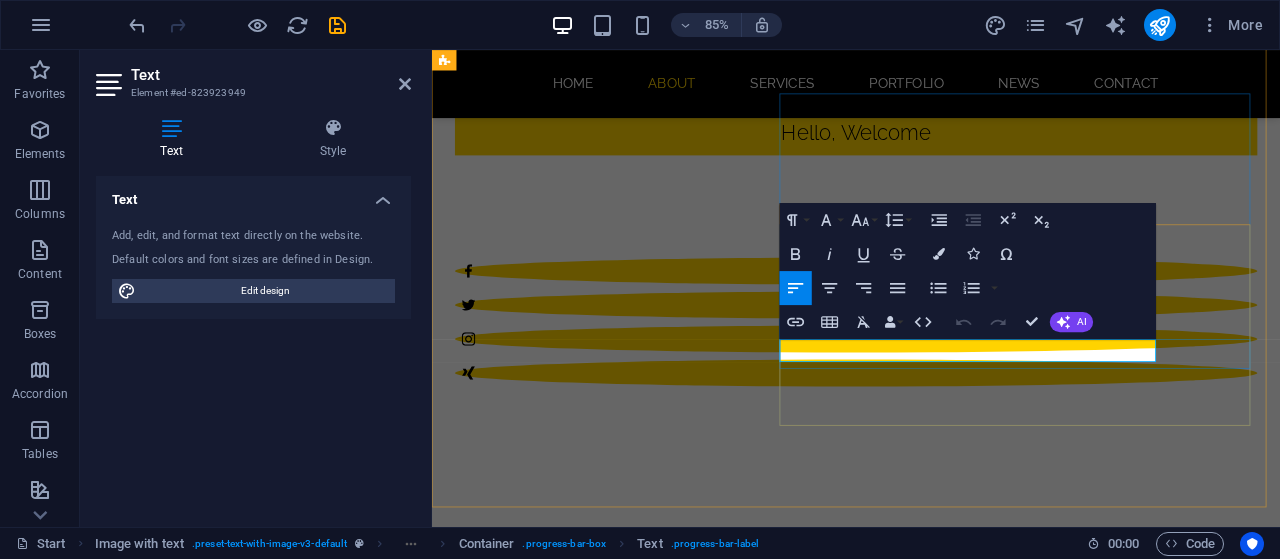 click on "Illustrator" at bounding box center [920, 1772] 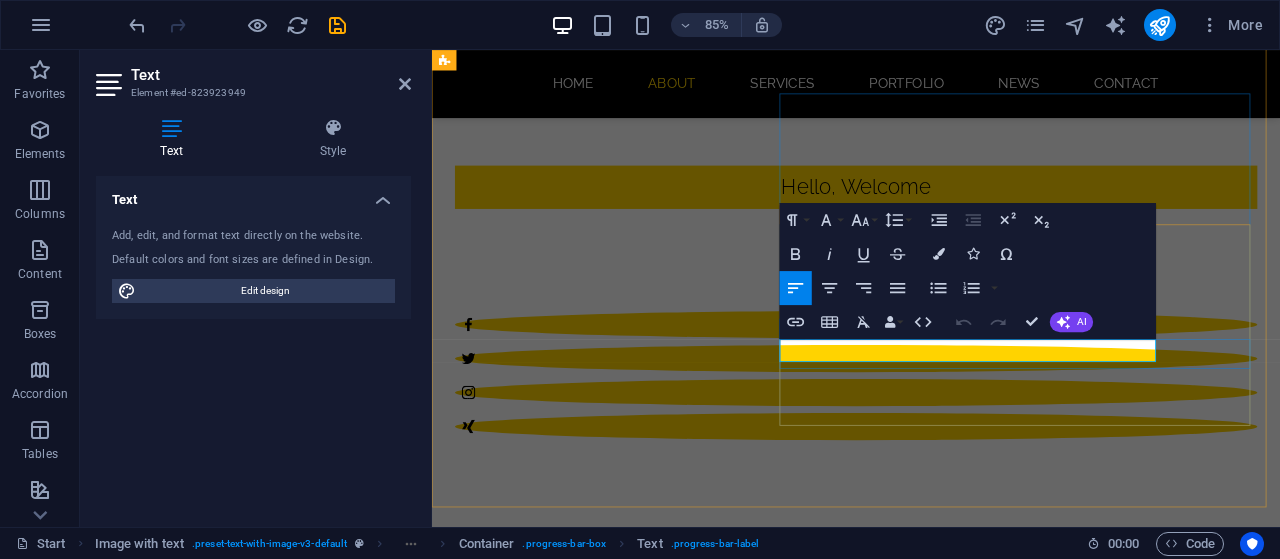 type 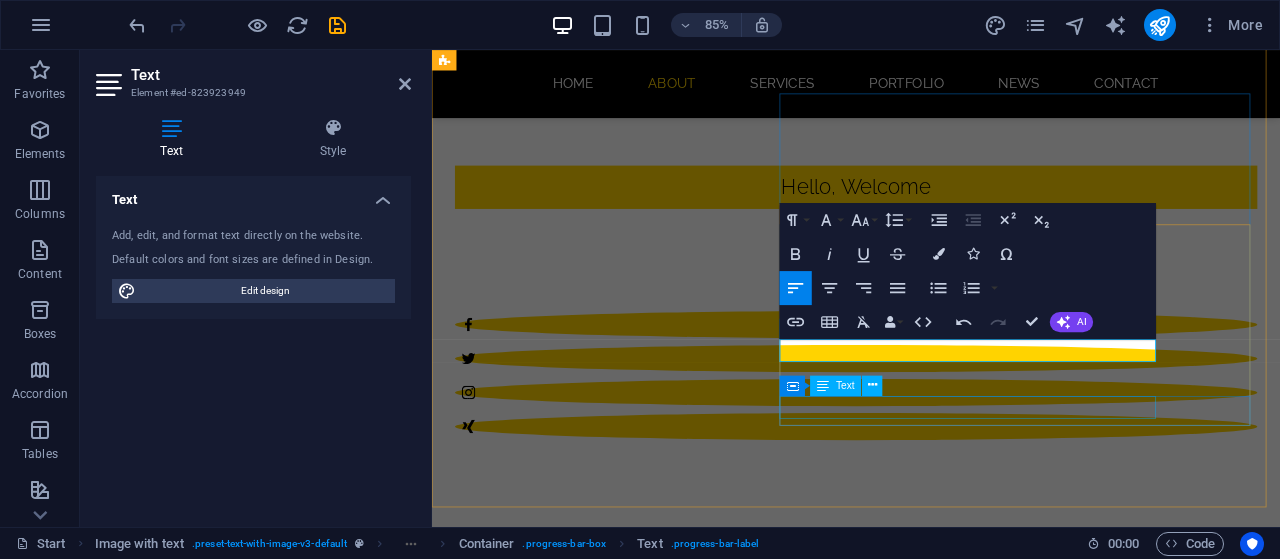click on "HTML5 & CSS3" at bounding box center [920, 1930] 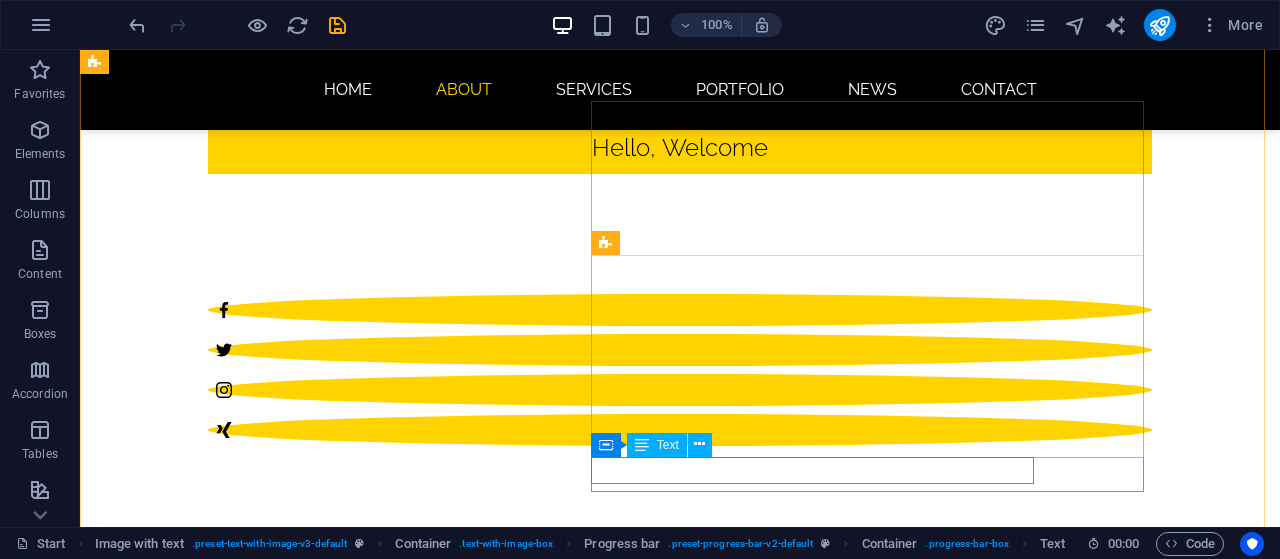 click on "HTML5 & CSS3" at bounding box center (568, 1867) 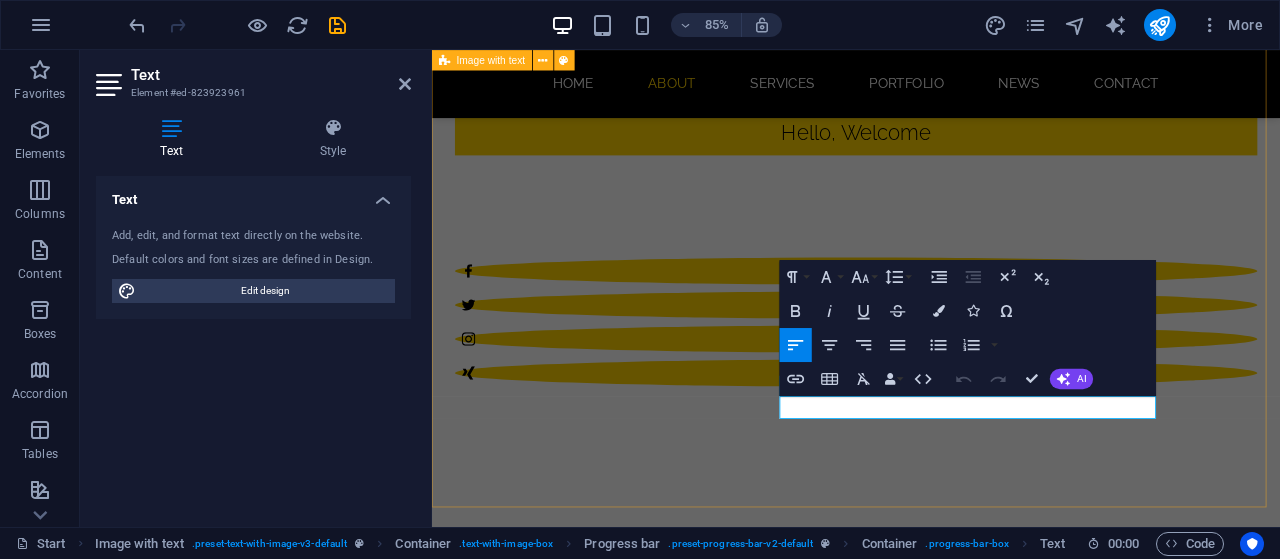 drag, startPoint x: 973, startPoint y: 469, endPoint x: 831, endPoint y: 469, distance: 142 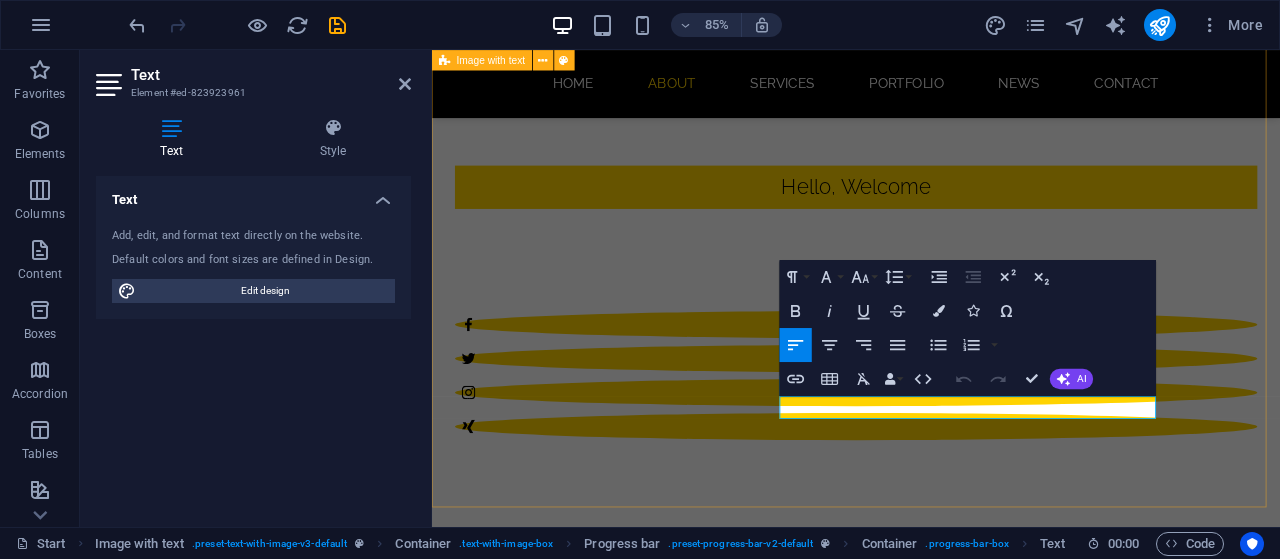 type 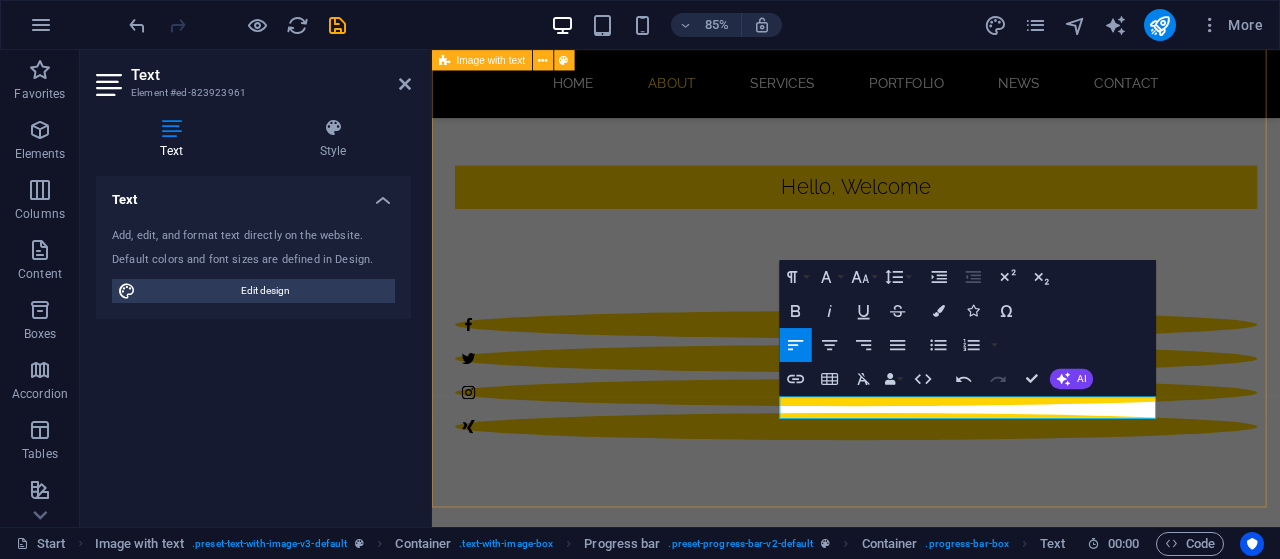 click on "MUGONAT HOSTING Mugonat Hosting offers premium hosting solutions for clients who value quality, excellence, and top-tier support — all at affordable prices. Website hosting 100%
Email hosting 70%
Website development 90%
Business software - Accounting, CRM, etc 85%" at bounding box center [931, 1380] 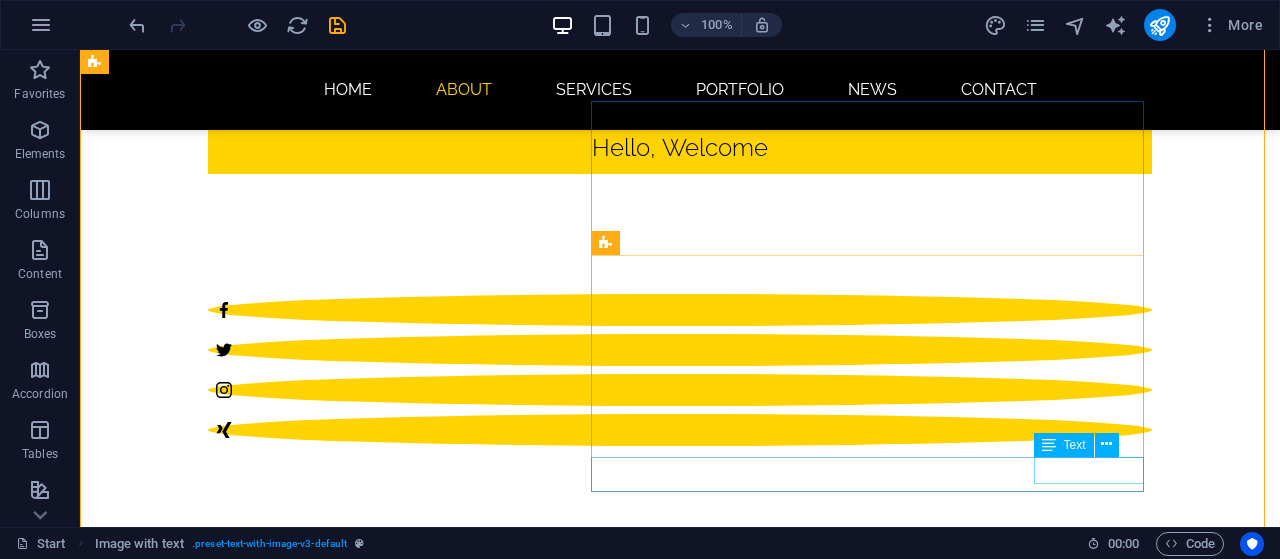 click on "85%" at bounding box center (568, 1894) 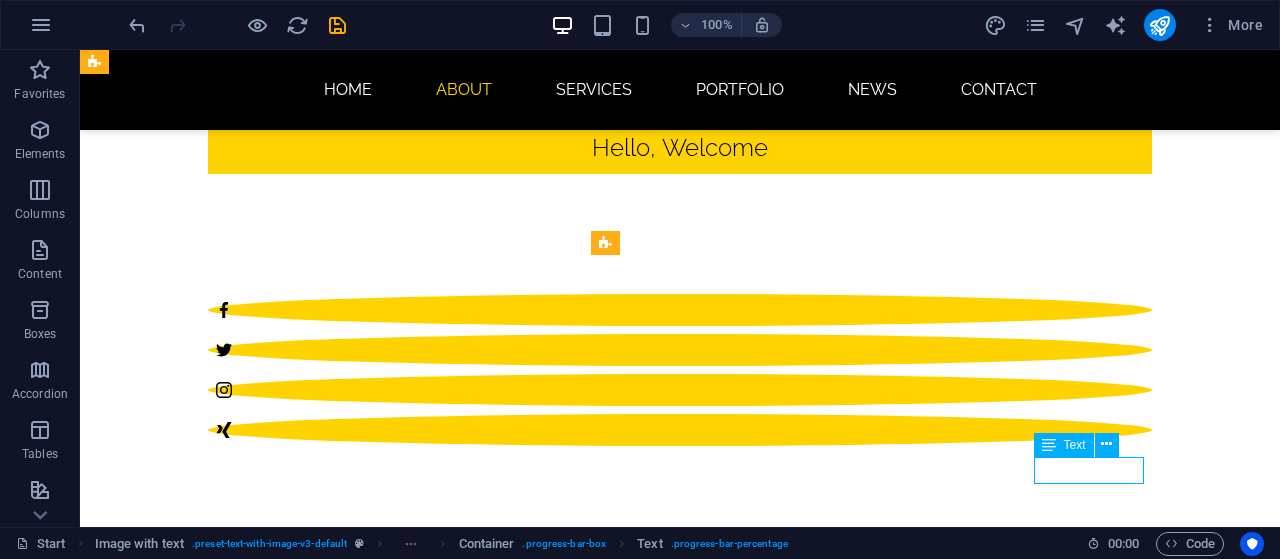 click on "85%" at bounding box center [568, 1894] 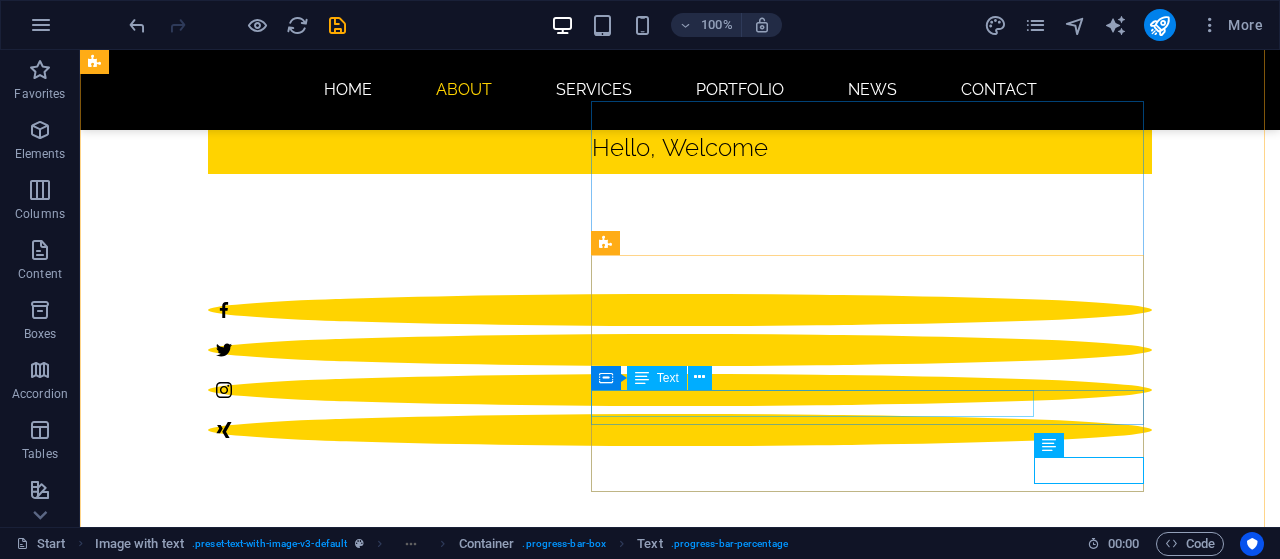 click on "Website development" at bounding box center (568, 1772) 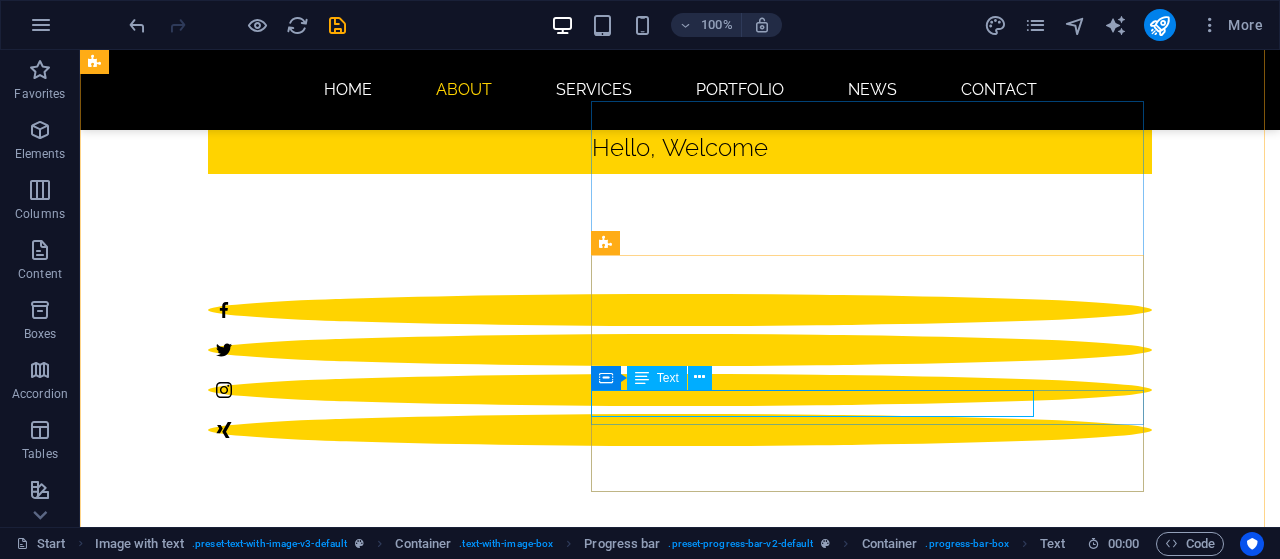 click on "Website development" at bounding box center (568, 1772) 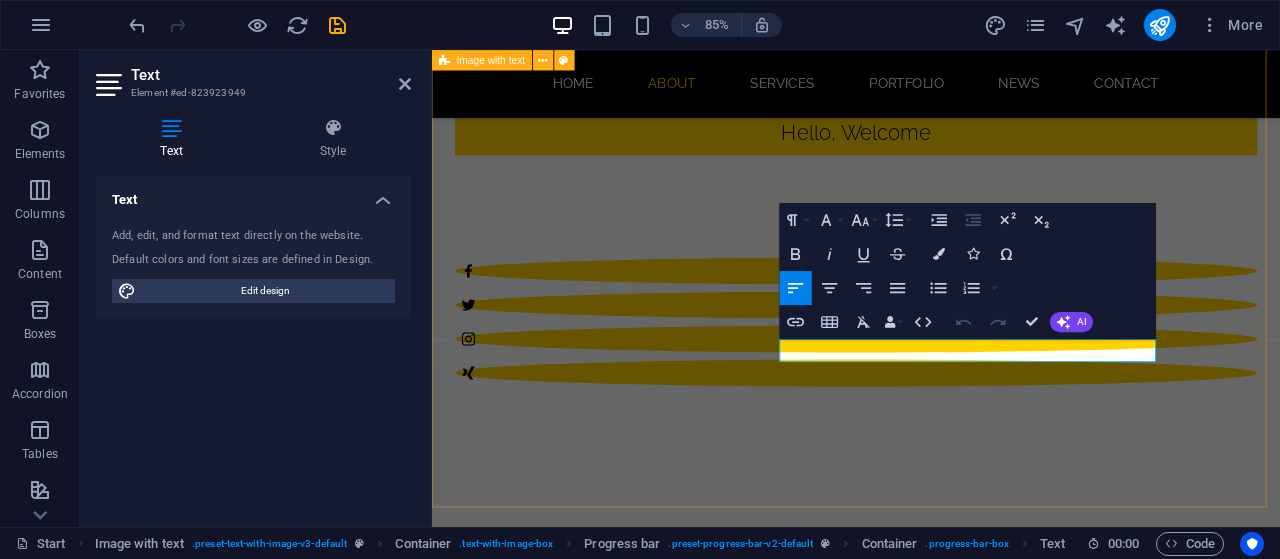 click on "MUGONAT HOSTING Mugonat Hosting offers premium hosting solutions for clients who value quality, excellence, and top-tier support — all at affordable prices. Website hosting 100%
Email hosting 70%
Website development 90%
Business software - Accounting, CRM, etc 85%" at bounding box center [931, 1317] 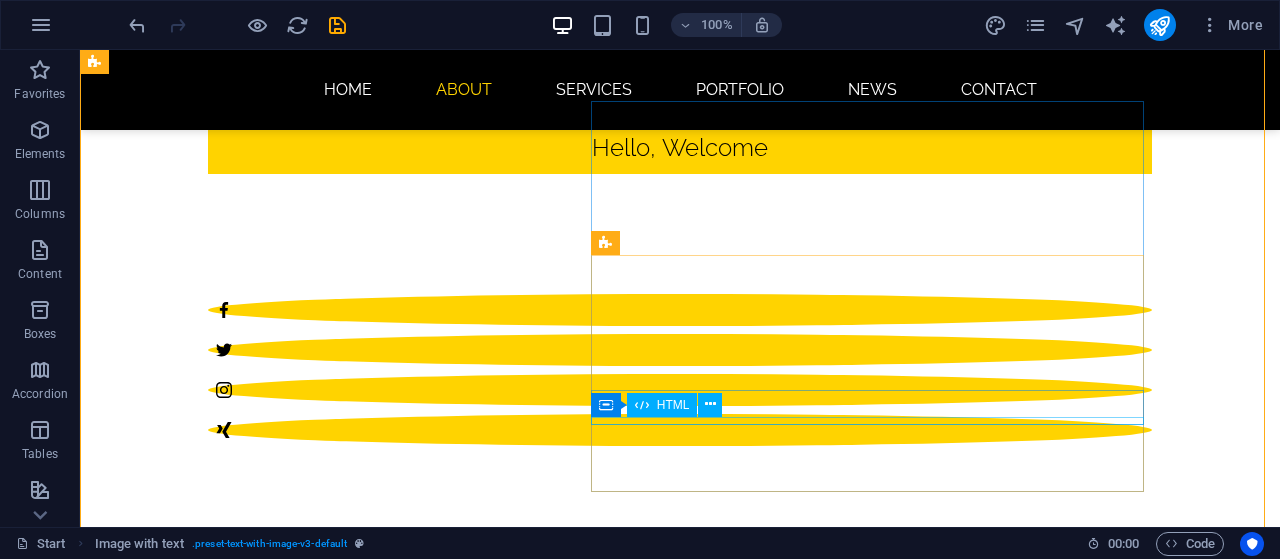 click at bounding box center (568, 1818) 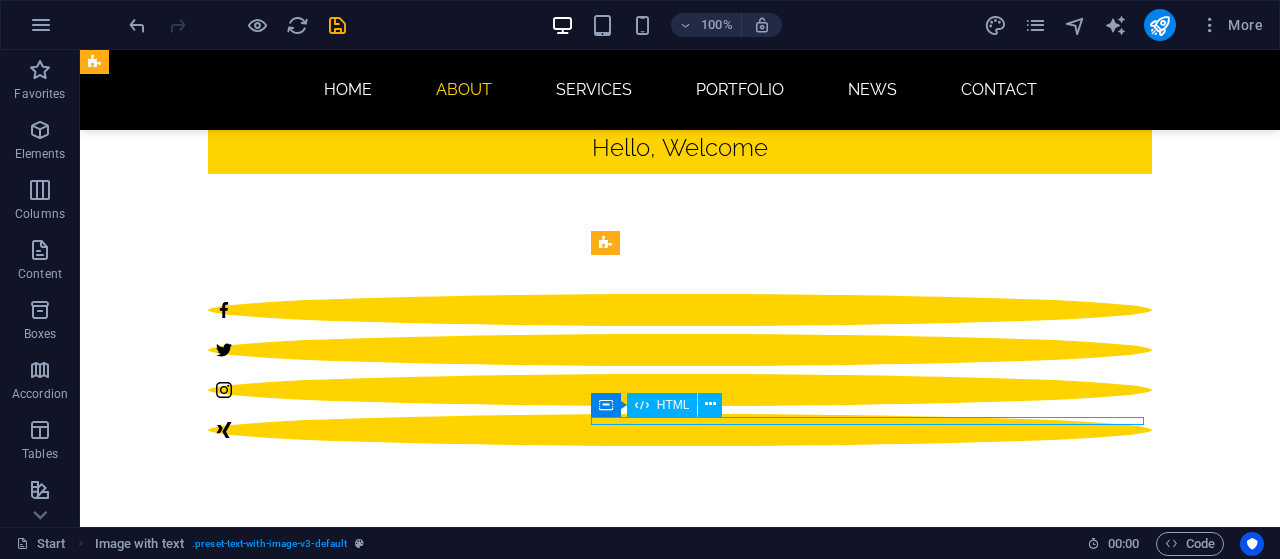 click at bounding box center (568, 1818) 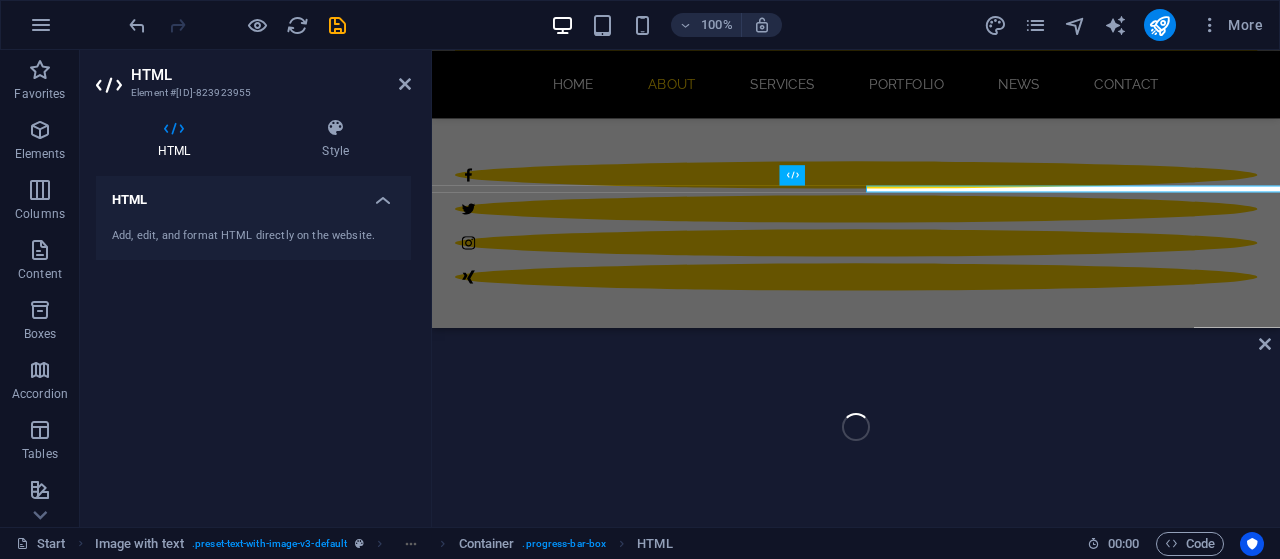 scroll, scrollTop: 808, scrollLeft: 0, axis: vertical 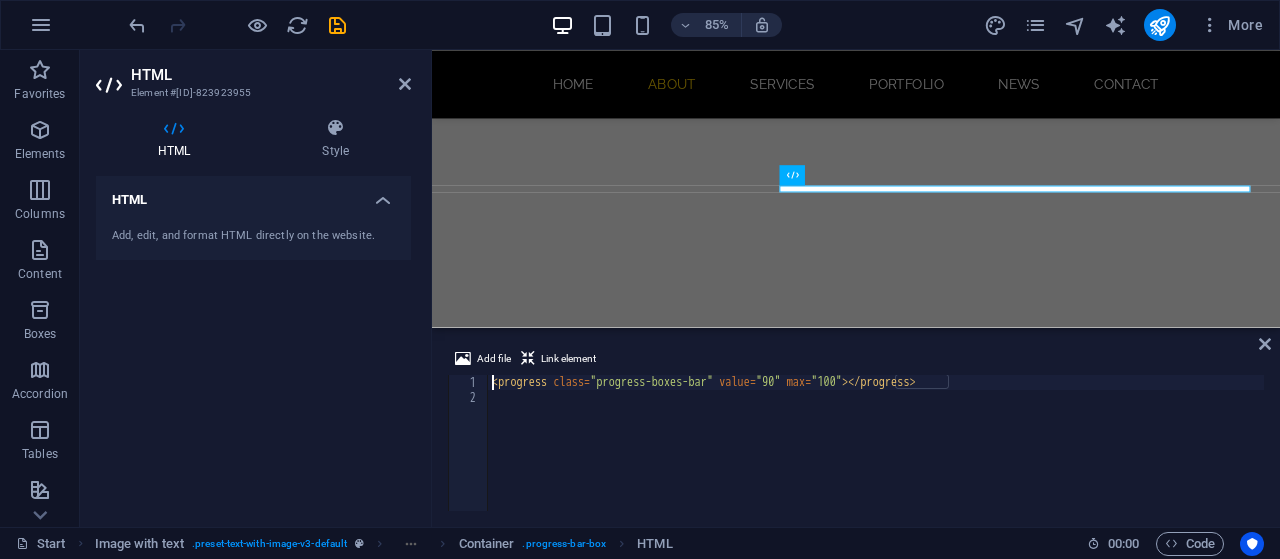 click on "< progress   class = "progress-boxes-bar"   value = "90"   max = "100" > </ progress >" at bounding box center [876, 458] 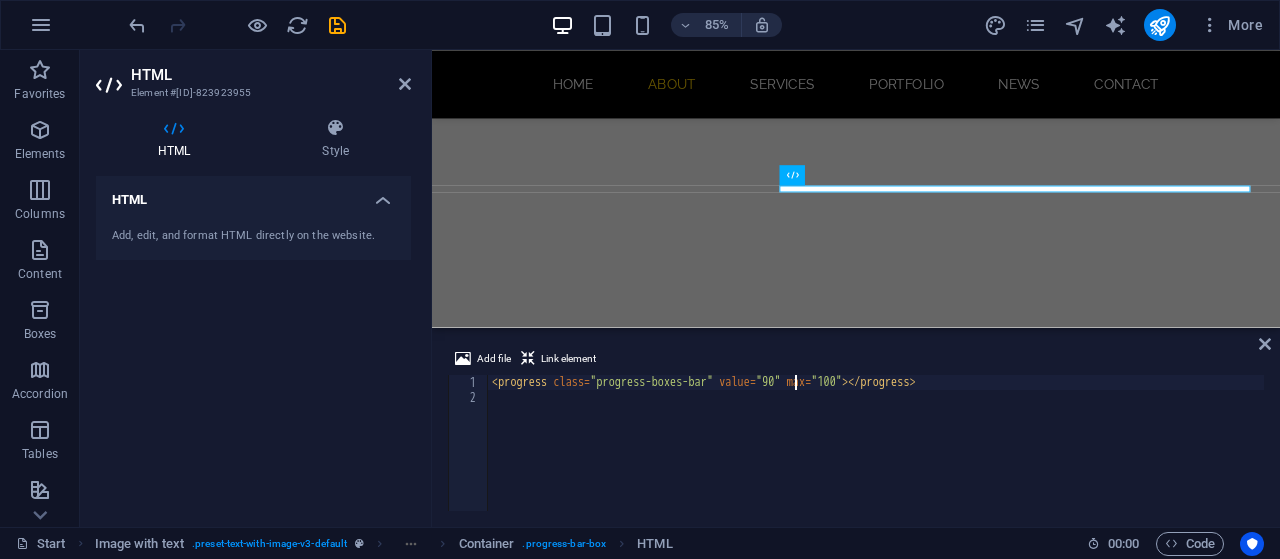click on "< progress   class = "progress-boxes-bar"   value = "90"   max = "100" > </ progress >" at bounding box center (876, 458) 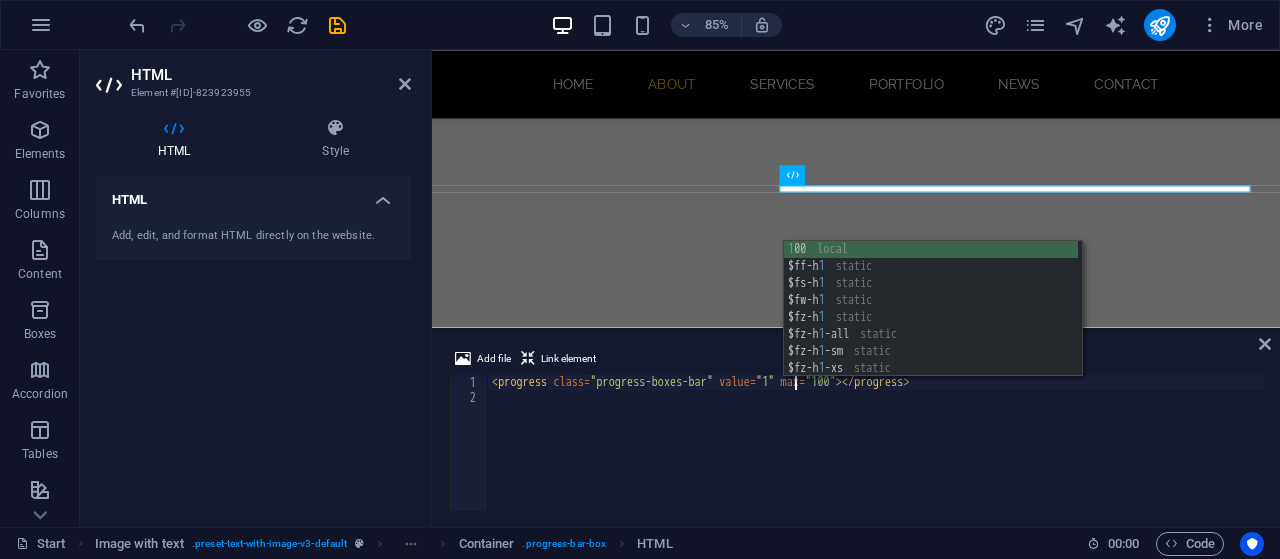 type on "<progress class="progress-boxes-bar" value="100" max="100"></progress>" 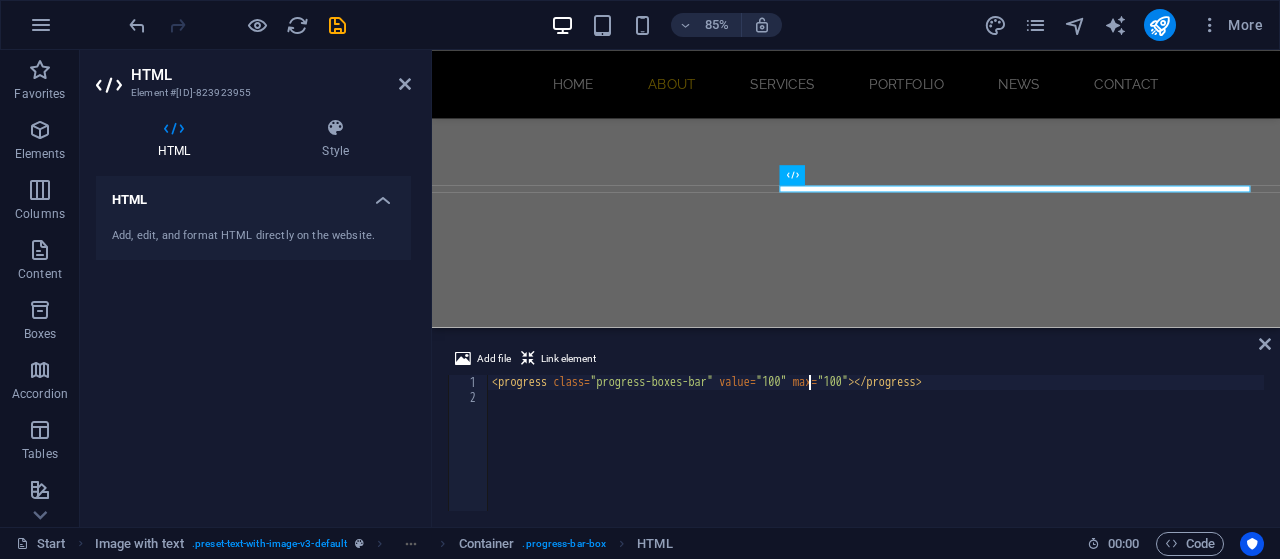 scroll, scrollTop: 0, scrollLeft: 26, axis: horizontal 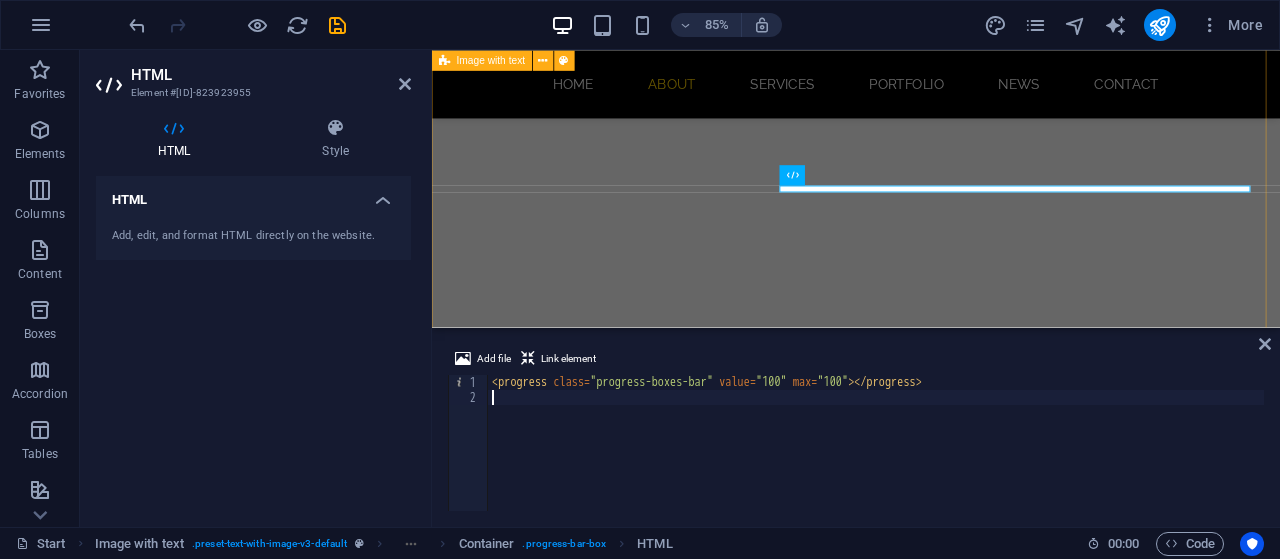 type 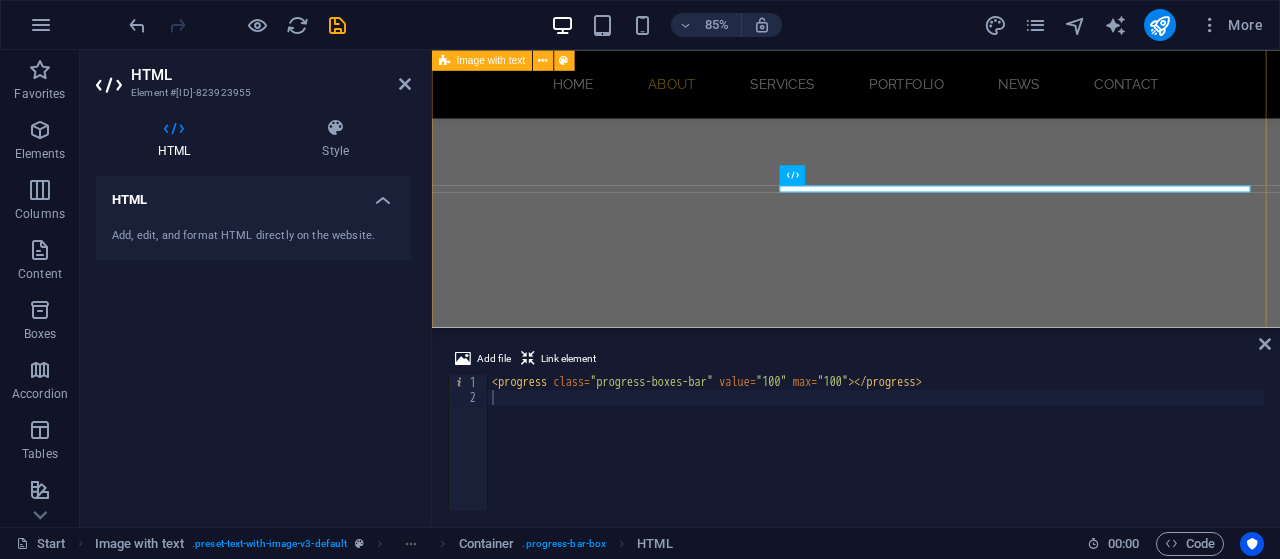 click on "MUGONAT HOSTING Mugonat Hosting offers premium hosting solutions for clients who value quality, excellence, and top-tier support — all at affordable prices. Website hosting 100%
Email hosting 70%
Website development 90%
Business software - Accounting, CRM, etc 85%" at bounding box center (931, 996) 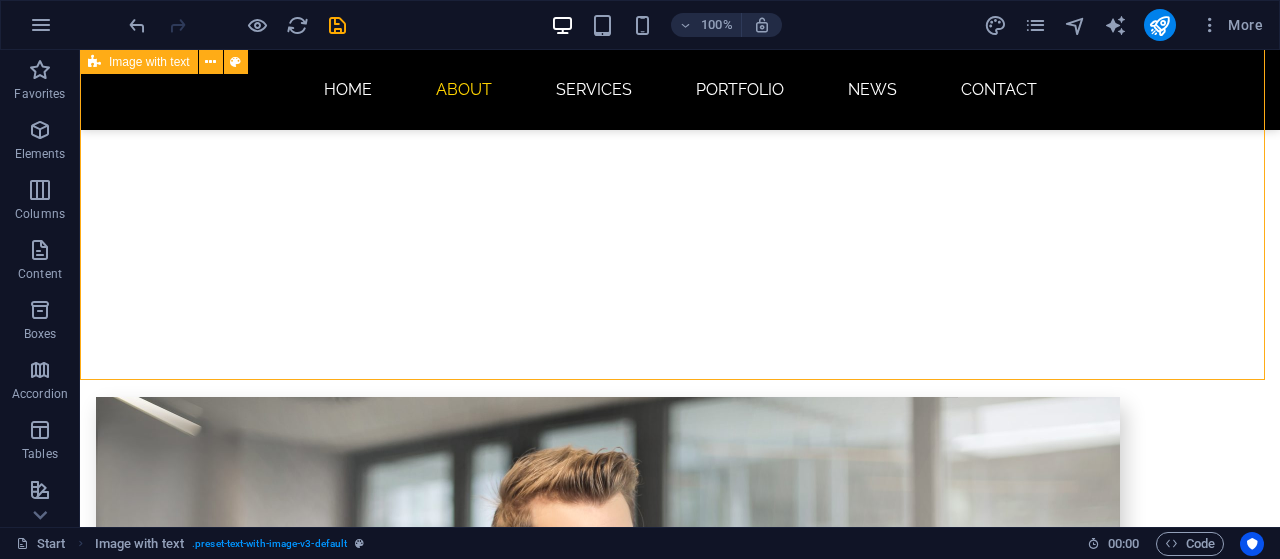 click on "MUGONAT HOSTING Mugonat Hosting offers premium hosting solutions for clients who value quality, excellence, and top-tier support — all at affordable prices. Website hosting 100%
Email hosting 70%
Website development 90%
Business software - Accounting, CRM, etc 85%" at bounding box center (680, 996) 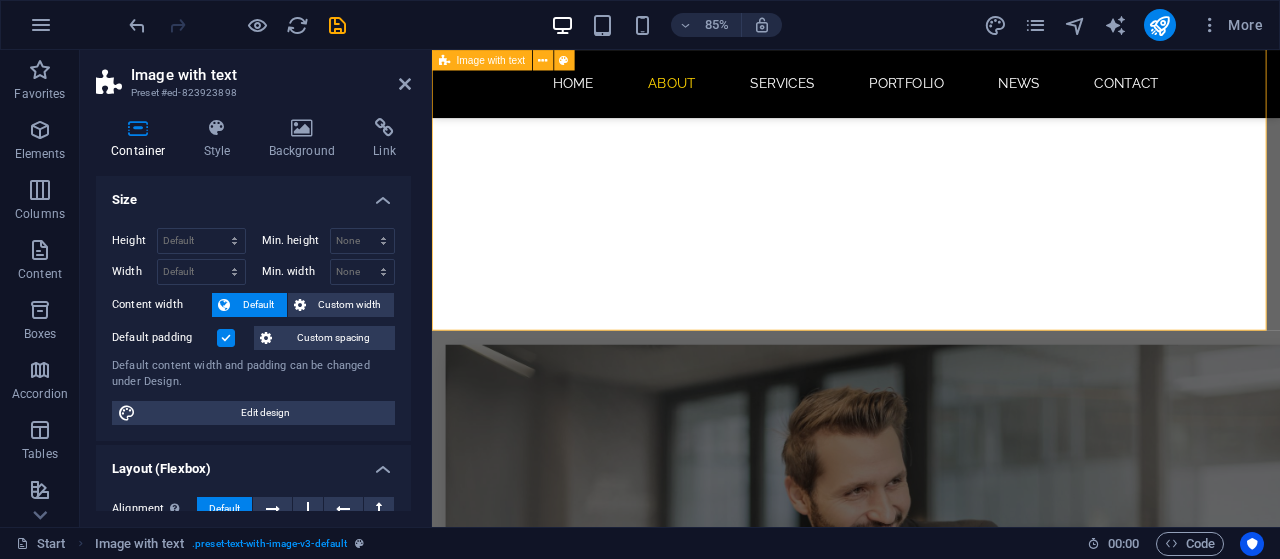 click on "MUGONAT HOSTING Mugonat Hosting offers premium hosting solutions for clients who value quality, excellence, and top-tier support — all at affordable prices. Website hosting 100%
Email hosting 70%
Website development 90%
Business software - Accounting, CRM, etc 85%" at bounding box center (931, 996) 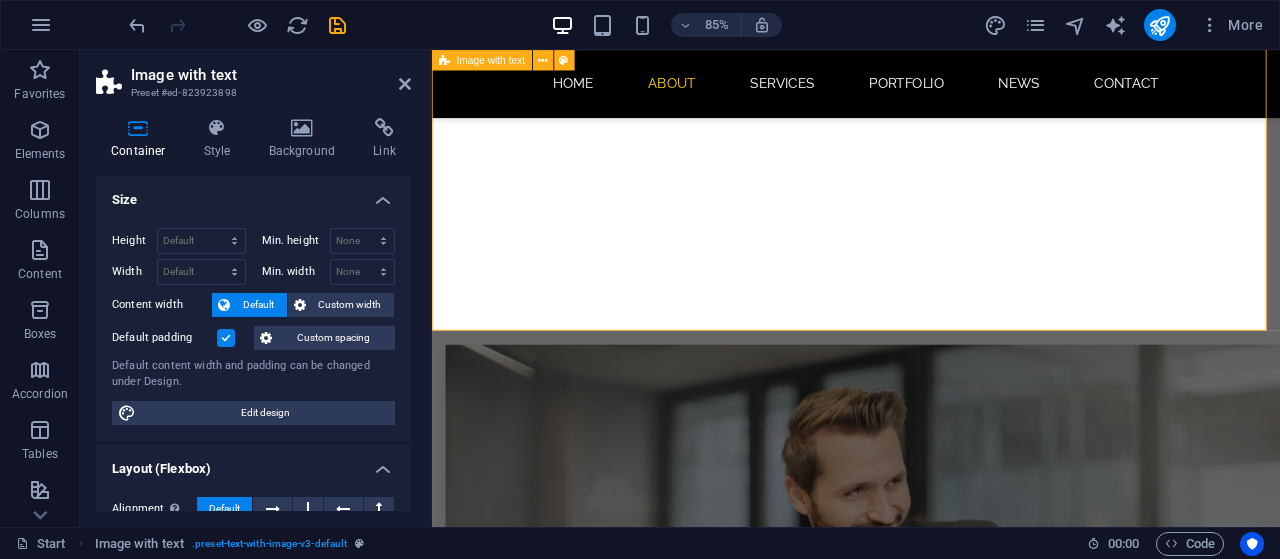 click on "MUGONAT HOSTING Mugonat Hosting offers premium hosting solutions for clients who value quality, excellence, and top-tier support — all at affordable prices. Website hosting 100%
Email hosting 70%
Website development 90%
Business software - Accounting, CRM, etc 85%" at bounding box center [931, 996] 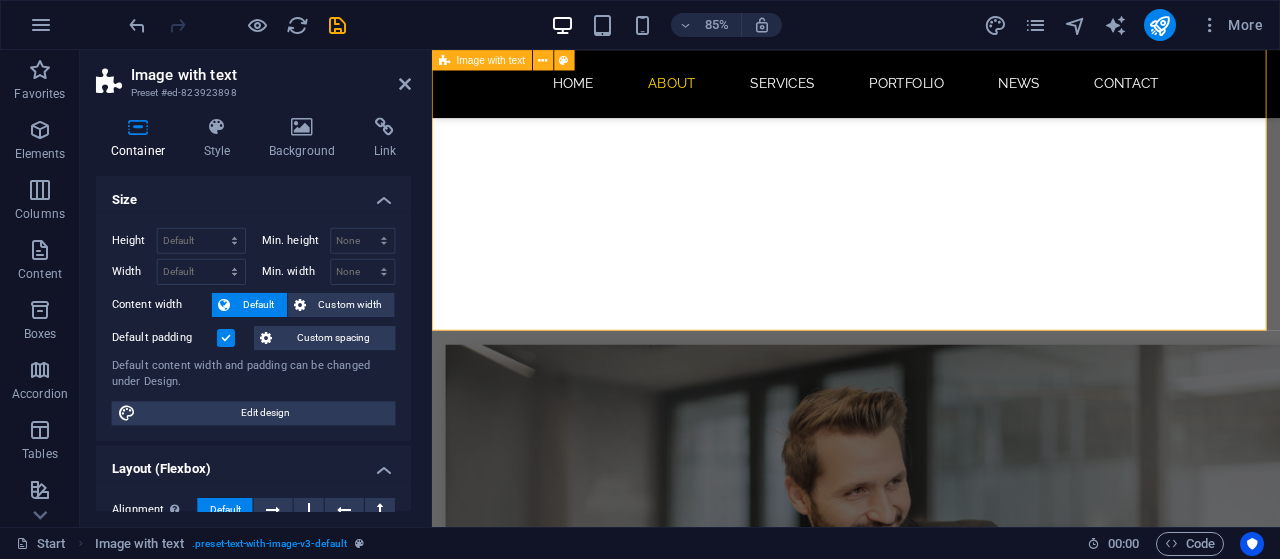 click on "MUGONAT HOSTING Mugonat Hosting offers premium hosting solutions for clients who value quality, excellence, and top-tier support — all at affordable prices. Website hosting 100%
Email hosting 70%
Website development 90%
Business software - Accounting, CRM, etc 85%" at bounding box center [931, 996] 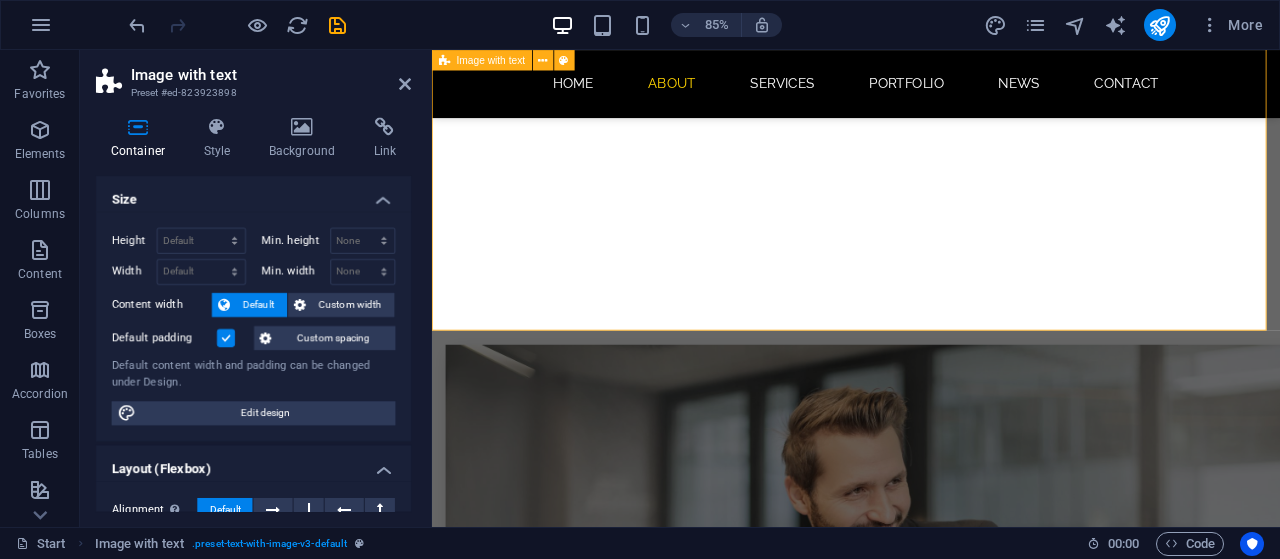 click on "MUGONAT HOSTING Mugonat Hosting offers premium hosting solutions for clients who value quality, excellence, and top-tier support — all at affordable prices. Website hosting 100%
Email hosting 70%
Website development 90%
Business software - Accounting, CRM, etc 85%" at bounding box center [931, 996] 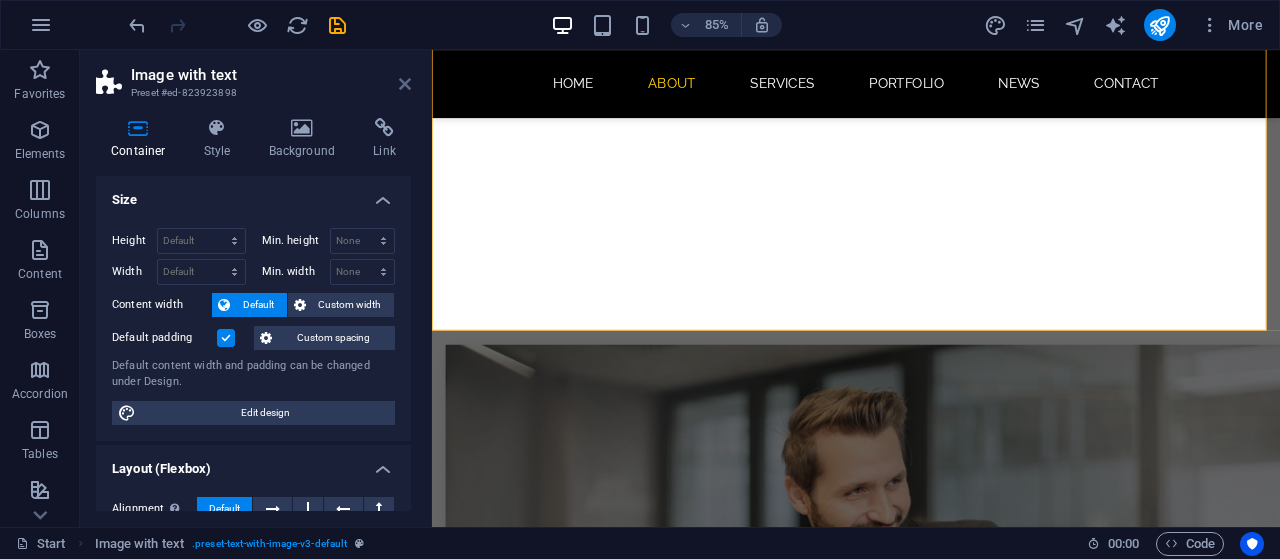 click at bounding box center [405, 84] 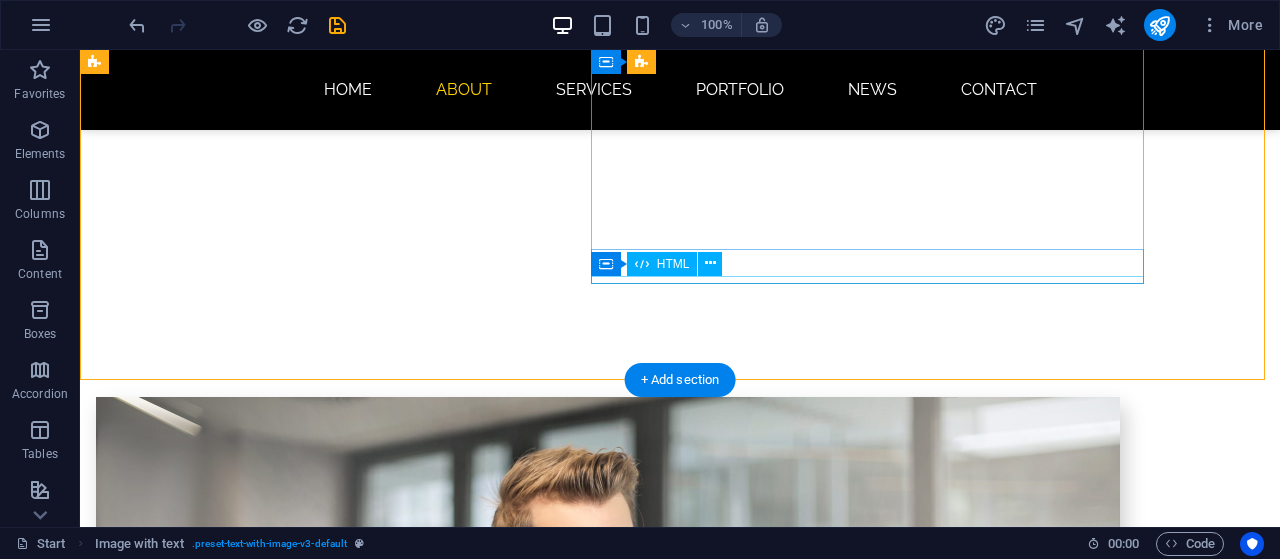 click at bounding box center [568, 1591] 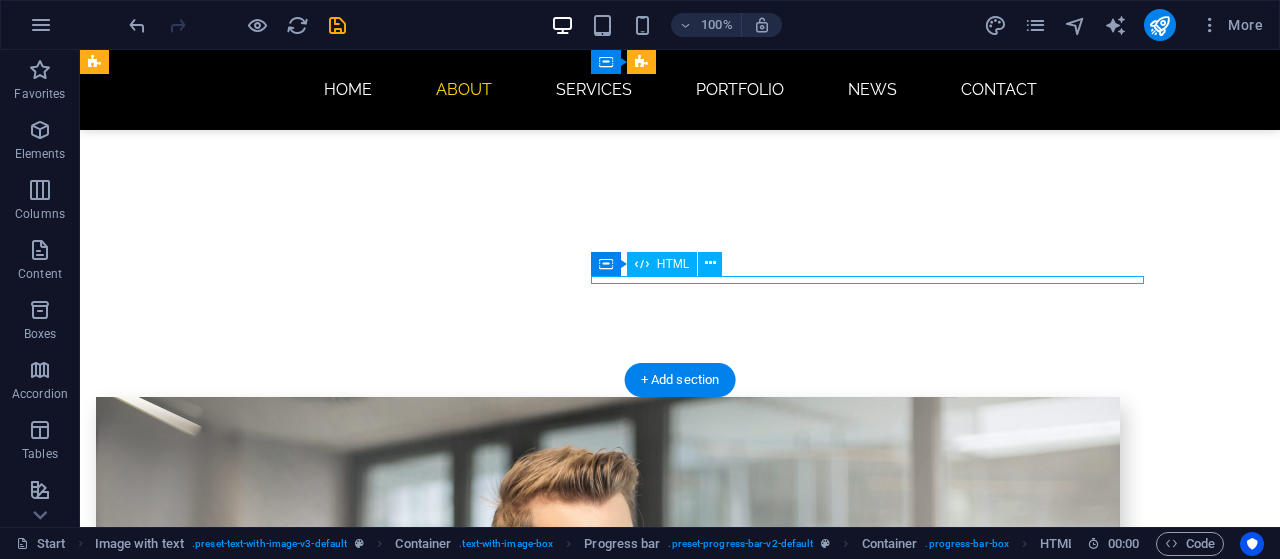 click at bounding box center [568, 1591] 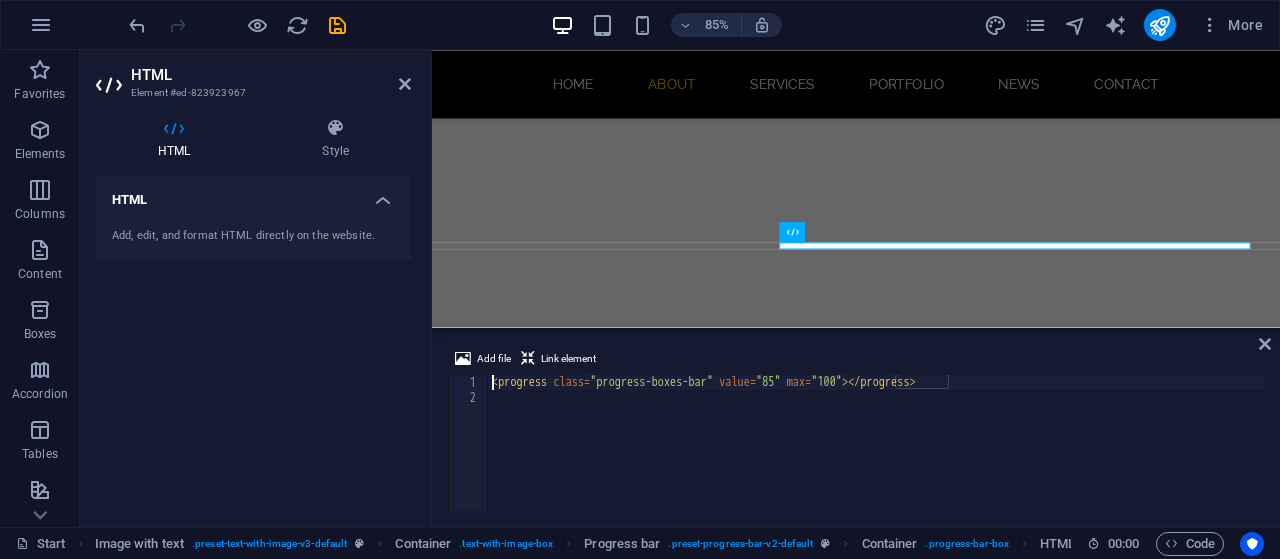 click on "< progress   class = "progress-boxes-bar"   value = "85"   max = "100" > </ progress >" at bounding box center [876, 458] 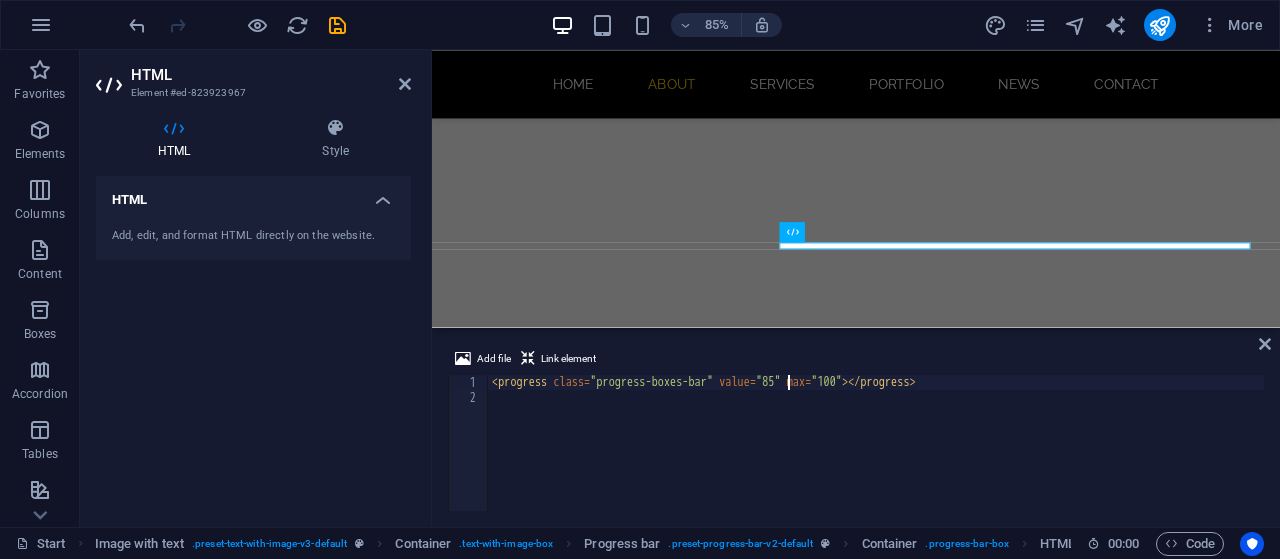 click on "< progress   class = "progress-boxes-bar"   value = "85"   max = "100" > </ progress >" at bounding box center (876, 458) 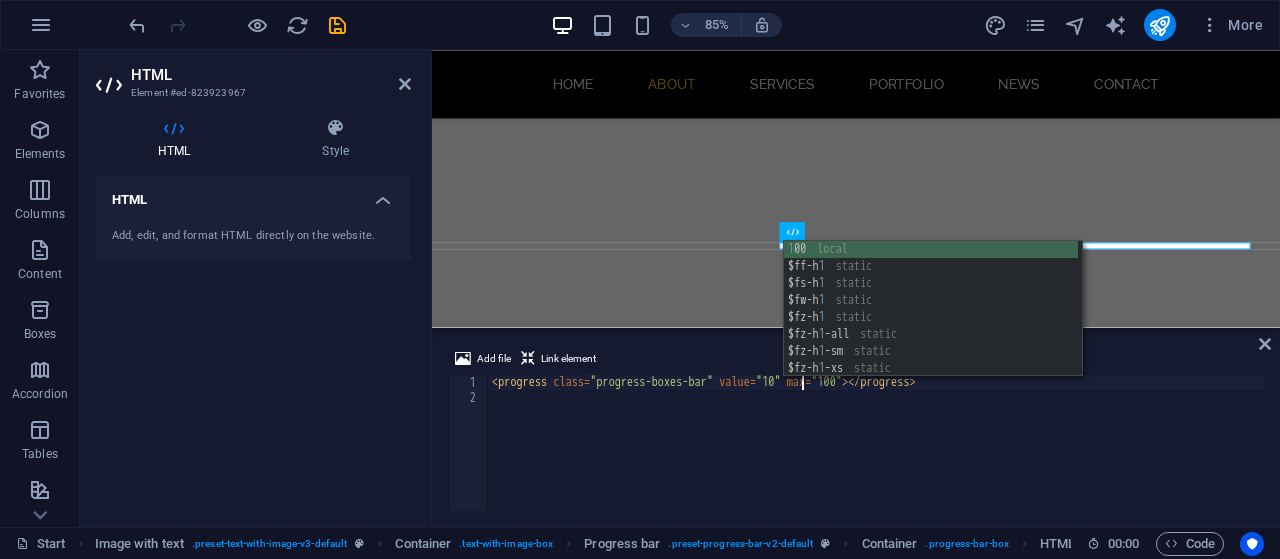 type on "<progress class="progress-boxes-bar" value="100" max="100"></progress>" 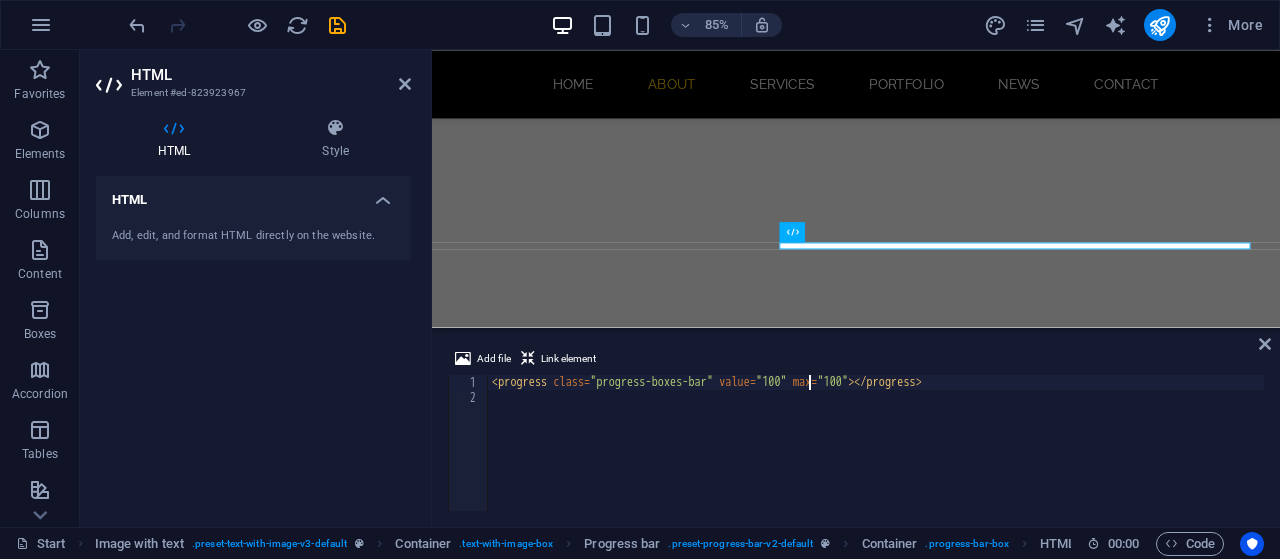 scroll, scrollTop: 0, scrollLeft: 26, axis: horizontal 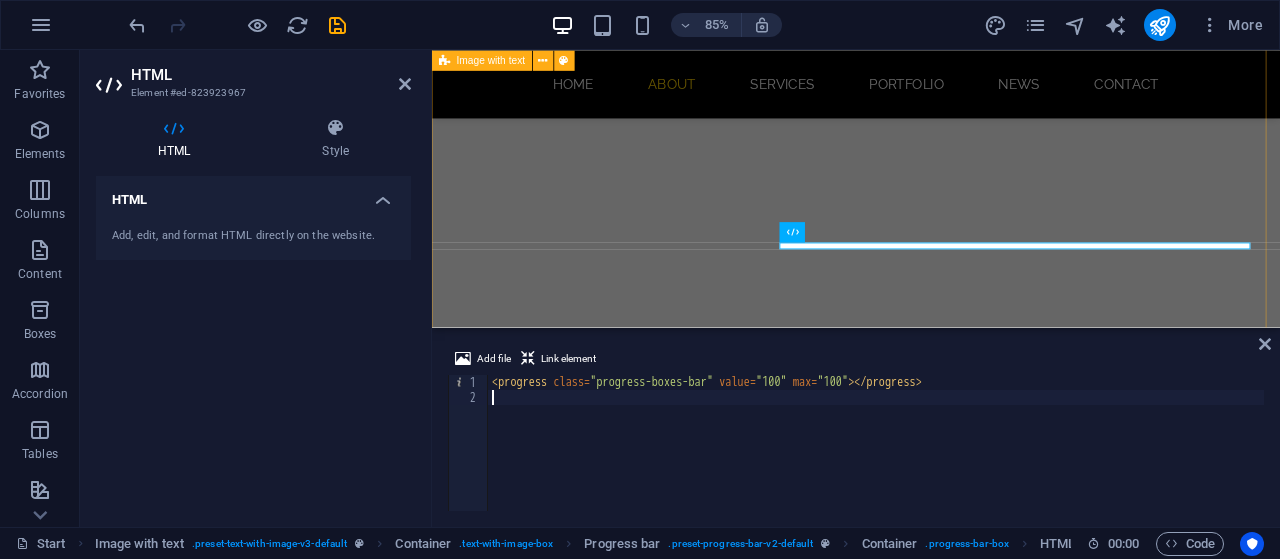 type 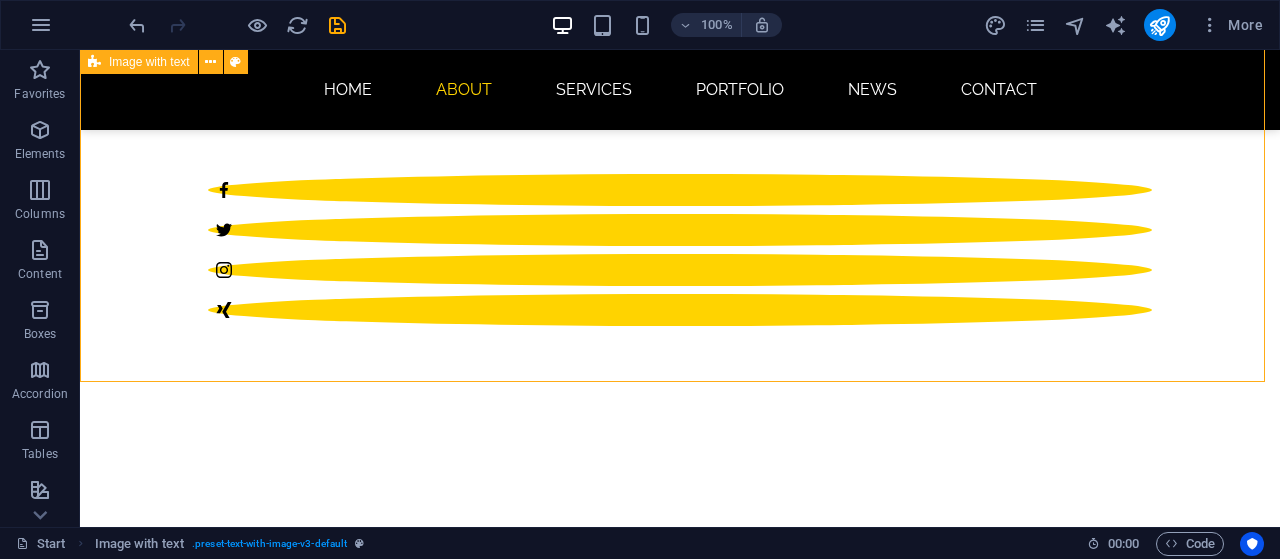 scroll, scrollTop: 708, scrollLeft: 0, axis: vertical 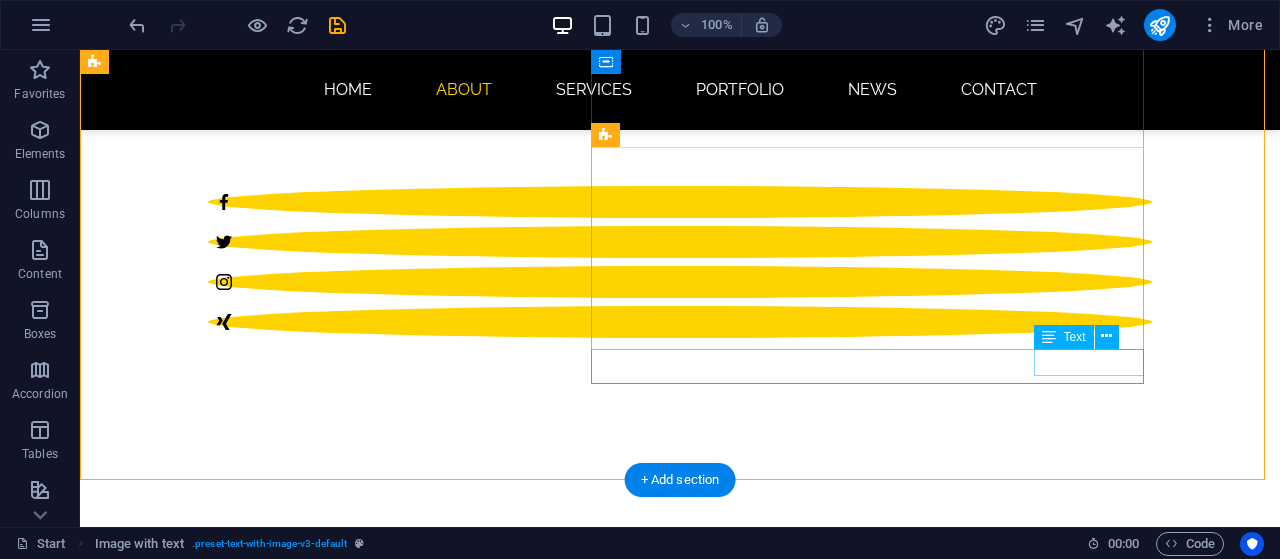 click on "85%" at bounding box center [568, 1786] 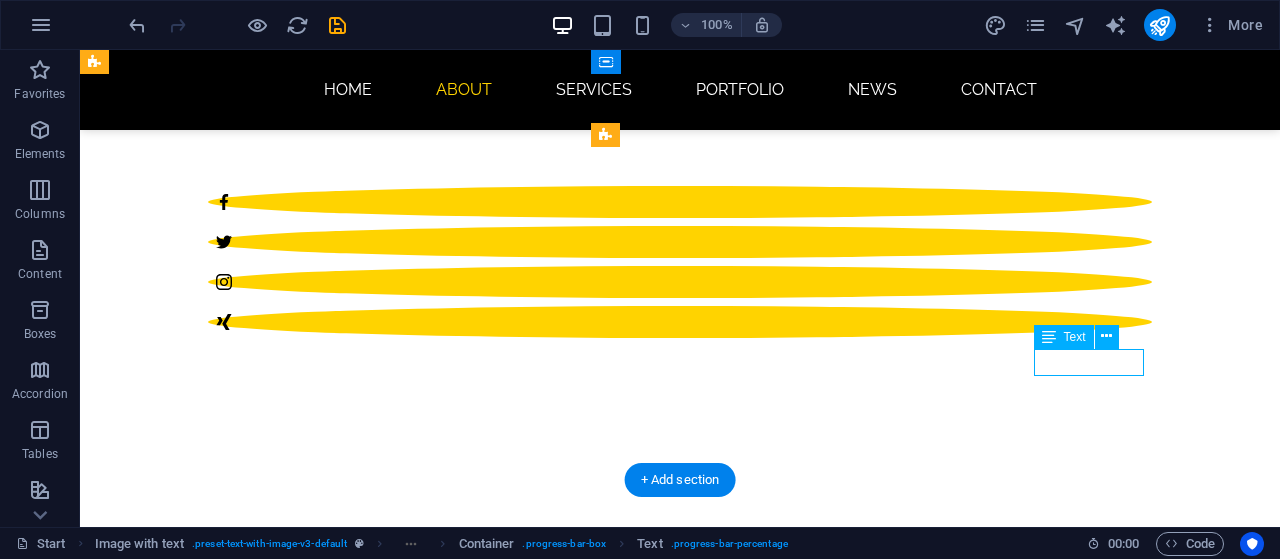 click on "85%" at bounding box center [568, 1786] 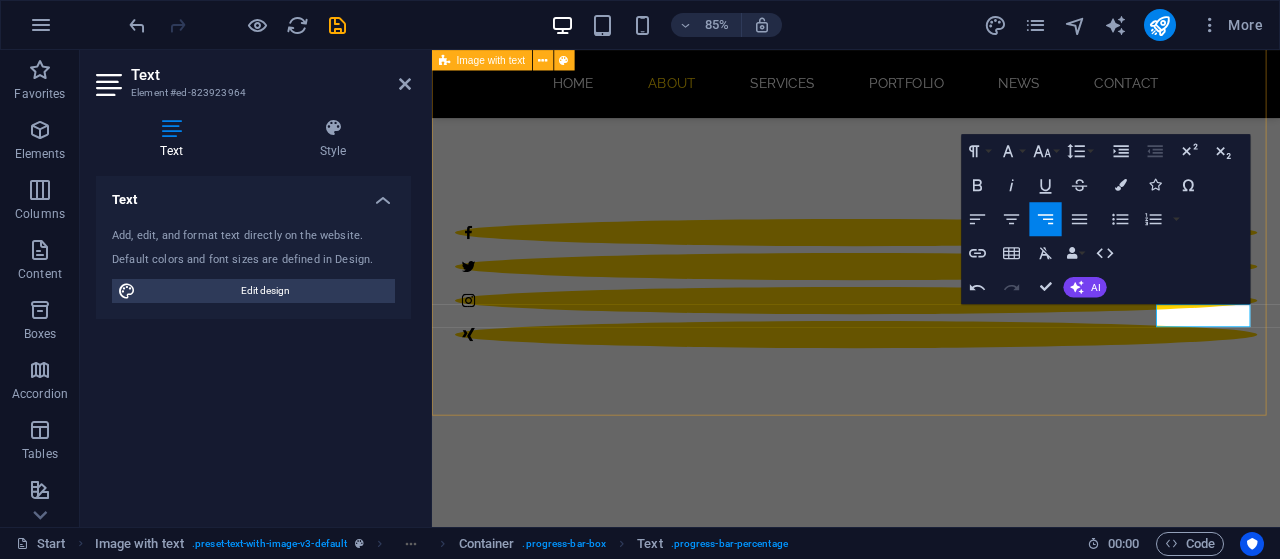 type 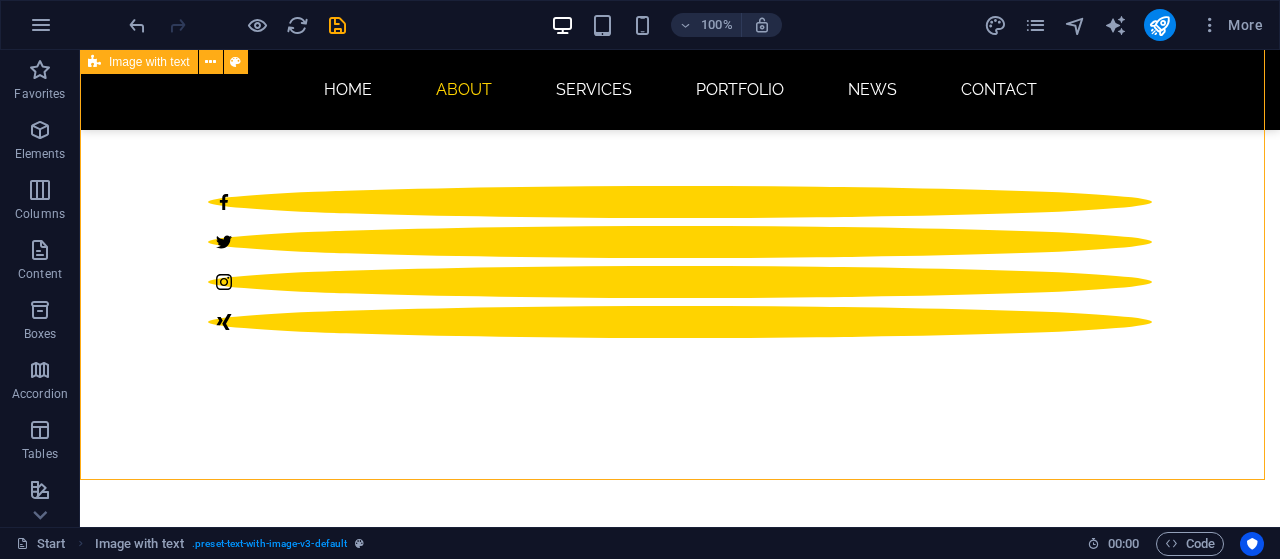click on "MUGONAT HOSTING Mugonat Hosting offers premium hosting solutions for clients who value quality, excellence, and top-tier support — all at affordable prices. Website hosting 100%
Email hosting 70%
Website development 90%
Business software - Accounting, CRM, etc 100%" at bounding box center (680, 1209) 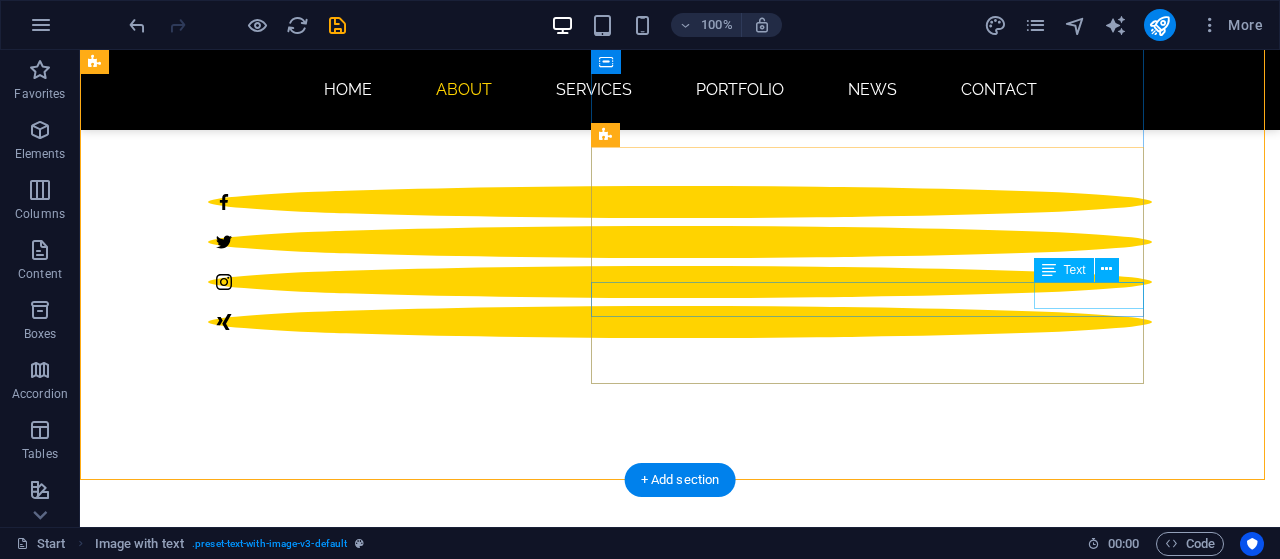 click on "90%" at bounding box center [568, 1692] 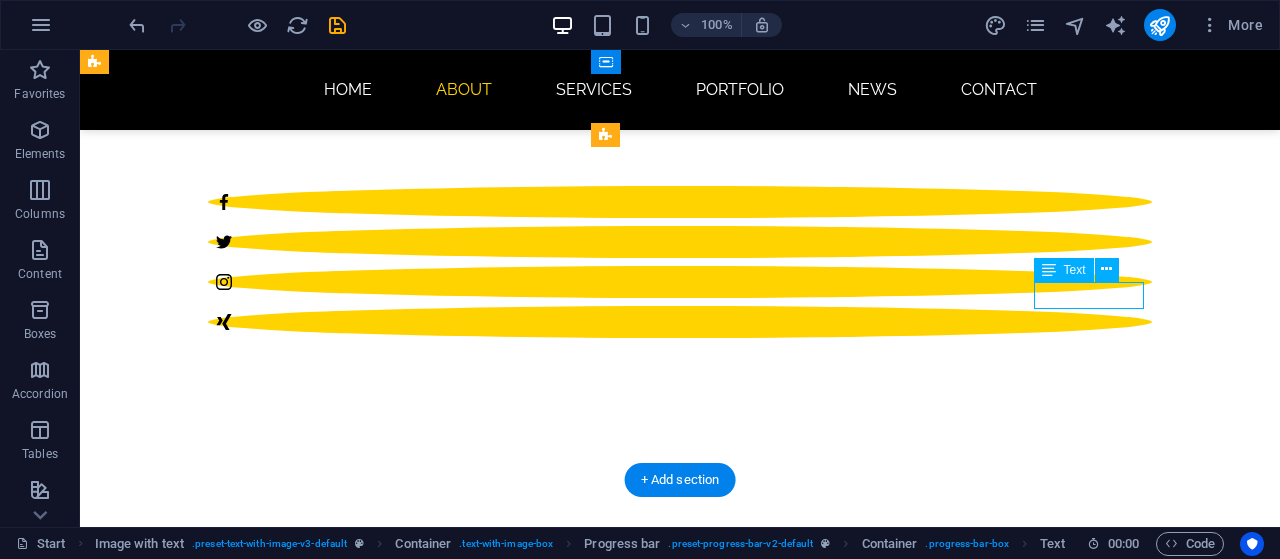 click on "90%" at bounding box center [568, 1692] 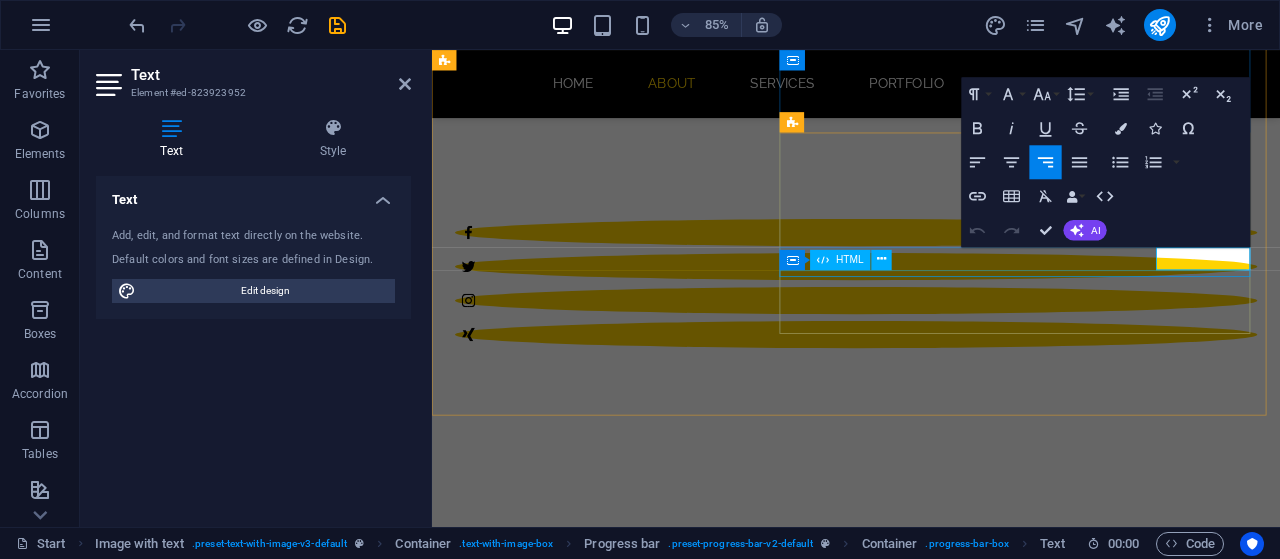 type 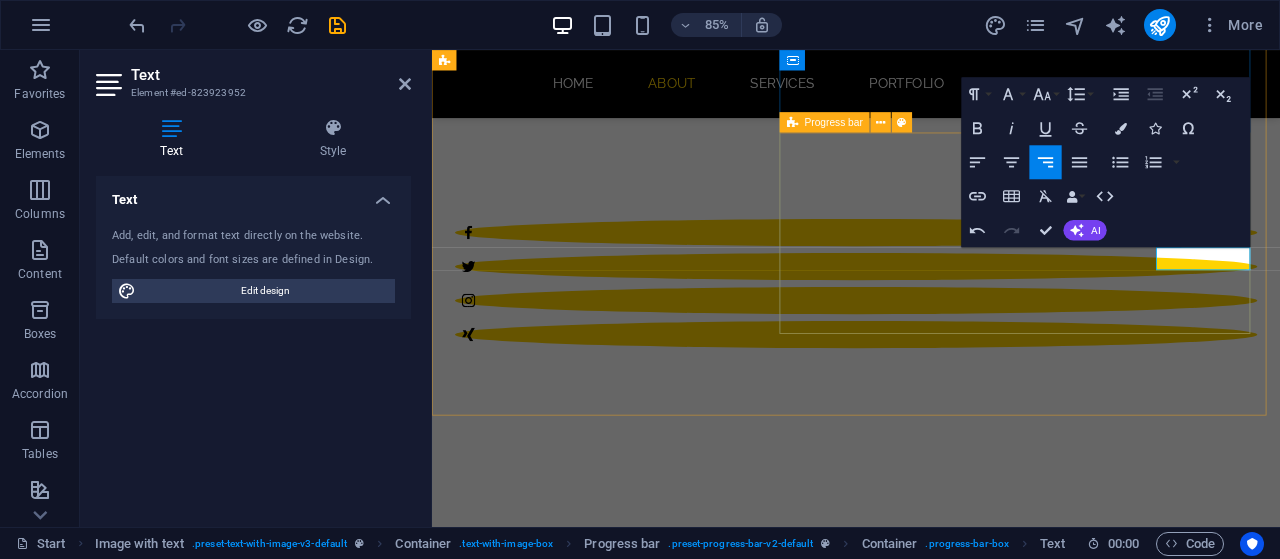 click on "Website hosting 100%
Email hosting 70%
Website development 100%
Business software - Accounting, CRM, etc 100%" at bounding box center (920, 1699) 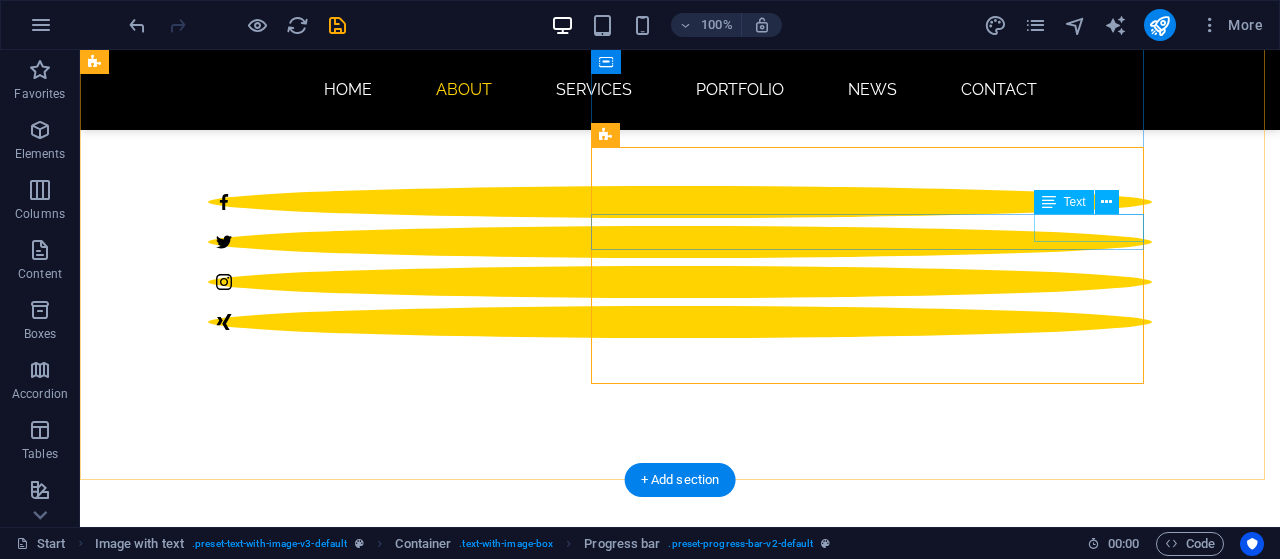 click on "70%" at bounding box center [568, 1597] 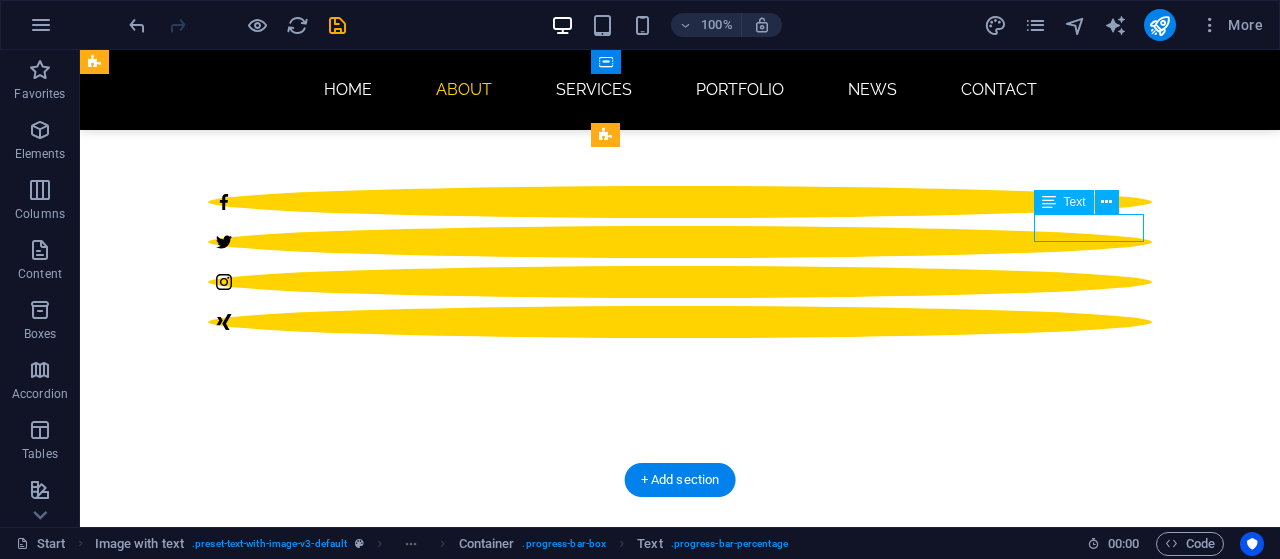 click on "70%" at bounding box center [568, 1597] 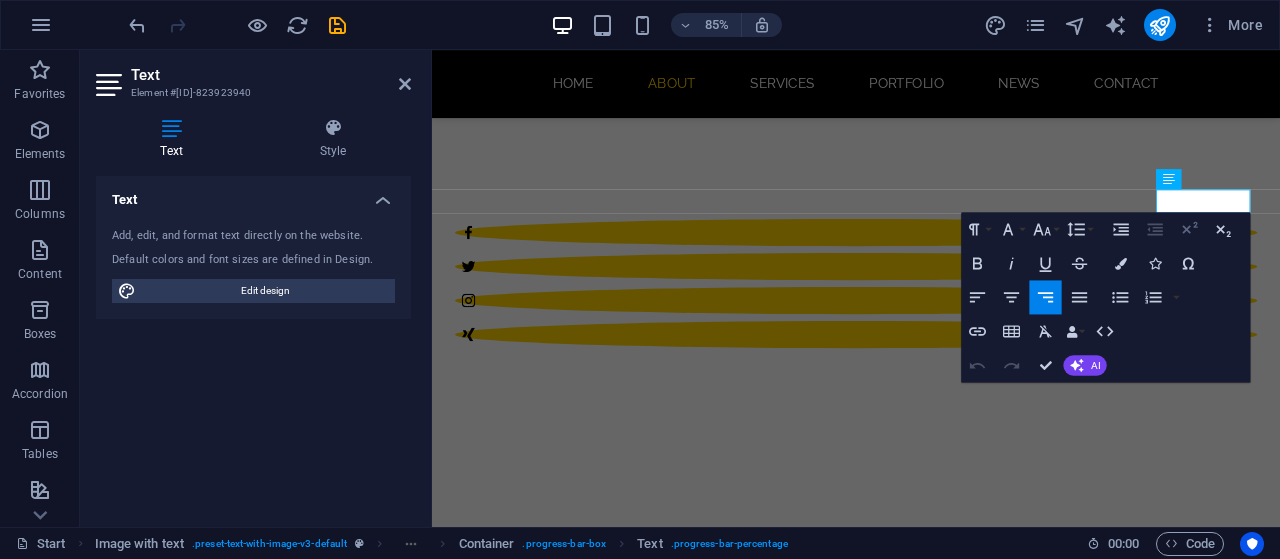 type 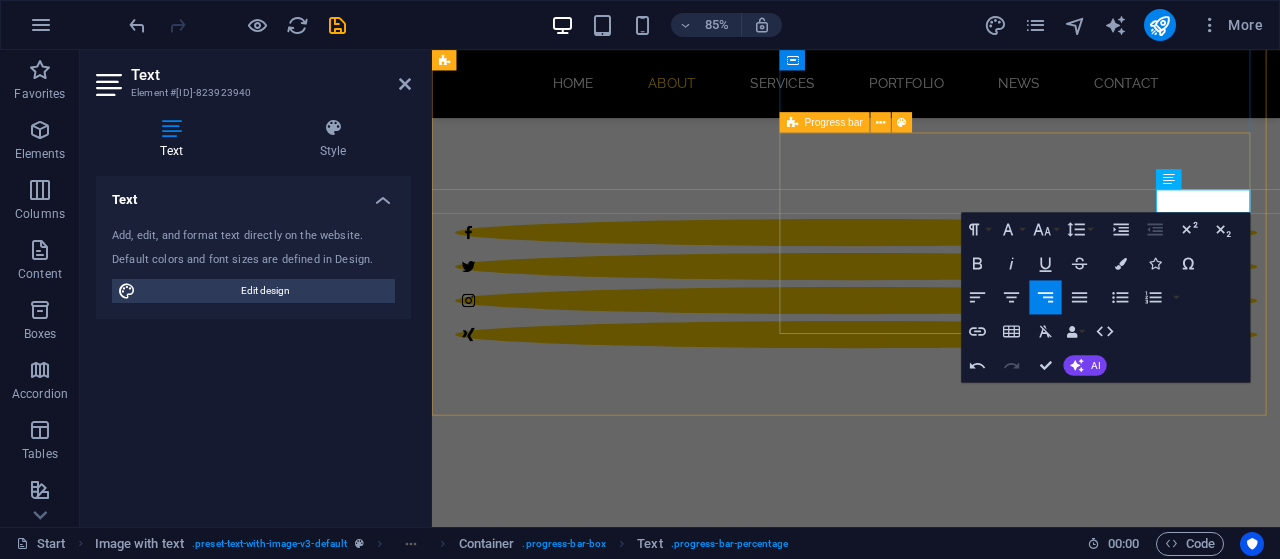 click on "Website hosting 100%
Email hosting 100%
Website development 100%
Business software - Accounting, CRM, etc 100%" at bounding box center [920, 1699] 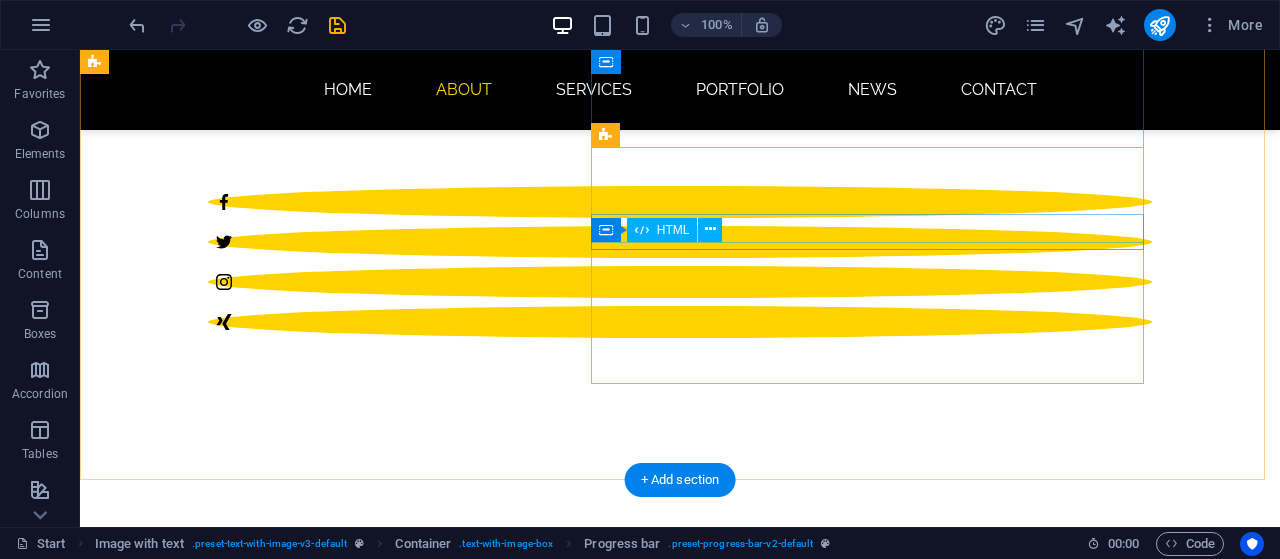 click at bounding box center [568, 1615] 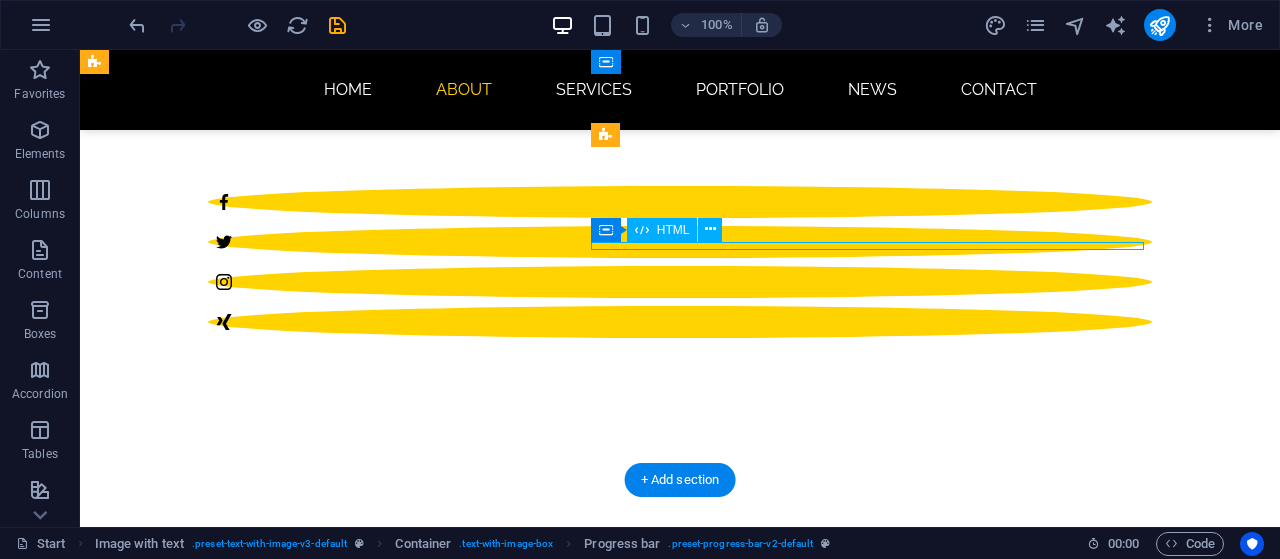 click at bounding box center (568, 1615) 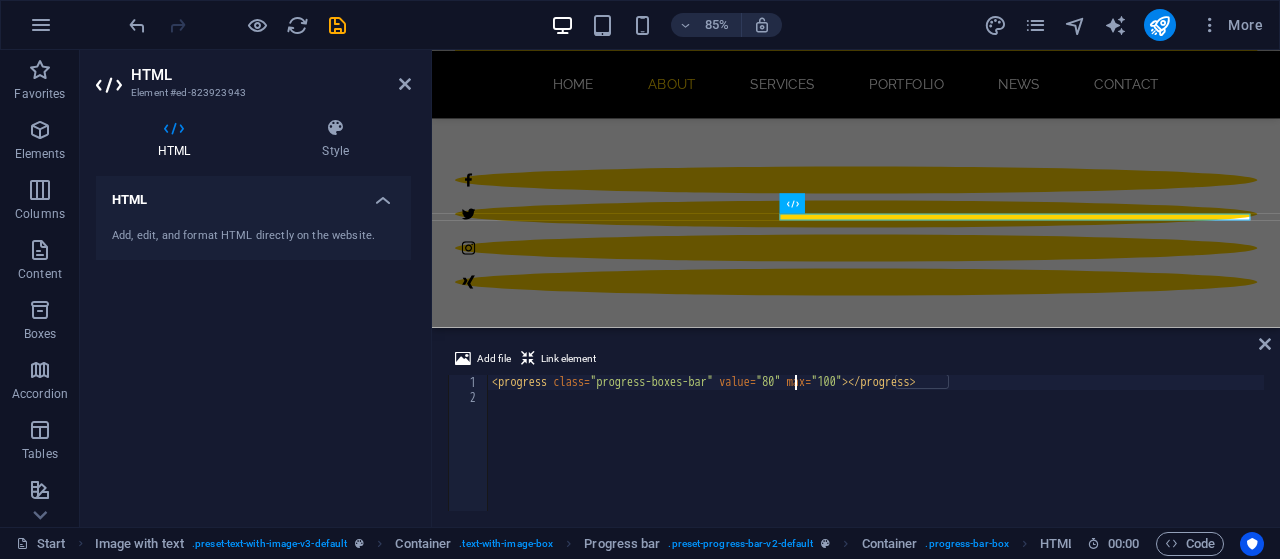 click on "< progress   class = "progress-boxes-bar"   value = "80"   max = "100" > </ progress >" at bounding box center [876, 458] 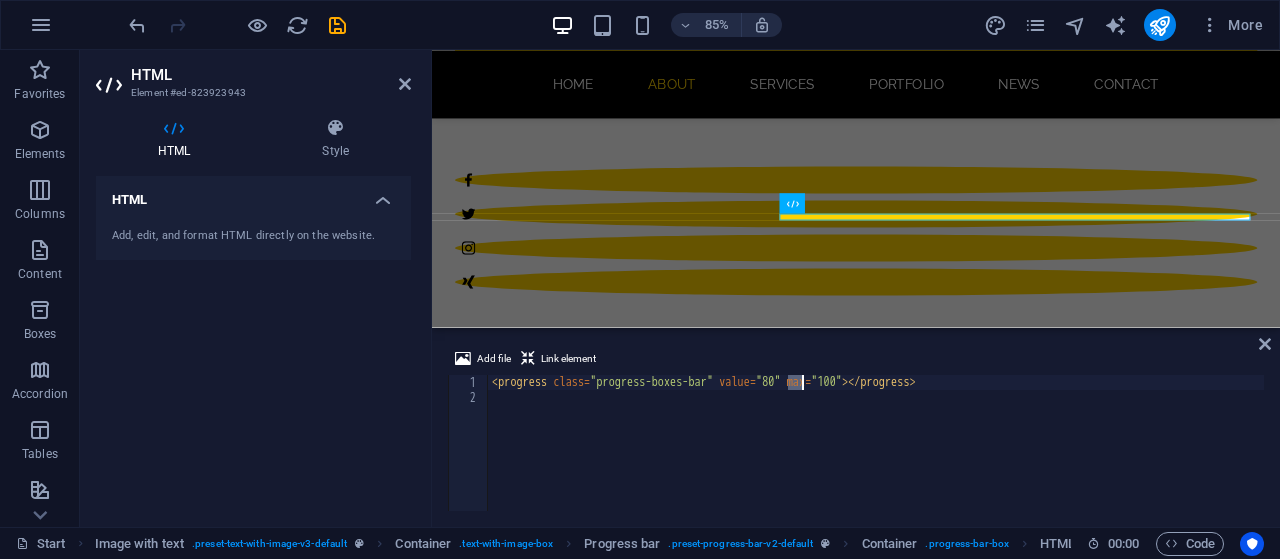 click on "< progress   class = "progress-boxes-bar"   value = "80"   max = "100" > </ progress >" at bounding box center [876, 458] 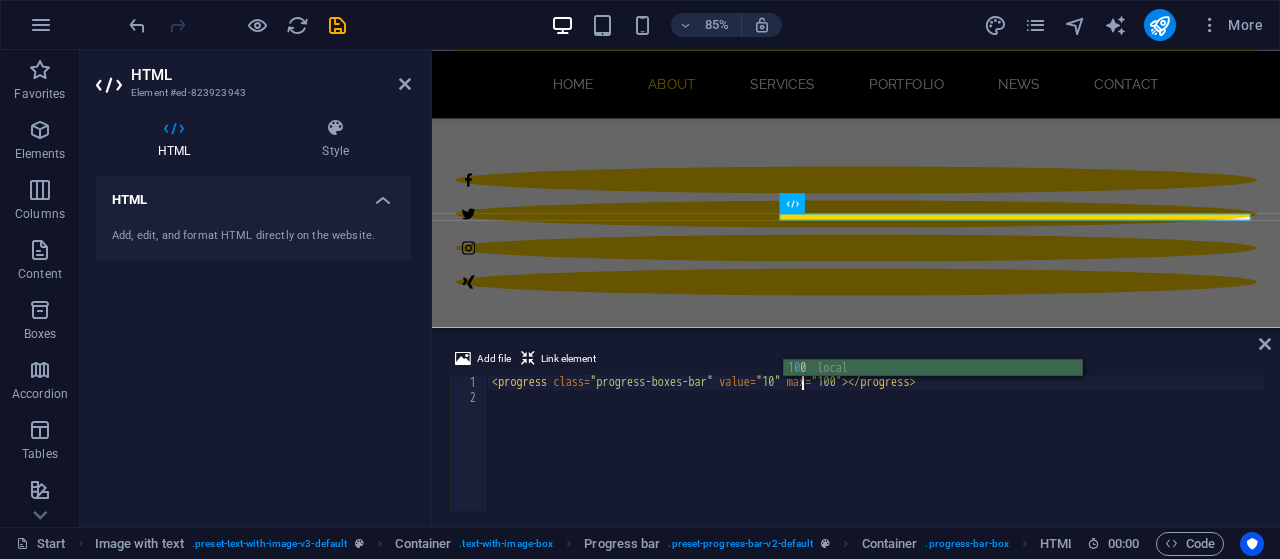 scroll, scrollTop: 0, scrollLeft: 26, axis: horizontal 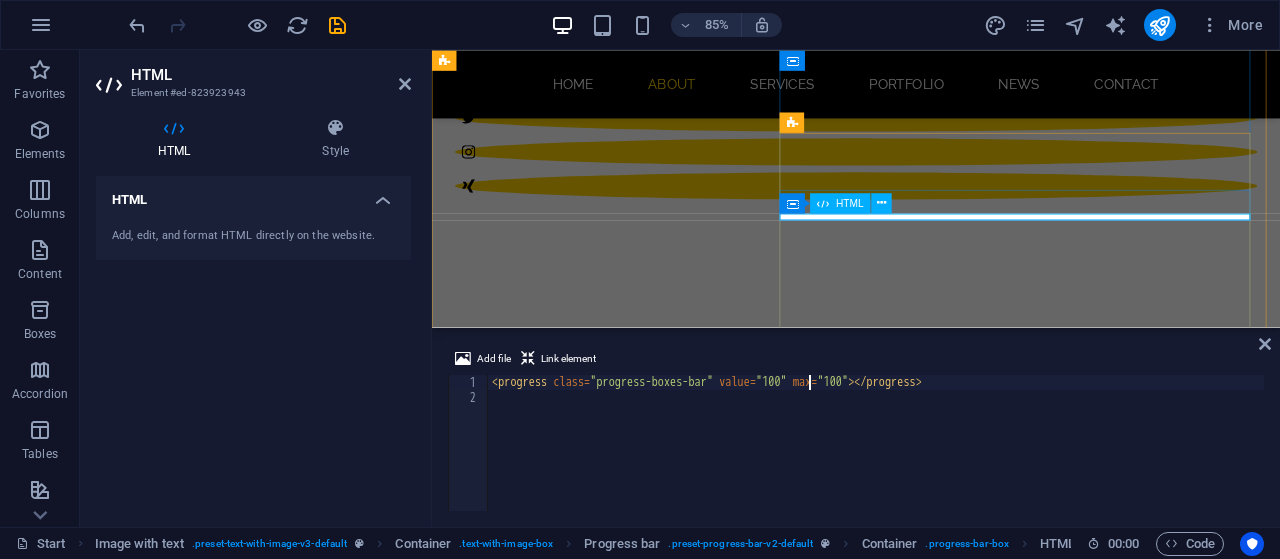 type on "<progress class="progress-boxes-bar" value="100" max="100"></progress>" 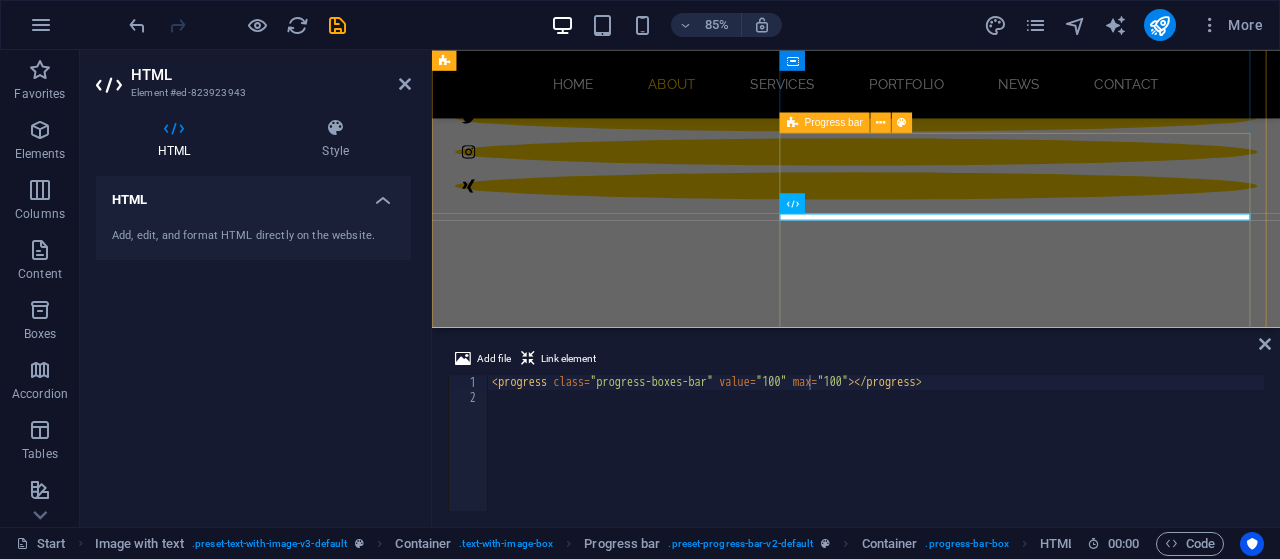 click on "Website hosting 100%
Email hosting 100%
Website development 100%
Business software - Accounting, CRM, etc 100%" at bounding box center (920, 1523) 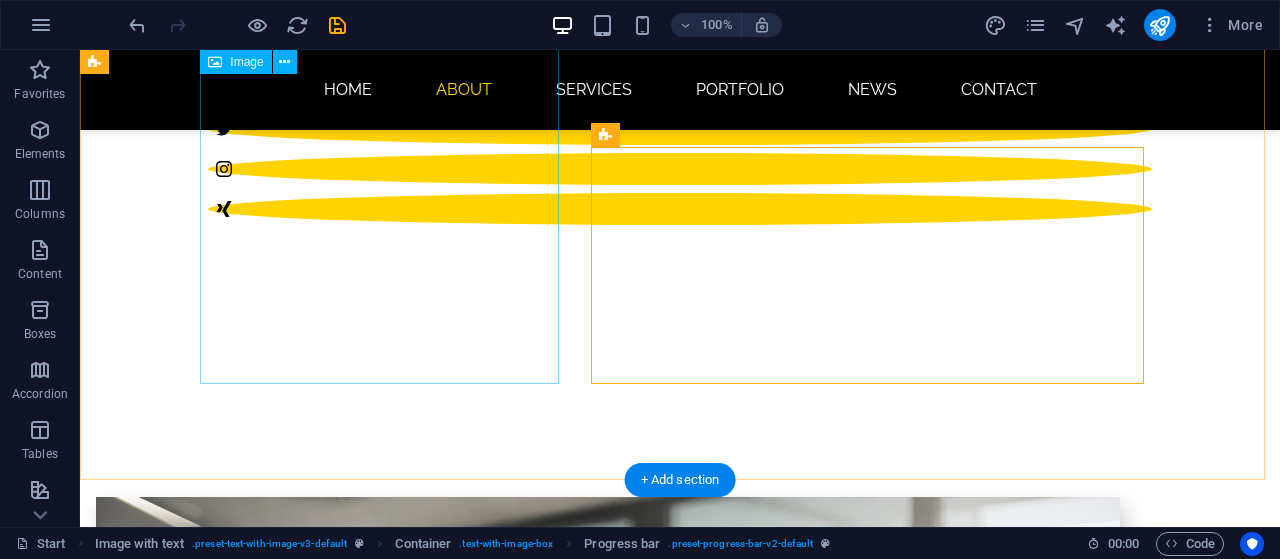 click at bounding box center (568, 838) 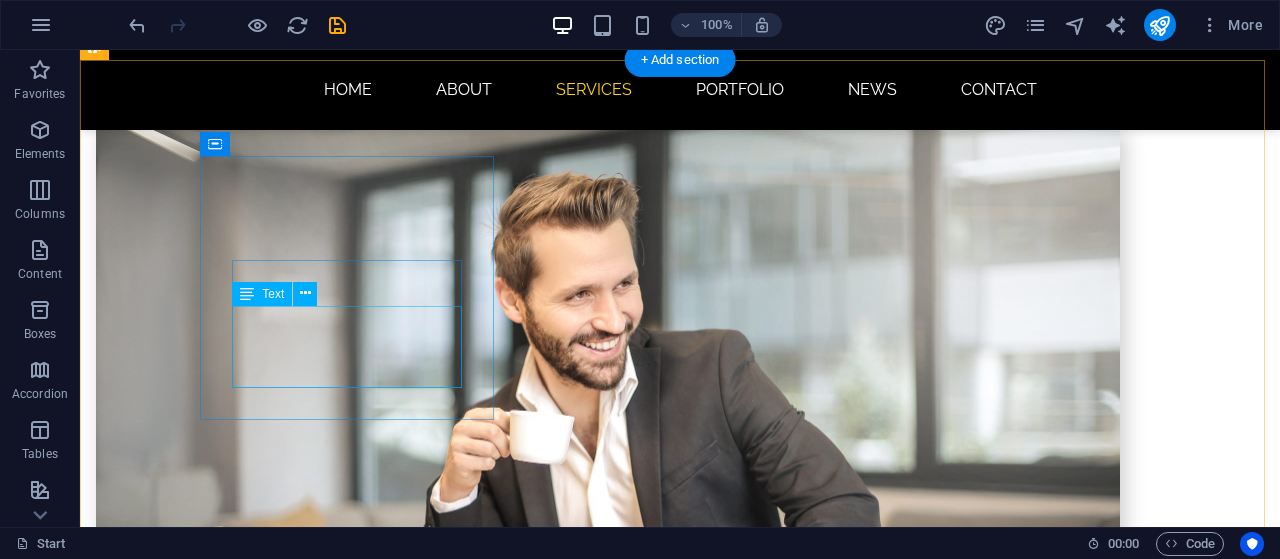 scroll, scrollTop: 1208, scrollLeft: 0, axis: vertical 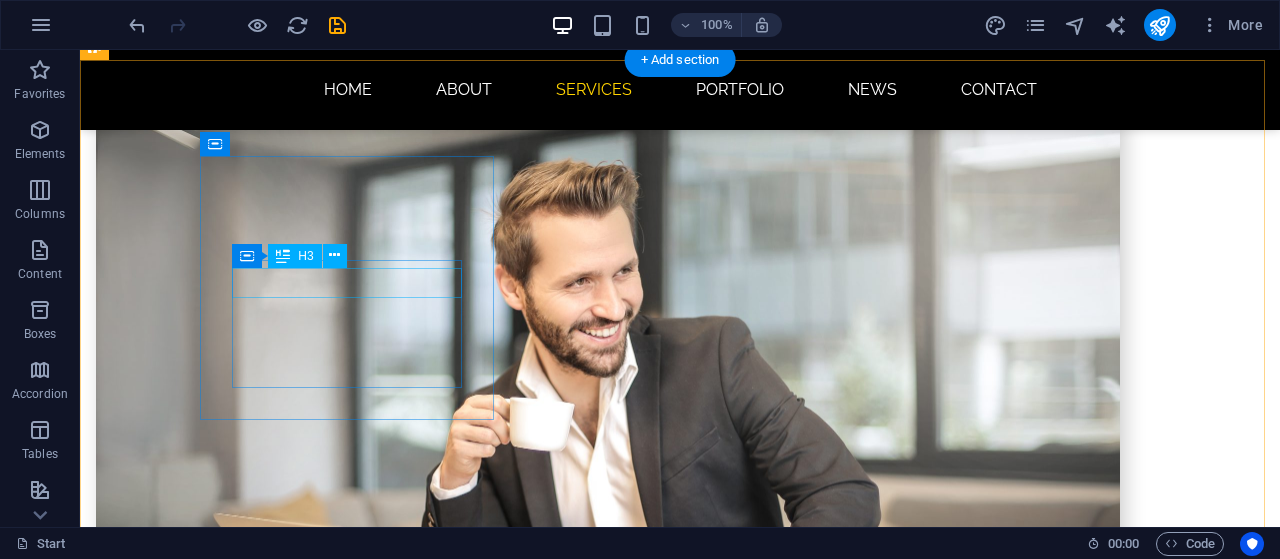 click on "Webdesign" at bounding box center (242, 1707) 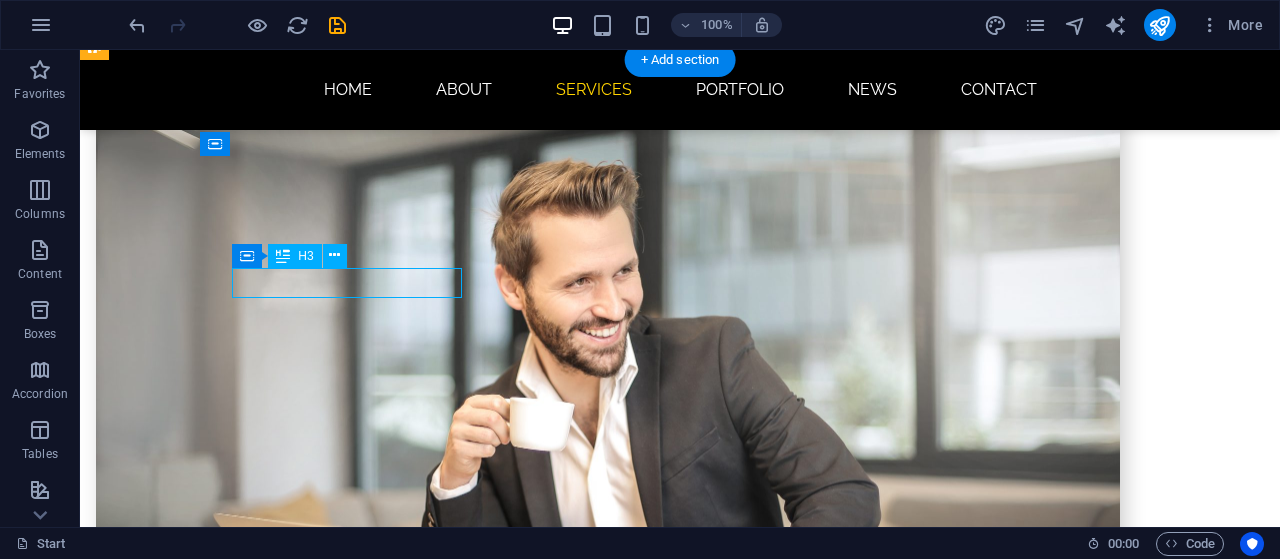 click on "Webdesign" at bounding box center (242, 1707) 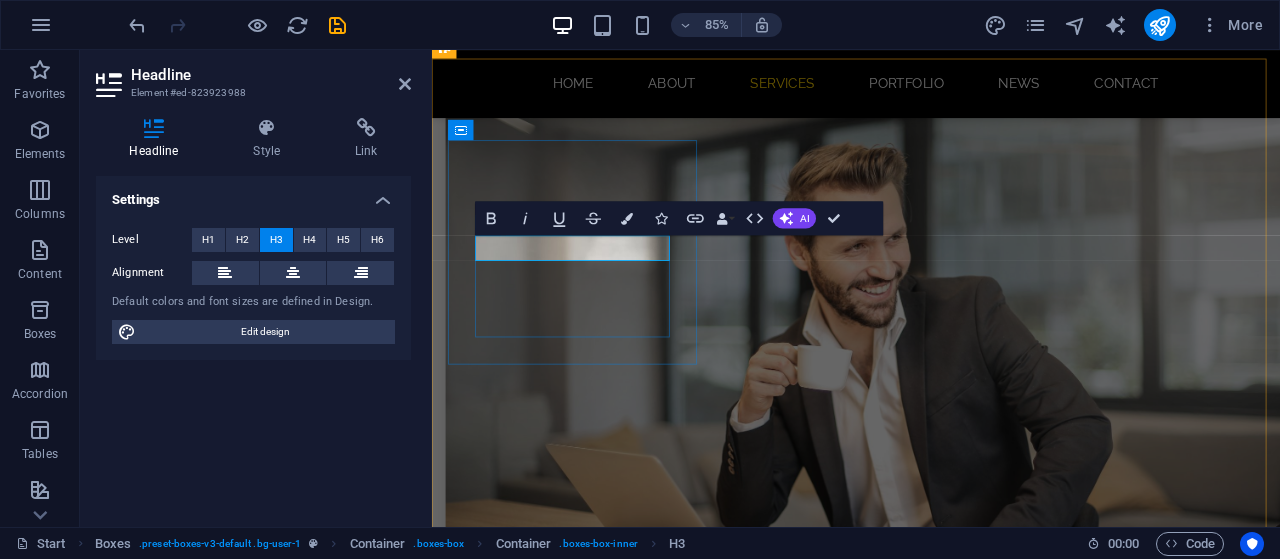 click on "Webdesign" at bounding box center [594, 1707] 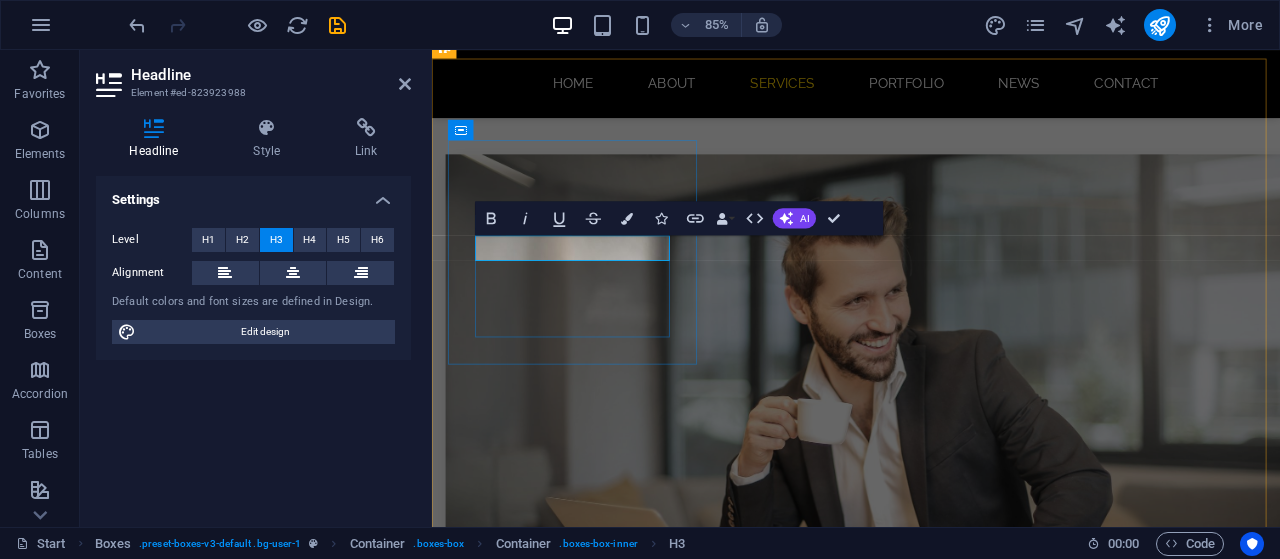 type 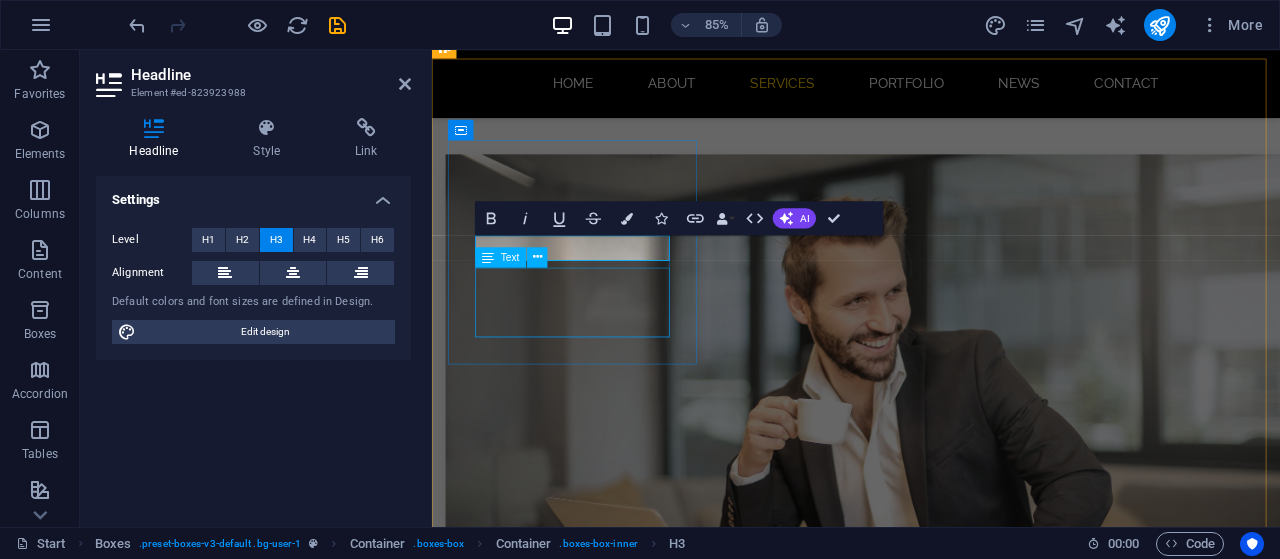 click on "Lorem ipsum dolor sit amet, consectetur adipisicing elit. Veritatis, dolorem!" at bounding box center (594, 1834) 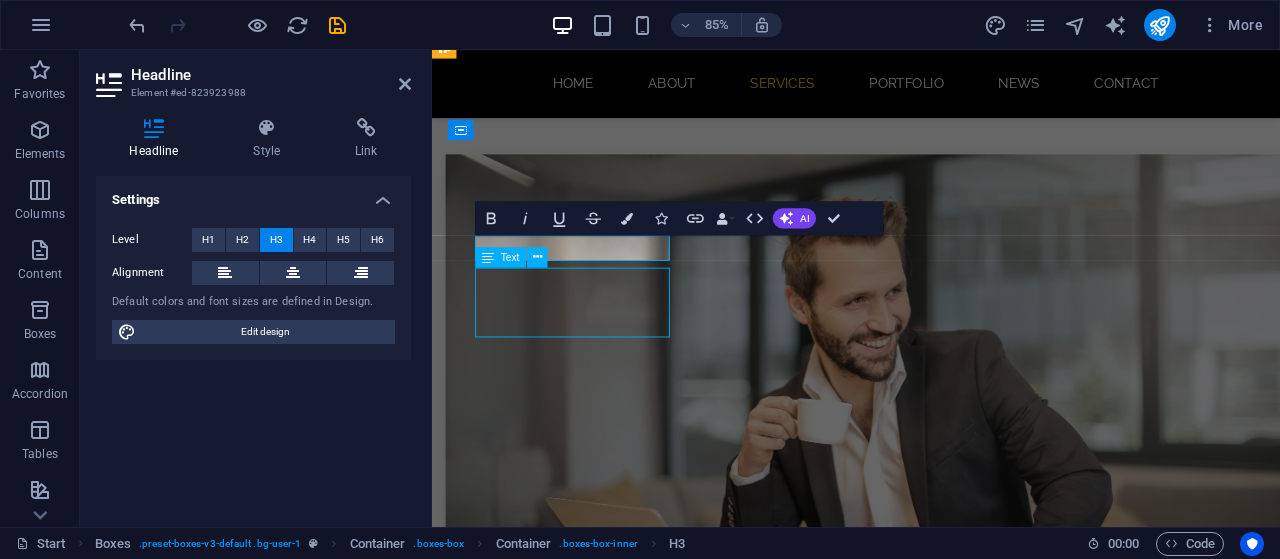 click on "Lorem ipsum dolor sit amet, consectetur adipisicing elit. Veritatis, dolorem!" at bounding box center [594, 1834] 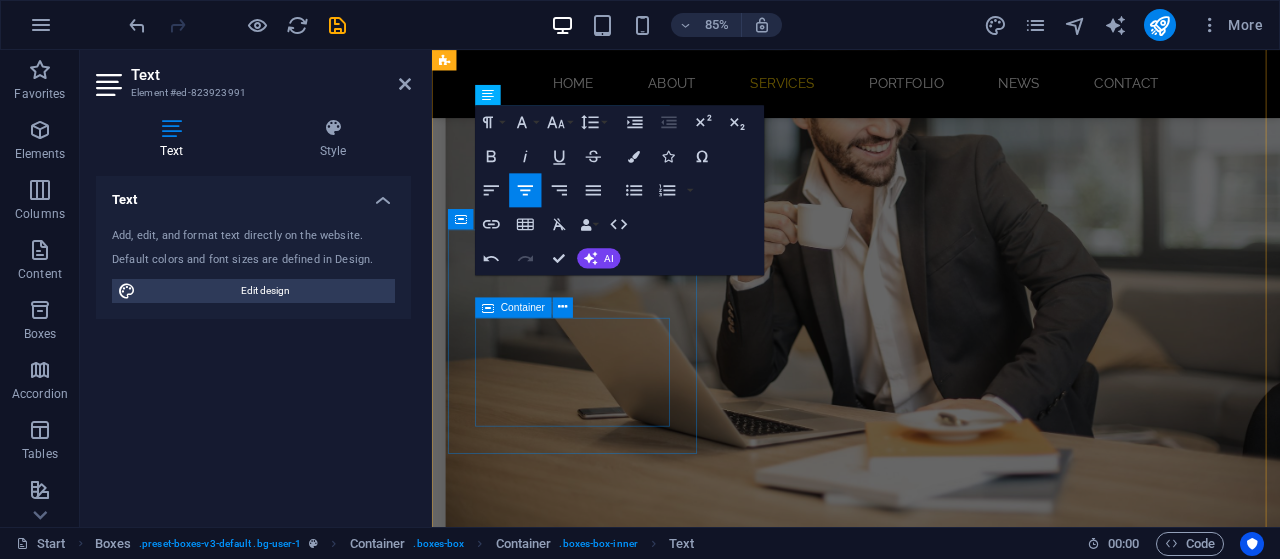 scroll, scrollTop: 1398, scrollLeft: 0, axis: vertical 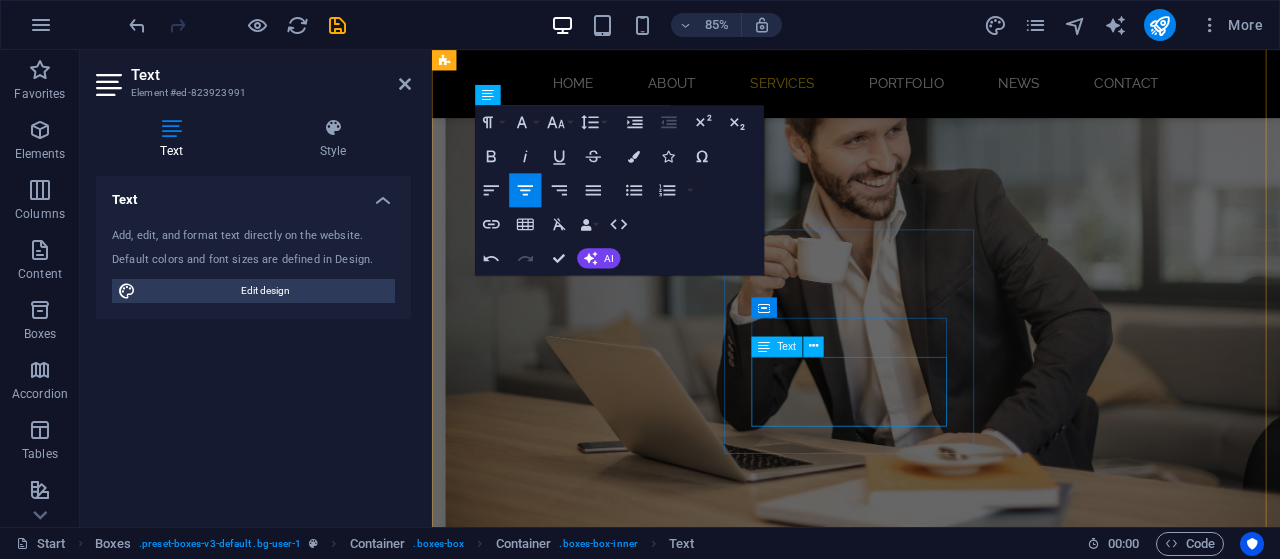 click on "Lorem ipsum dolor sit amet, consectetur adipisicing elit. Veritatis, dolorem!" at bounding box center [594, 2681] 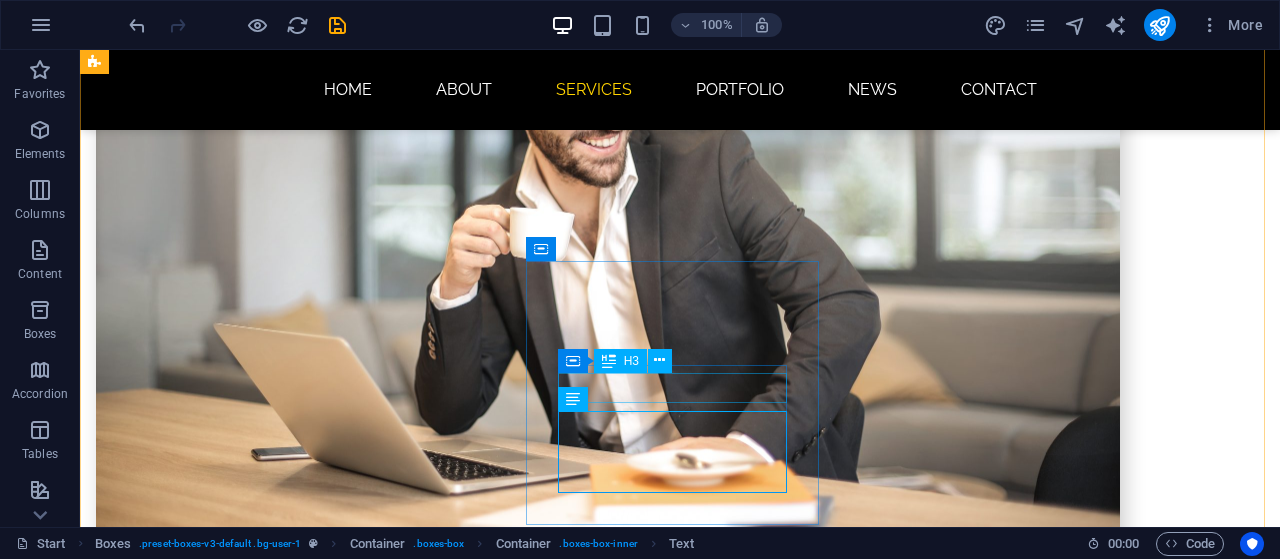 click on "UI Branding" at bounding box center (242, 2554) 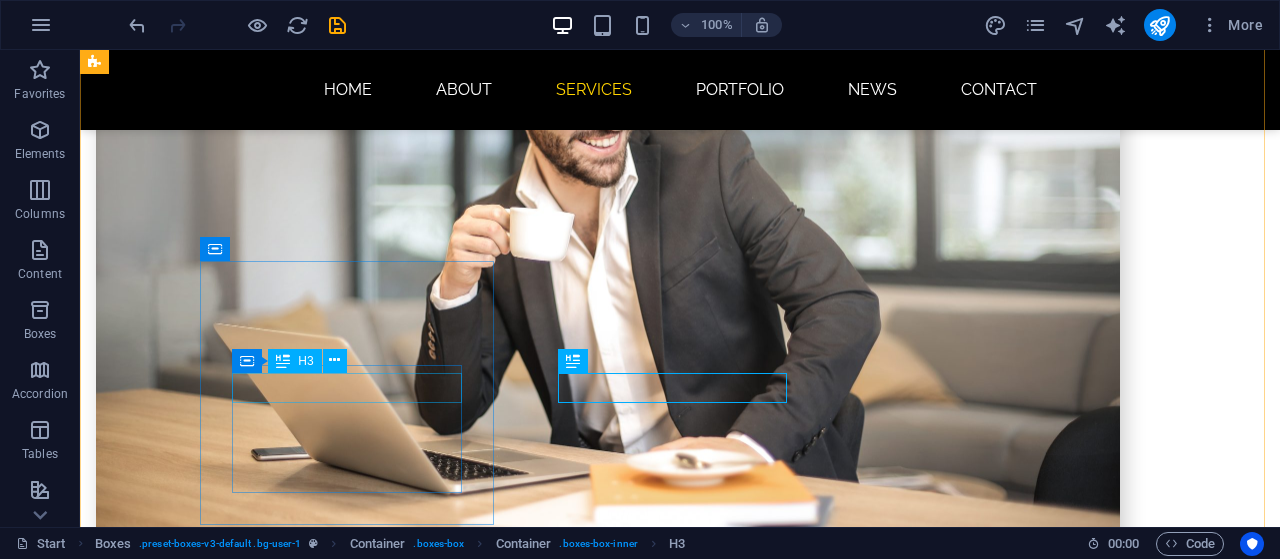 scroll, scrollTop: 1198, scrollLeft: 0, axis: vertical 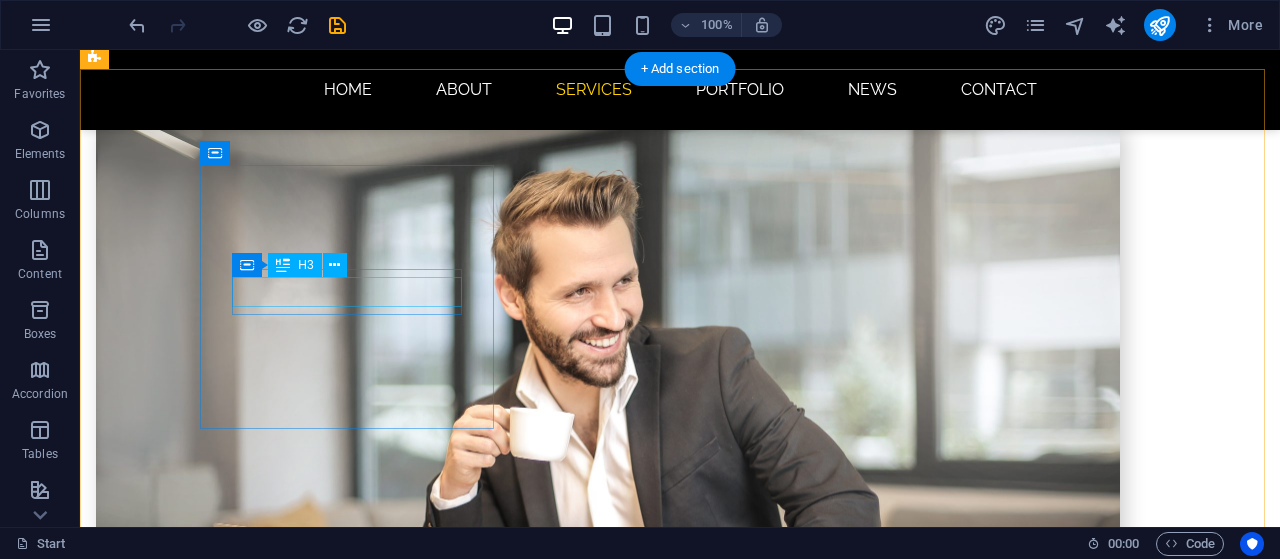 click on "Website dev" at bounding box center (242, 1717) 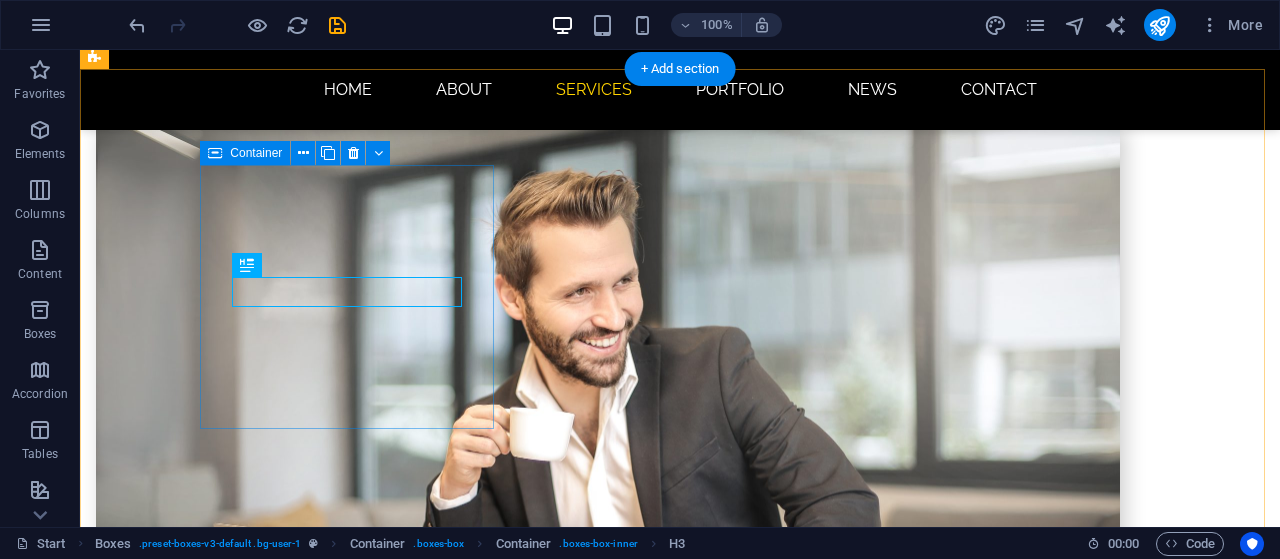 click on "Website dev" at bounding box center (242, 1681) 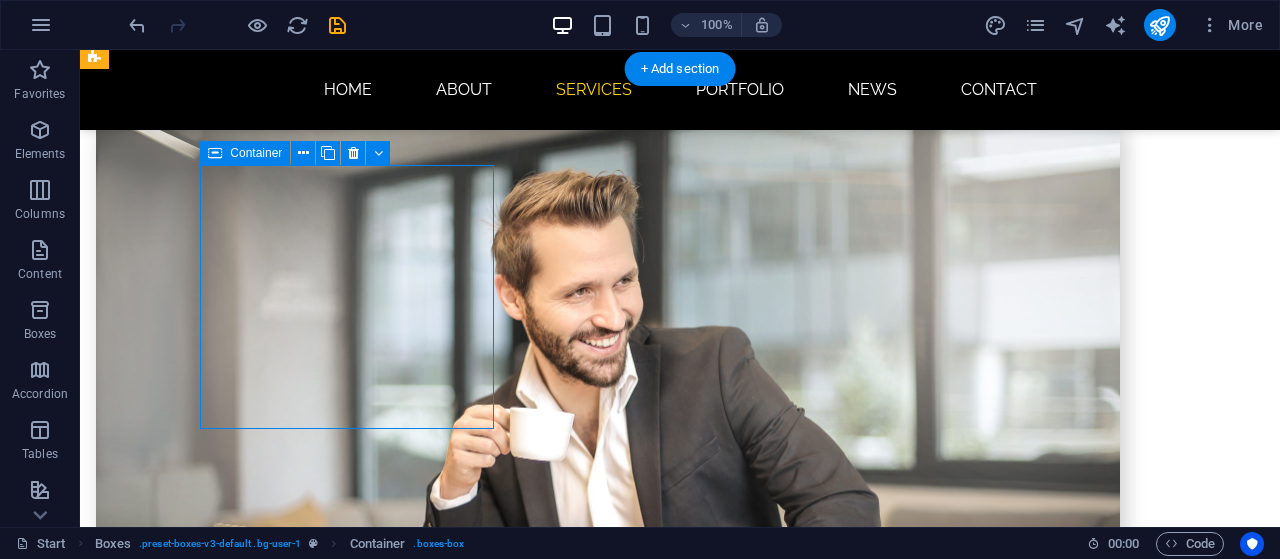 click on "Website dev" at bounding box center [242, 1681] 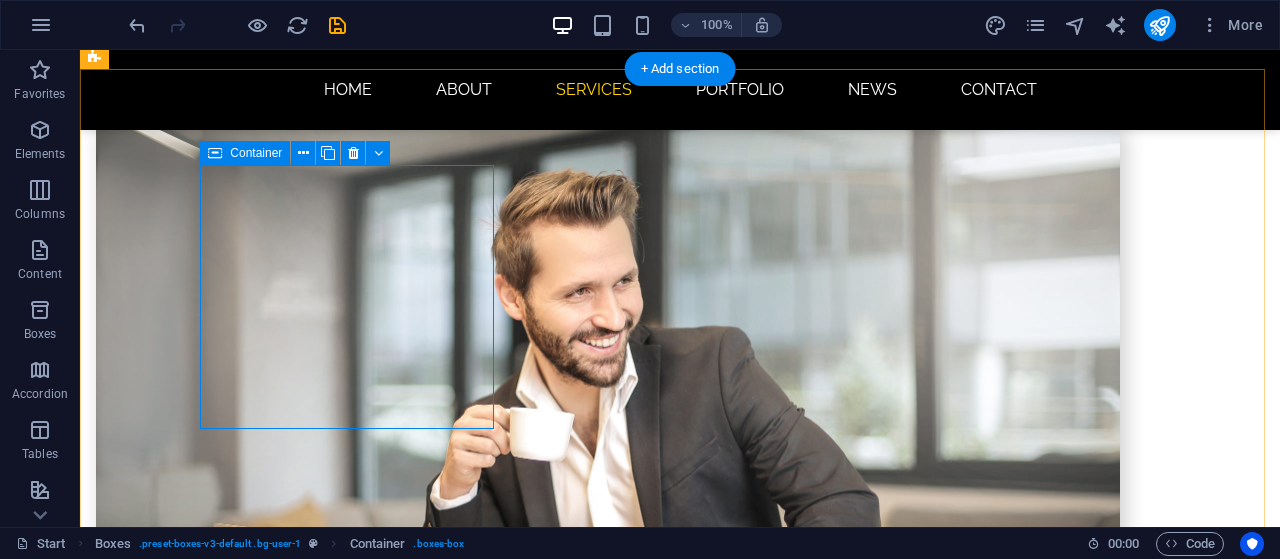 click on "Website dev" at bounding box center (242, 1681) 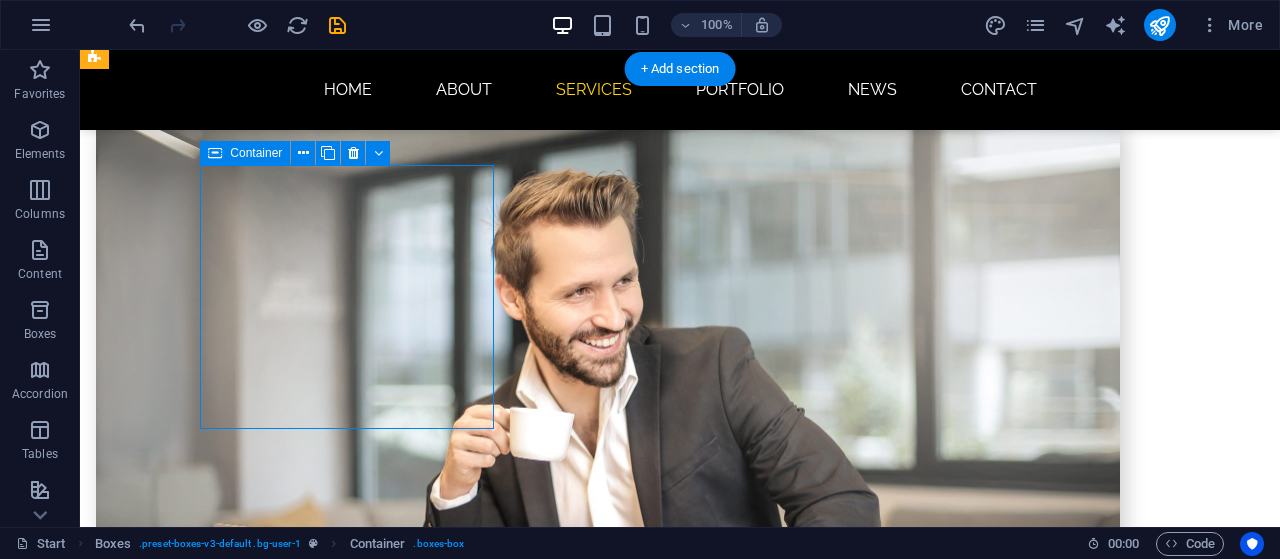 click on "Website dev" at bounding box center [242, 1681] 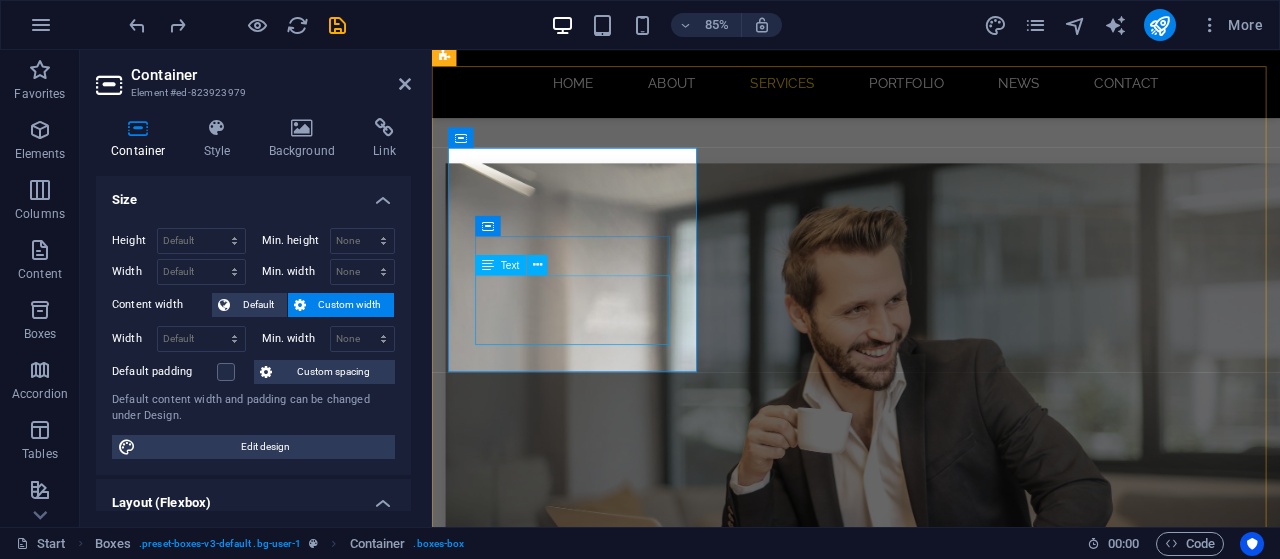 click on "Lorem ipsum dolor sit amet, consectetur adipisicing elit. Veritatis, dolorem!" at bounding box center (594, 1844) 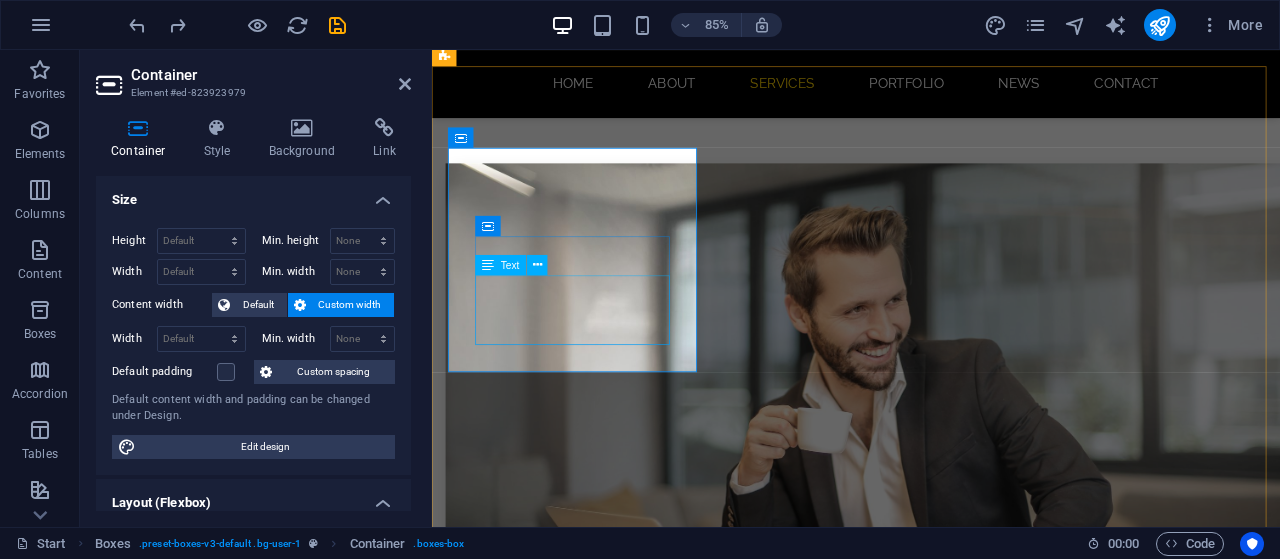 click on "Lorem ipsum dolor sit amet, consectetur adipisicing elit. Veritatis, dolorem!" at bounding box center (594, 1844) 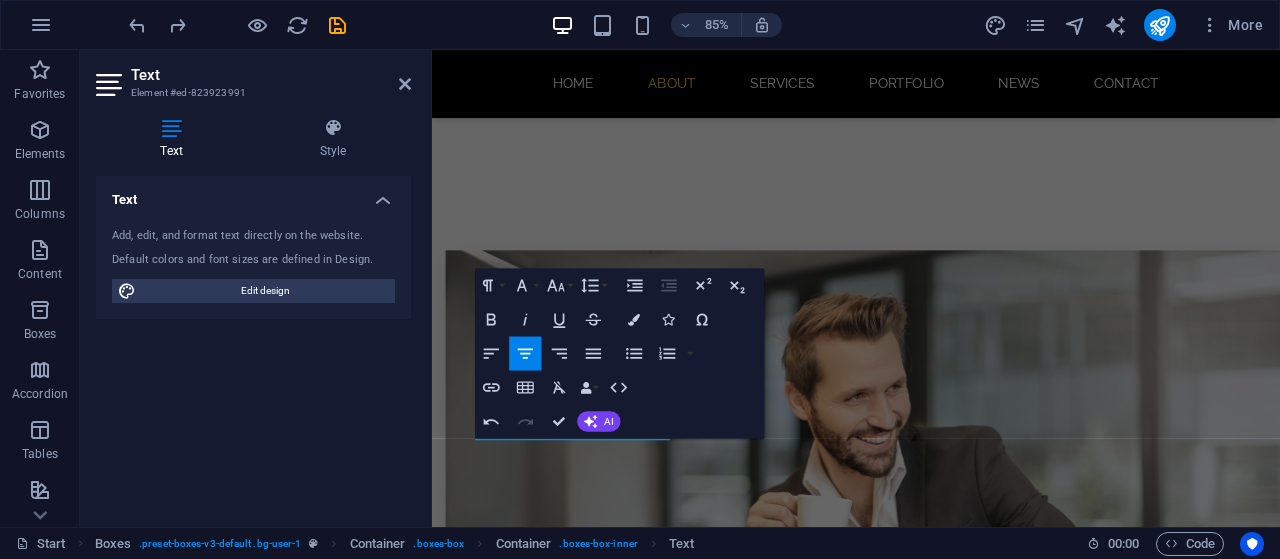 scroll, scrollTop: 1098, scrollLeft: 0, axis: vertical 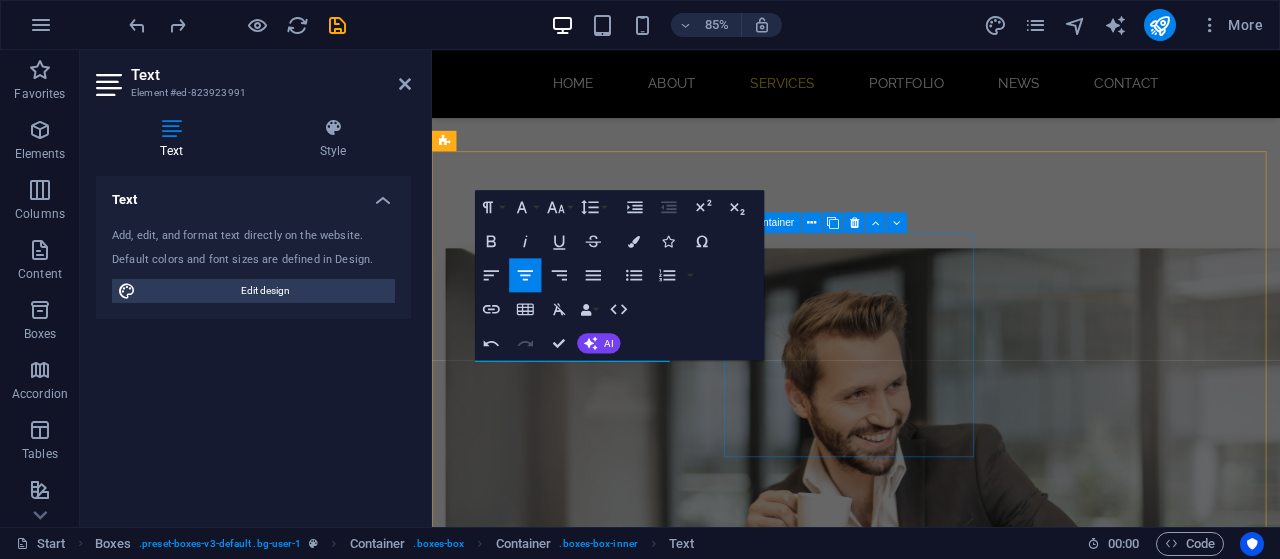 click on "Development Lorem ipsum dolor sit amet, consectetur adipisicing elit. Veritatis, dolorem!" at bounding box center [594, 2083] 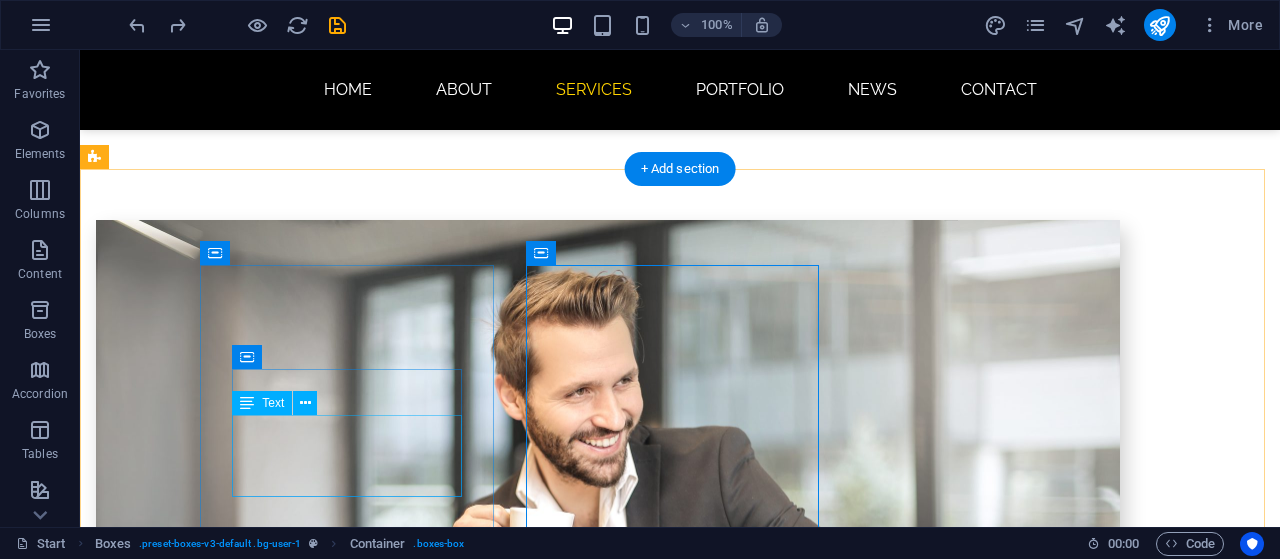 click on "Lorem ipsum dolor sit amet, consectetur adipisicing elit. Veritatis, dolorem!" at bounding box center (242, 1881) 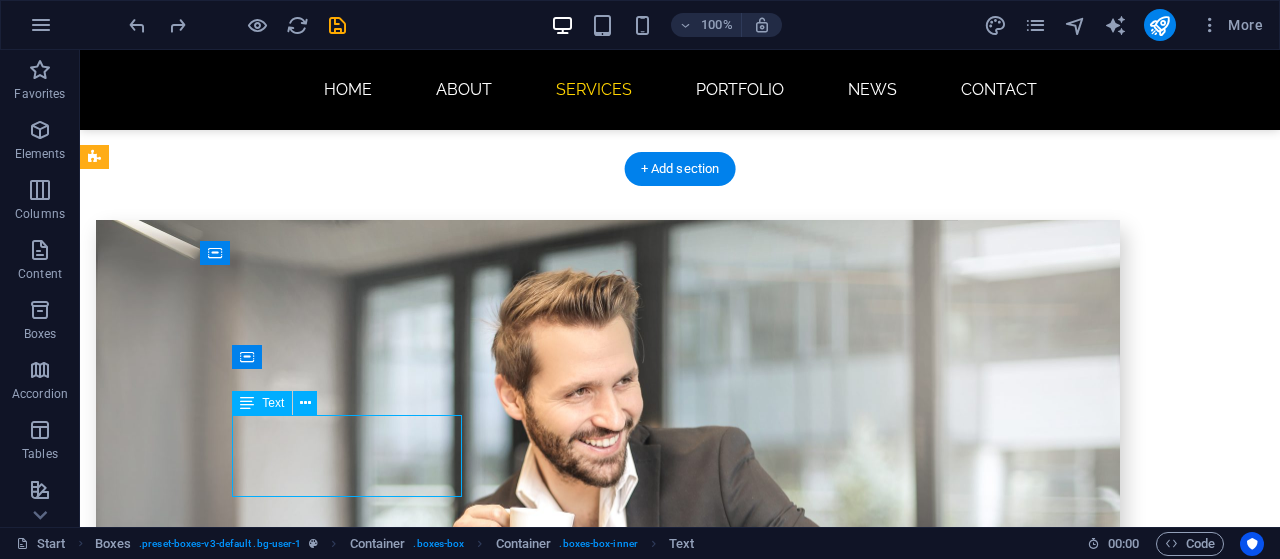click on "Lorem ipsum dolor sit amet, consectetur adipisicing elit. Veritatis, dolorem!" at bounding box center [242, 1881] 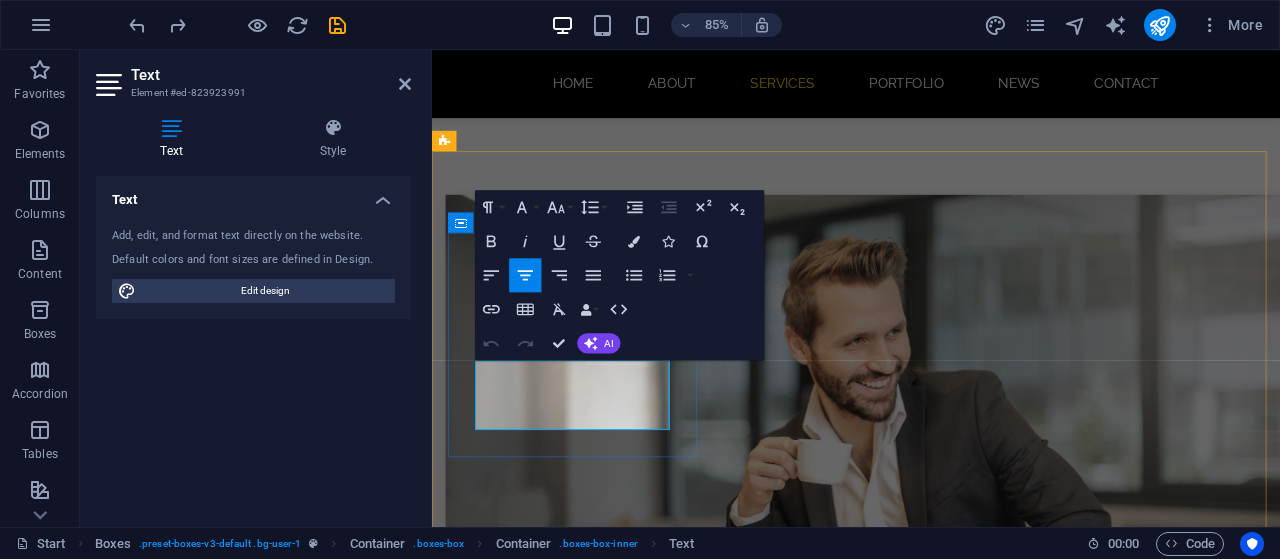 click on "Lorem ipsum dolor sit amet, consectetur adipisicing elit. Veritatis, dolorem!" at bounding box center [594, 1881] 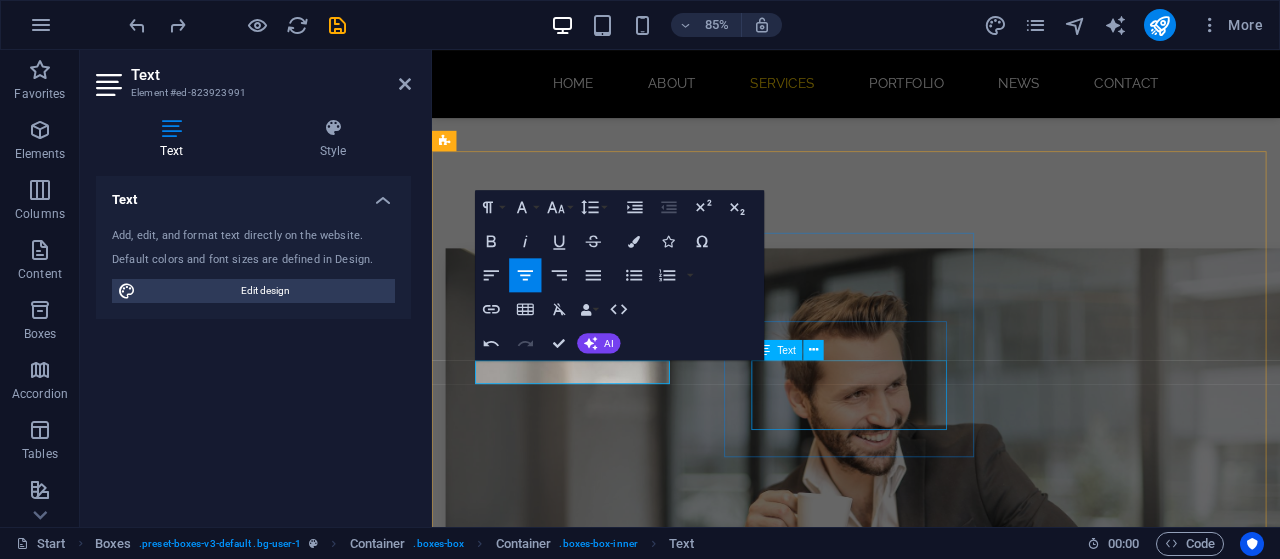 click on "Lorem ipsum dolor sit amet, consectetur adipisicing elit. Veritatis, dolorem!" at bounding box center [594, 2169] 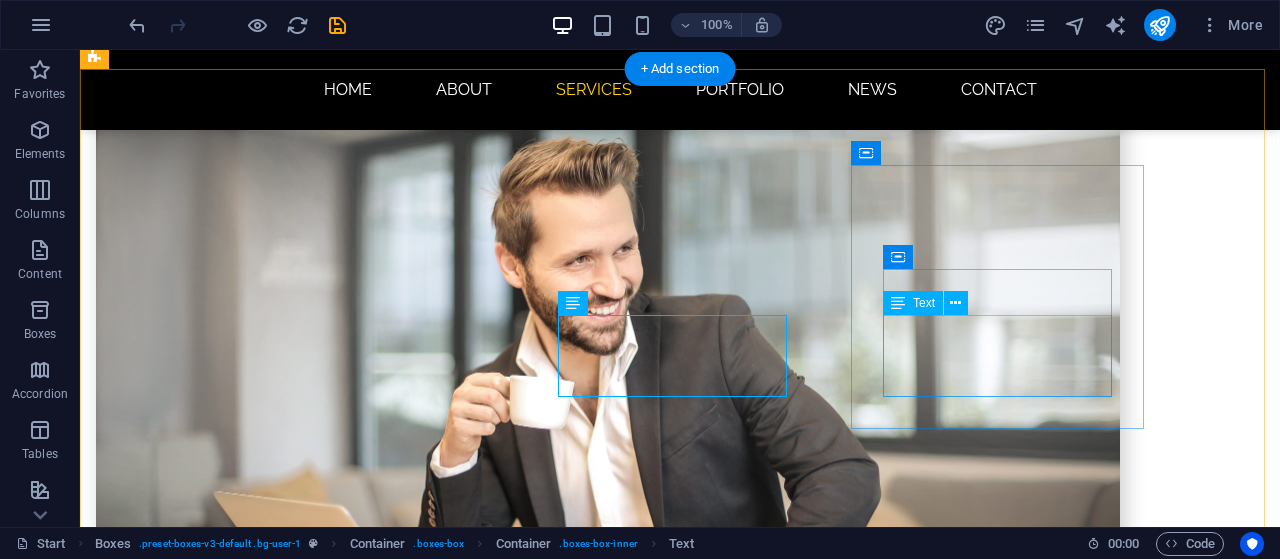 scroll, scrollTop: 1198, scrollLeft: 0, axis: vertical 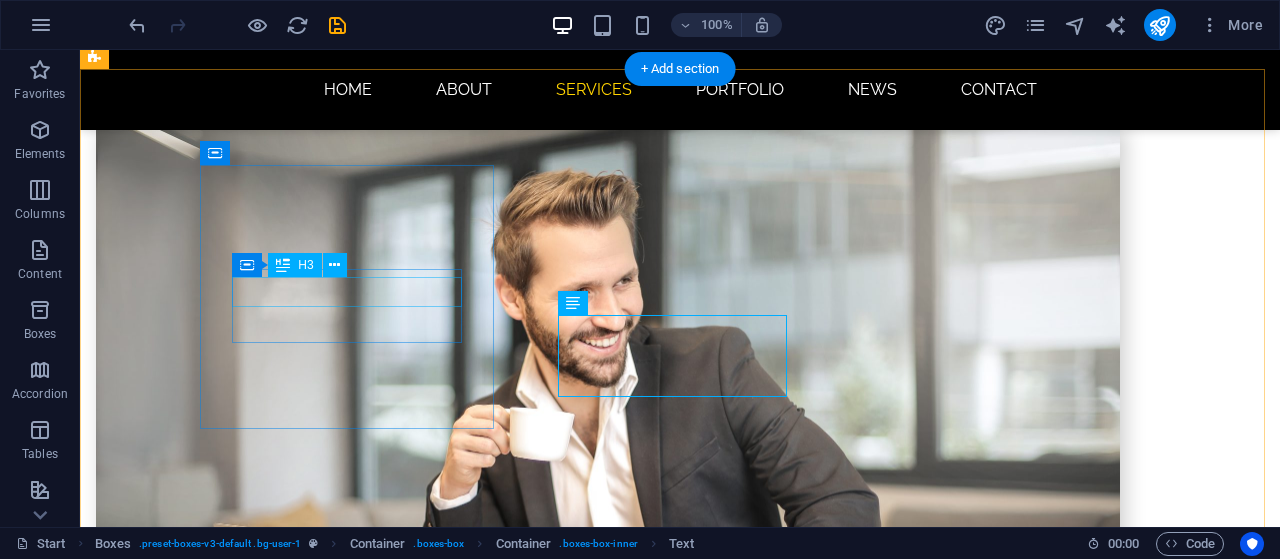 click on "Website dev" at bounding box center (242, 1717) 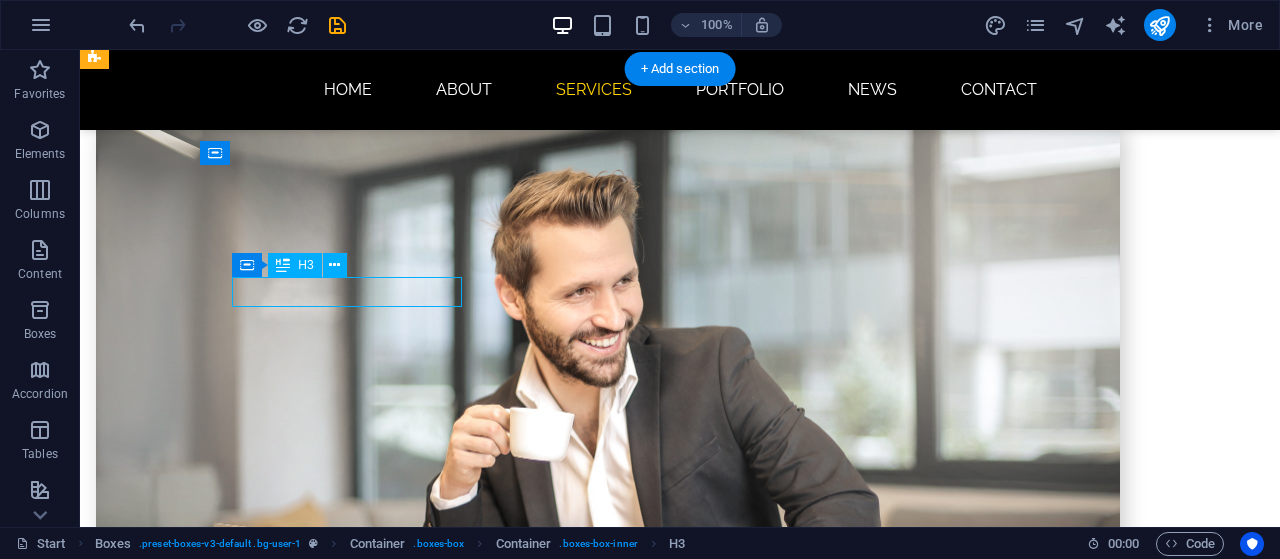 click on "Website dev" at bounding box center [242, 1717] 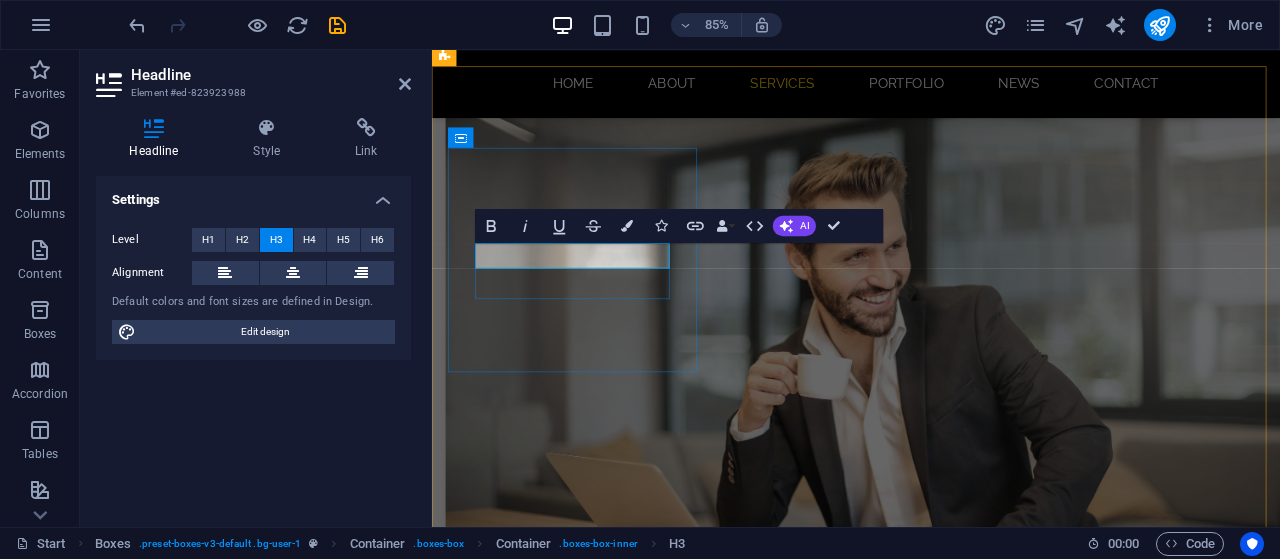 click on "Website dev" at bounding box center (594, 1717) 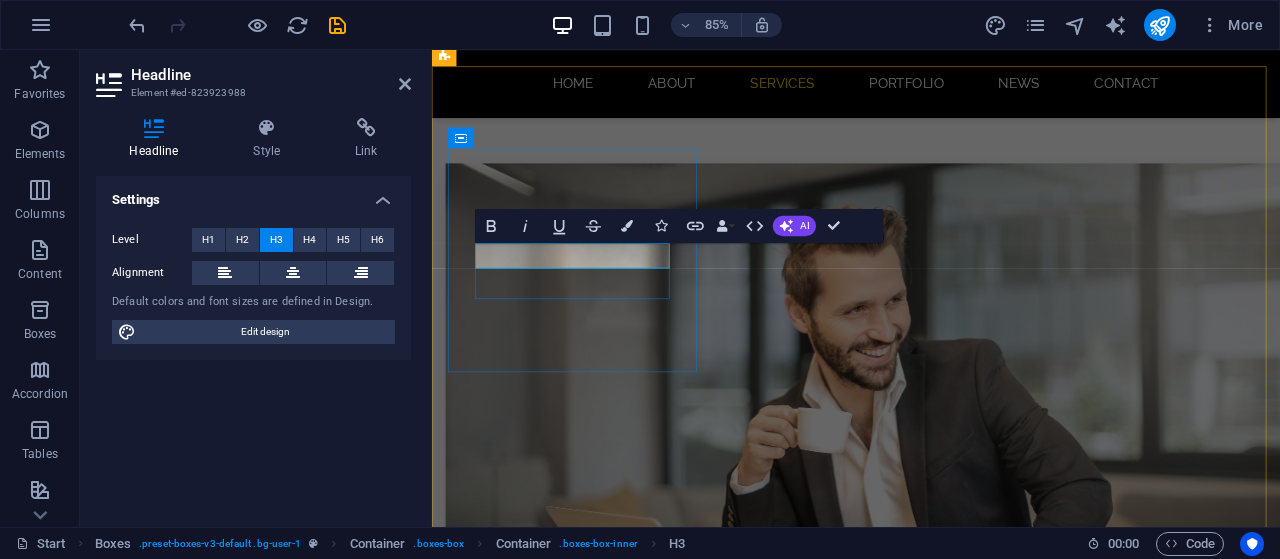 type 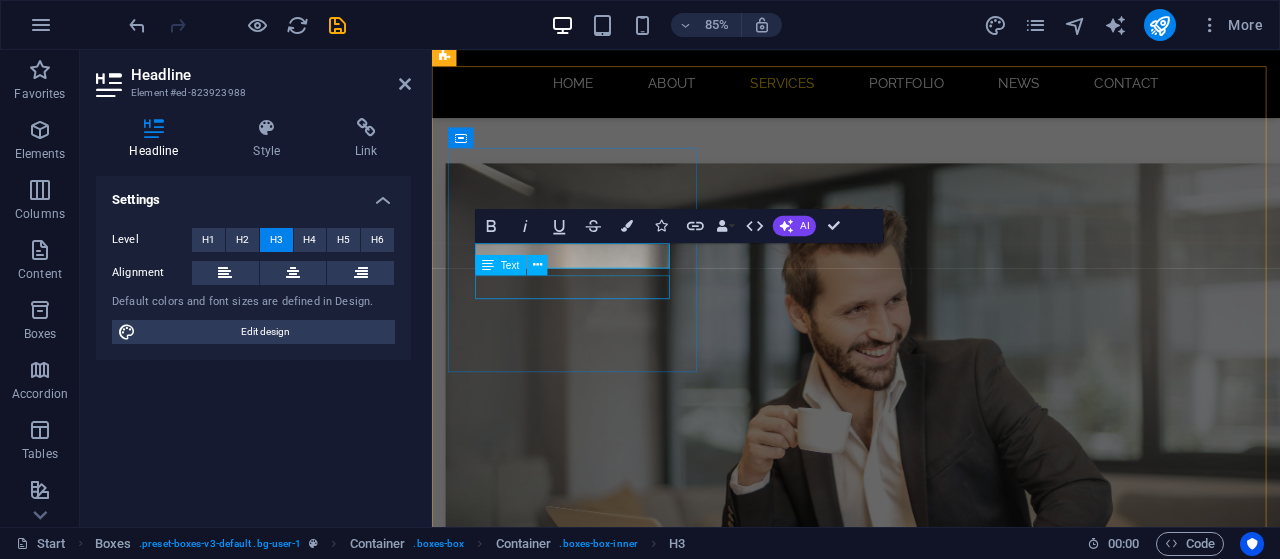 click on "Website development" at bounding box center [594, 1816] 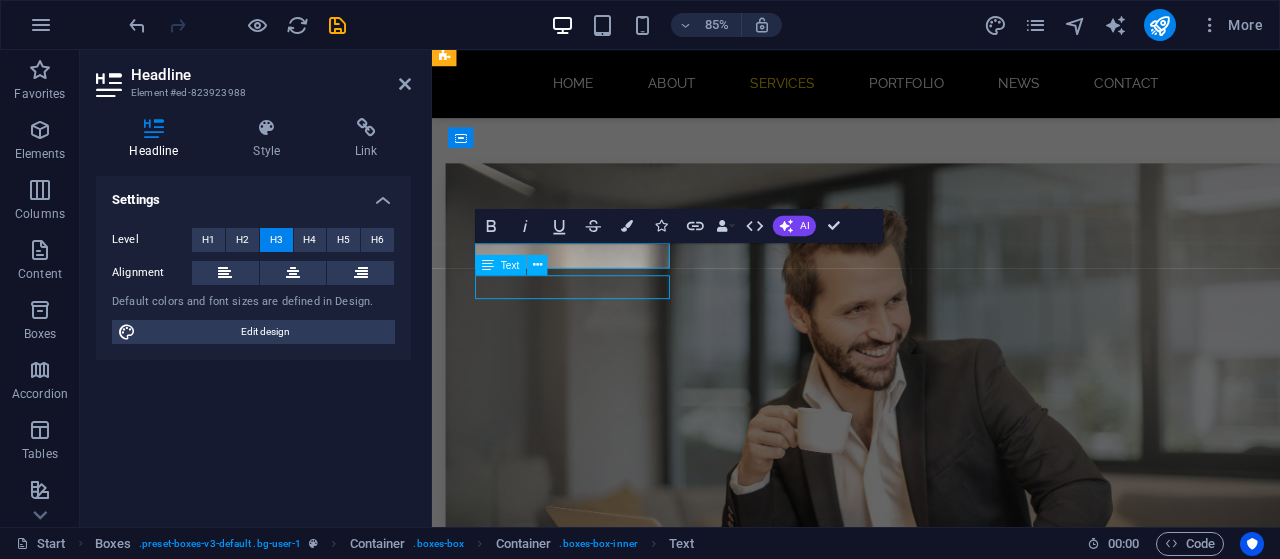 click on "Website hosting Website development  Development Lorem ipsum dolor sit amet, consectetur adipisicing elit. Veritatis, dolorem!  Illustration Lorem ipsum dolor sit amet, consectetur adipisicing elit. Veritatis, dolorem!  Photography Lorem ipsum dolor sit amet, consectetur adipisicing elit. Veritatis, dolorem!  UI Branding Lorem ipsum dolor sit amet, consectetur adipisicing elit. Veritatis, dolorem!  Print Lorem ipsum dolor sit amet, consectetur adipisicing elit. Veritatis, dolorem!" at bounding box center [920, 2456] 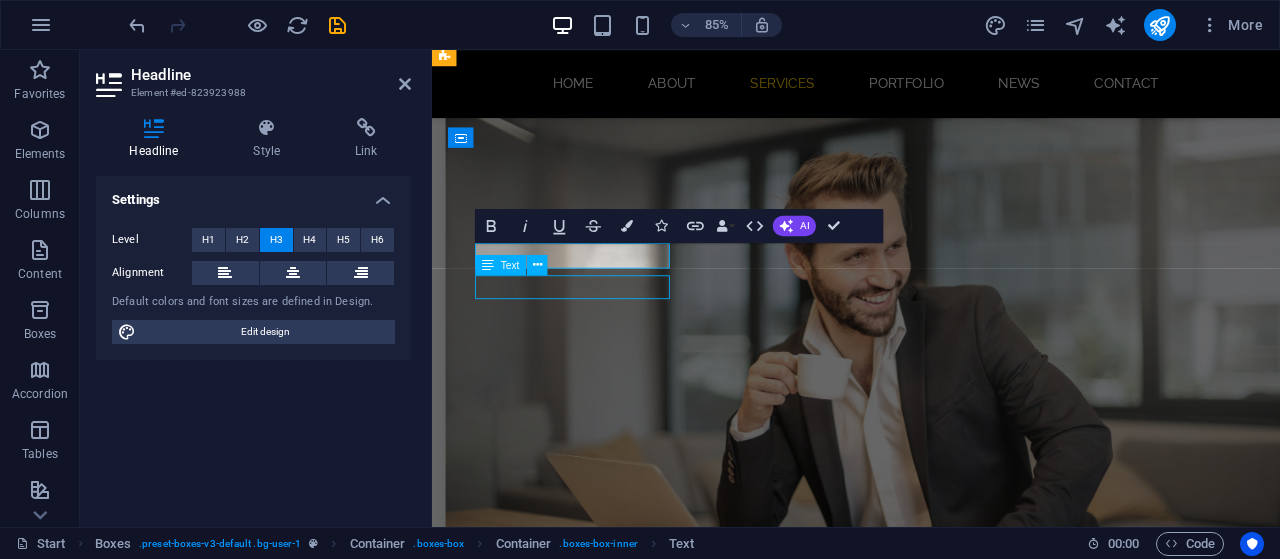 click on "Website development" at bounding box center (594, 1753) 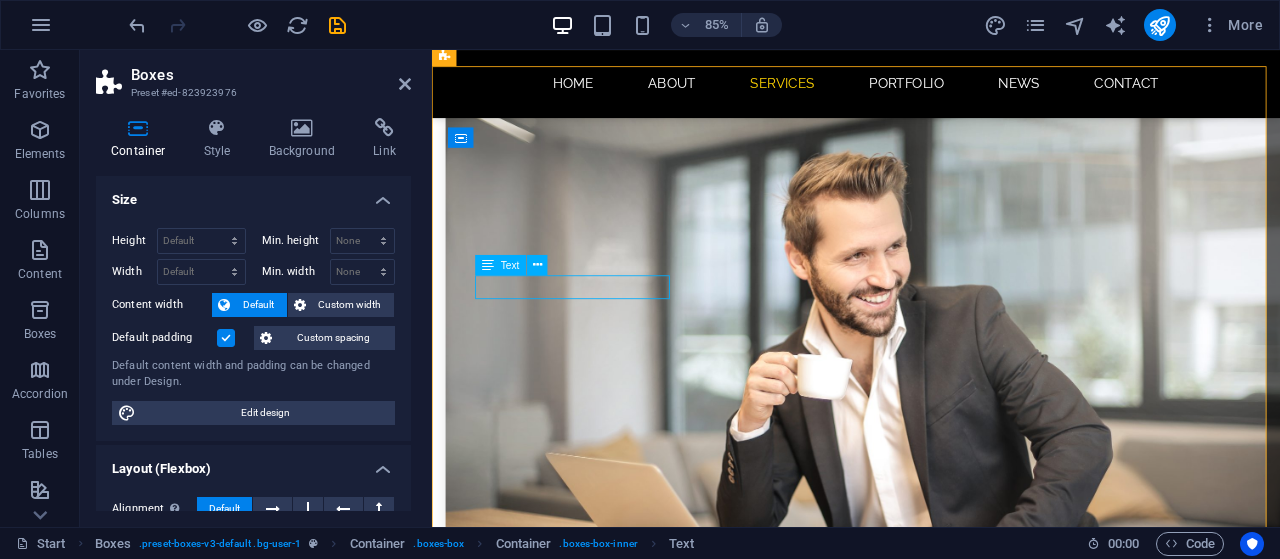 click on "Website development" at bounding box center [594, 1753] 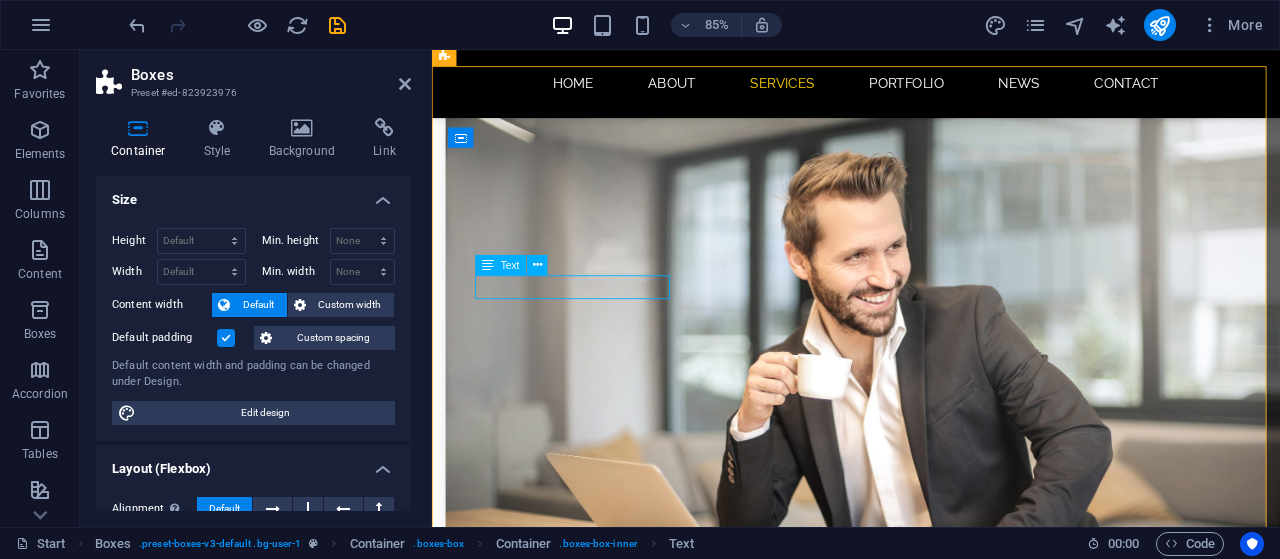 click on "Website development" at bounding box center (594, 1753) 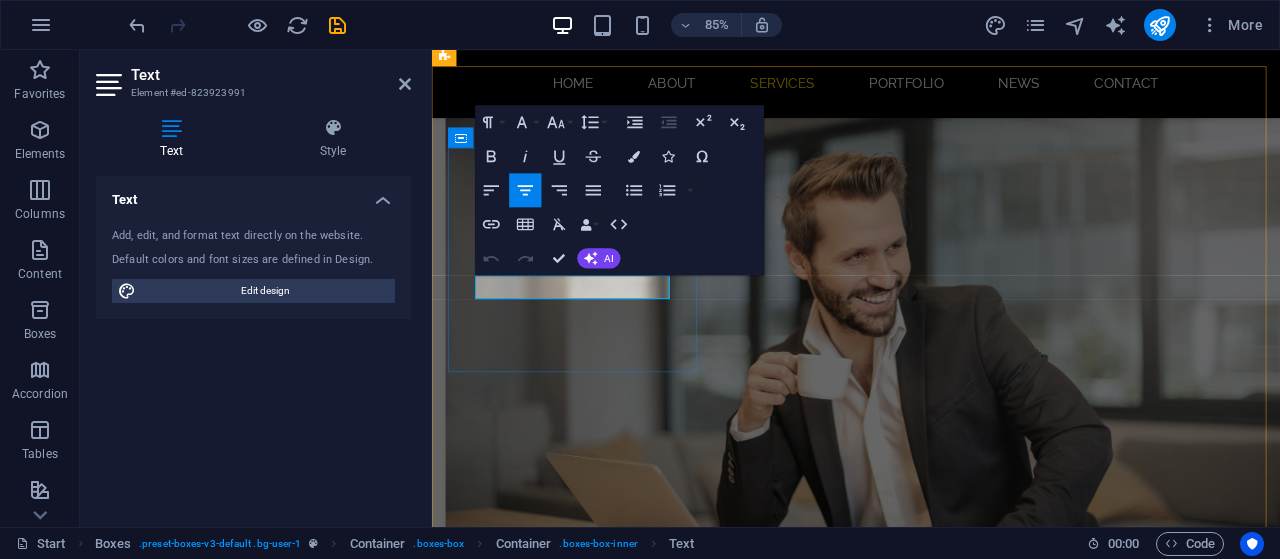 click on "Website development" at bounding box center (594, 1753) 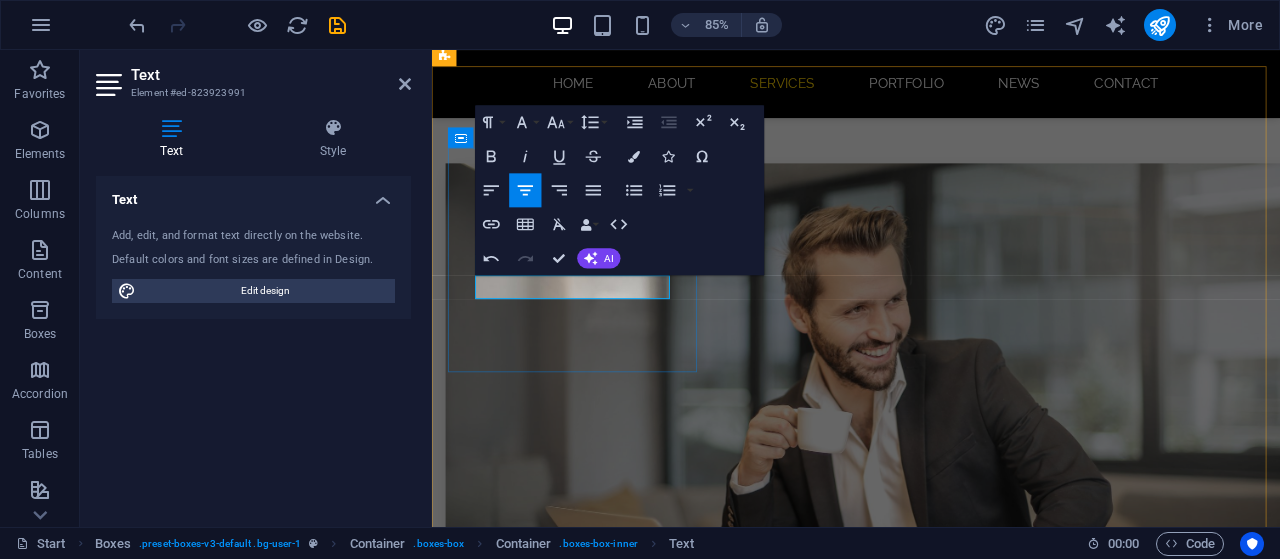 click on "Websitehosting" at bounding box center [594, 1816] 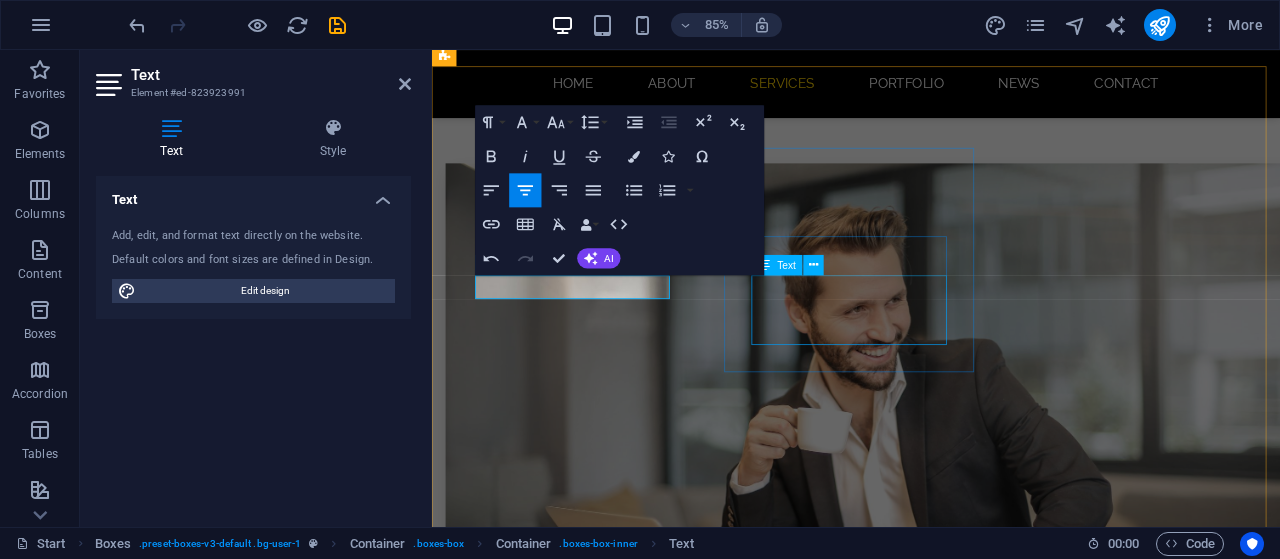 click on "Lorem ipsum dolor sit amet, consectetur adipisicing elit. Veritatis, dolorem!" at bounding box center (594, 2069) 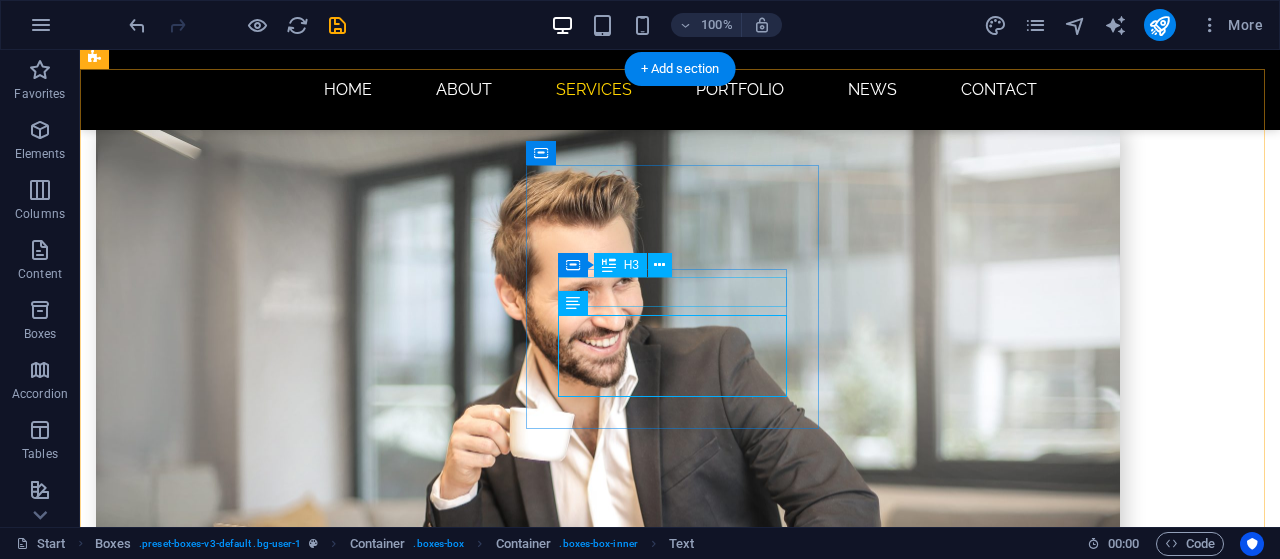 click on "Development" at bounding box center (242, 1942) 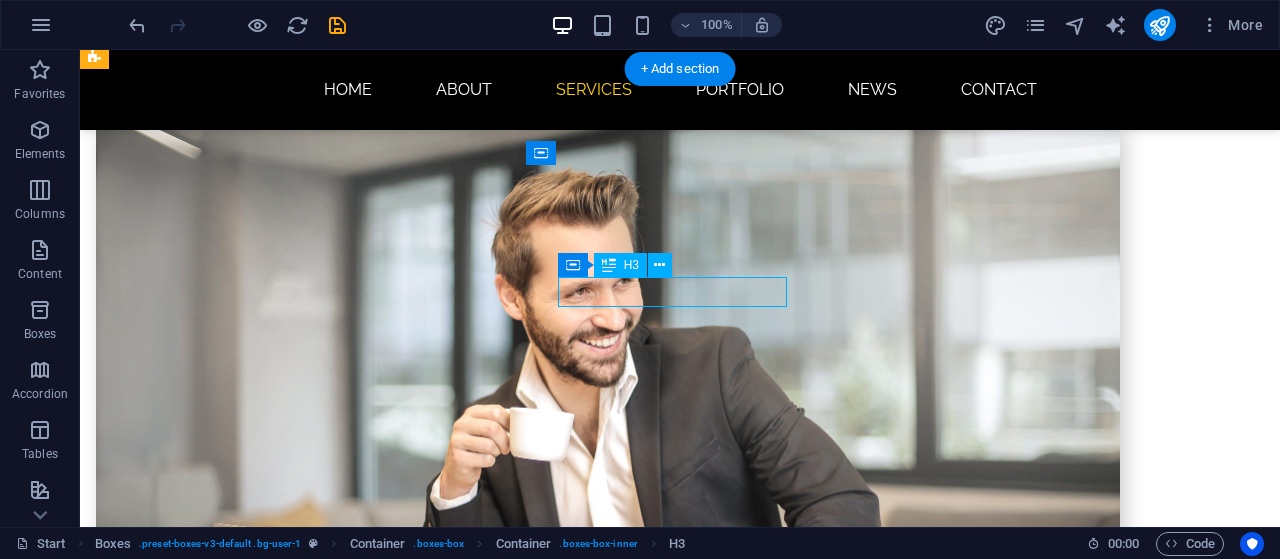 click on "Development" at bounding box center [242, 1942] 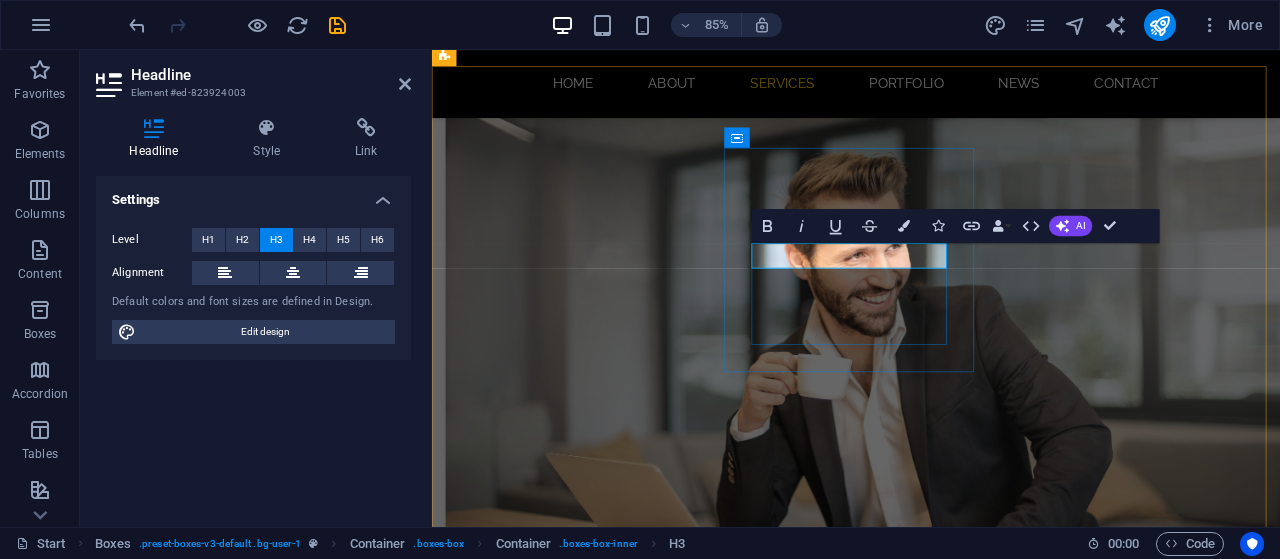 click on "Development" at bounding box center [594, 1942] 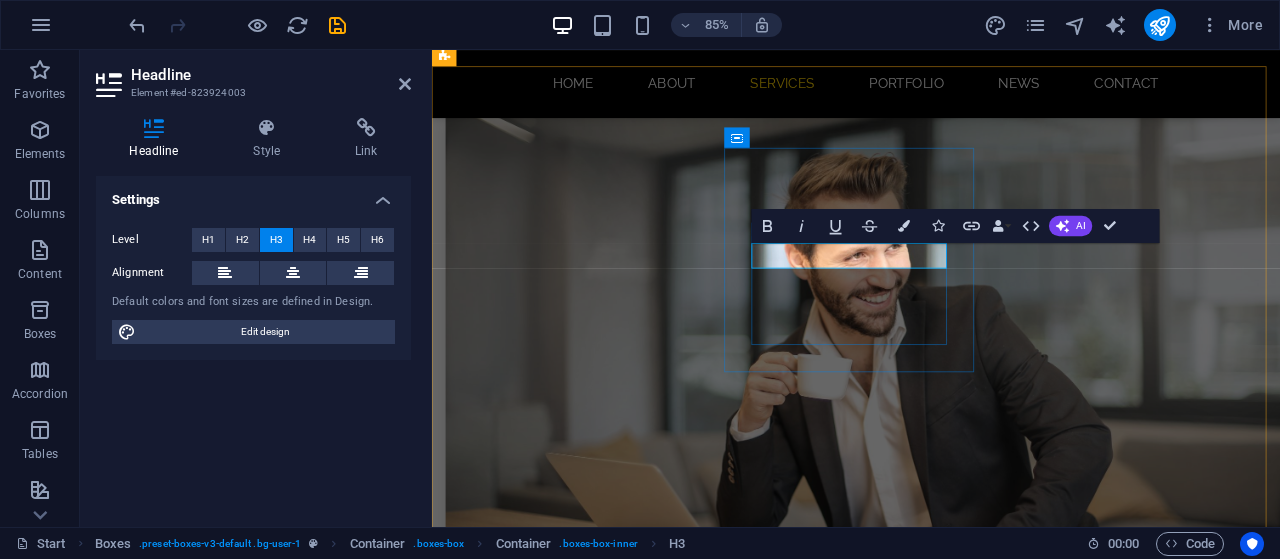 type 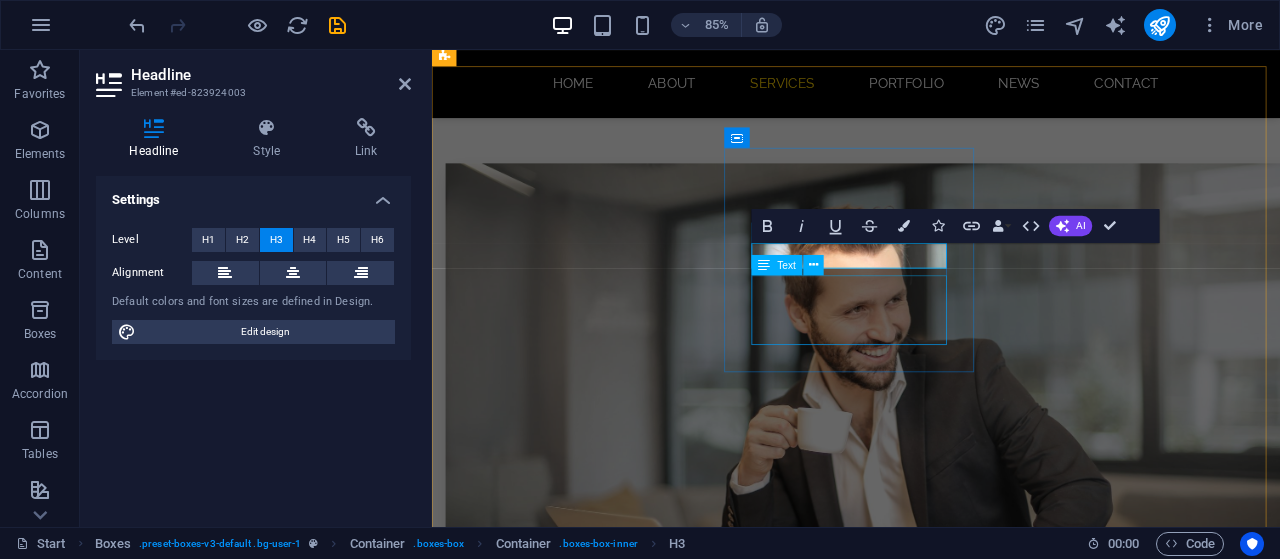 click on "Lorem ipsum dolor sit amet, consectetur adipisicing elit. Veritatis, dolorem!" at bounding box center [594, 2069] 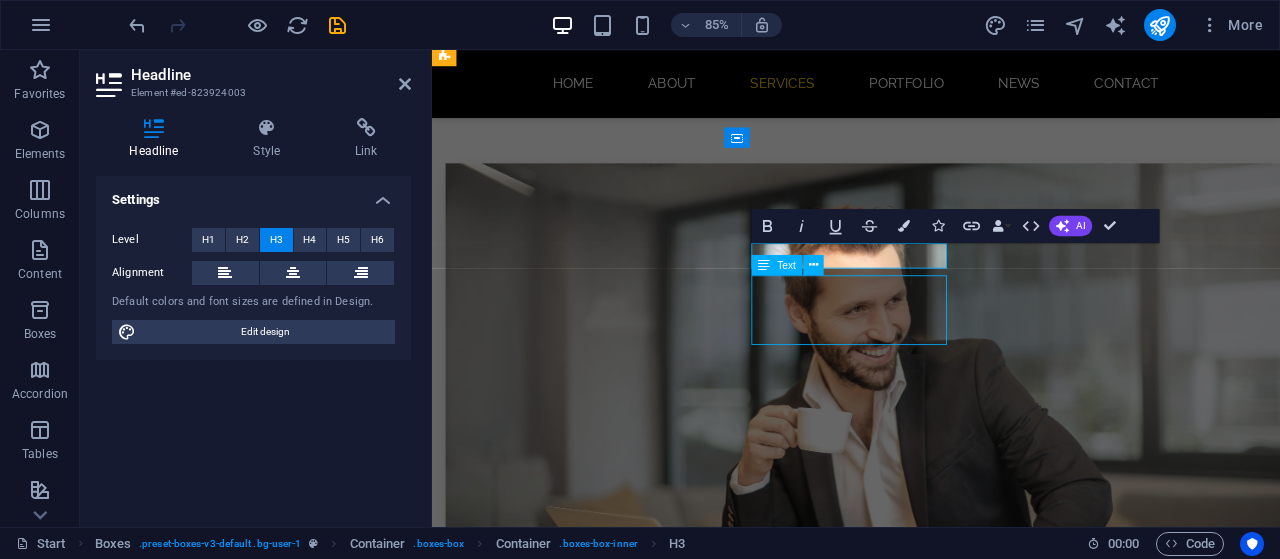 click on "Lorem ipsum dolor sit amet, consectetur adipisicing elit. Veritatis, dolorem!" at bounding box center (594, 2069) 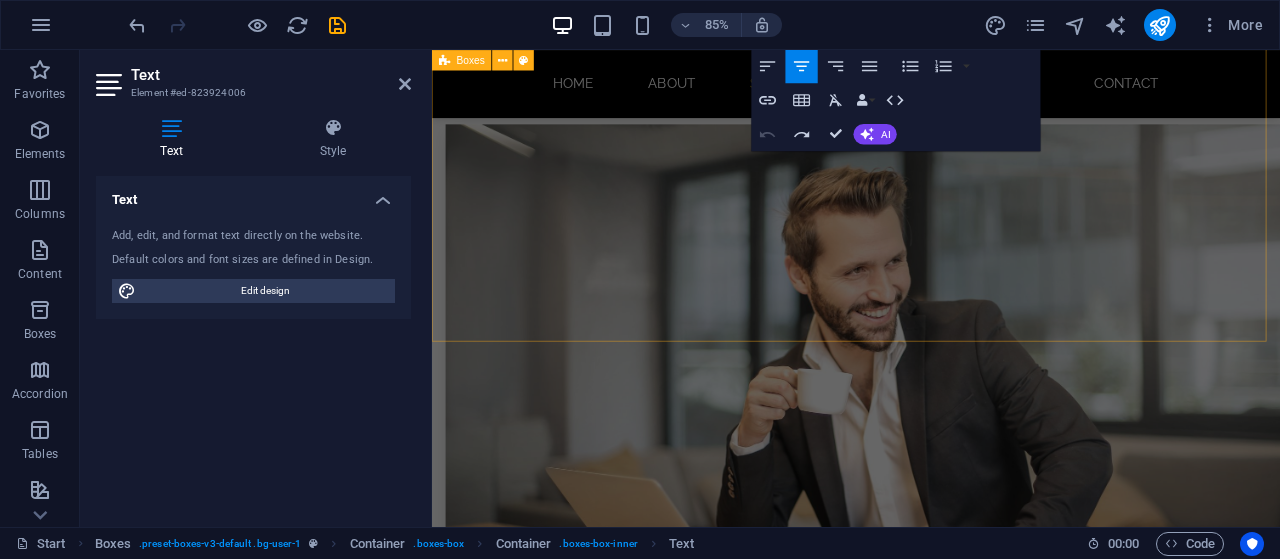 scroll, scrollTop: 1189, scrollLeft: 0, axis: vertical 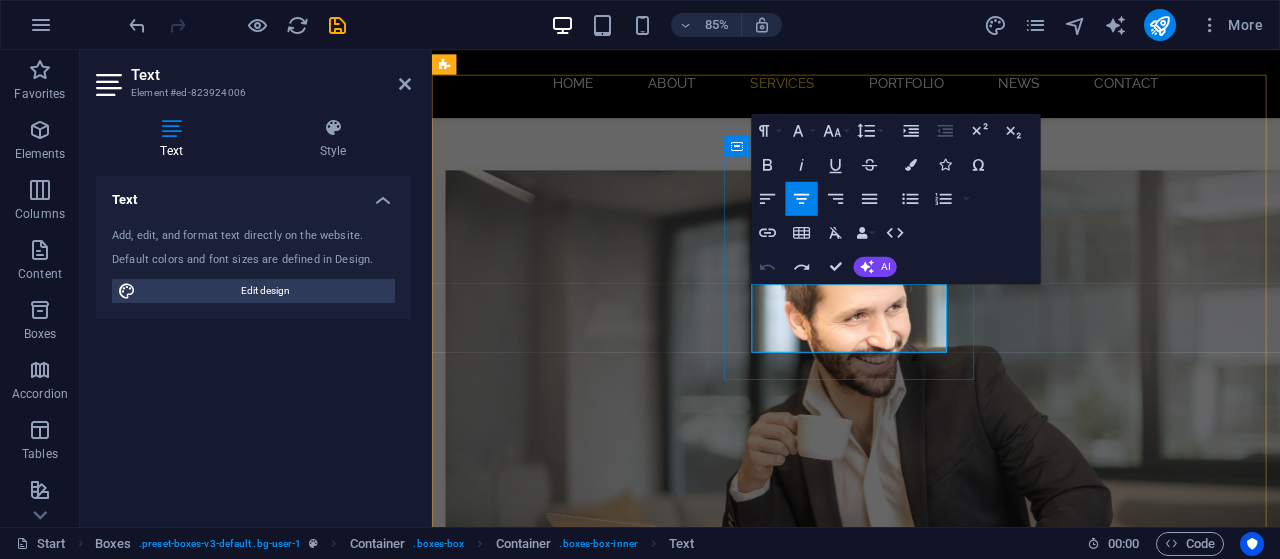 click on "Lorem ipsum dolor sit amet, consectetur adipisicing elit. Veritatis, dolorem!" at bounding box center [594, 2078] 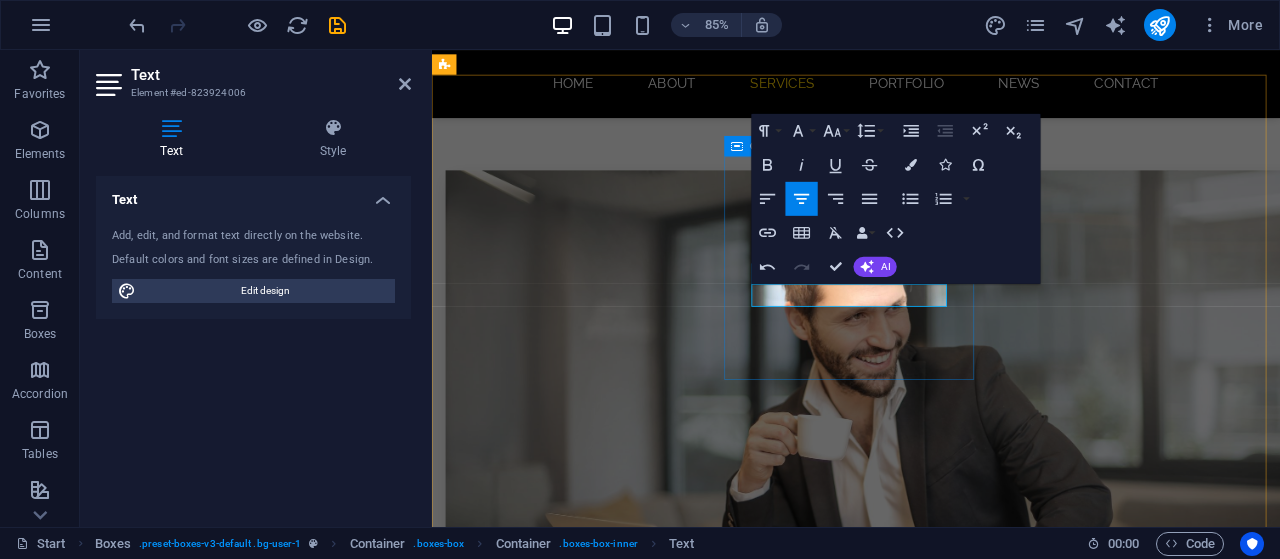 click on "website dev Website development" at bounding box center (594, 1991) 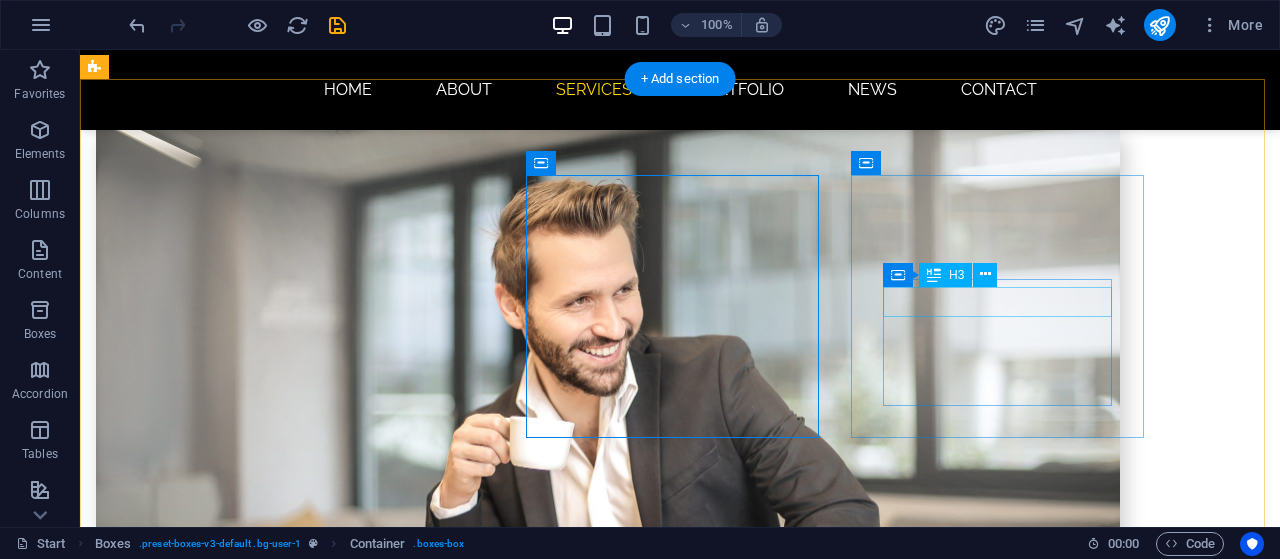 click on "Illustration" at bounding box center [242, 2177] 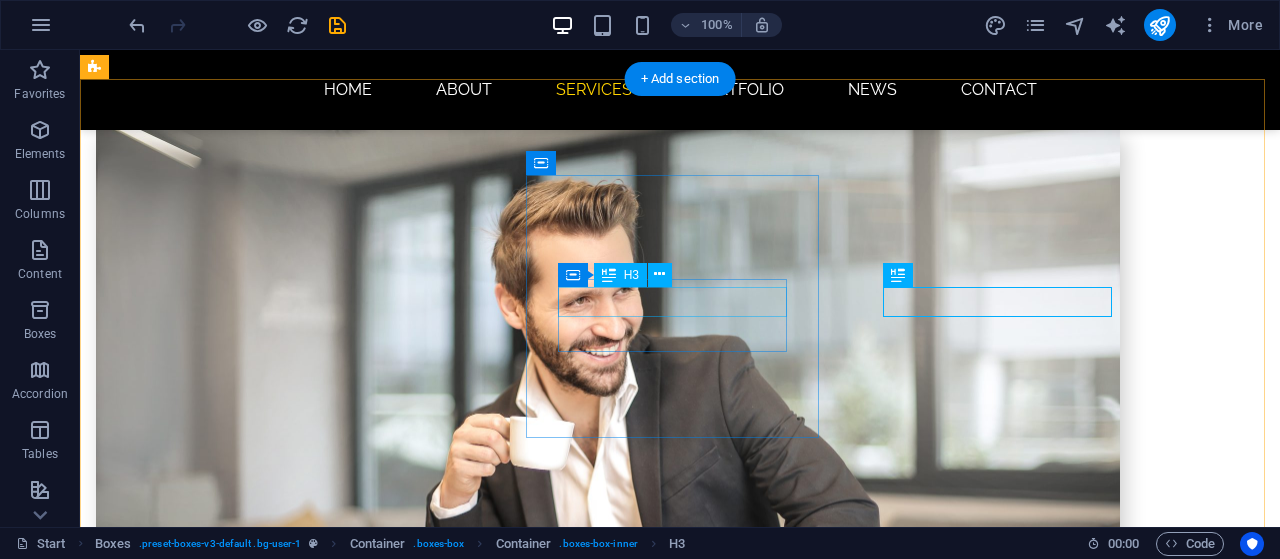 click on "website dev" at bounding box center [242, 1951] 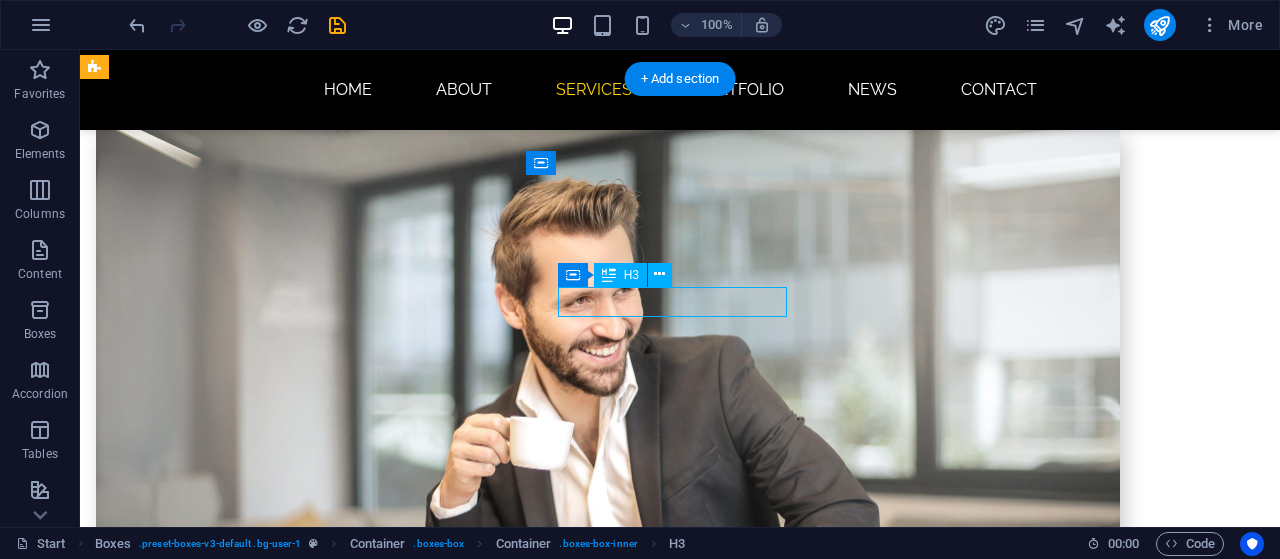 click on "website dev" at bounding box center [242, 1951] 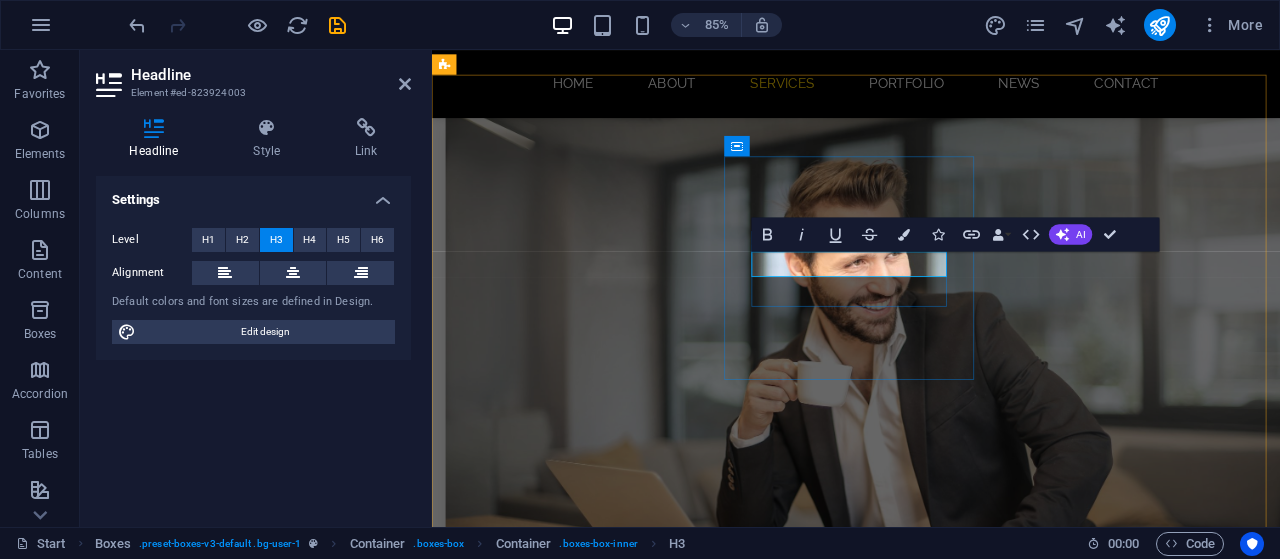 click on "website dev" at bounding box center [594, 1951] 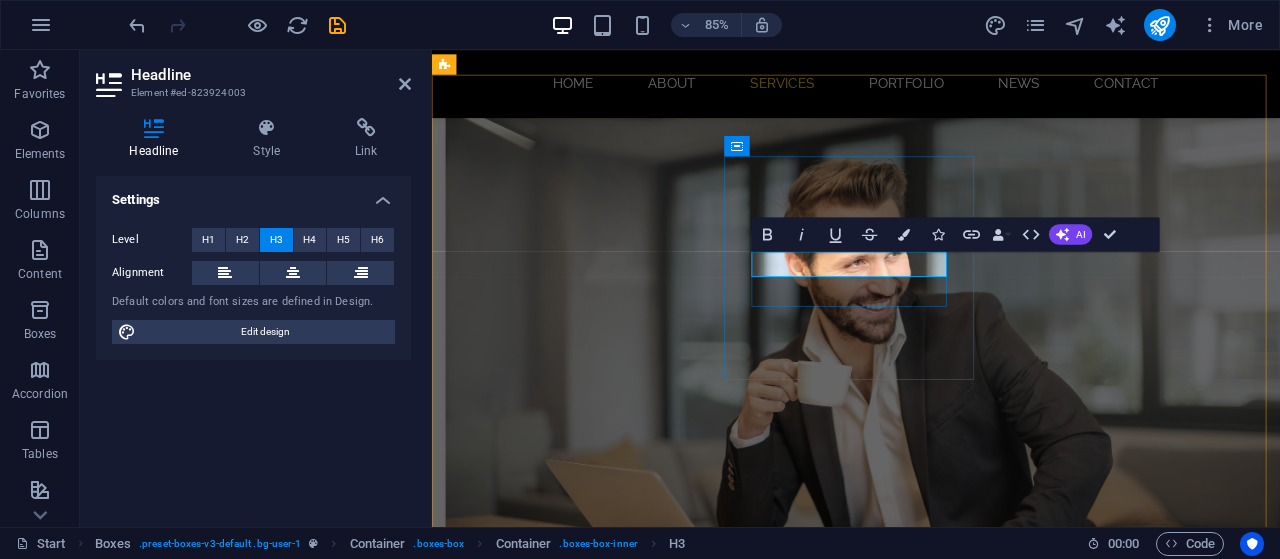 click on "website dev" at bounding box center (594, 1951) 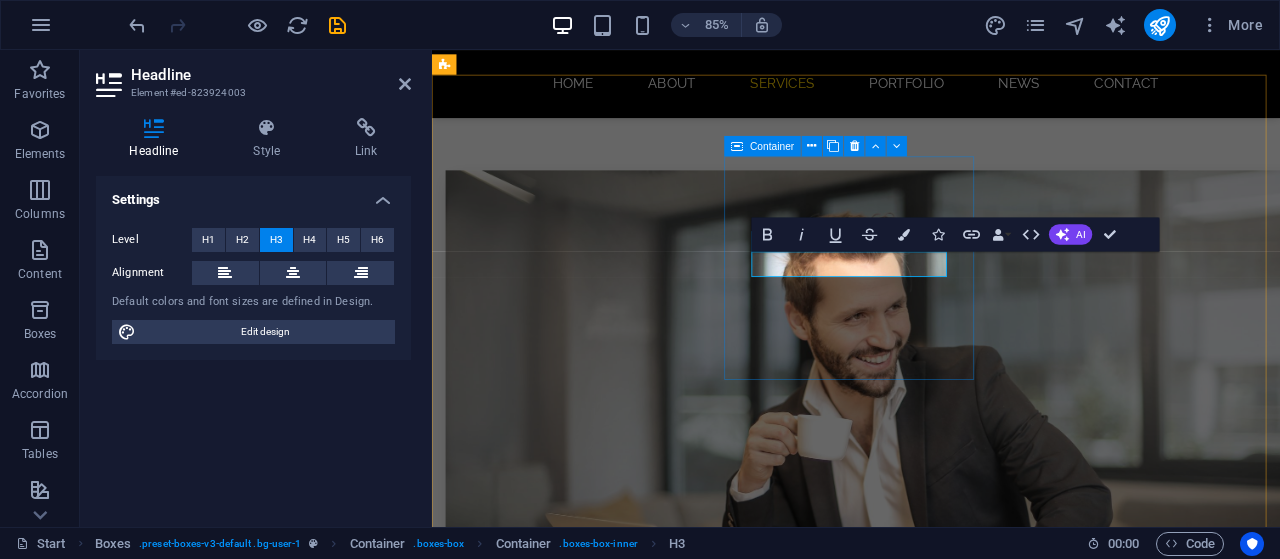 type 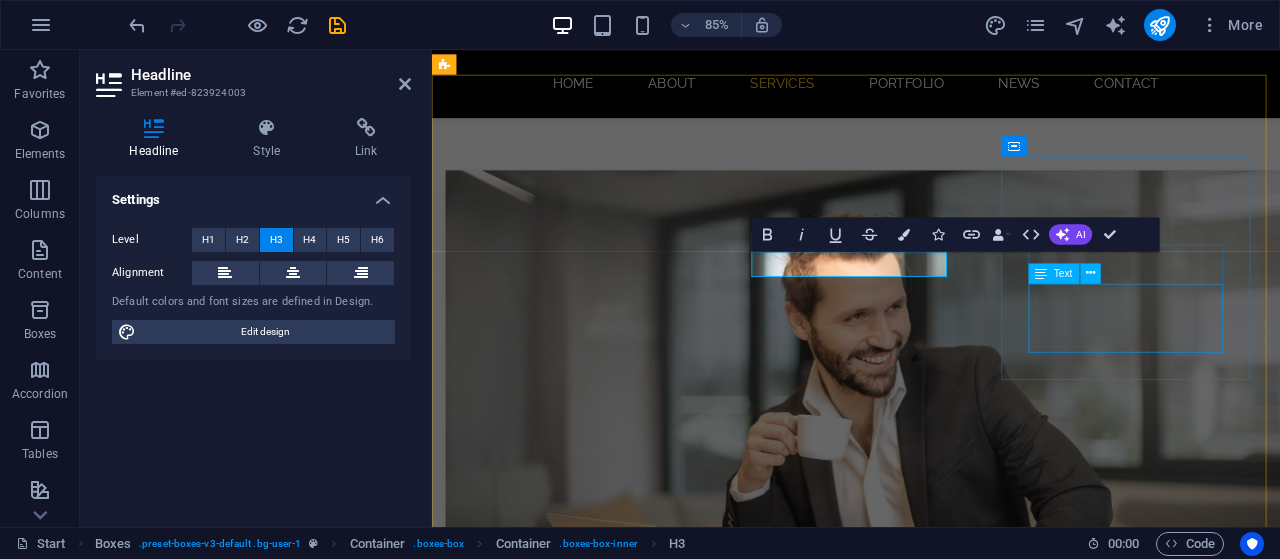 click on "Lorem ipsum dolor sit amet, consectetur adipisicing elit. Veritatis, dolorem!" at bounding box center (594, 2304) 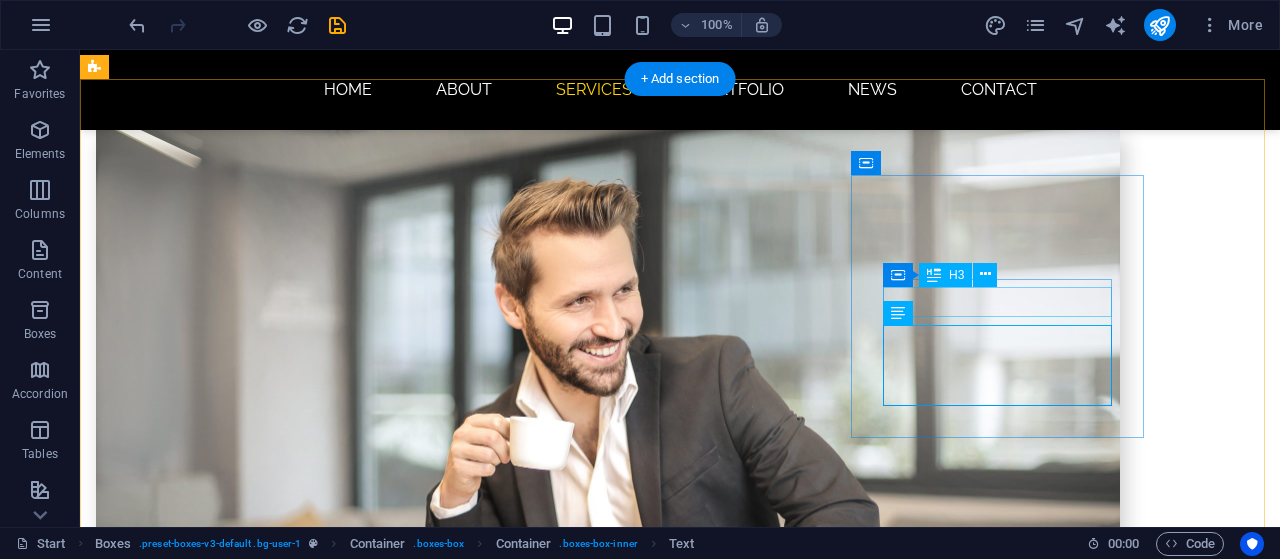 click on "Illustration" at bounding box center [242, 2177] 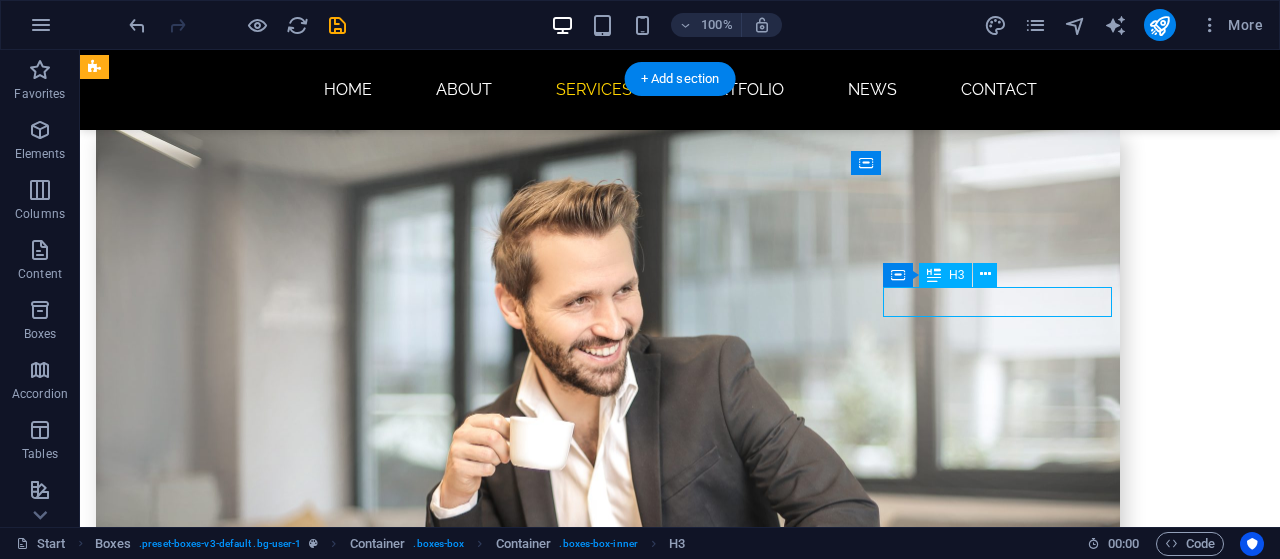 click on "Illustration" at bounding box center (242, 2177) 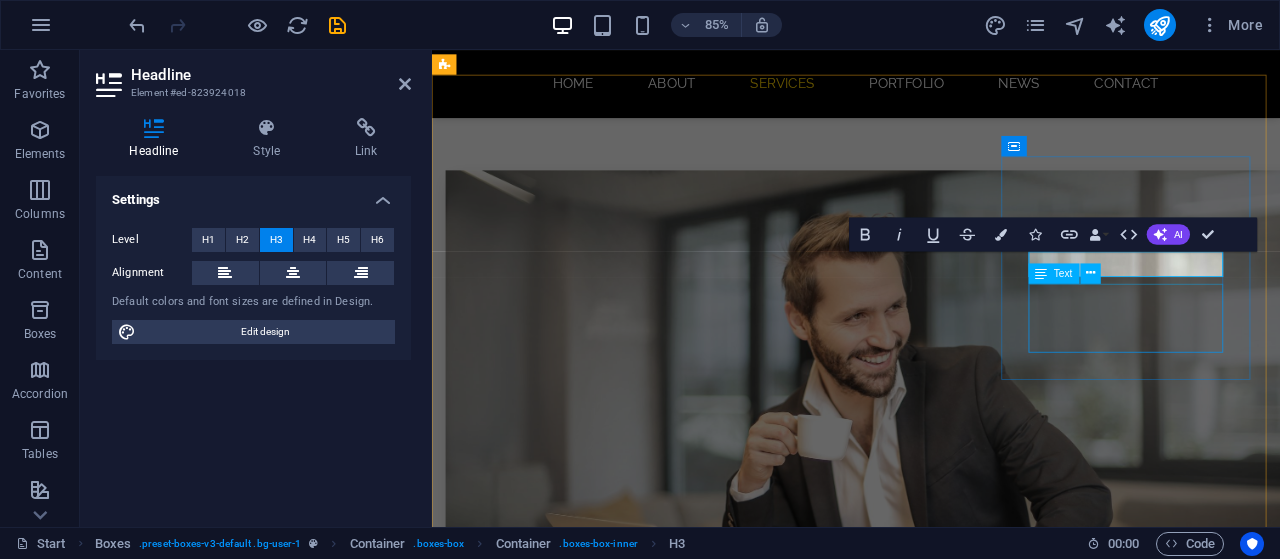 type 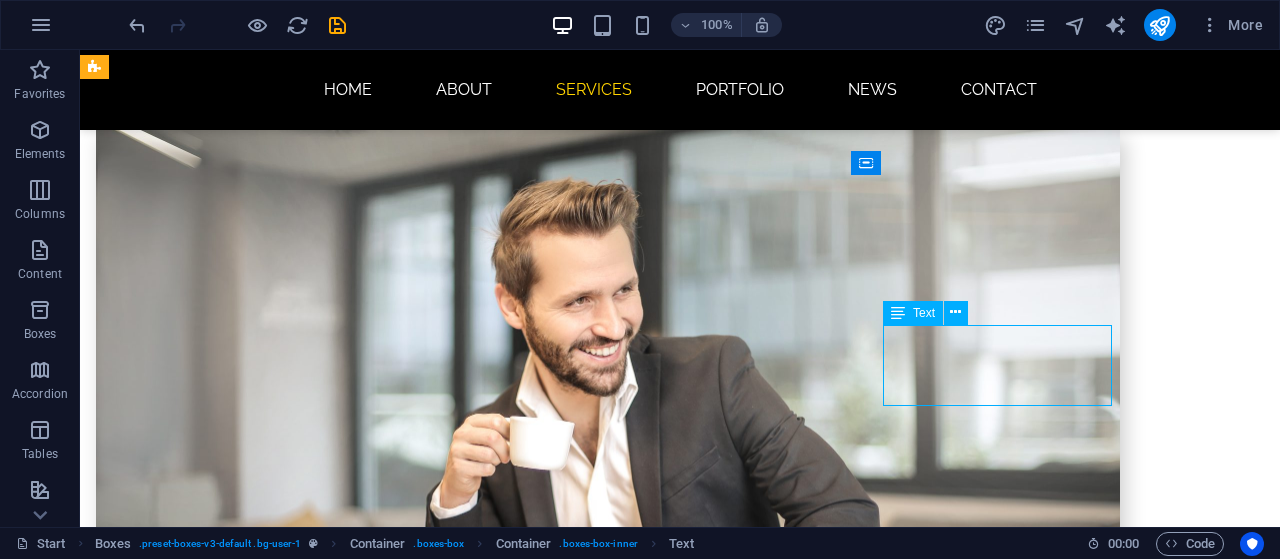 click on "Lorem ipsum dolor sit amet, consectetur adipisicing elit. Veritatis, dolorem!" at bounding box center [242, 2241] 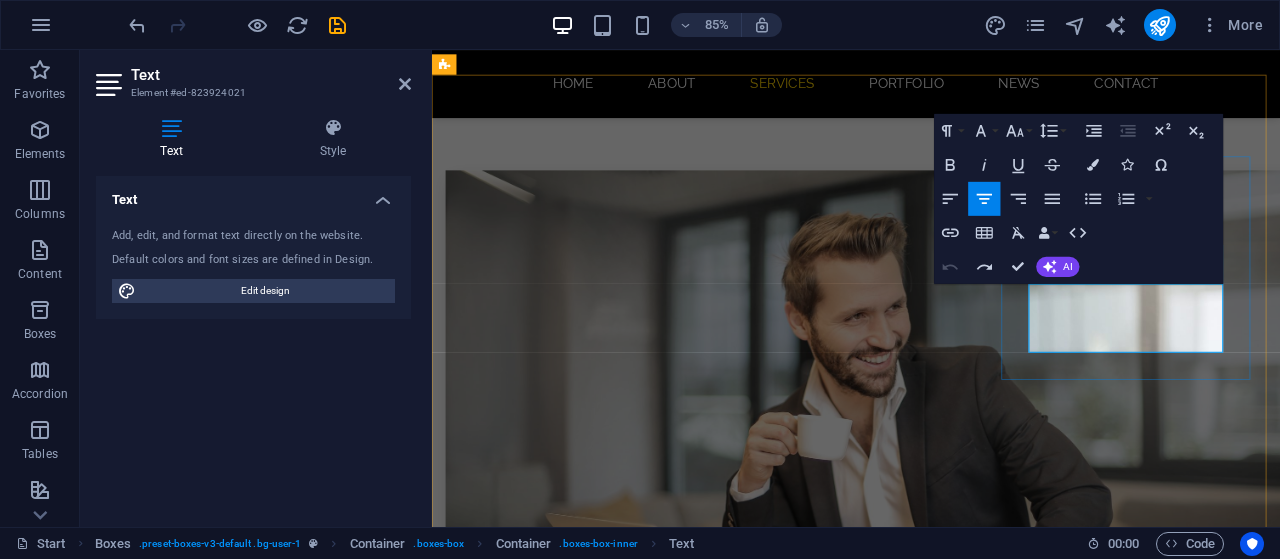 click on "Lorem ipsum dolor sit amet, consectetur adipisicing elit. Veritatis, dolorem!" at bounding box center [594, 2304] 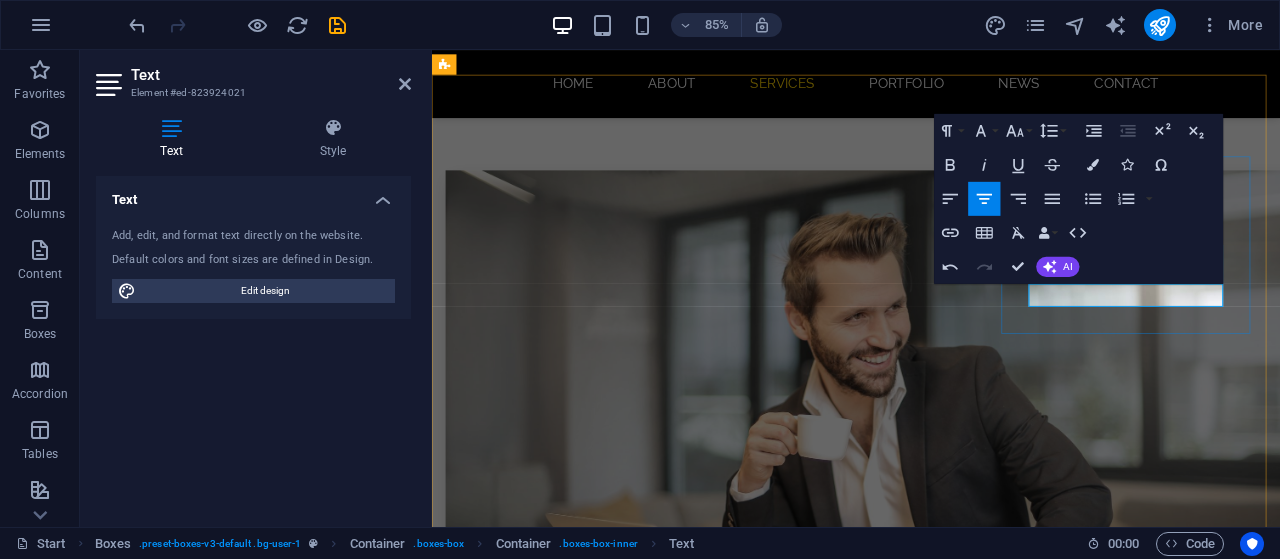 click on "Professional Emaisl" at bounding box center (594, 2276) 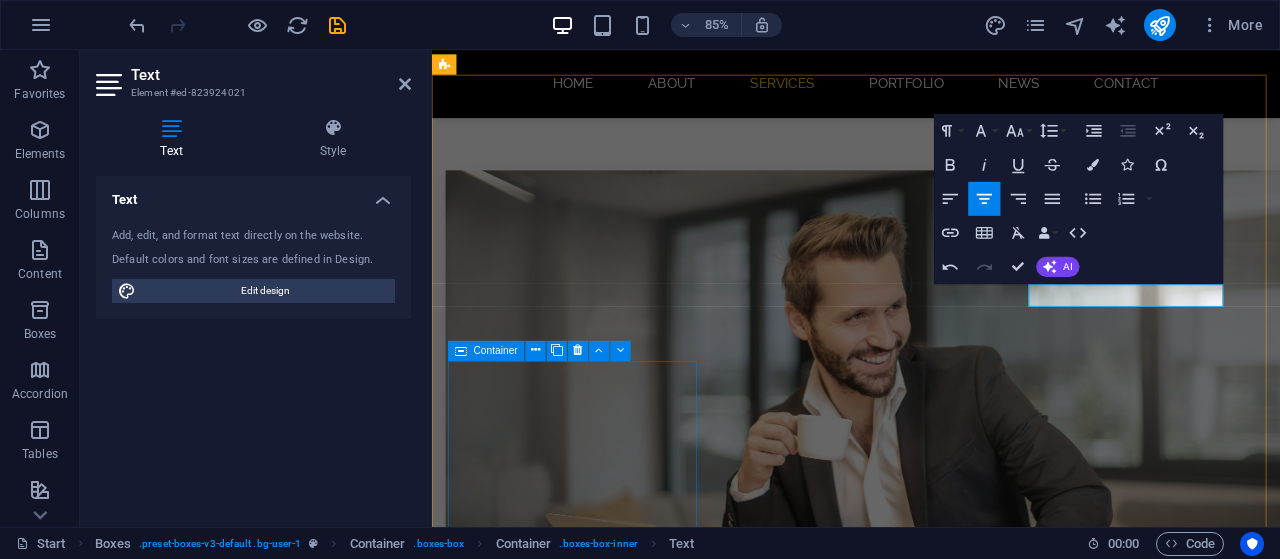 click on "Photography Lorem ipsum dolor sit amet, consectetur adipisicing elit. Veritatis, dolorem!" at bounding box center (594, 2470) 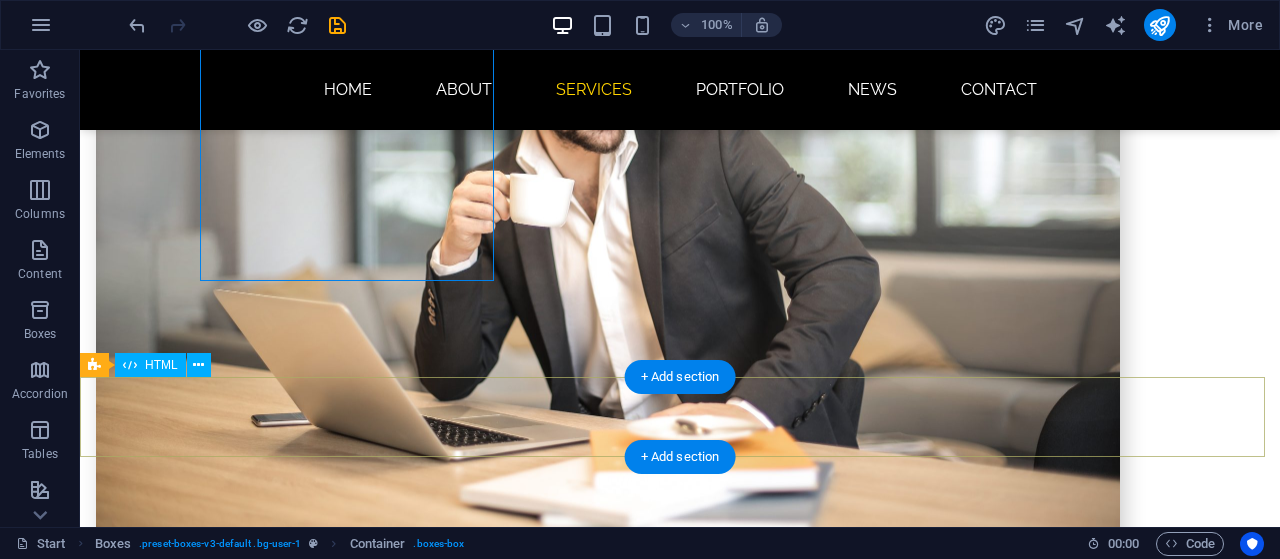 scroll, scrollTop: 1389, scrollLeft: 0, axis: vertical 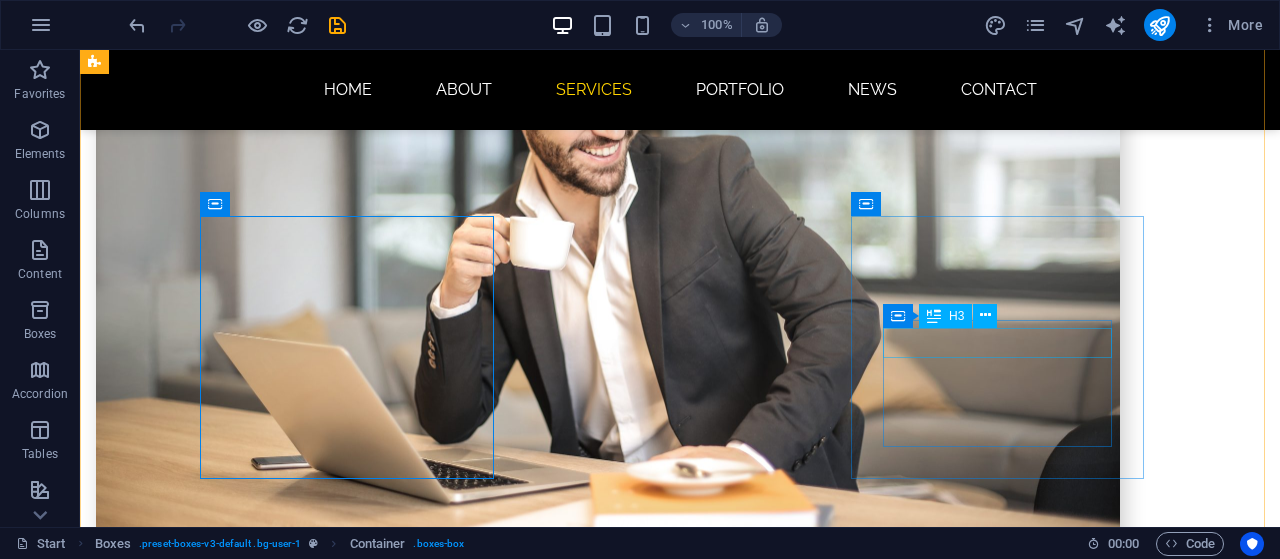 click on "Print" at bounding box center [242, 2761] 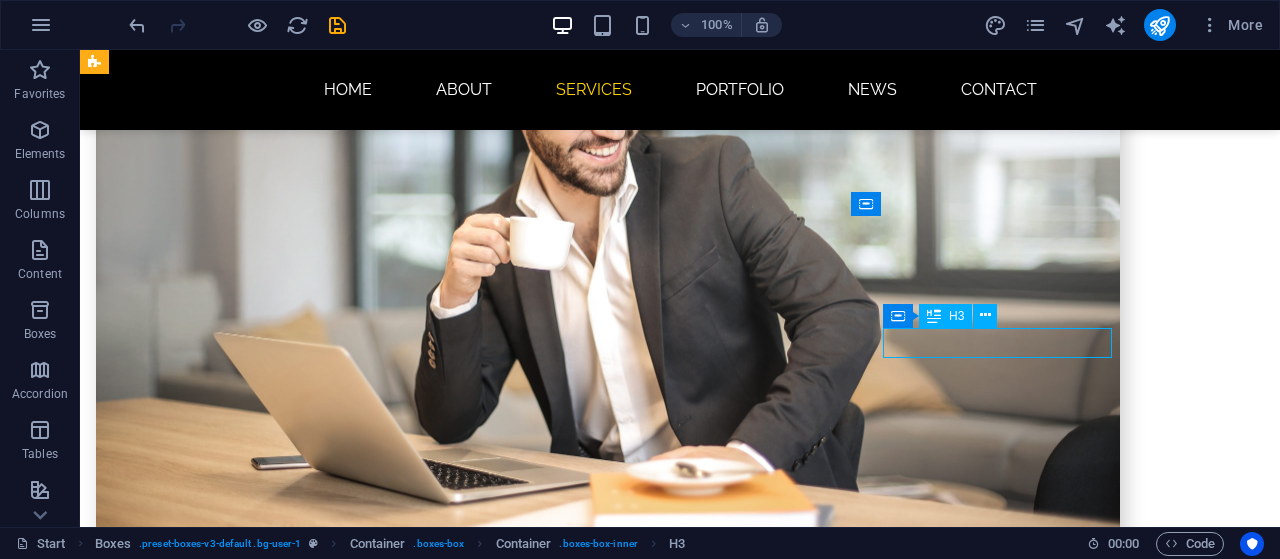 click on "Print" at bounding box center [242, 2761] 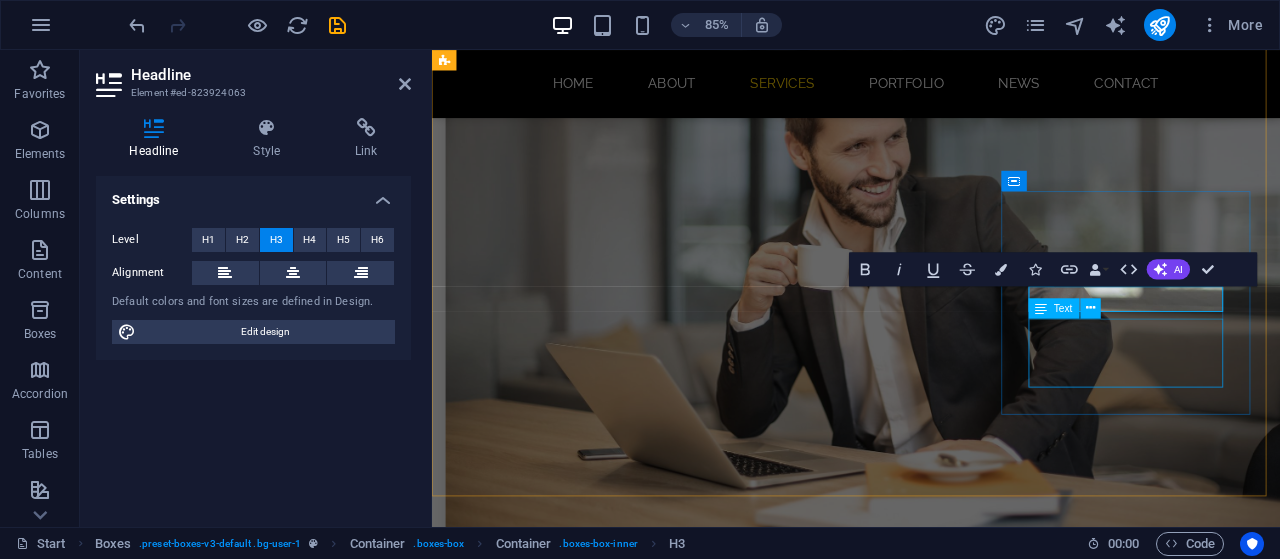 type 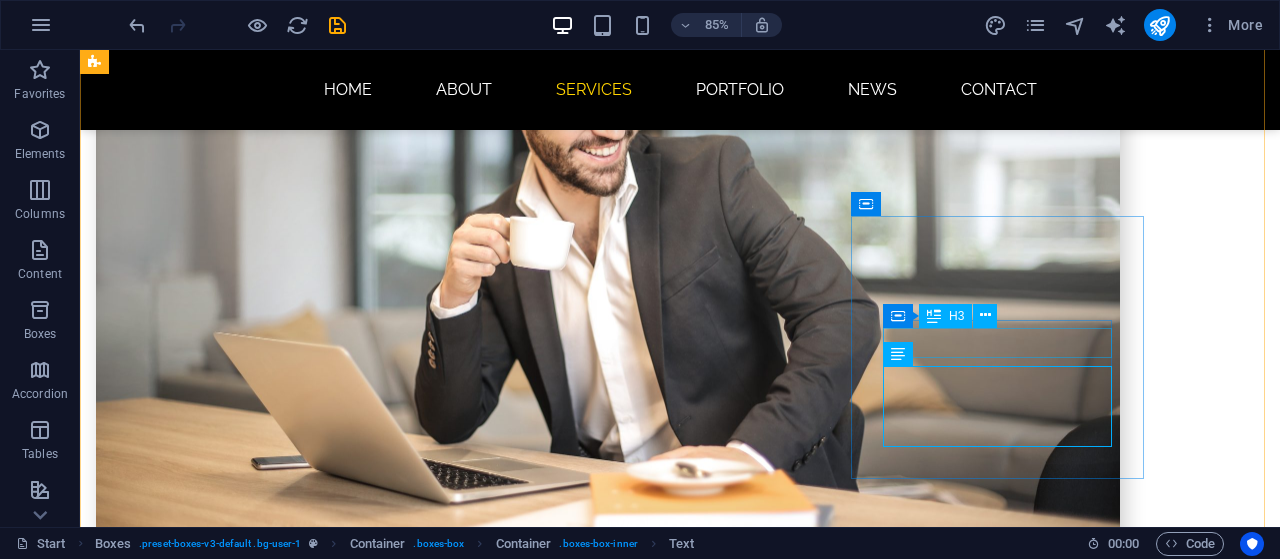 click on "IT support" at bounding box center (242, 2761) 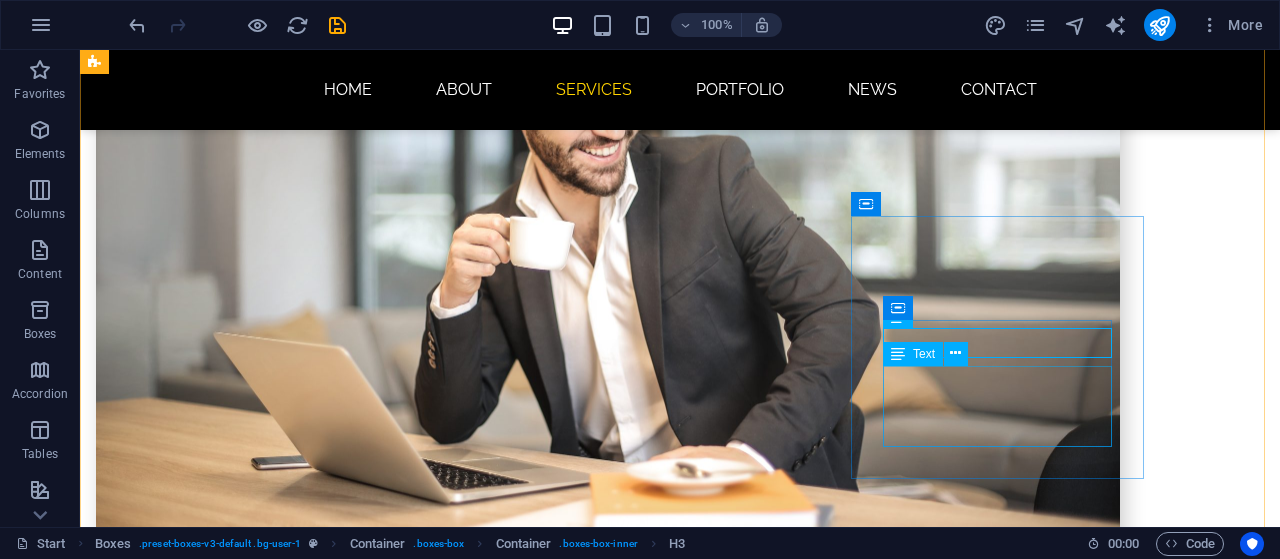 click on "Lorem ipsum dolor sit amet, consectetur adipisicing elit. Veritatis, dolorem!" at bounding box center (242, 2825) 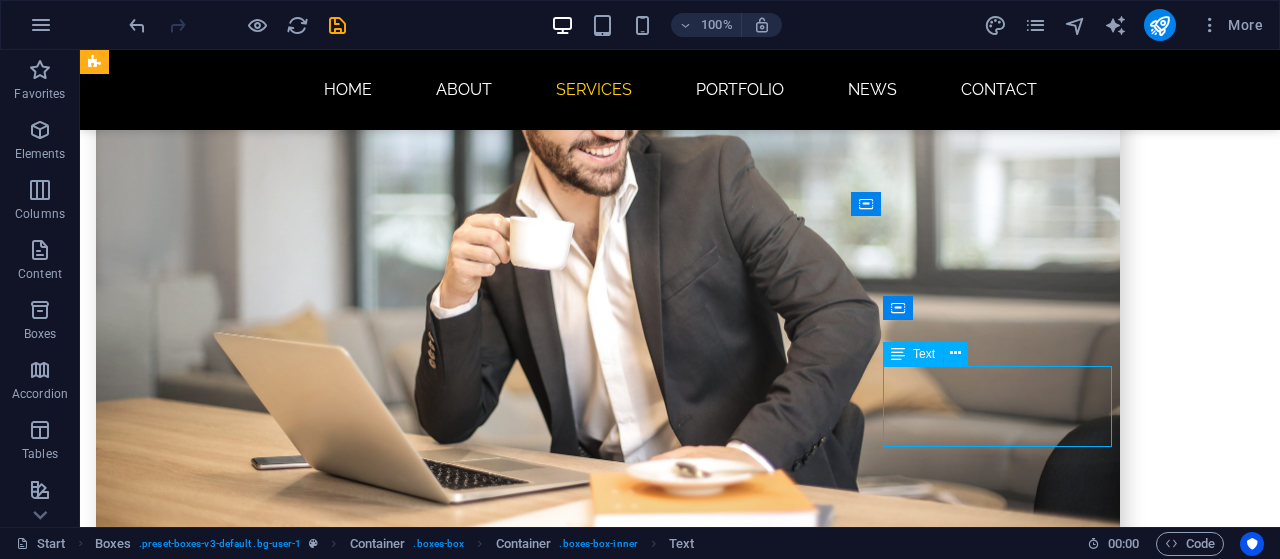 click on "Lorem ipsum dolor sit amet, consectetur adipisicing elit. Veritatis, dolorem!" at bounding box center [242, 2825] 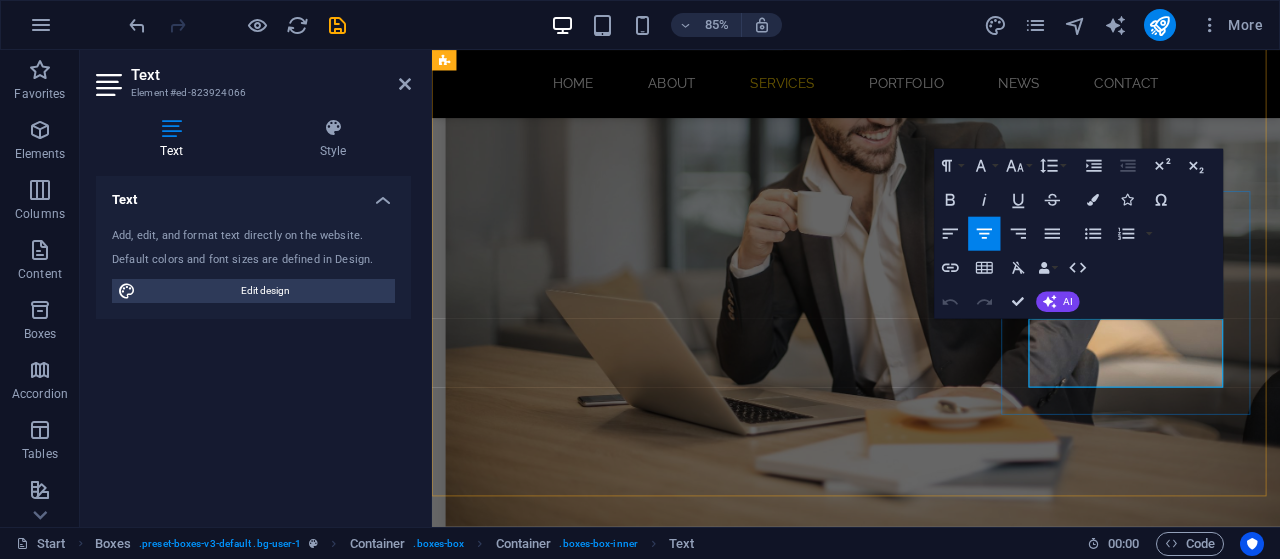 drag, startPoint x: 1200, startPoint y: 382, endPoint x: 1328, endPoint y: 435, distance: 138.5388 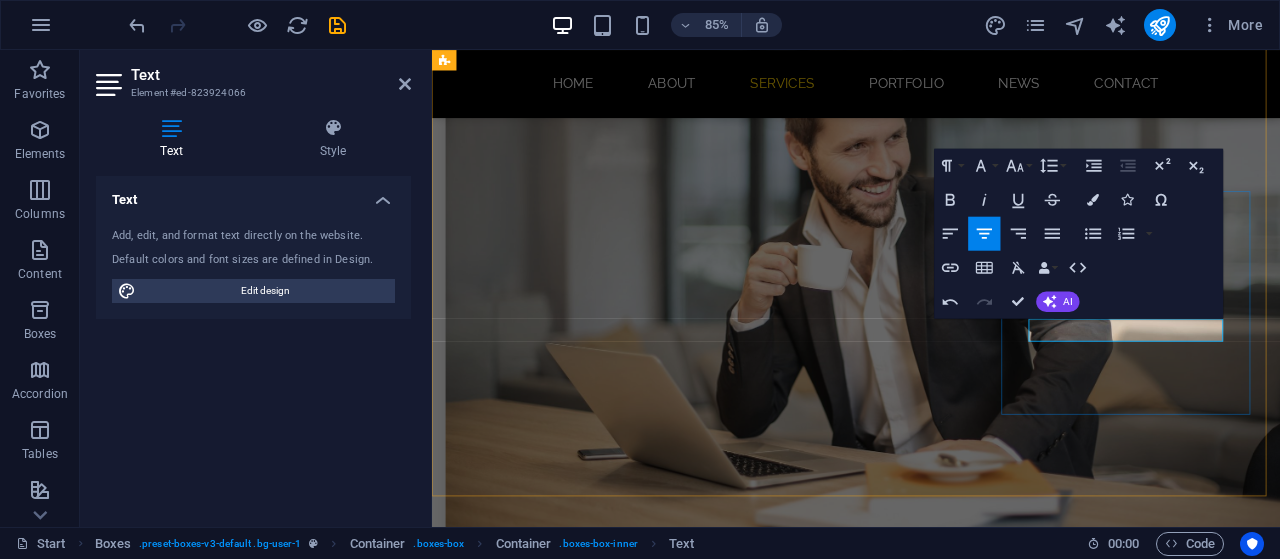 type 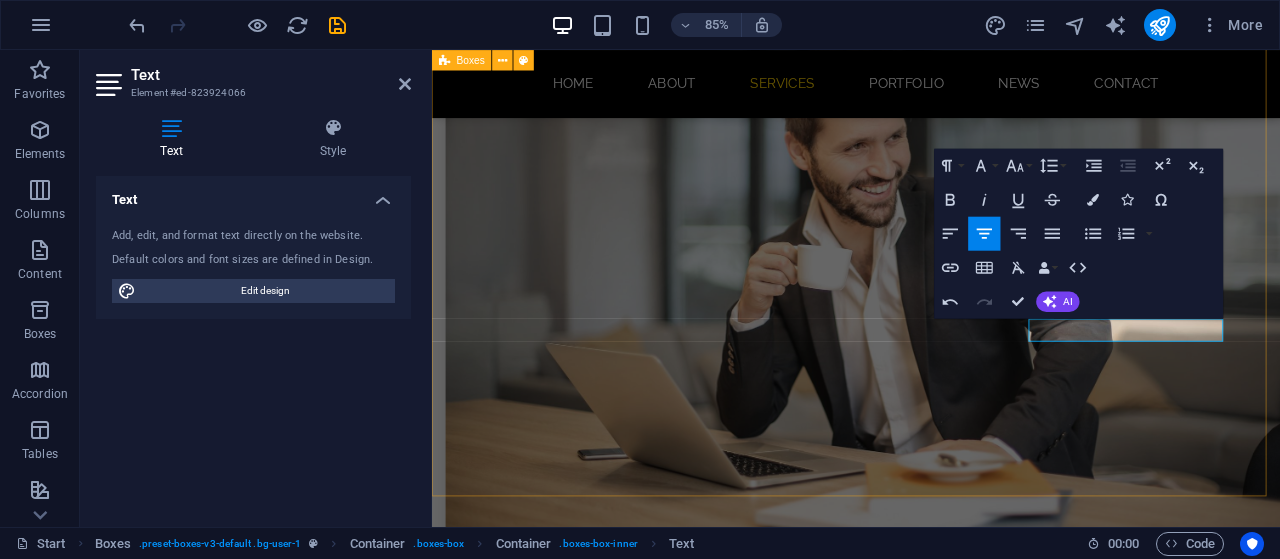 click on "Website hosting Website hosting Website dev Website development  Emails Professional Emaisl  Photography Lorem ipsum dolor sit amet, consectetur adipisicing elit. Veritatis, dolorem!  UI Branding Lorem ipsum dolor sit amet, consectetur adipisicing elit. Veritatis, dolorem!  IT support IT support" at bounding box center (931, 2184) 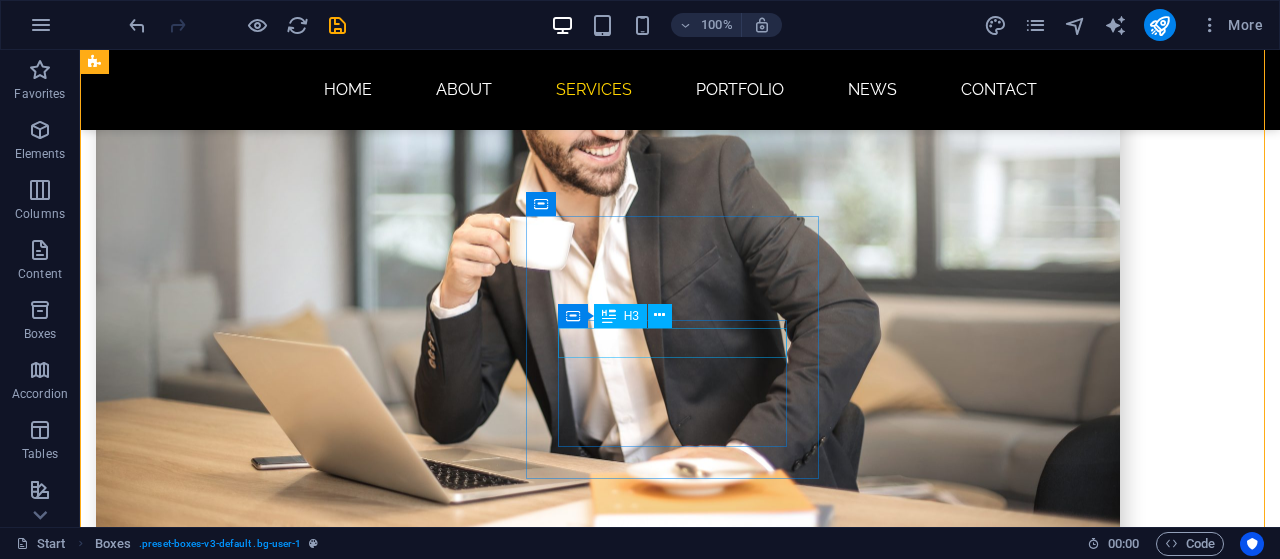 click on "UI Branding" at bounding box center [242, 2481] 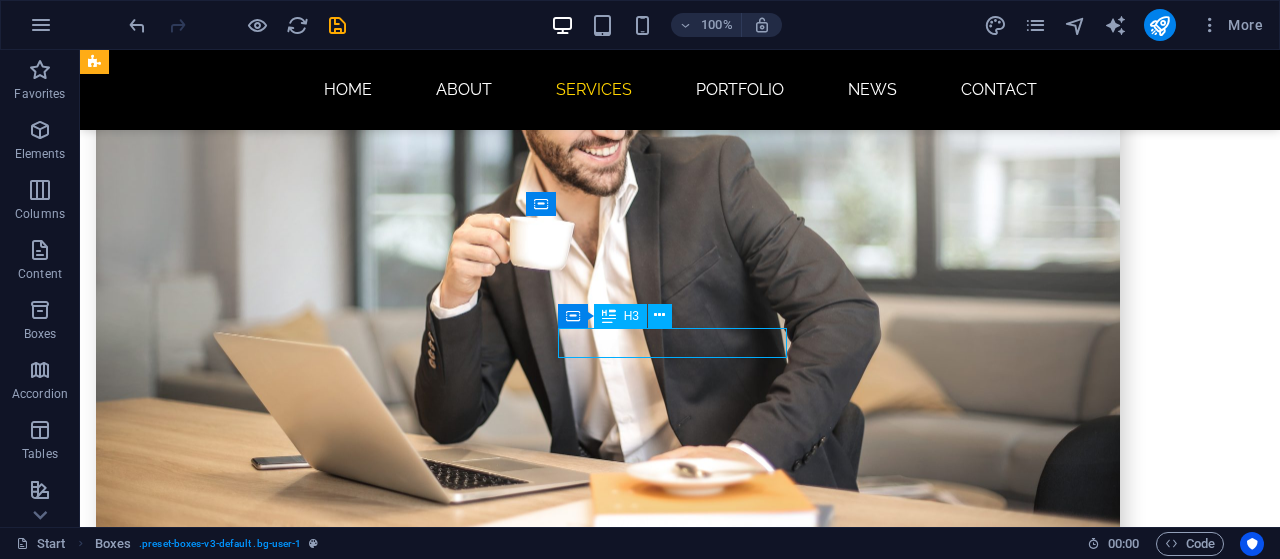 click on "UI Branding" at bounding box center (242, 2481) 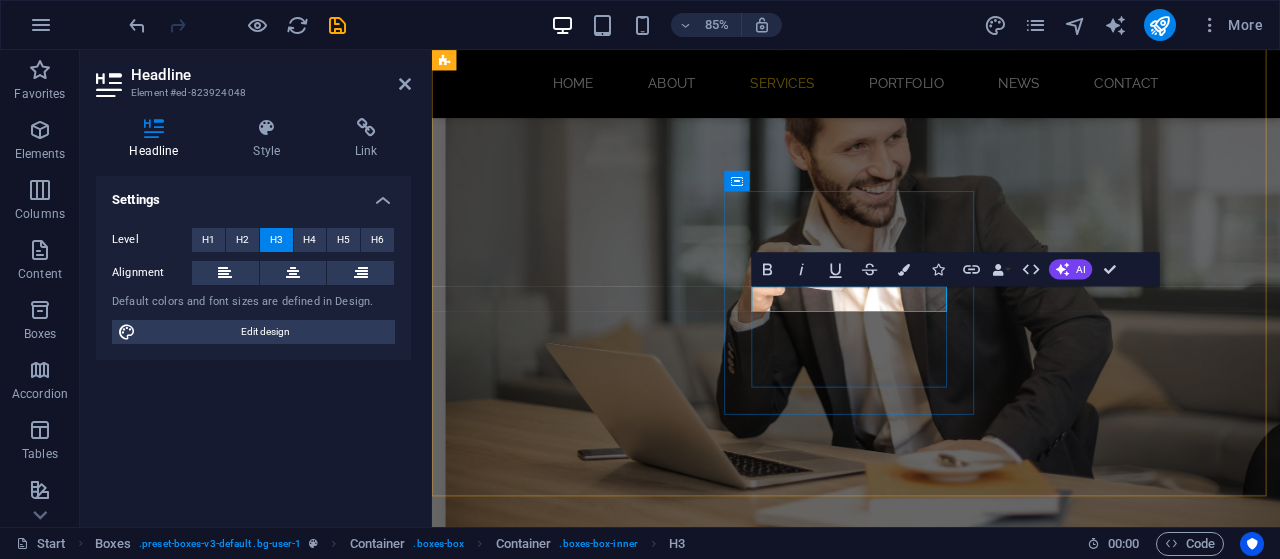 type 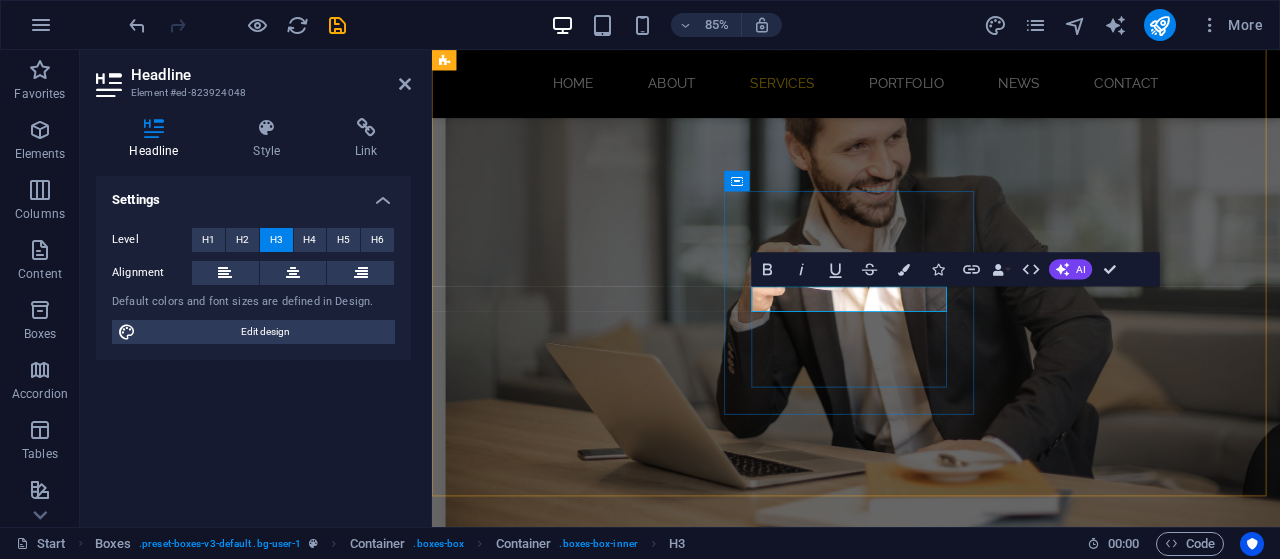 click on "Softtware" at bounding box center (594, 2544) 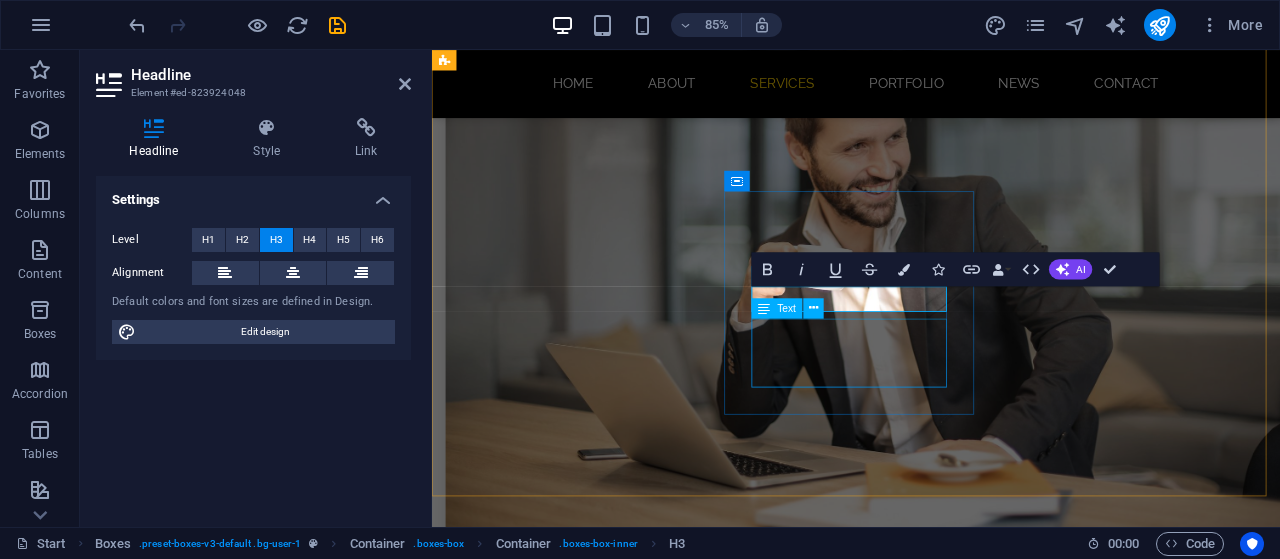 click on "Lorem ipsum dolor sit amet, consectetur adipisicing elit. Veritatis, dolorem!" at bounding box center [594, 2608] 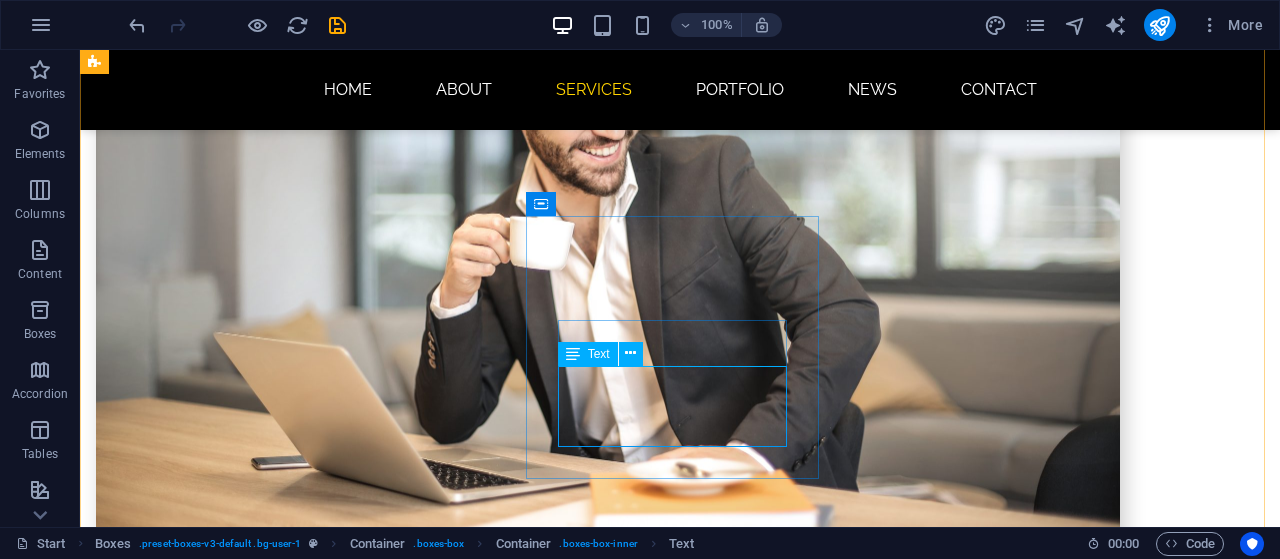 click on "Lorem ipsum dolor sit amet, consectetur adipisicing elit. Veritatis, dolorem!" at bounding box center (242, 2545) 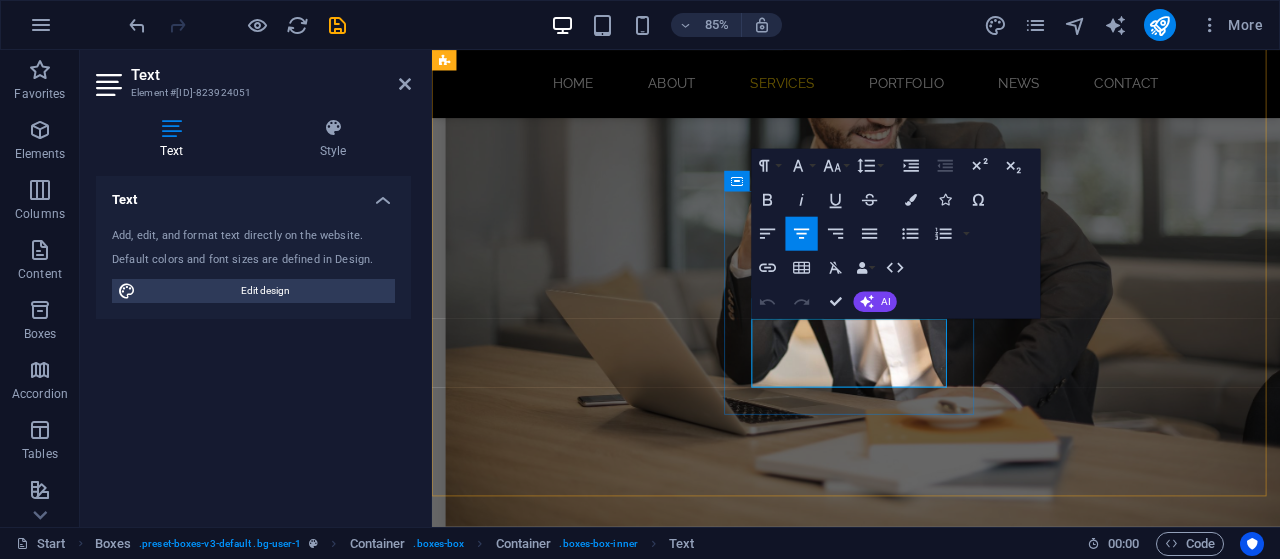 drag, startPoint x: 998, startPoint y: 425, endPoint x: 823, endPoint y: 386, distance: 179.29306 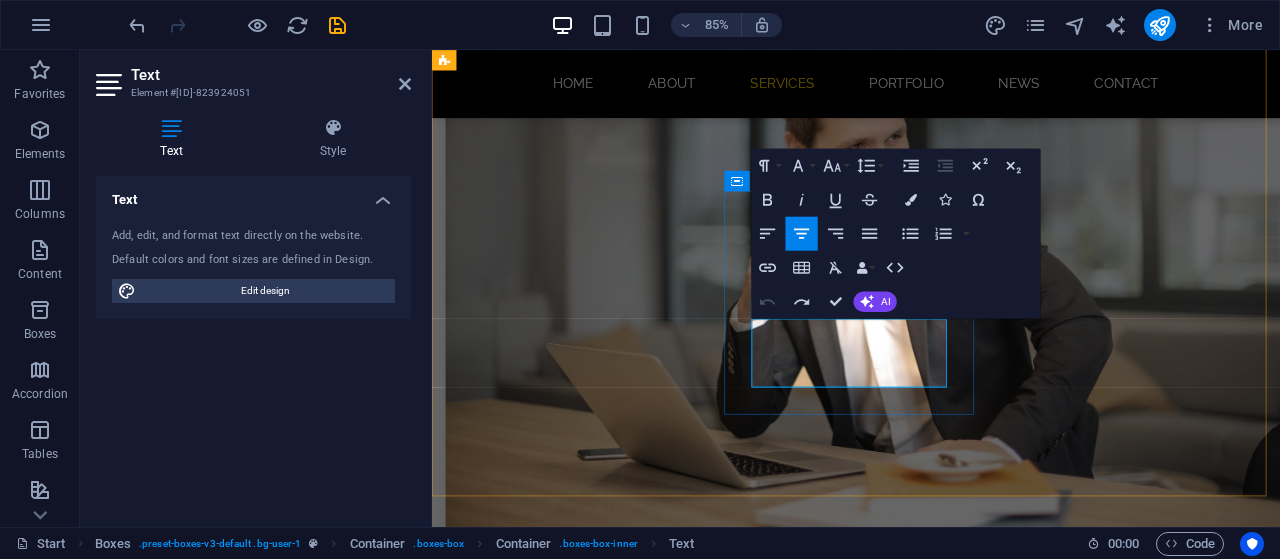 click on "Lorem ipsum dolor sit amet, consectetur adipisicing elit. Veritatis, dolorem!" at bounding box center (594, 2608) 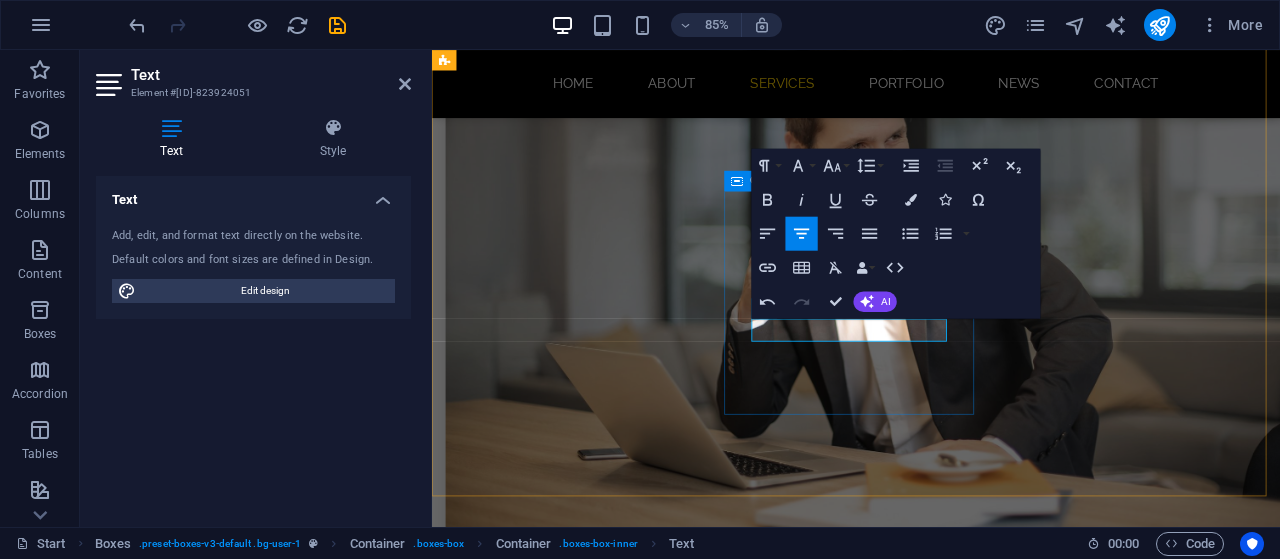 type 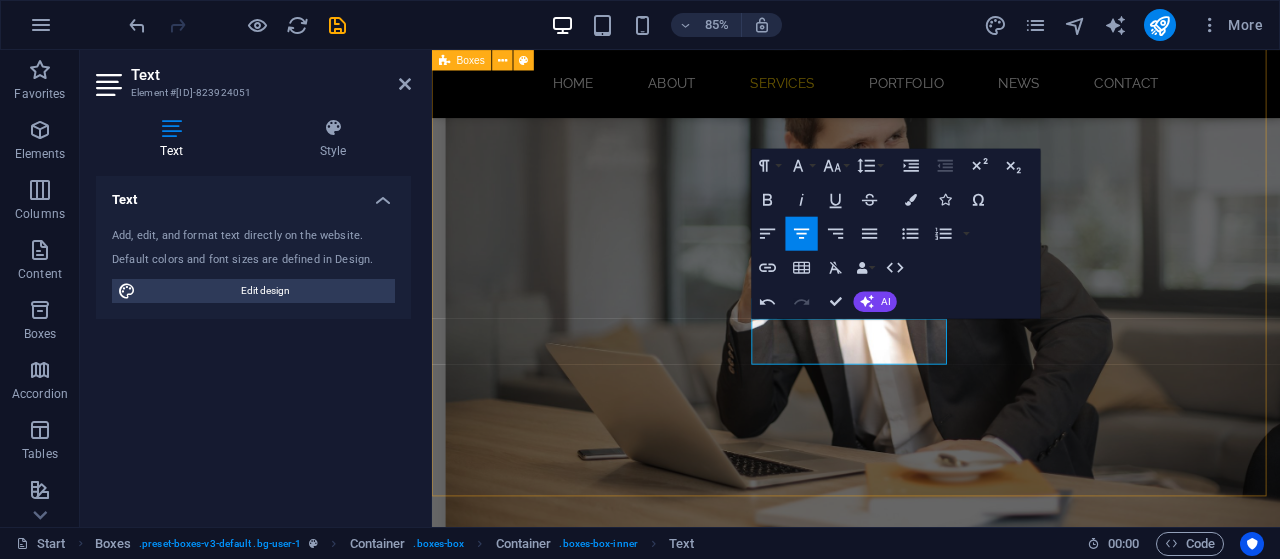 click on "Website hosting Website hosting Website dev Website development  Emails Professional Emaisl  Photography Lorem ipsum dolor sit amet, consectetur adipisicing elit. Veritatis, dolorem!  Software Software for small to medium businesses   IT support IT support" at bounding box center [931, 2170] 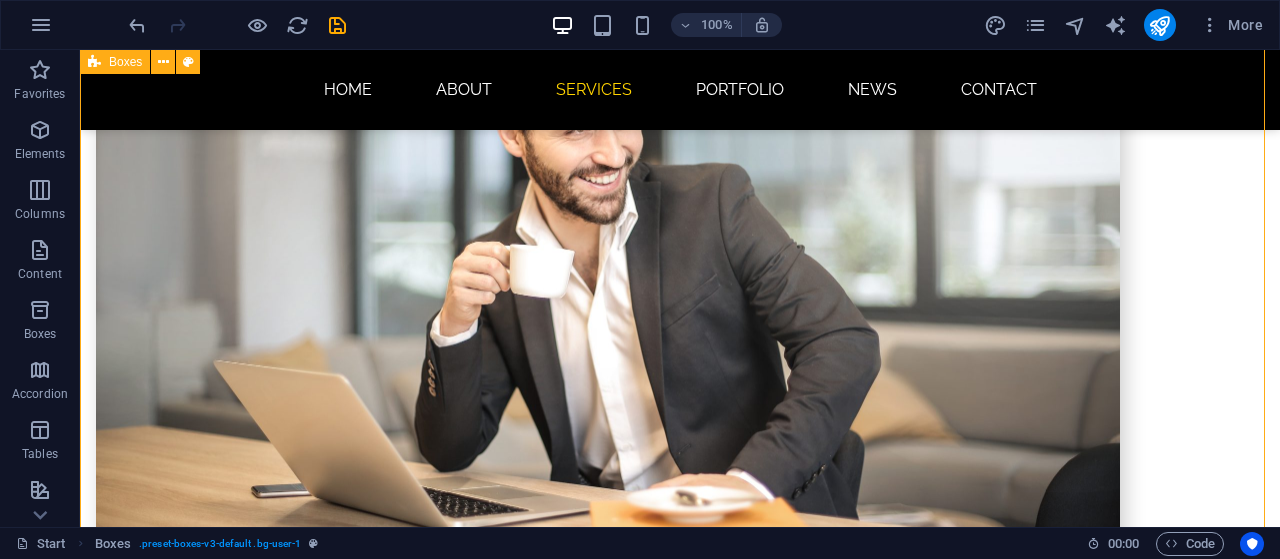 scroll, scrollTop: 1389, scrollLeft: 0, axis: vertical 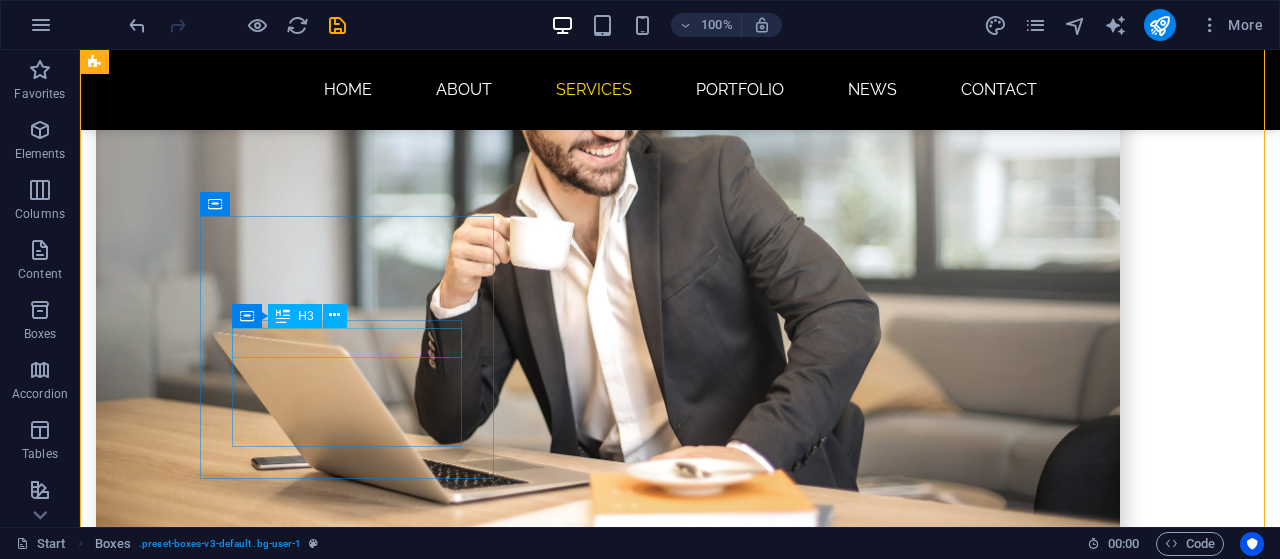 click on "Photography" at bounding box center (242, 2202) 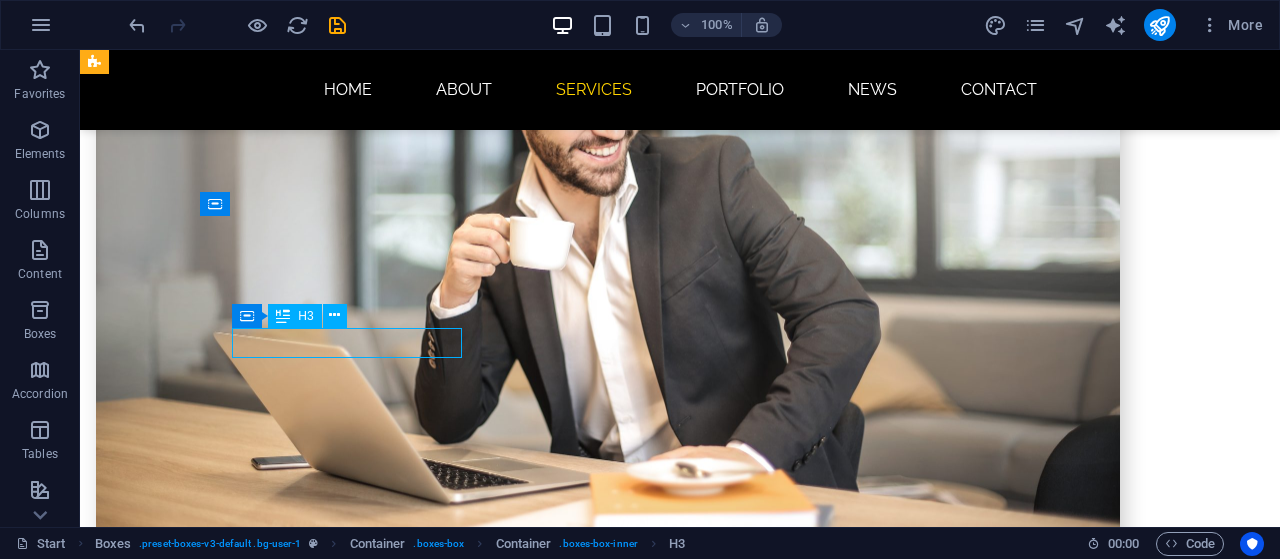click on "Photography" at bounding box center [242, 2202] 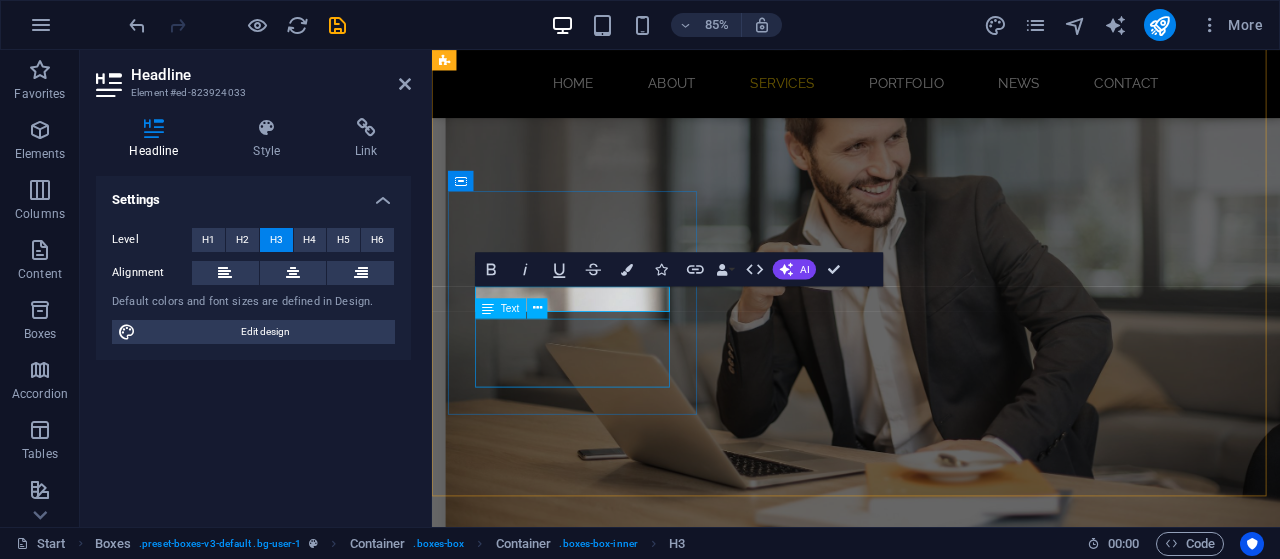 type 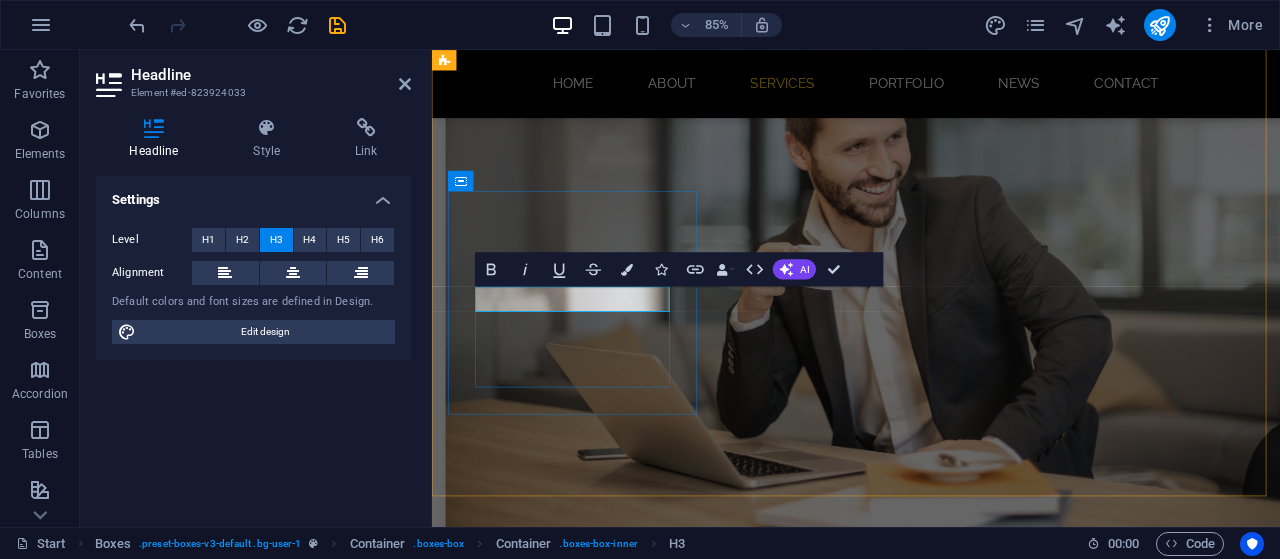 click on "Social medea" at bounding box center (594, 2265) 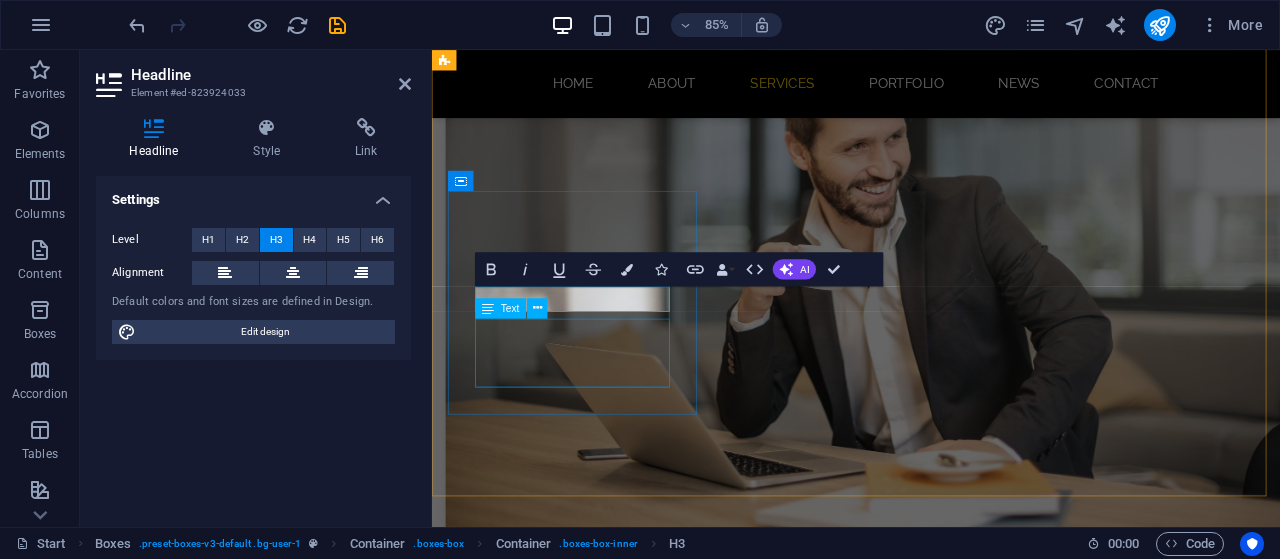 scroll, scrollTop: 0, scrollLeft: 7, axis: horizontal 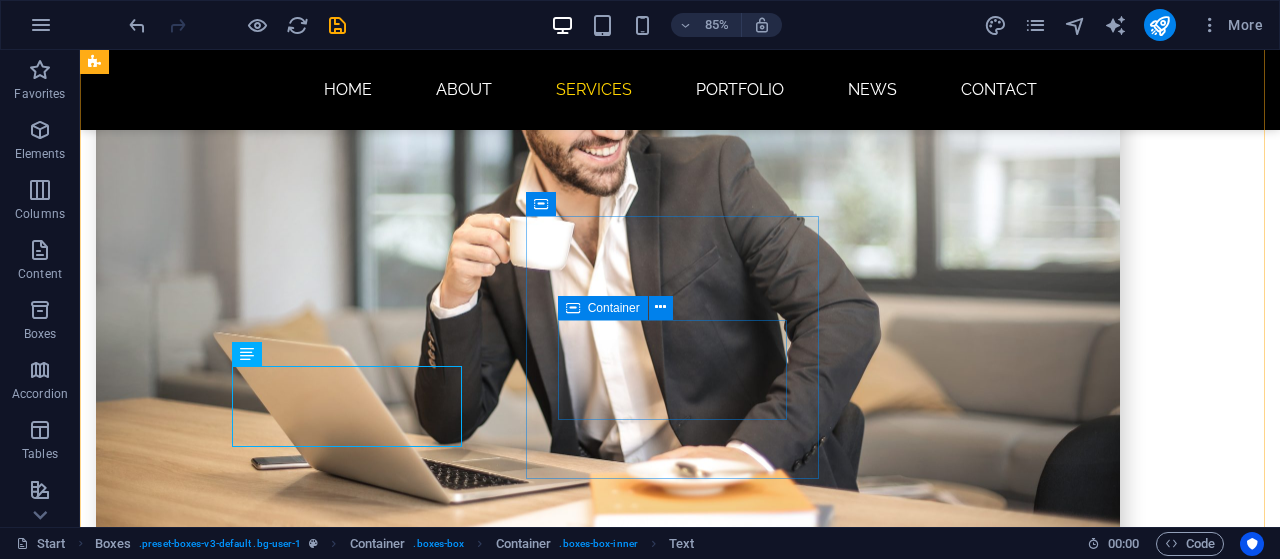 click on "Software Software for small to medium businesses" at bounding box center [242, 2512] 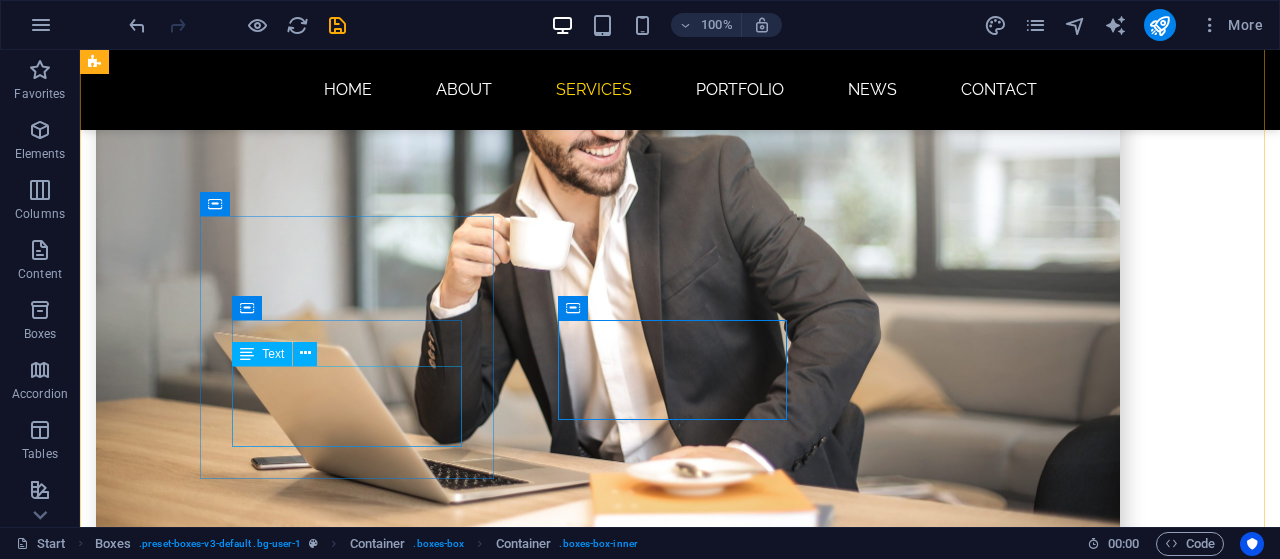 click on "Lorem ipsum dolor sit amet, consectetur adipisicing elit. Veritatis, dolorem!" at bounding box center [242, 2266] 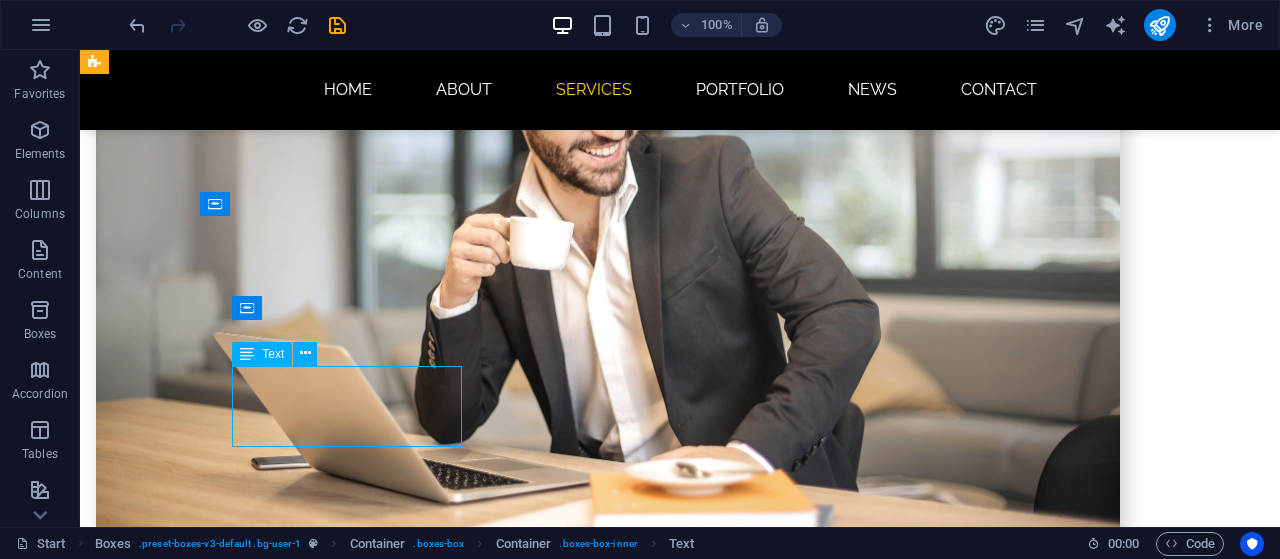 click on "Lorem ipsum dolor sit amet, consectetur adipisicing elit. Veritatis, dolorem!" at bounding box center (242, 2266) 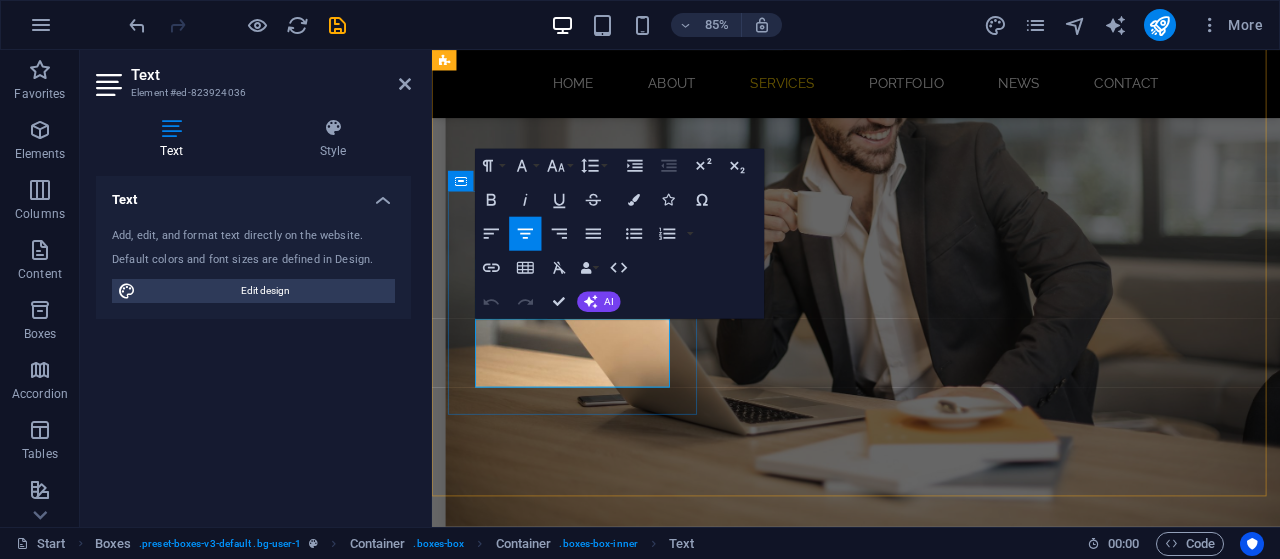 drag, startPoint x: 499, startPoint y: 382, endPoint x: 669, endPoint y: 432, distance: 177.20045 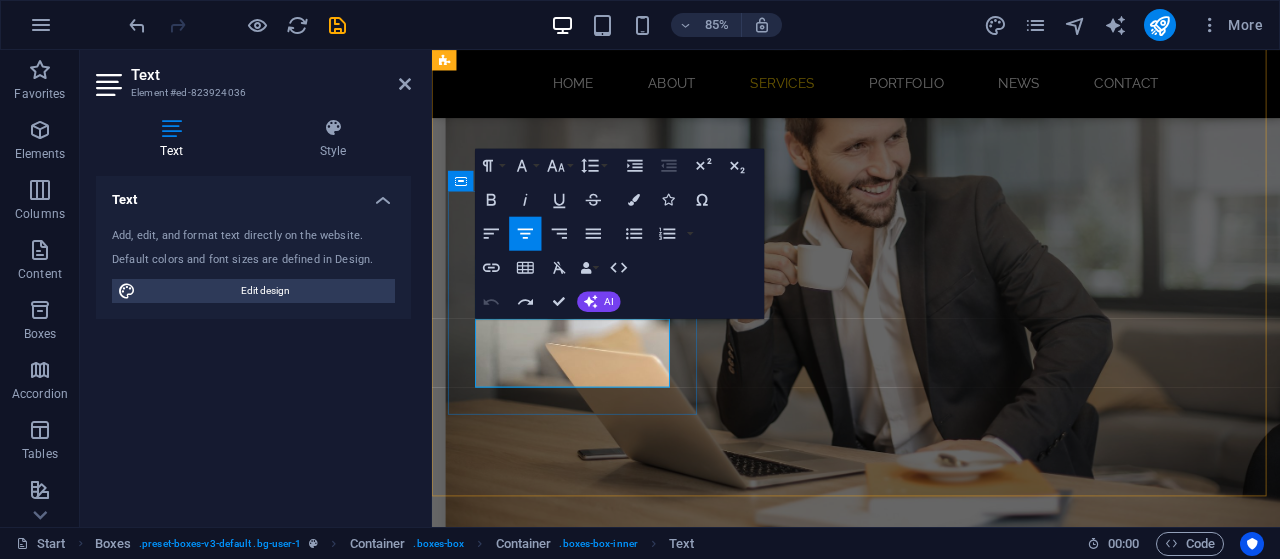click on "Lorem ipsum dolor sit amet, consectetur adipisicing elit. Veritatis, dolorem!" at bounding box center [594, 2329] 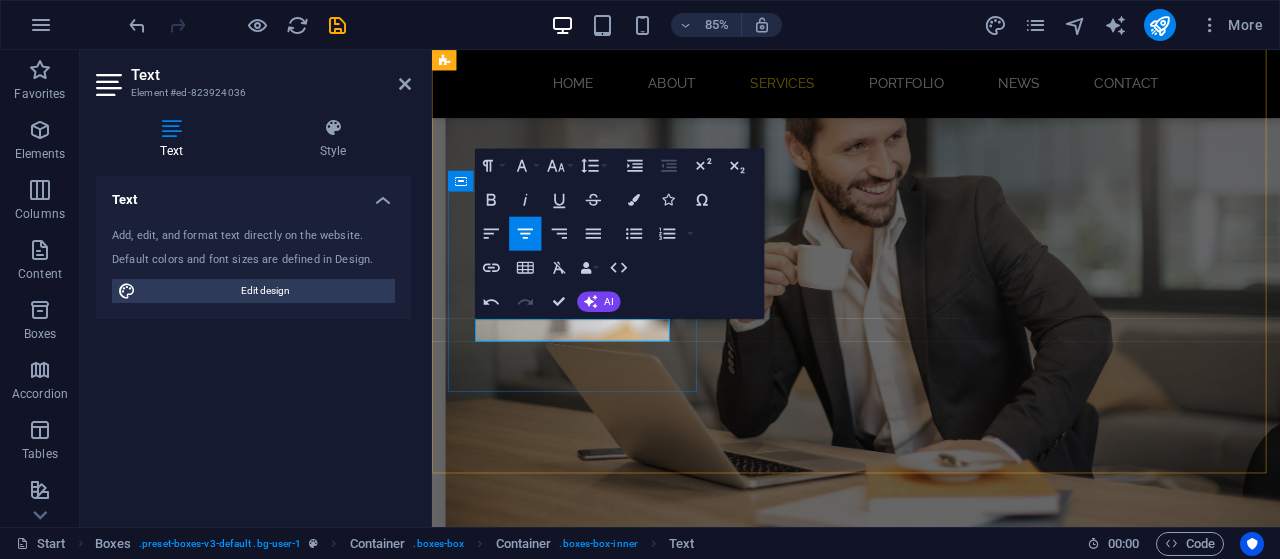 type 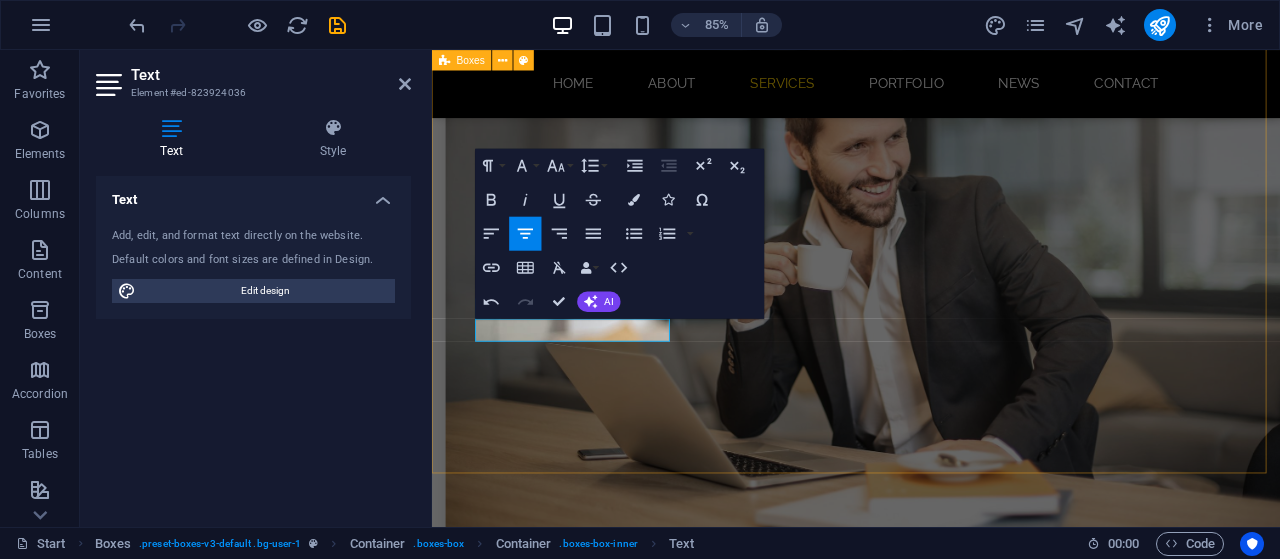 click on "Website hosting Website hosting Website dev Website development  Emails Professional Emaisl  Social media Social media management   media Software Software for small to medium businesses  IT support IT support" at bounding box center [931, 2143] 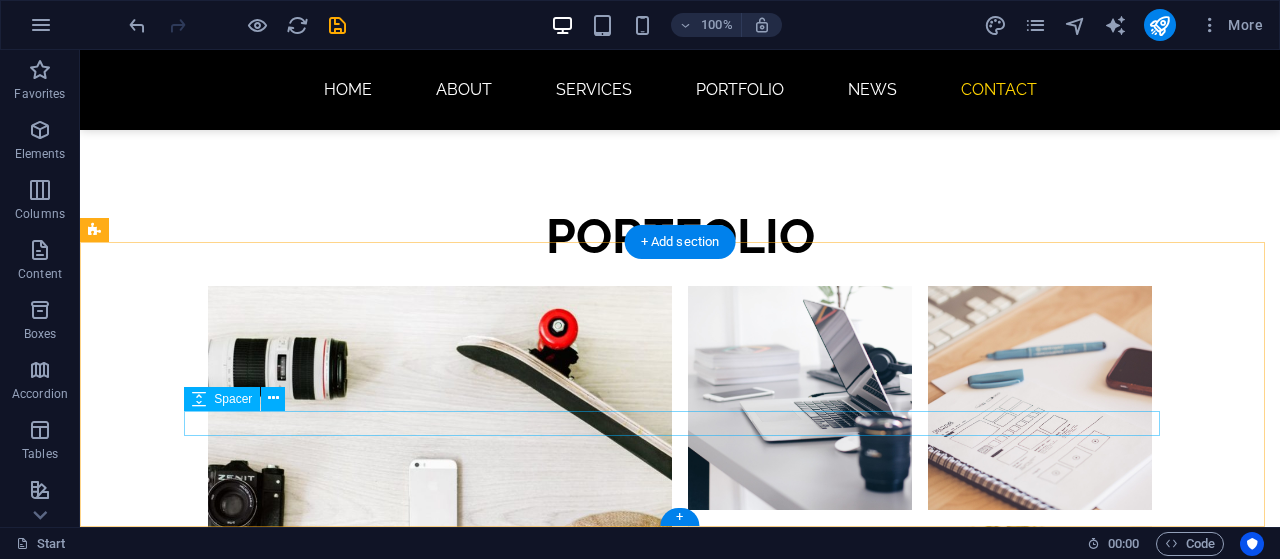scroll, scrollTop: 4244, scrollLeft: 0, axis: vertical 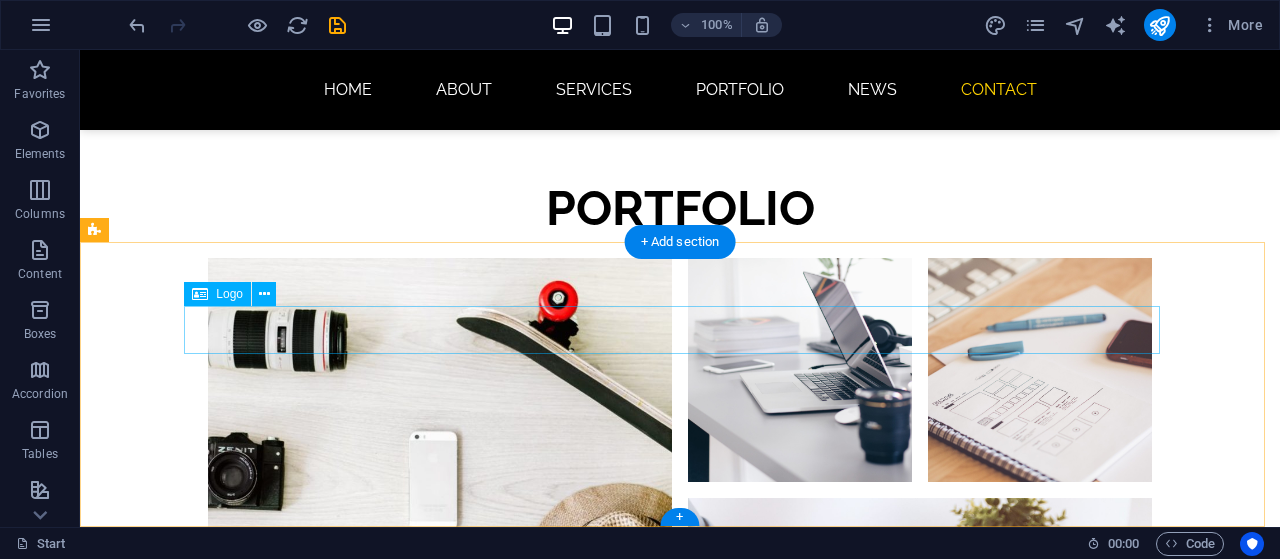 click at bounding box center [680, 4006] 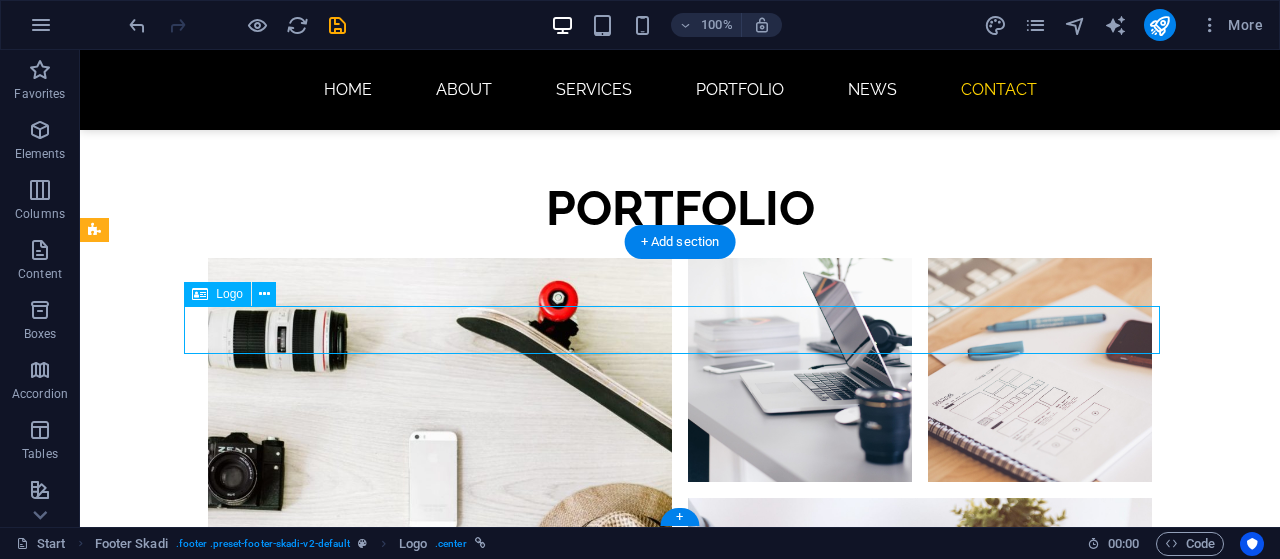 click at bounding box center [680, 4006] 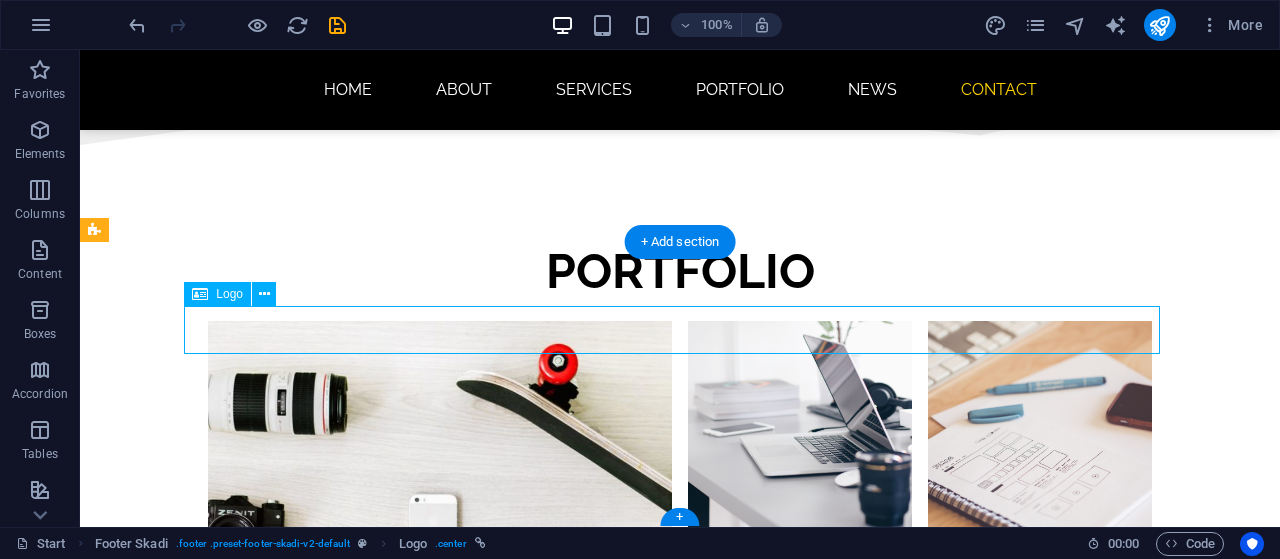 select on "px" 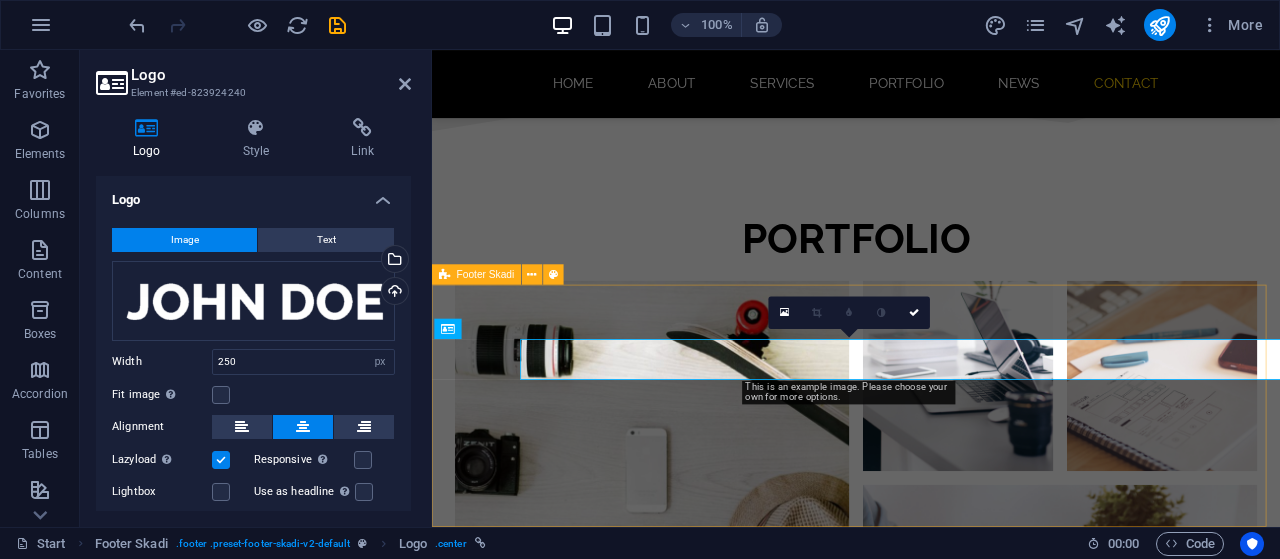scroll, scrollTop: 4160, scrollLeft: 0, axis: vertical 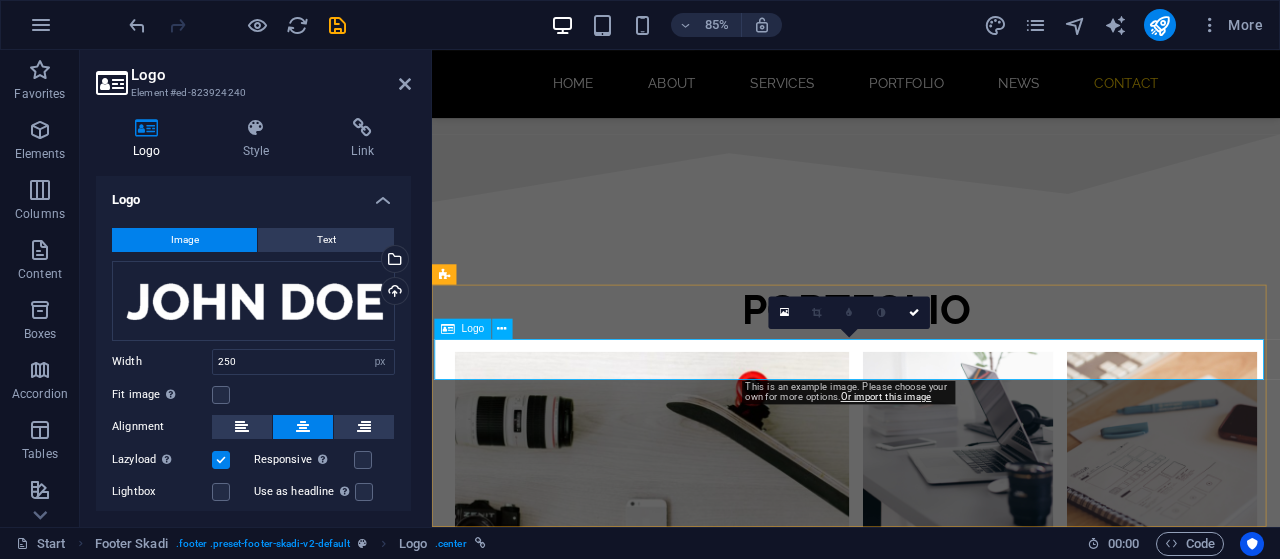click at bounding box center [931, 4153] 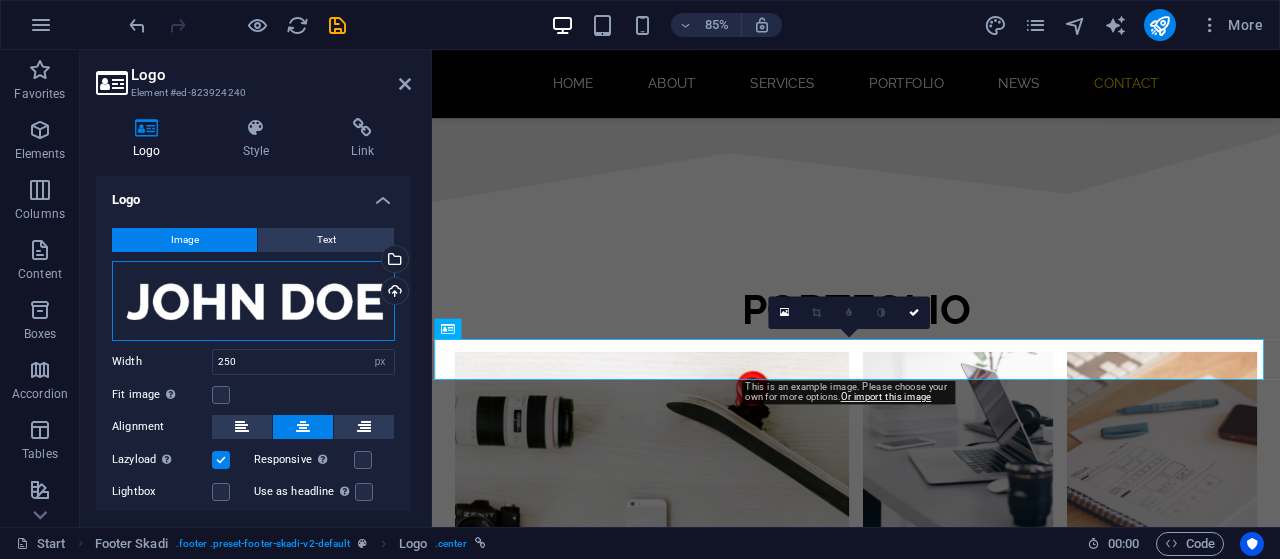 click on "Drag files here, click to choose files or select files from Files or our free stock photos & videos" at bounding box center (253, 301) 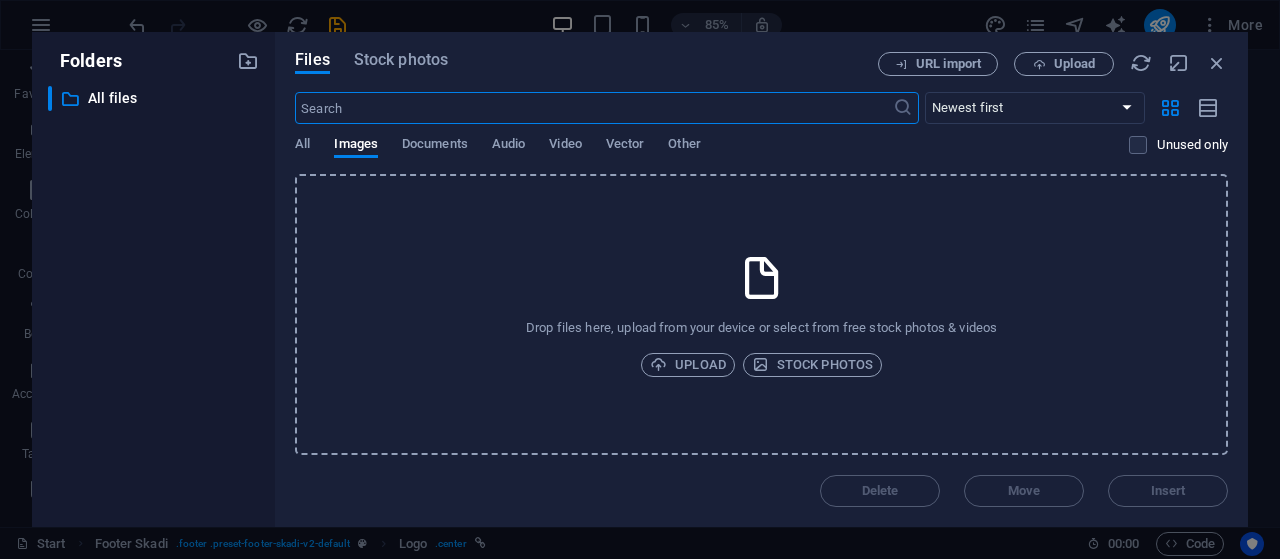 scroll, scrollTop: 4030, scrollLeft: 0, axis: vertical 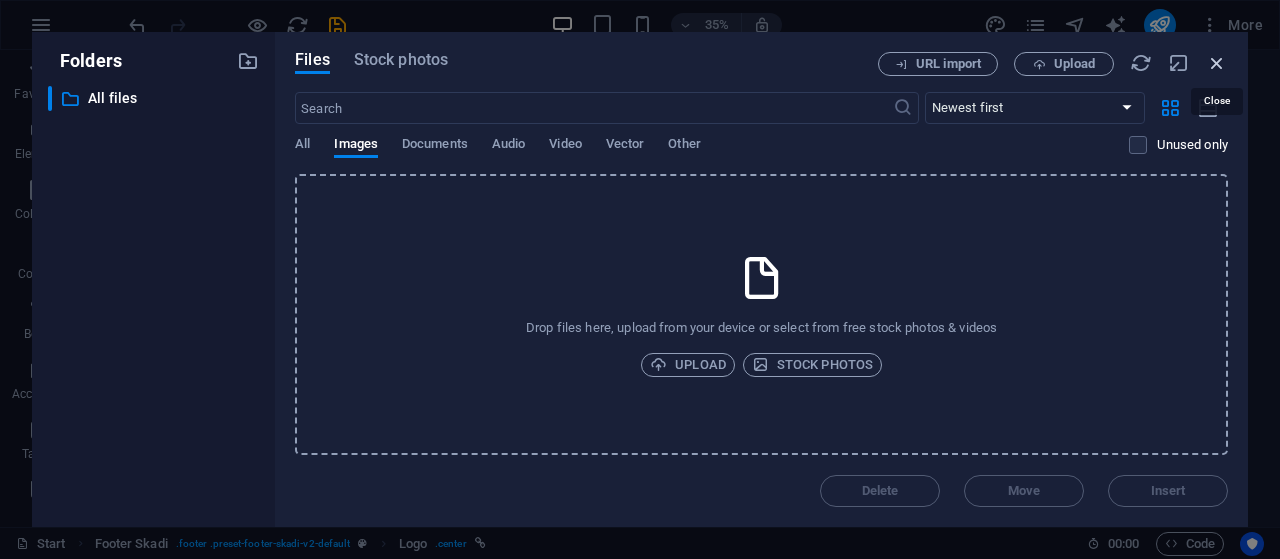 drag, startPoint x: 1210, startPoint y: 66, endPoint x: 876, endPoint y: 52, distance: 334.29327 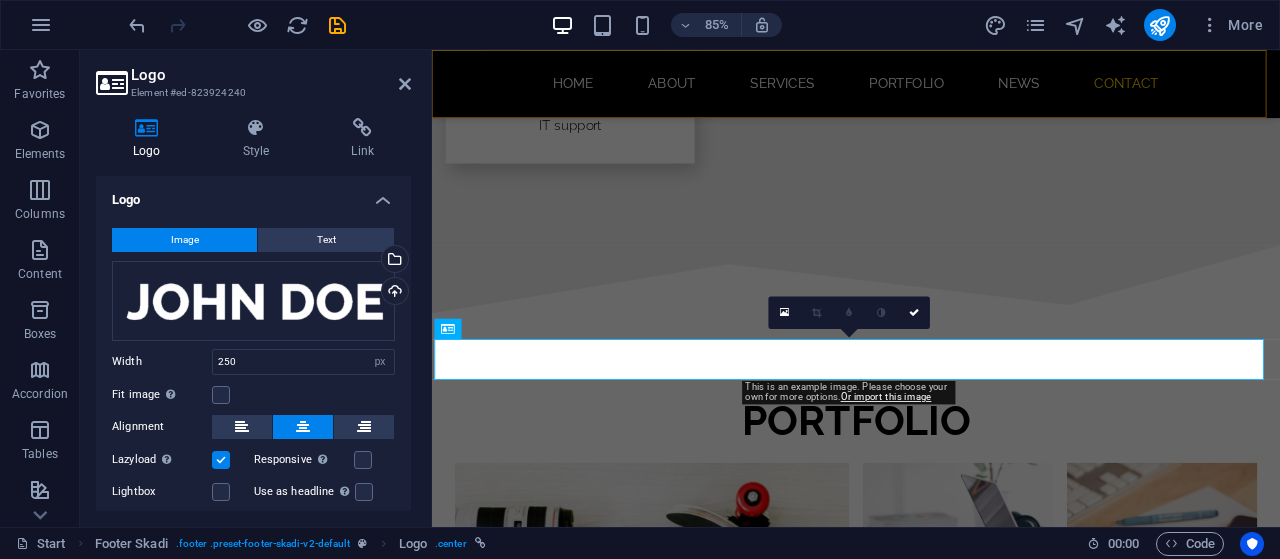 scroll, scrollTop: 4160, scrollLeft: 0, axis: vertical 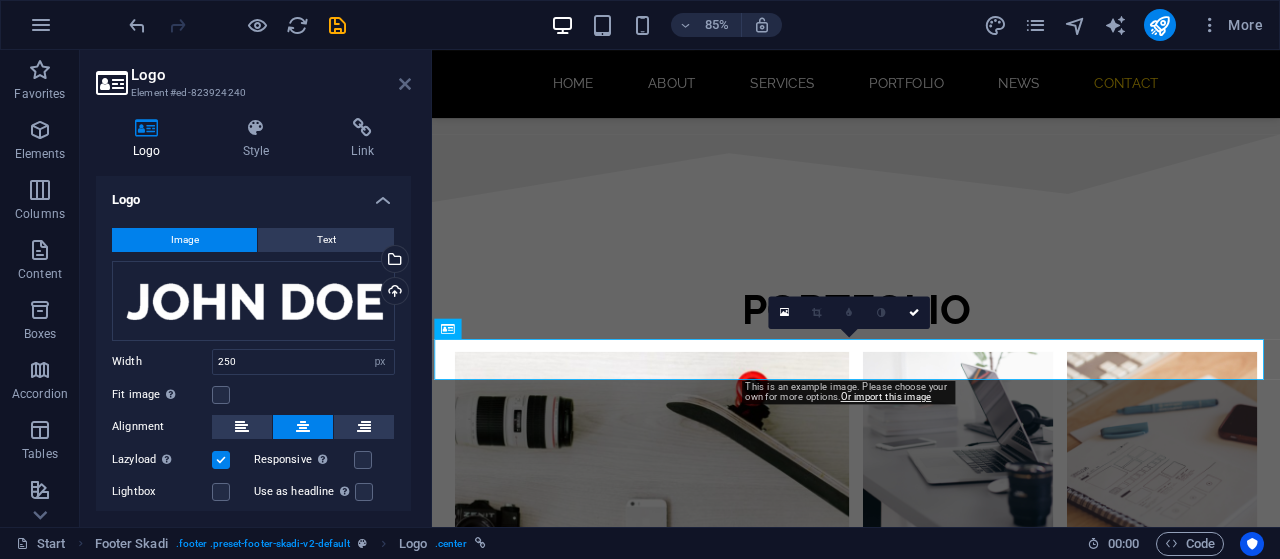 click at bounding box center (405, 84) 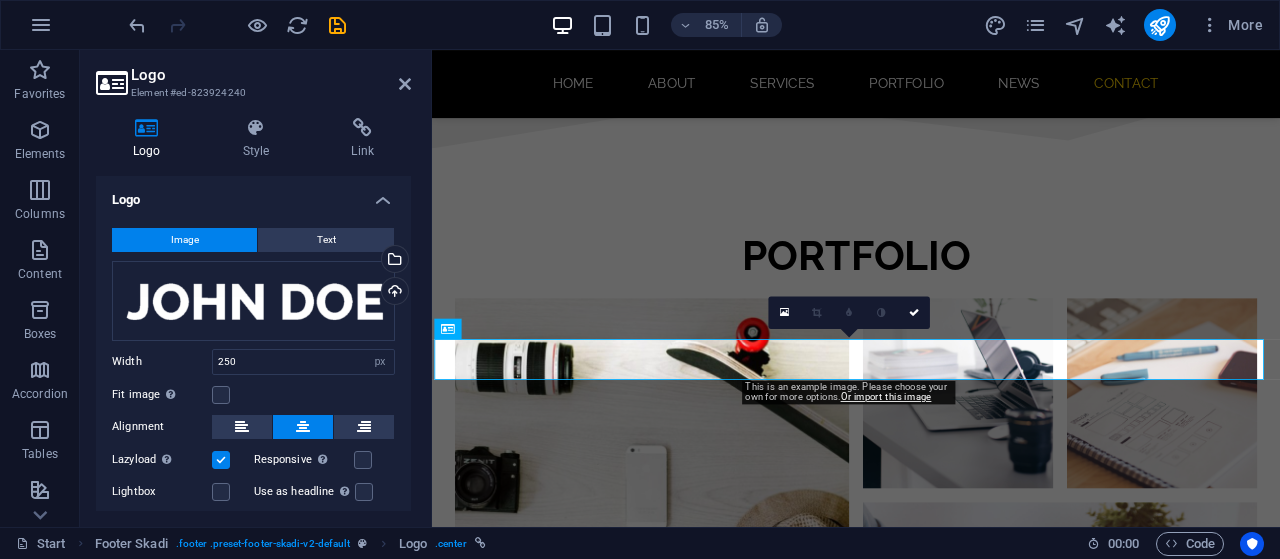scroll, scrollTop: 4244, scrollLeft: 0, axis: vertical 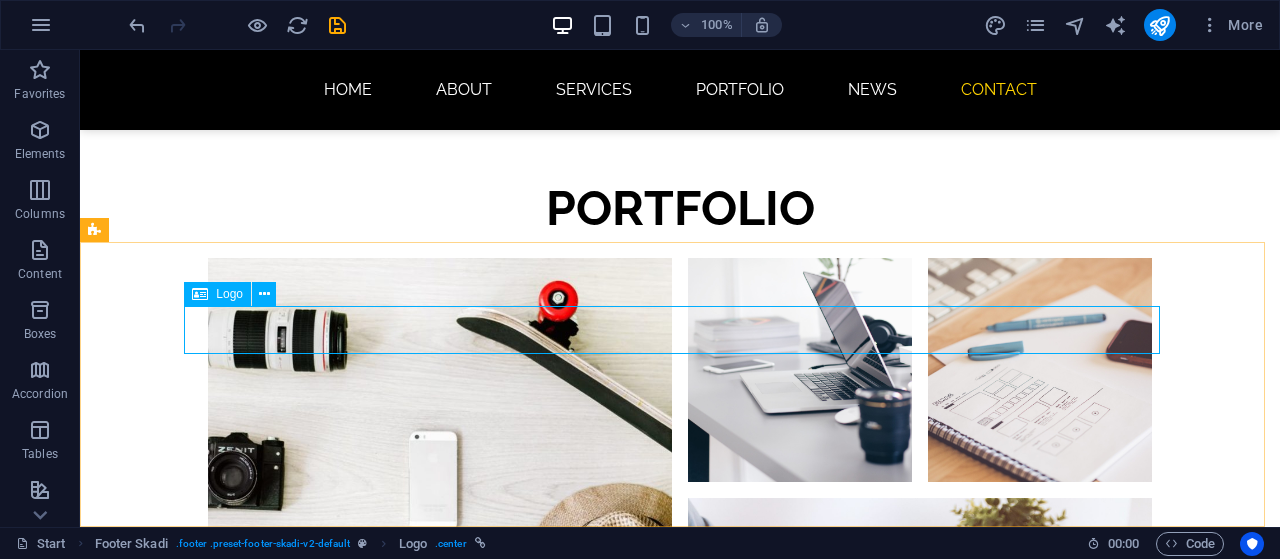 click on "Logo" at bounding box center (229, 294) 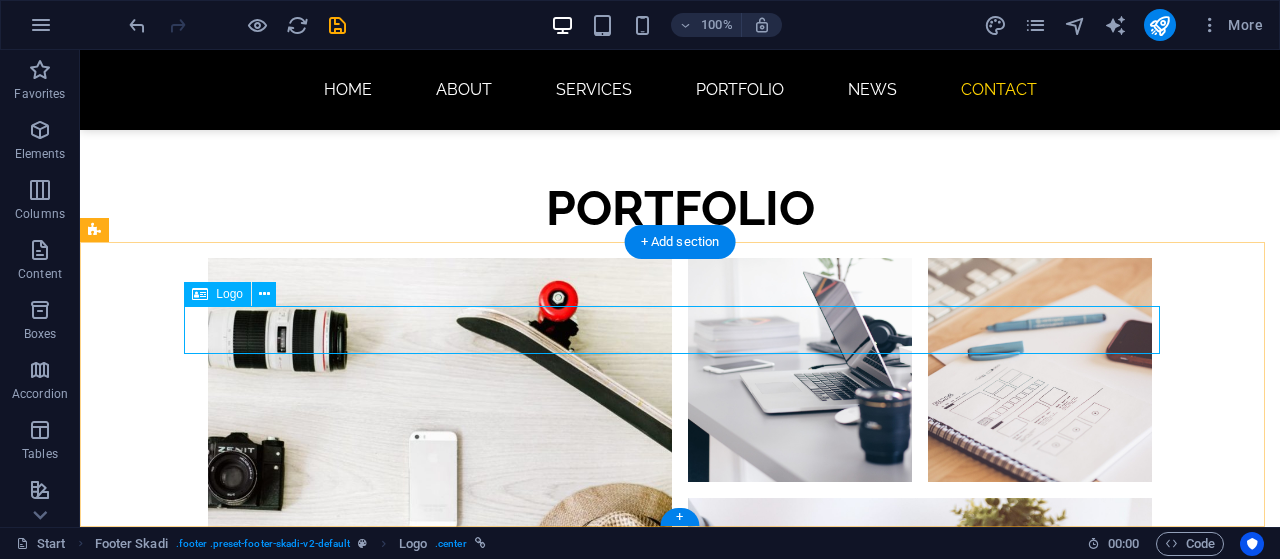 click at bounding box center (680, 4006) 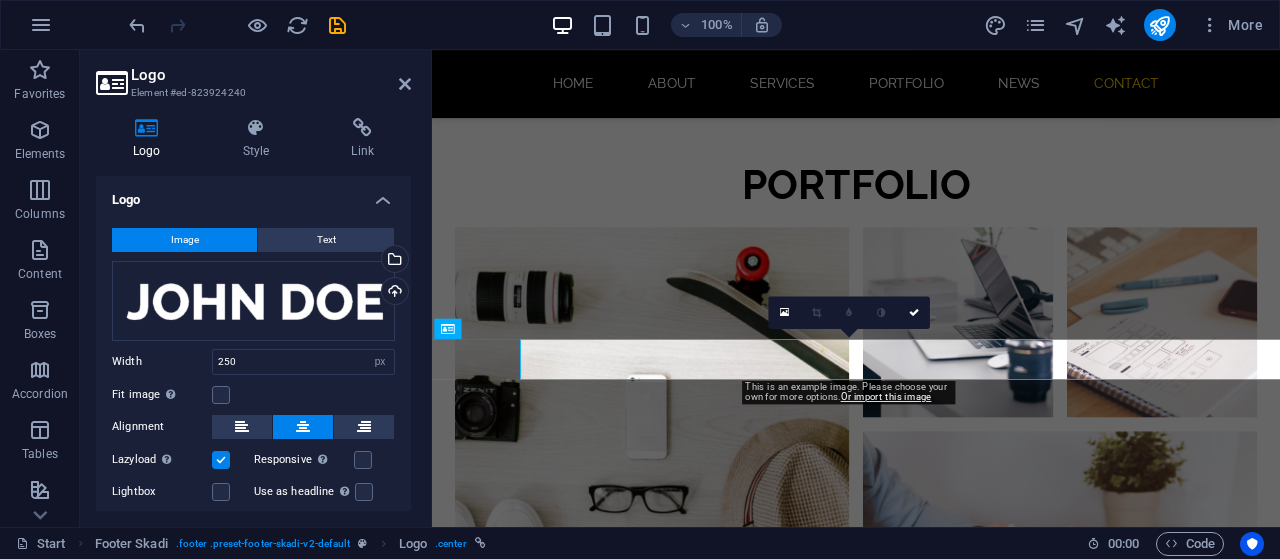 scroll, scrollTop: 4160, scrollLeft: 0, axis: vertical 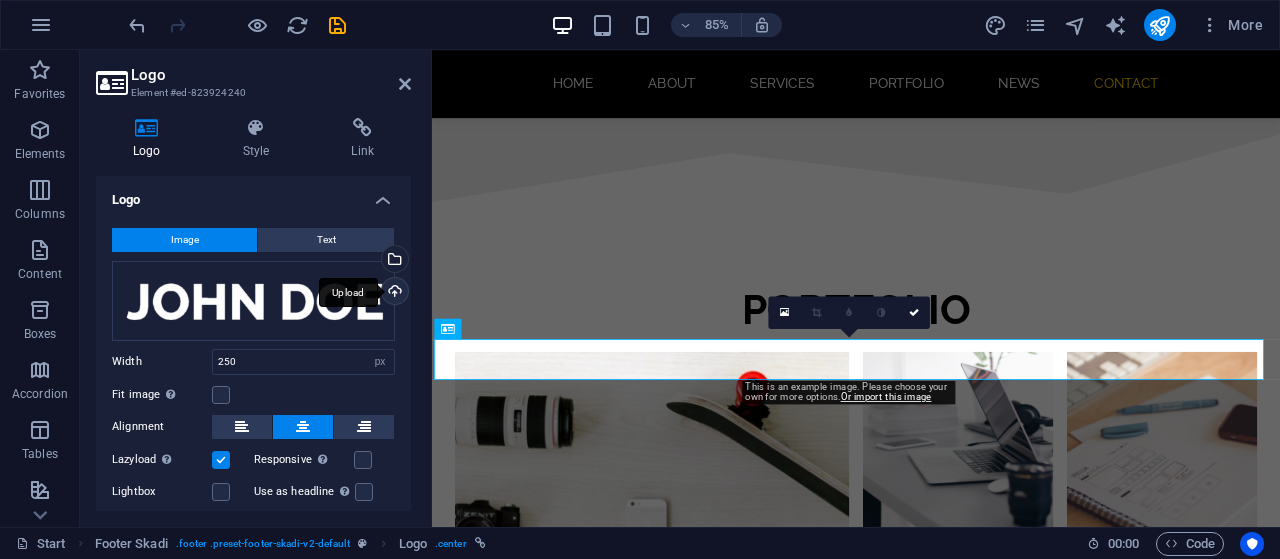 click on "Upload" at bounding box center [393, 293] 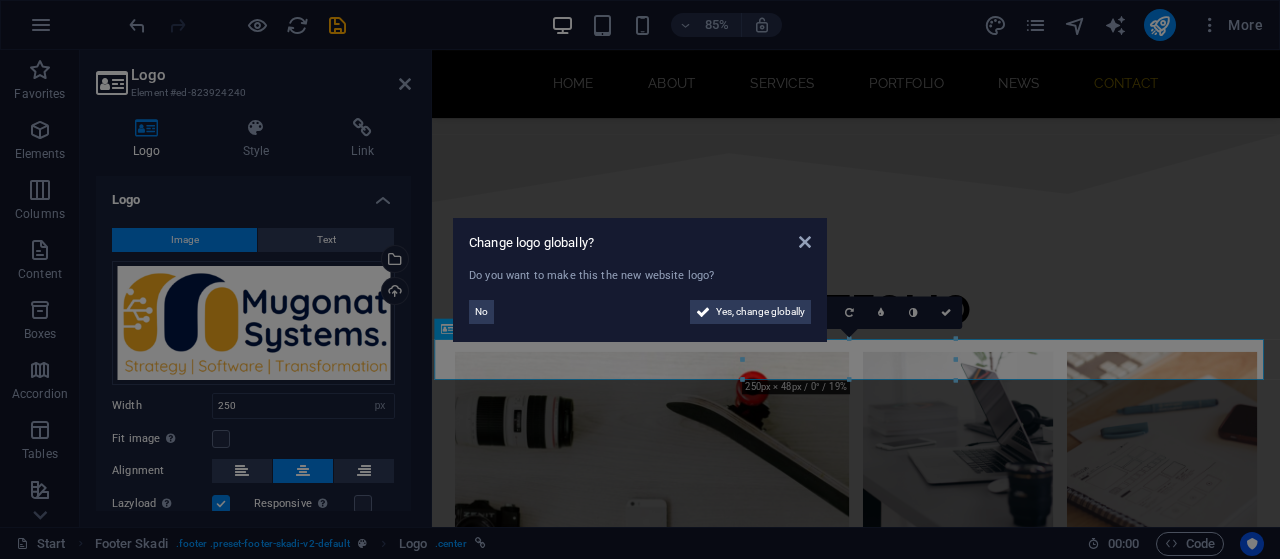 scroll, scrollTop: 4217, scrollLeft: 0, axis: vertical 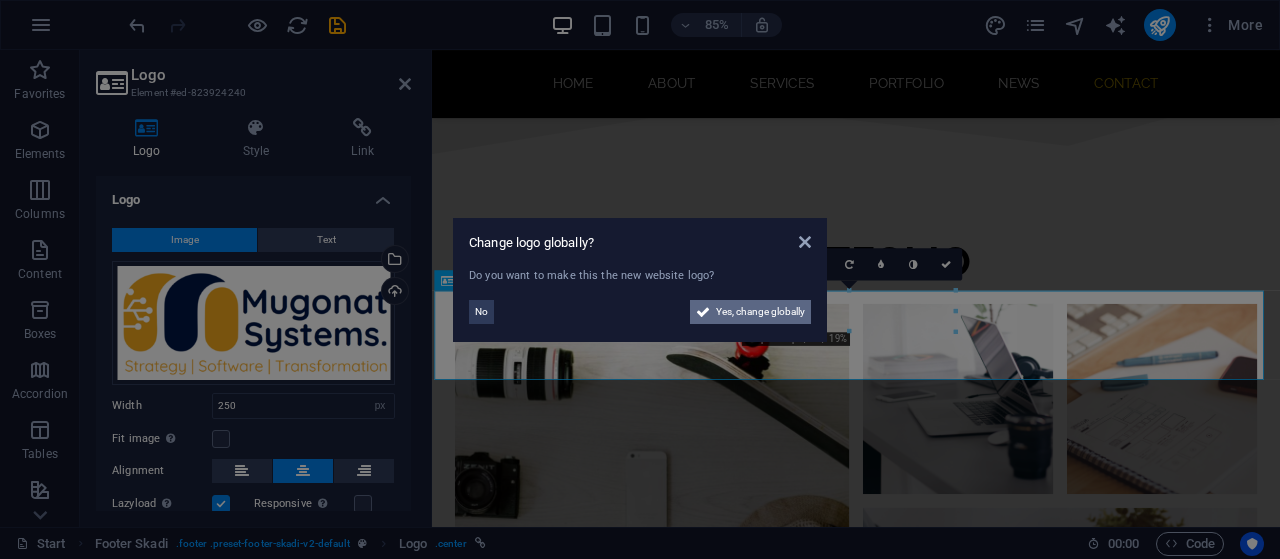 drag, startPoint x: 757, startPoint y: 312, endPoint x: 699, endPoint y: 749, distance: 440.83215 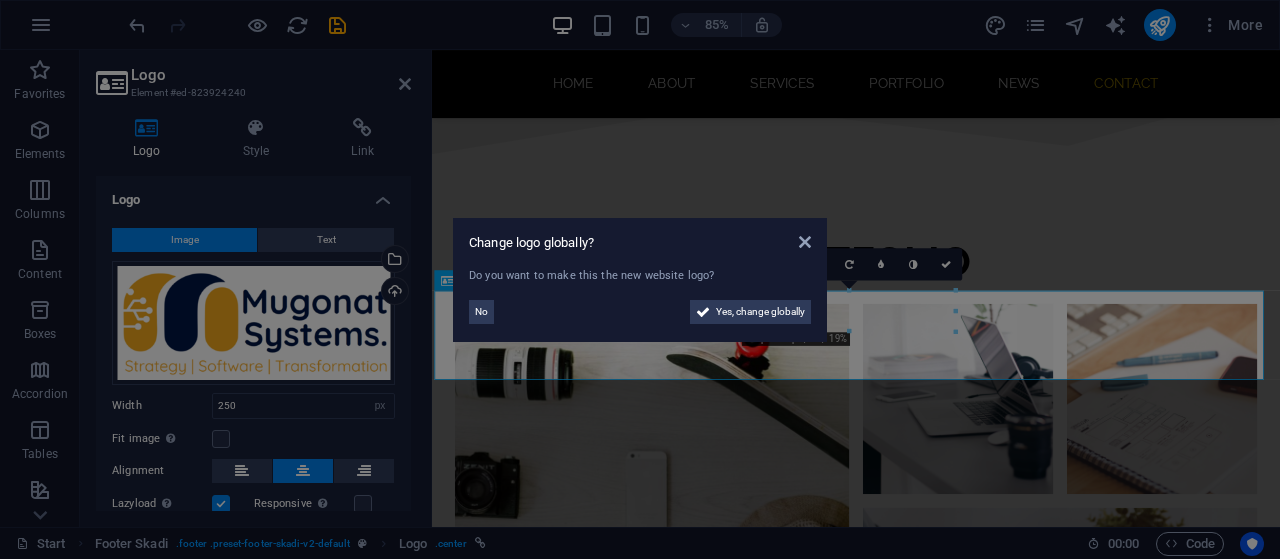 scroll, scrollTop: 4087, scrollLeft: 0, axis: vertical 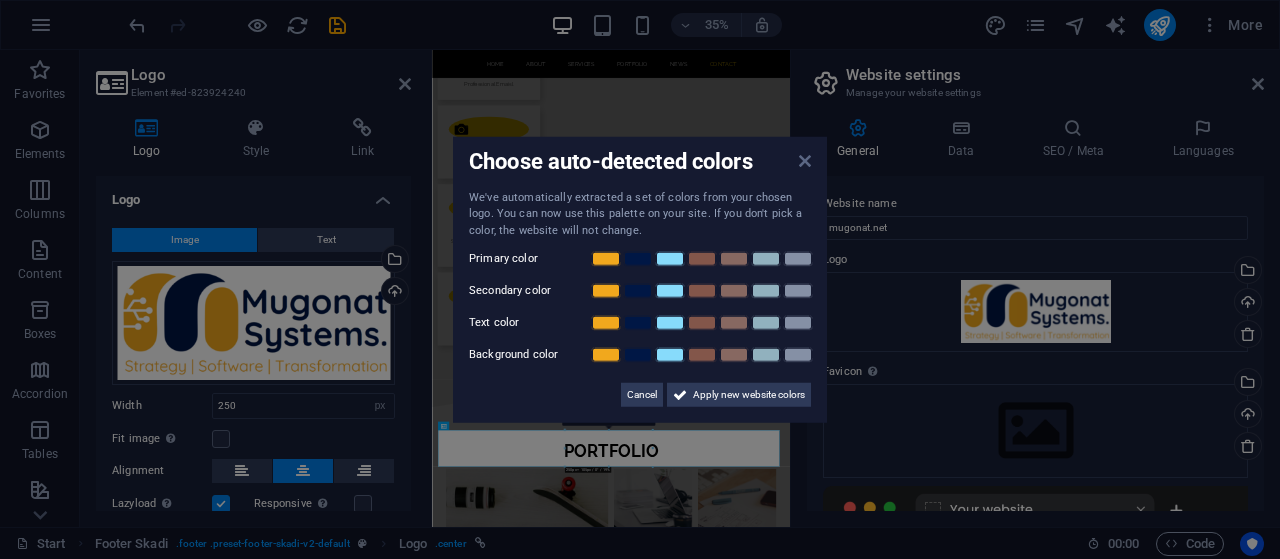 click at bounding box center [805, 160] 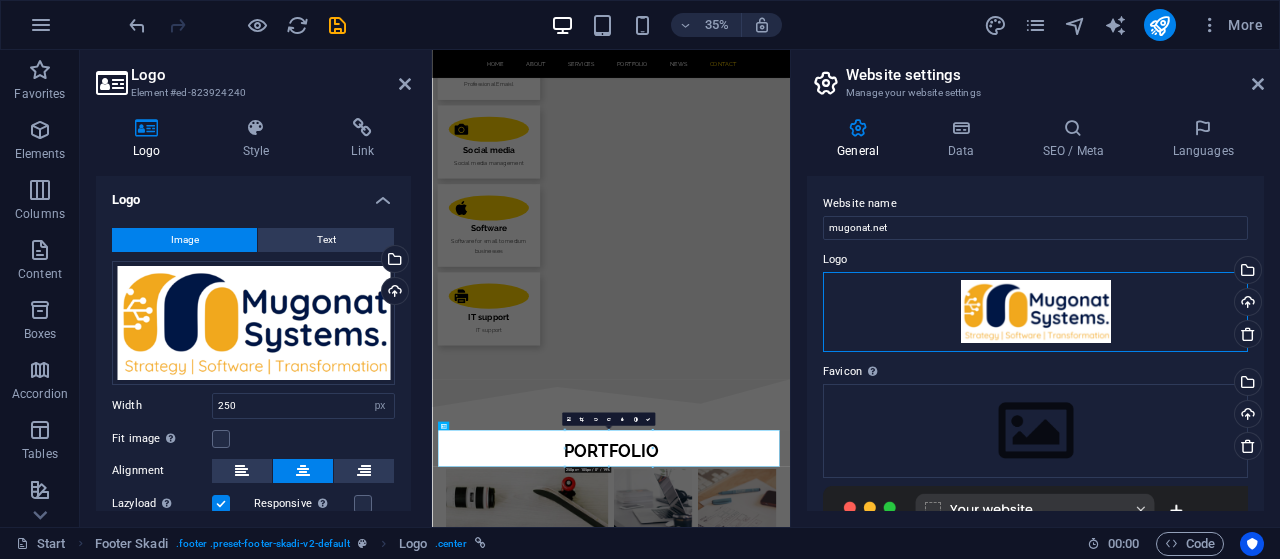 click on "Drag files here, click to choose files or select files from Files or our free stock photos & videos" at bounding box center (1035, 312) 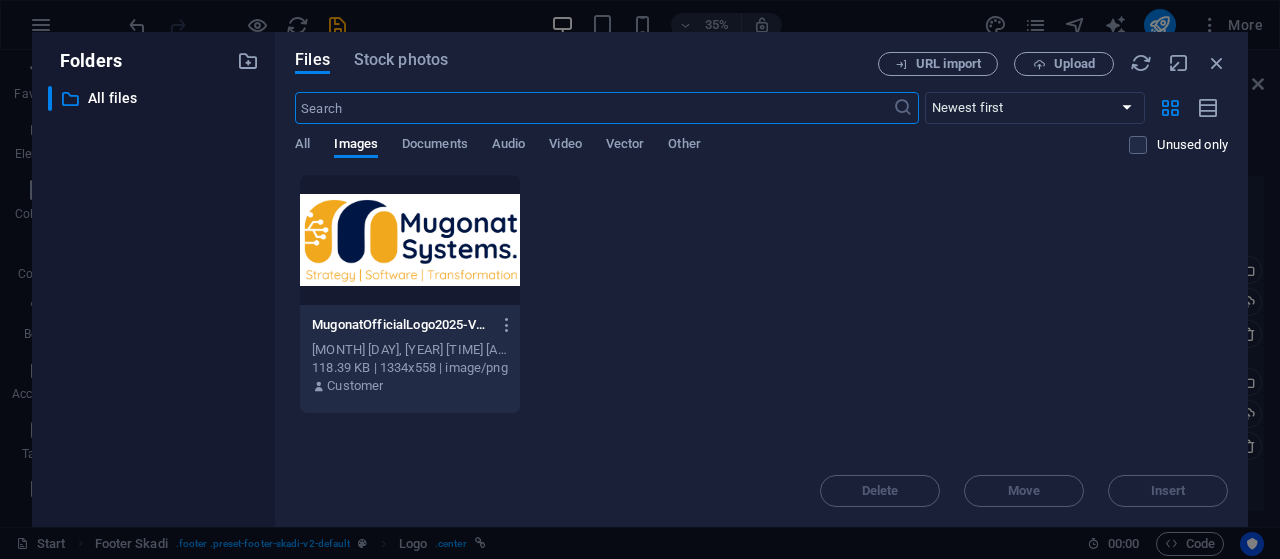 scroll, scrollTop: 5879, scrollLeft: 0, axis: vertical 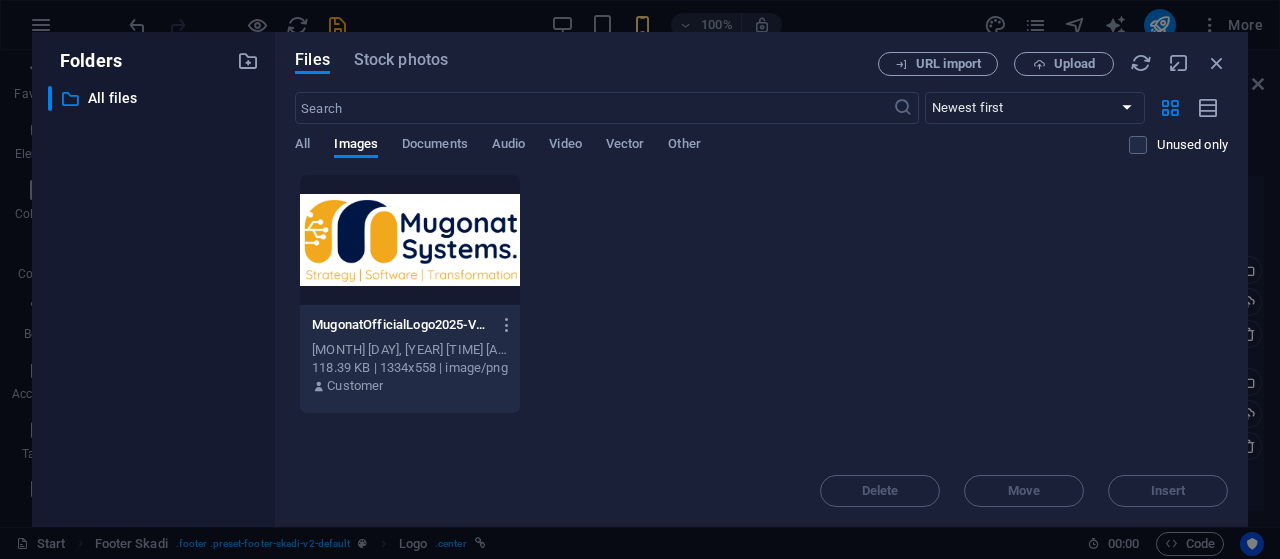 click at bounding box center (410, 240) 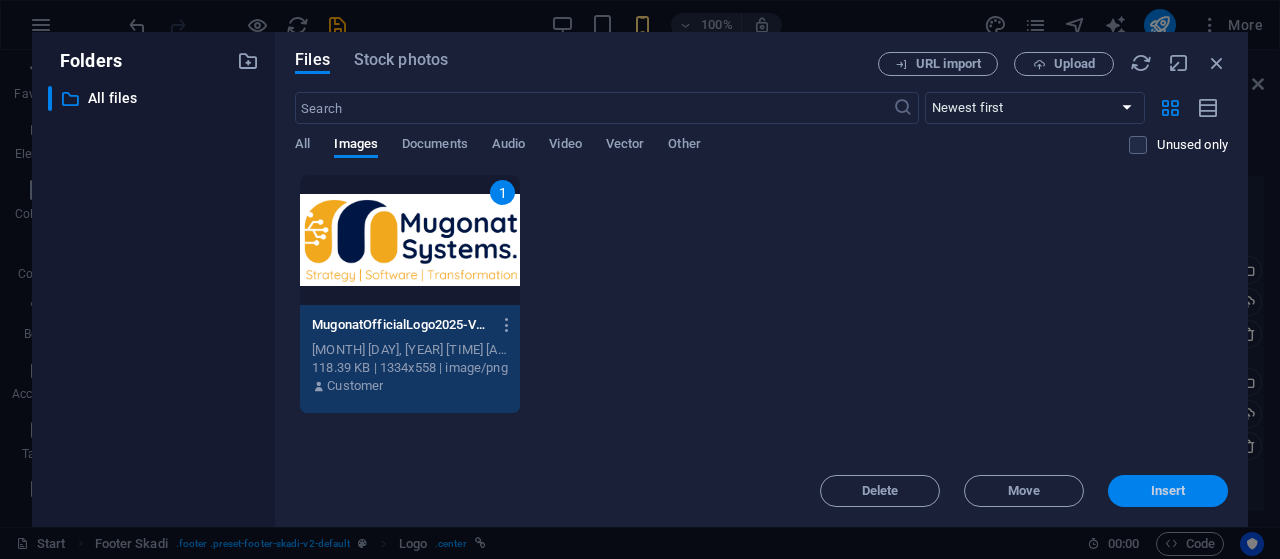 click on "Insert" at bounding box center (1168, 491) 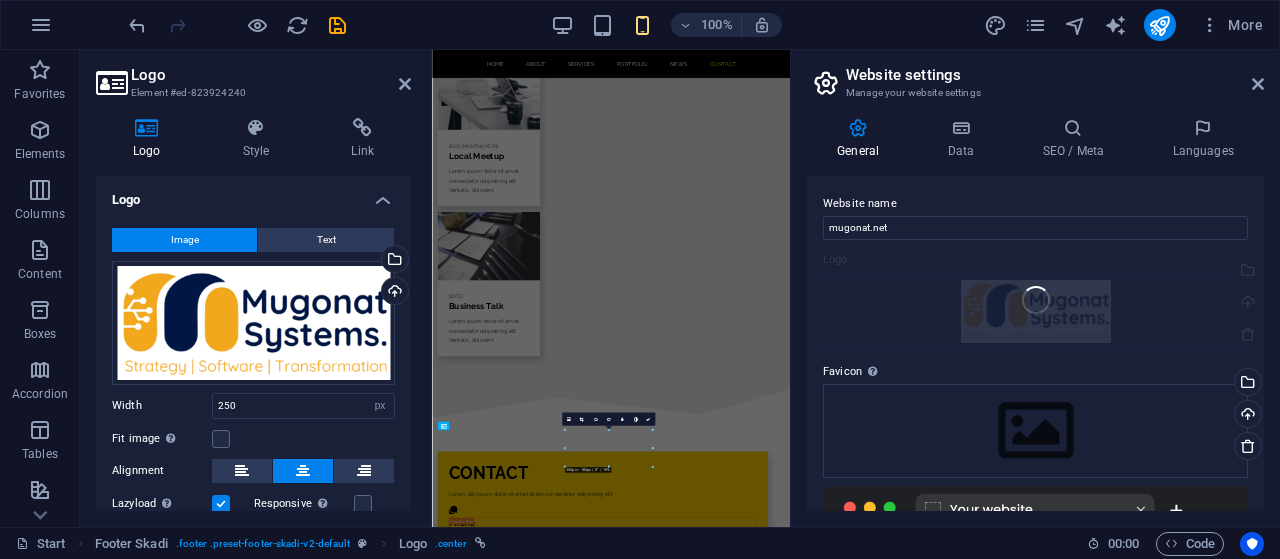 scroll, scrollTop: 4071, scrollLeft: 0, axis: vertical 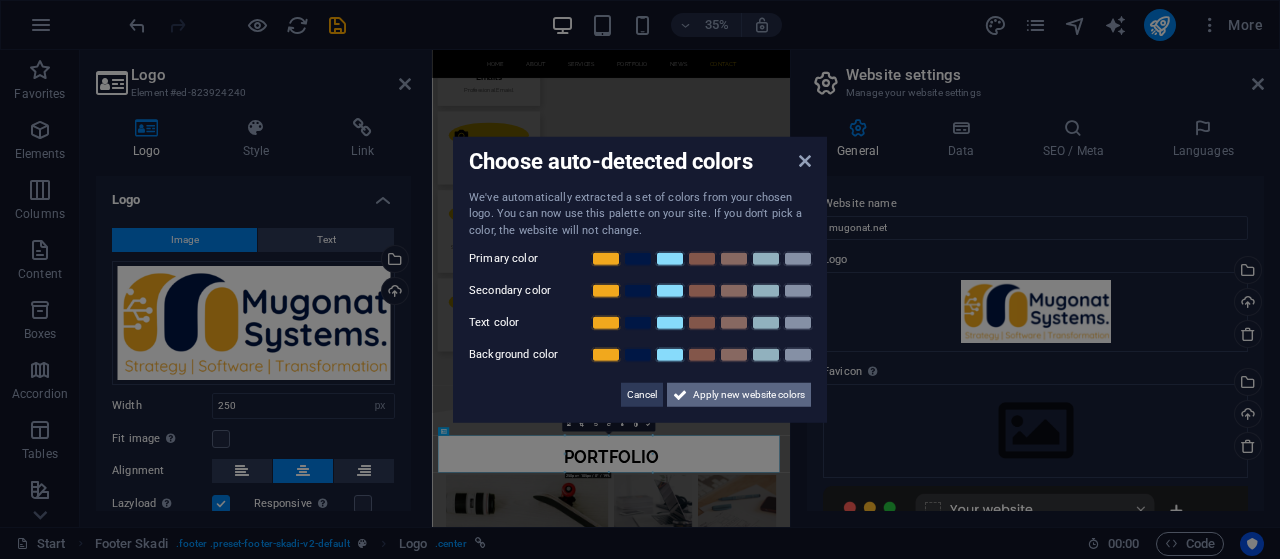 click on "Apply new website colors" at bounding box center (749, 395) 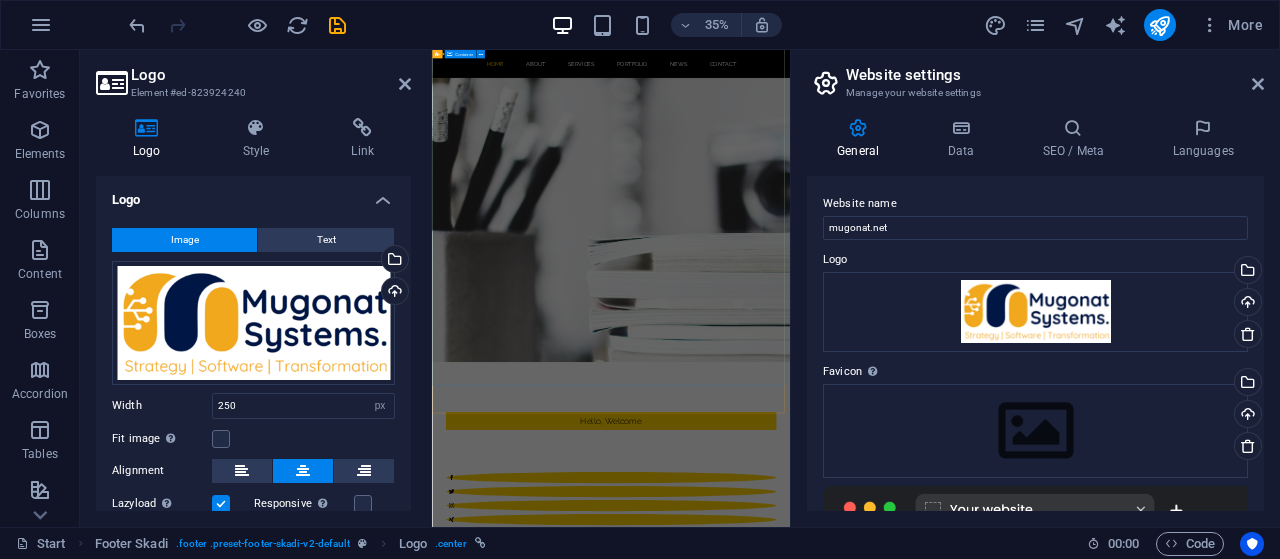 scroll, scrollTop: 0, scrollLeft: 0, axis: both 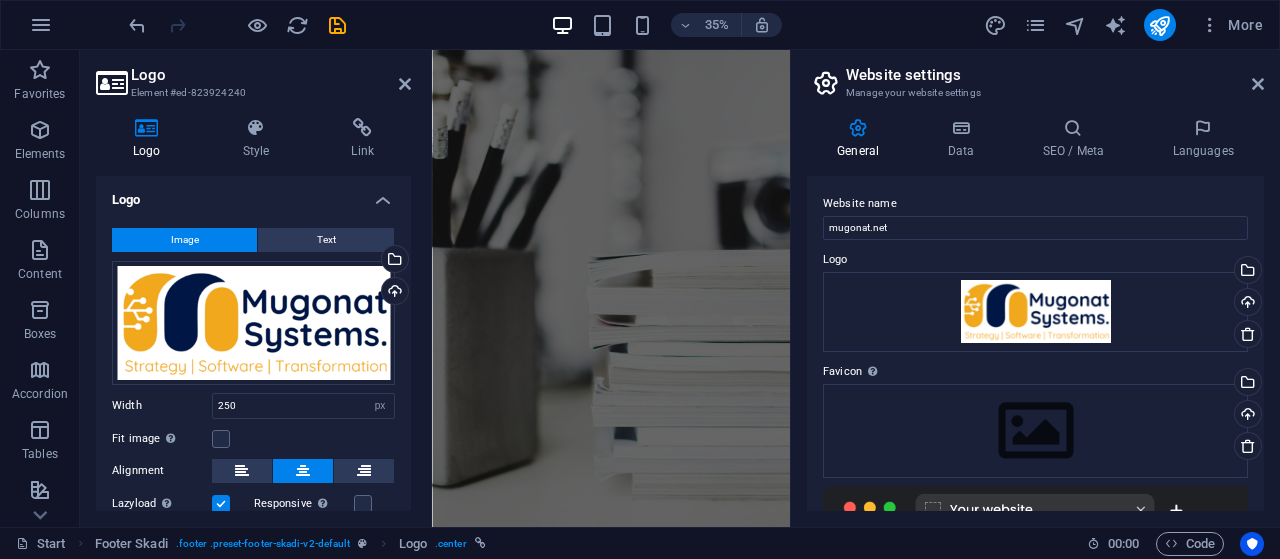 click on "Favicon Set the favicon of your website here. A favicon is a small icon shown in the browser tab next to your website title. It helps visitors identify your website." at bounding box center [1035, 372] 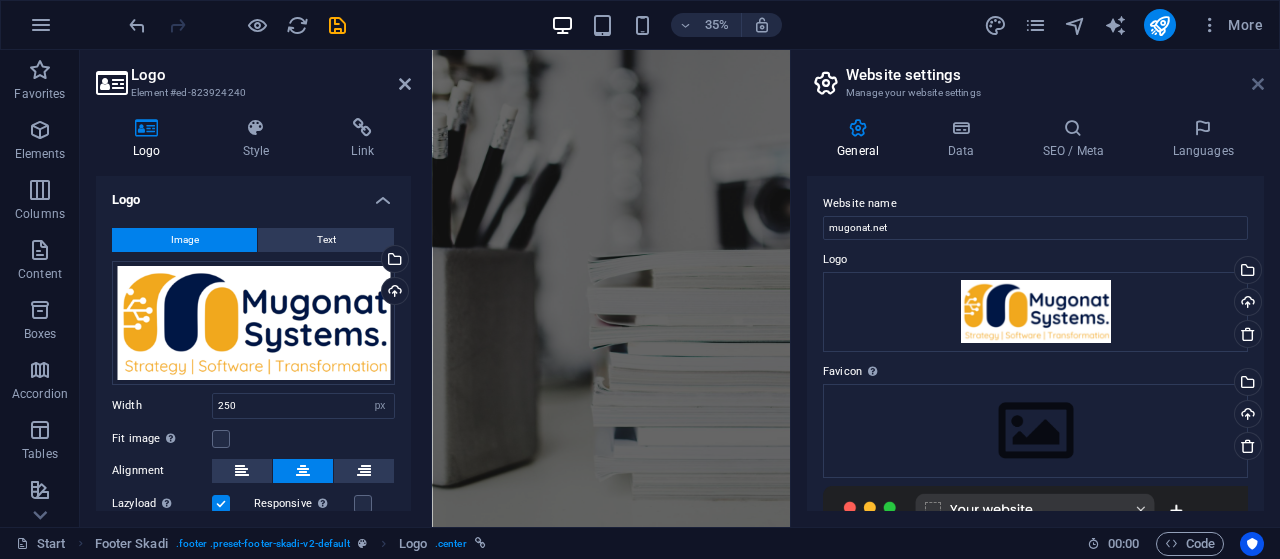 click at bounding box center [1258, 84] 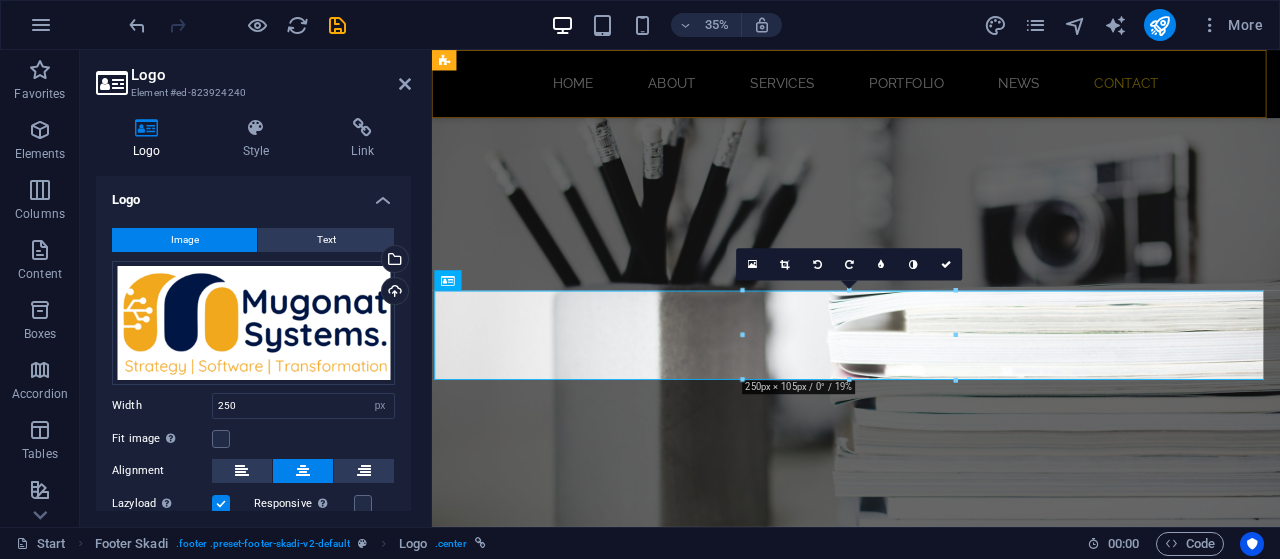 scroll, scrollTop: 4217, scrollLeft: 0, axis: vertical 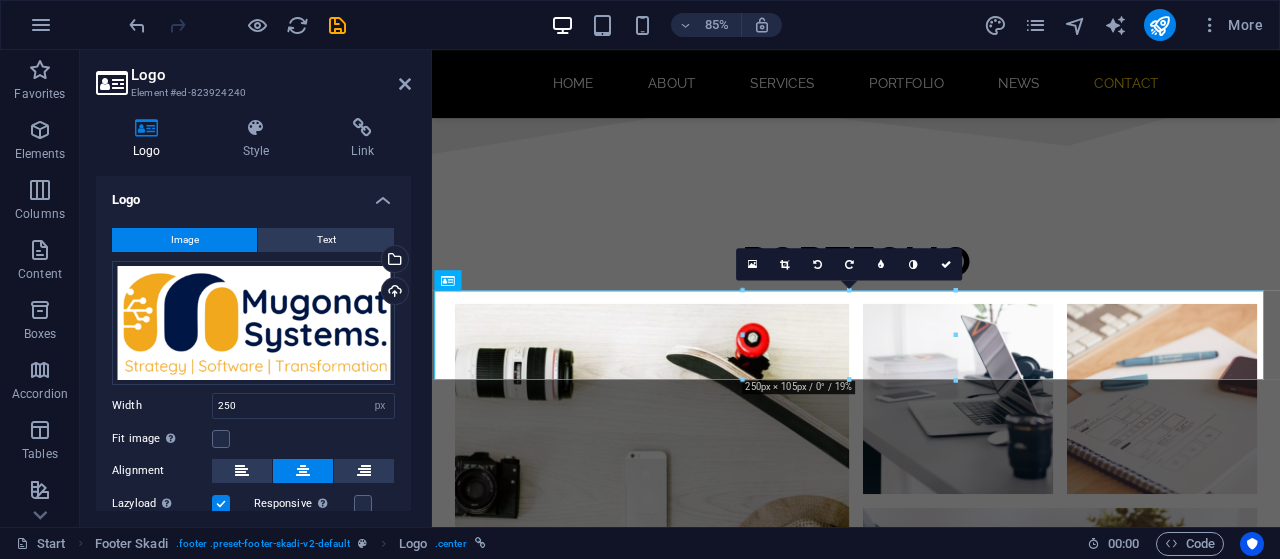 click on "Logo Element #ed-823924240 Logo Style Link Logo Image Text Drag files here, click to choose files or select files from Files or our free stock photos & videos Select files from the file manager, stock photos, or upload file(s) Upload Width 250 Default auto px rem % em vh vw Fit image Automatically fit image to a fixed width and height Height Default auto px Alignment Lazyload Loading images after the page loads improves page speed. Responsive Automatically load retina image and smartphone optimized sizes. Lightbox Use as headline The image will be wrapped in an H1 headline tag. Useful for giving alternative text the weight of an H1 headline, e.g. for the logo. Leave unchecked if uncertain. Optimized Images are compressed to improve page speed. Position Direction Custom X offset 50 px rem % vh vw Y offset 50 px rem % vh vw Edit design Text Float No float Image left Image right Determine how text should behave around the image. Text Alternative text Image caption Paragraph Format Normal Heading 1 Heading 2 Code" at bounding box center [256, 288] 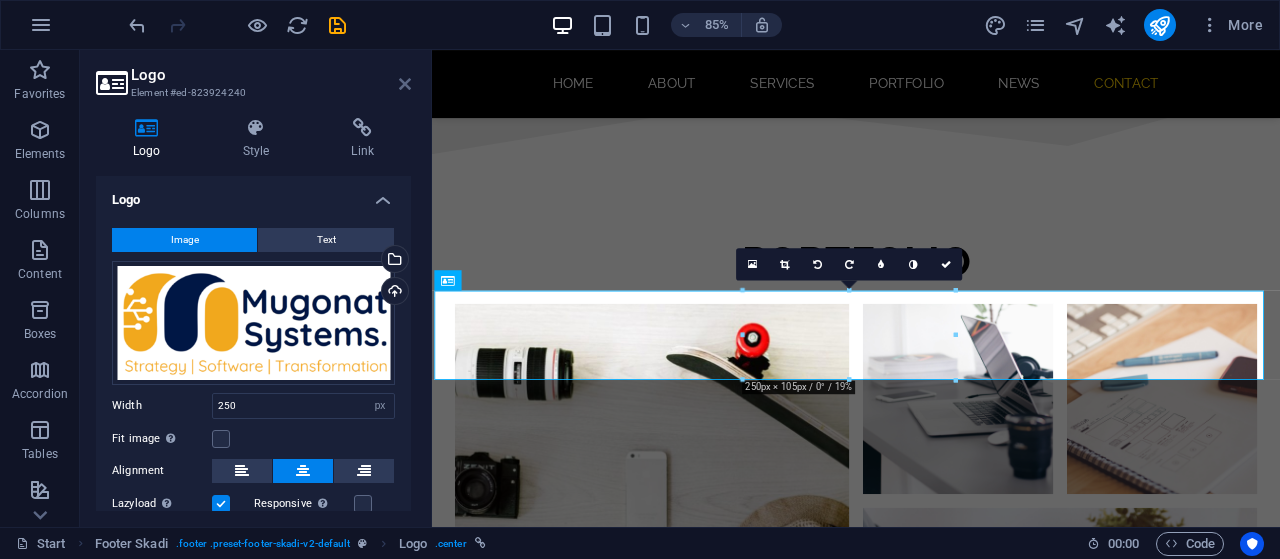 click at bounding box center (405, 84) 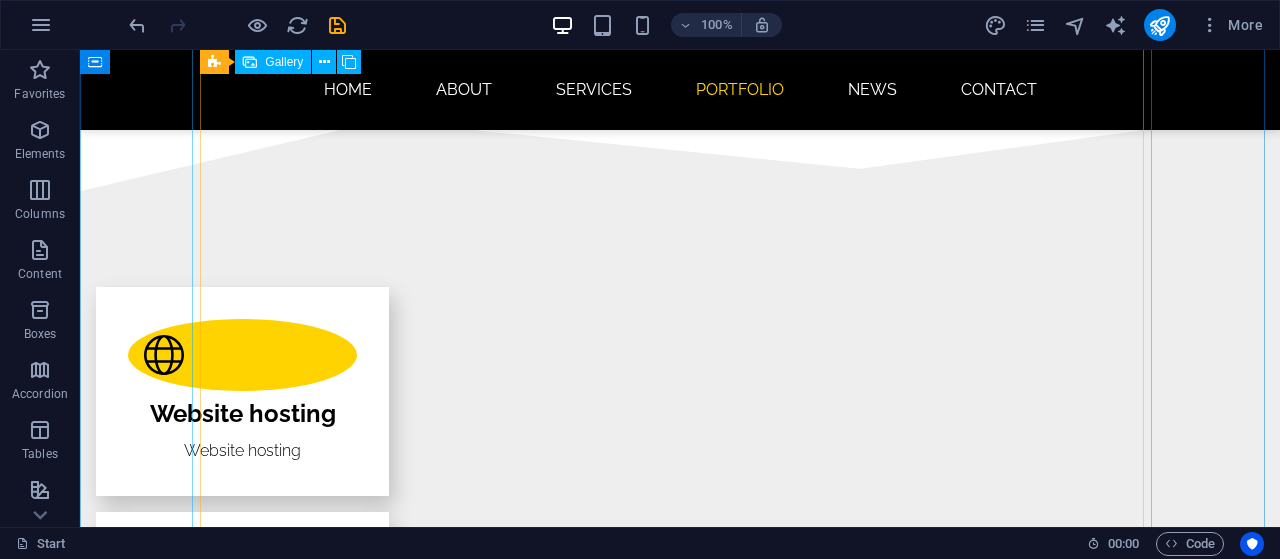 scroll, scrollTop: 2001, scrollLeft: 0, axis: vertical 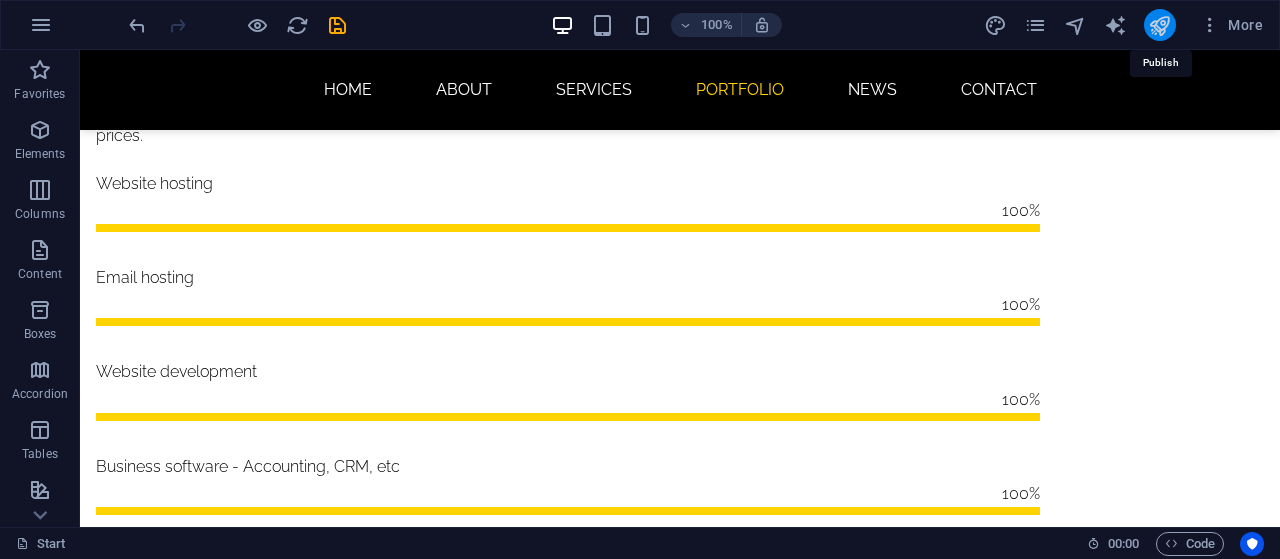 click at bounding box center [1159, 25] 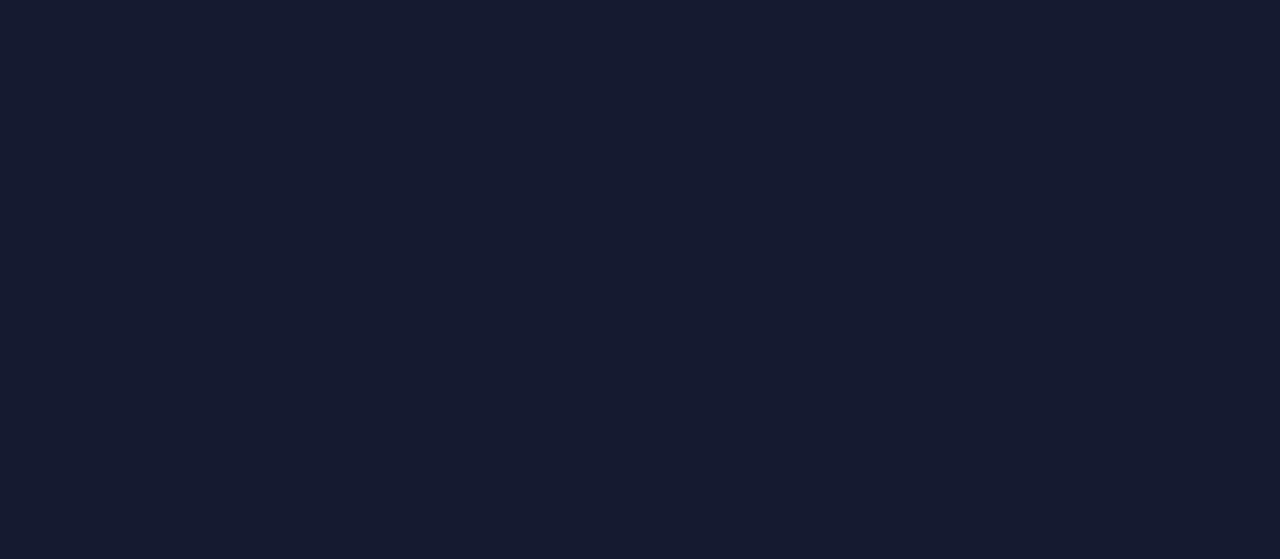 scroll, scrollTop: 0, scrollLeft: 0, axis: both 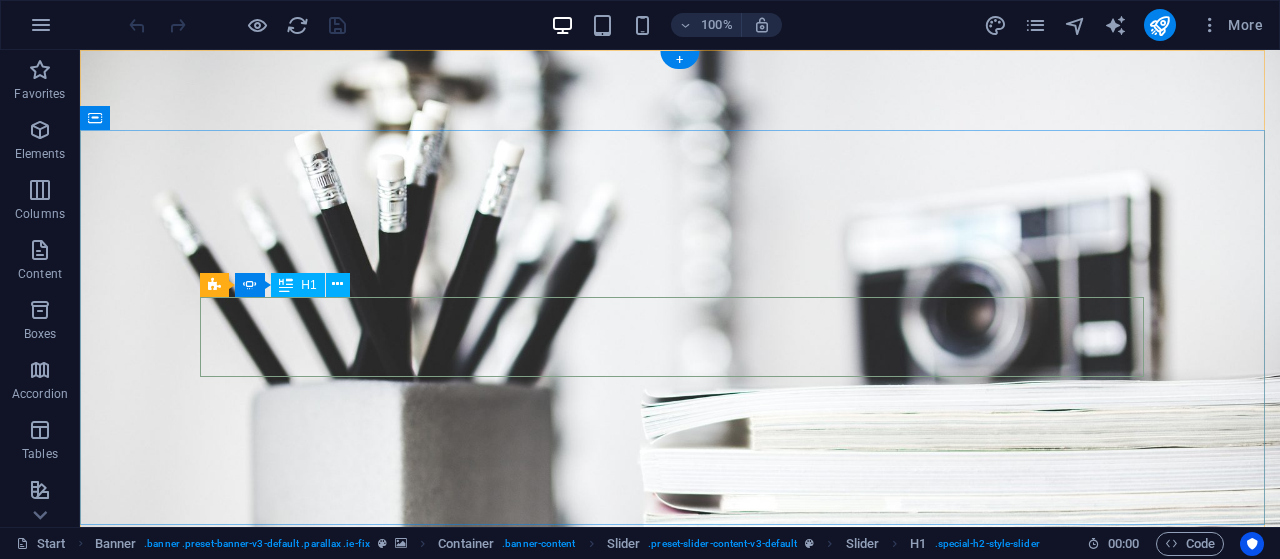 click on "Webdesigner" at bounding box center [680, 834] 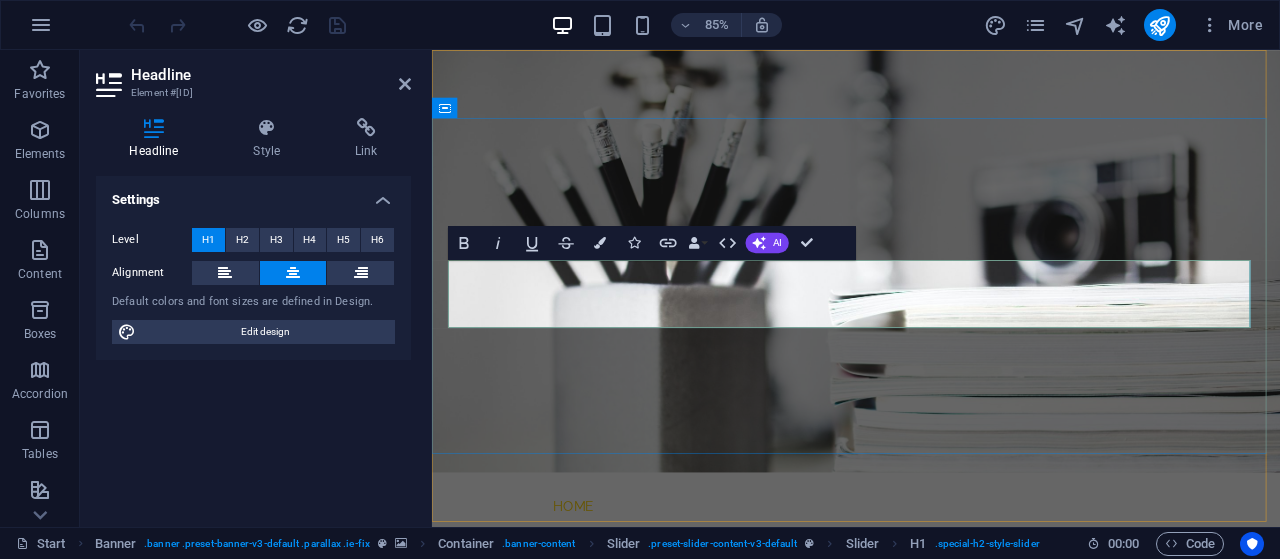 click on "Webdesigner" at bounding box center [931, 833] 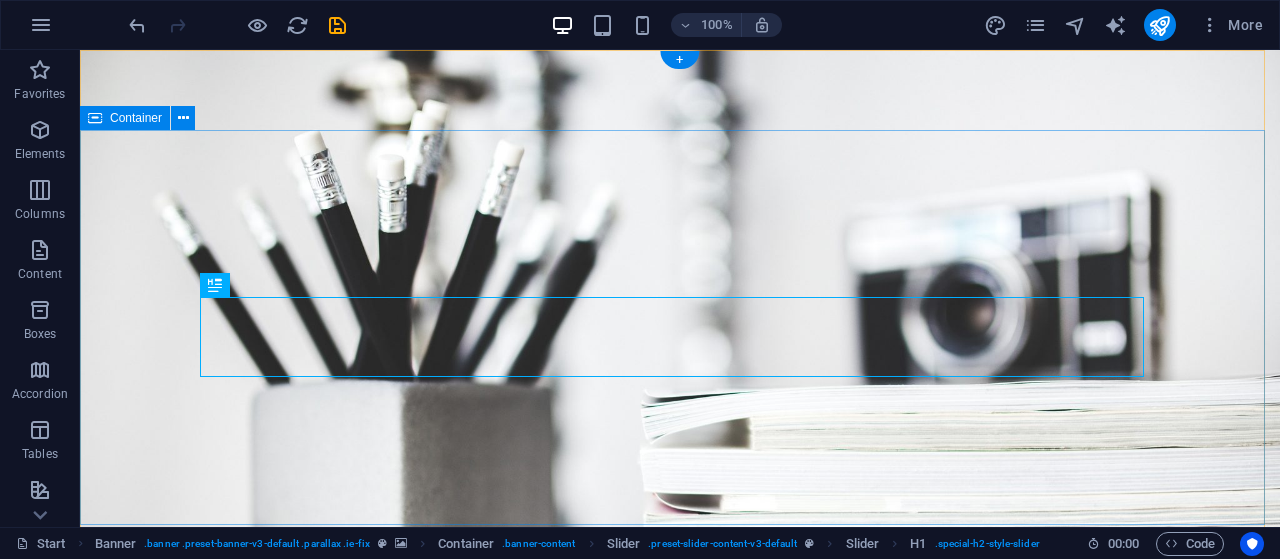 click on "Hello, Welcome [NAME] [NAME] Developer [DOMAIN] page" at bounding box center (680, 884) 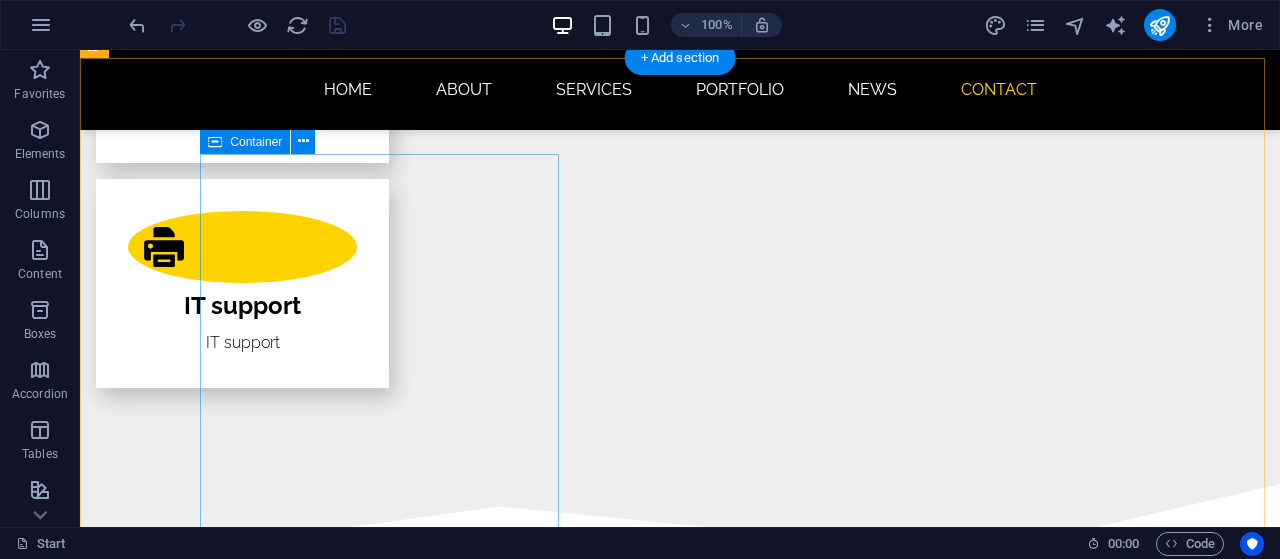 scroll, scrollTop: 3801, scrollLeft: 0, axis: vertical 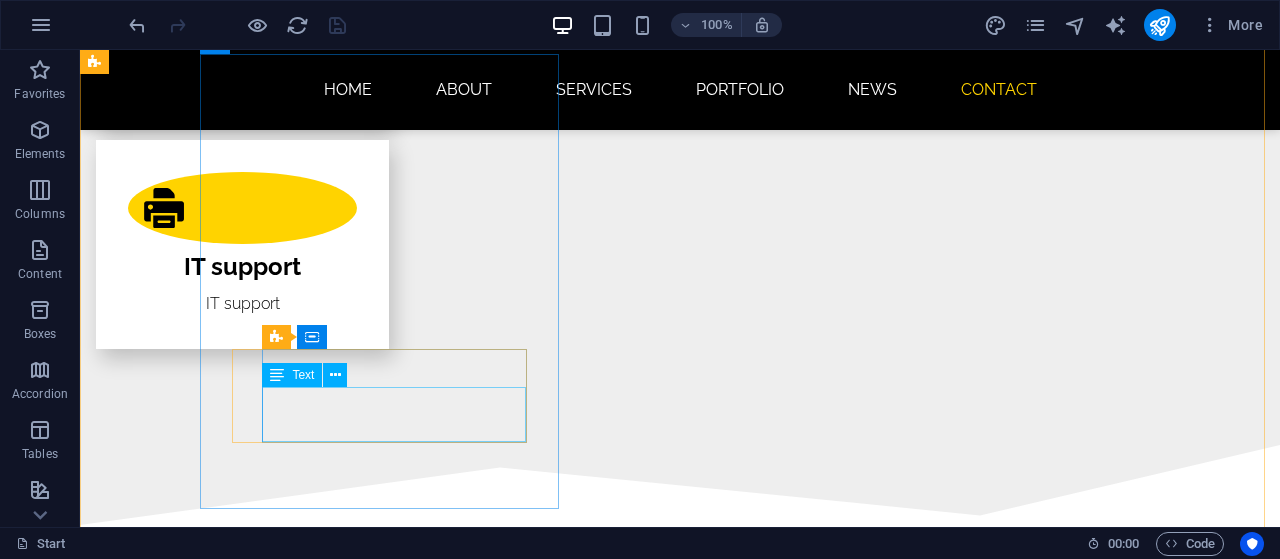 click on "[LANDMARK] [CITY], [STATE] [ZIP]" at bounding box center [568, 3622] 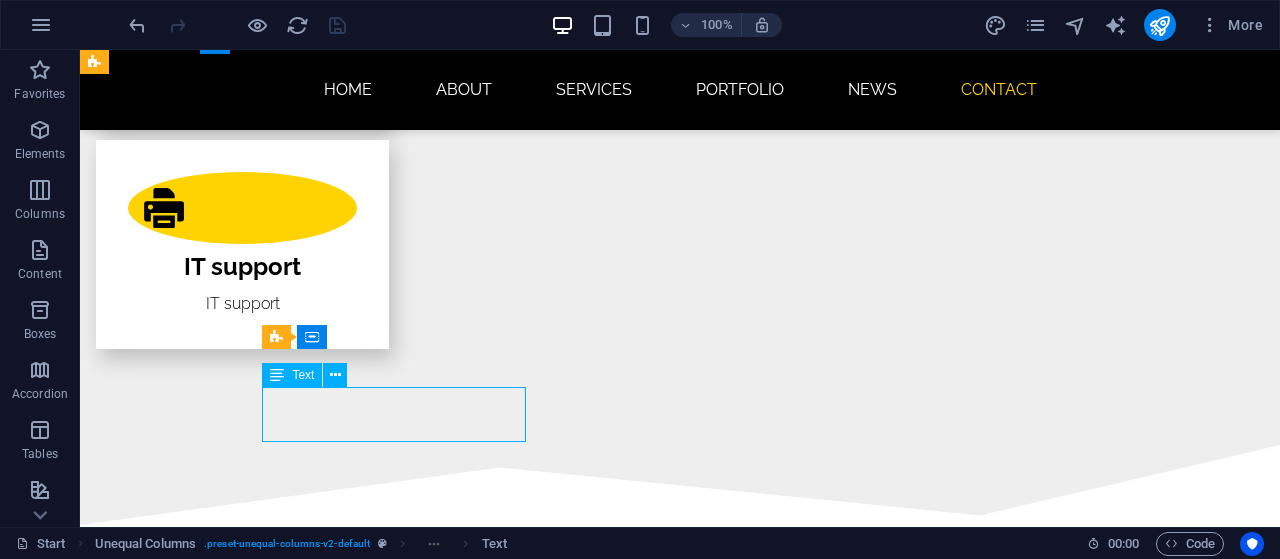 click on "[LANDMARK] [CITY], [STATE] [ZIP]" at bounding box center (568, 3622) 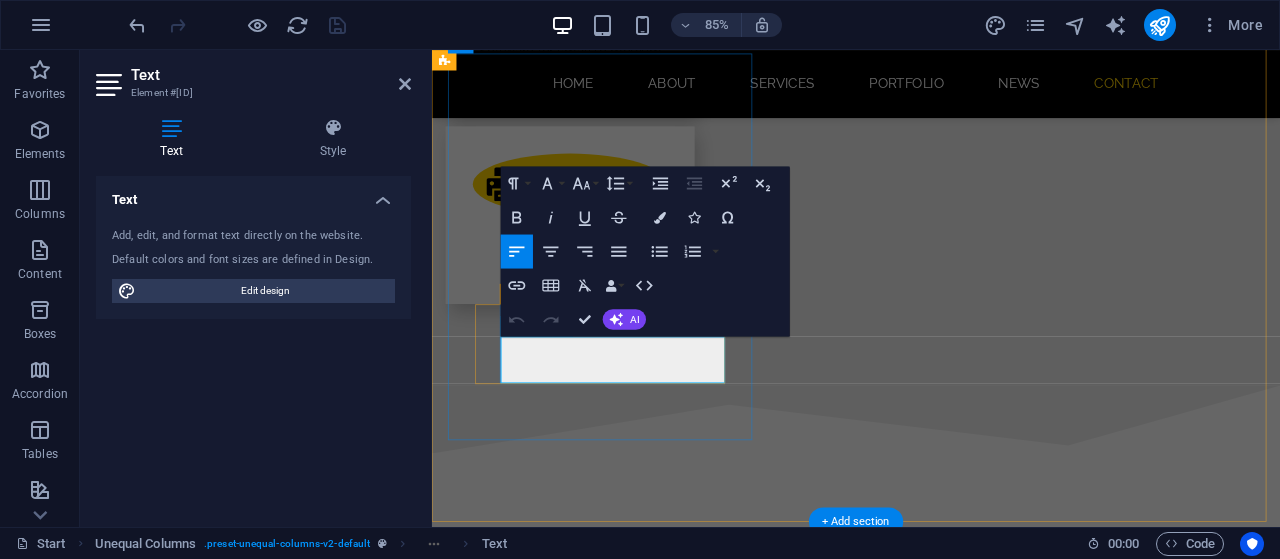 click on "Brooklyn Bridge" at bounding box center [539, 3608] 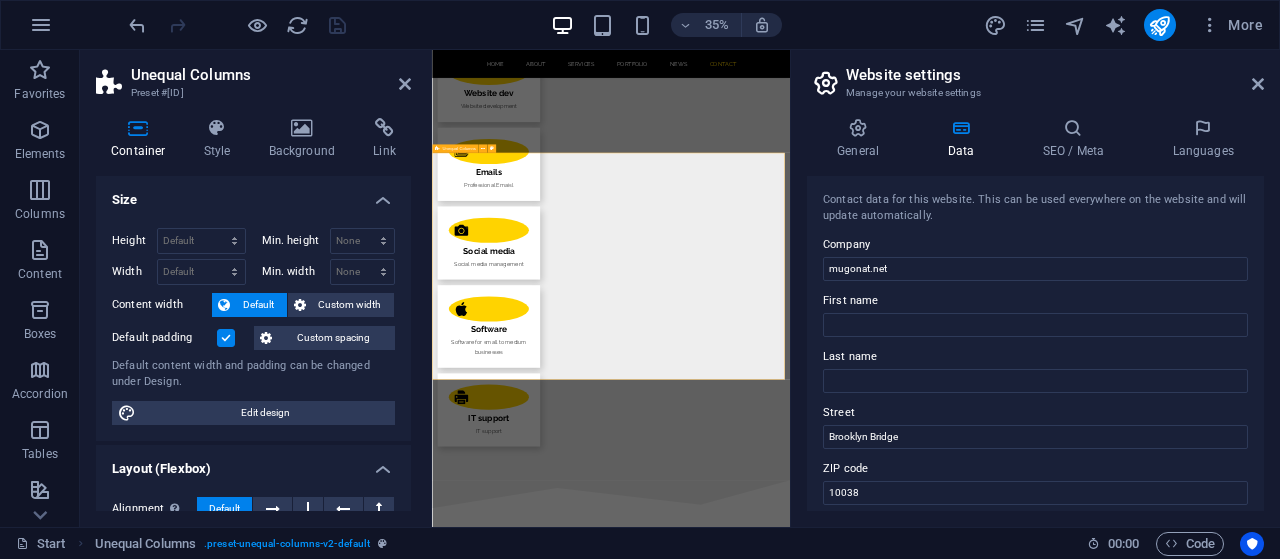 scroll, scrollTop: 4087, scrollLeft: 0, axis: vertical 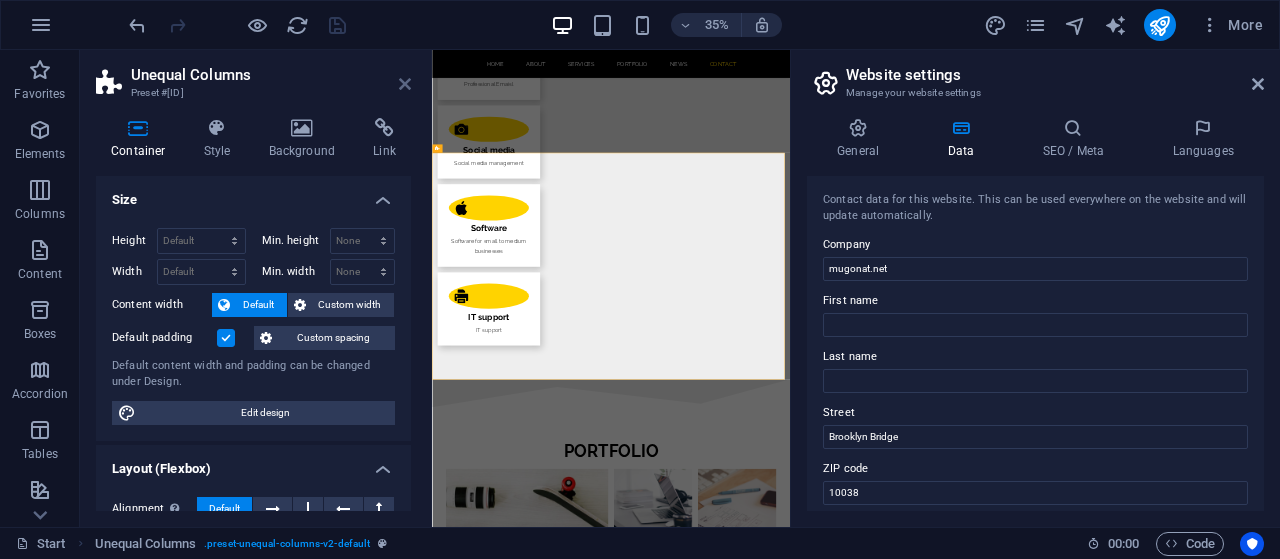 click at bounding box center [405, 84] 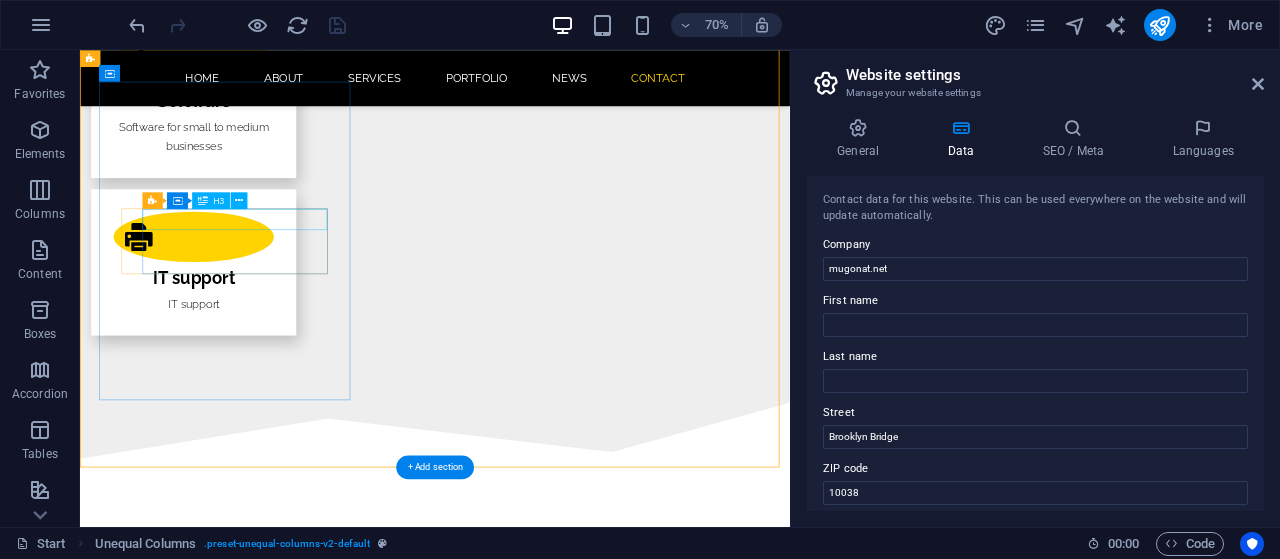 scroll, scrollTop: 3760, scrollLeft: 0, axis: vertical 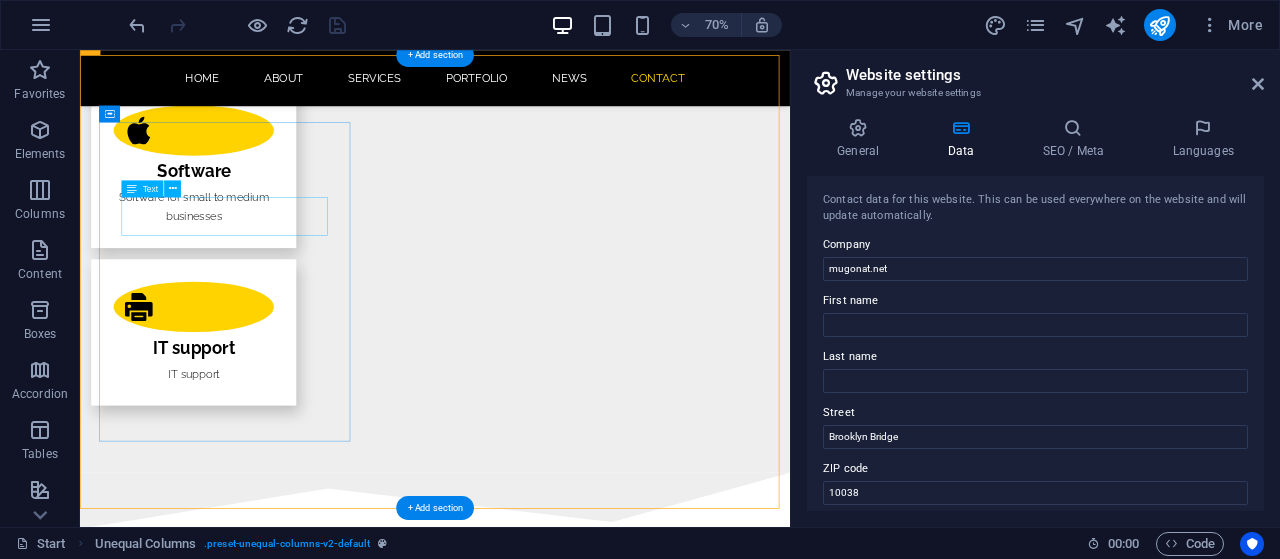 click on "Lorem olik ipsum dolor sit amet libero consectetur adipisicing elit." at bounding box center [568, 3551] 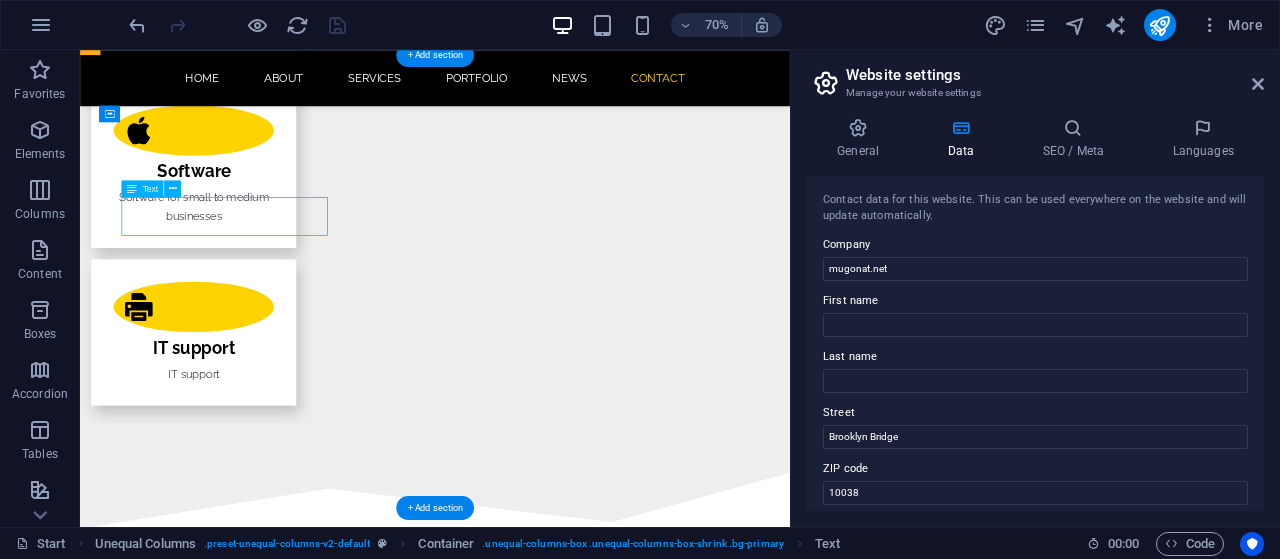 click on "Lorem olik ipsum dolor sit amet libero consectetur adipisicing elit." at bounding box center (568, 3551) 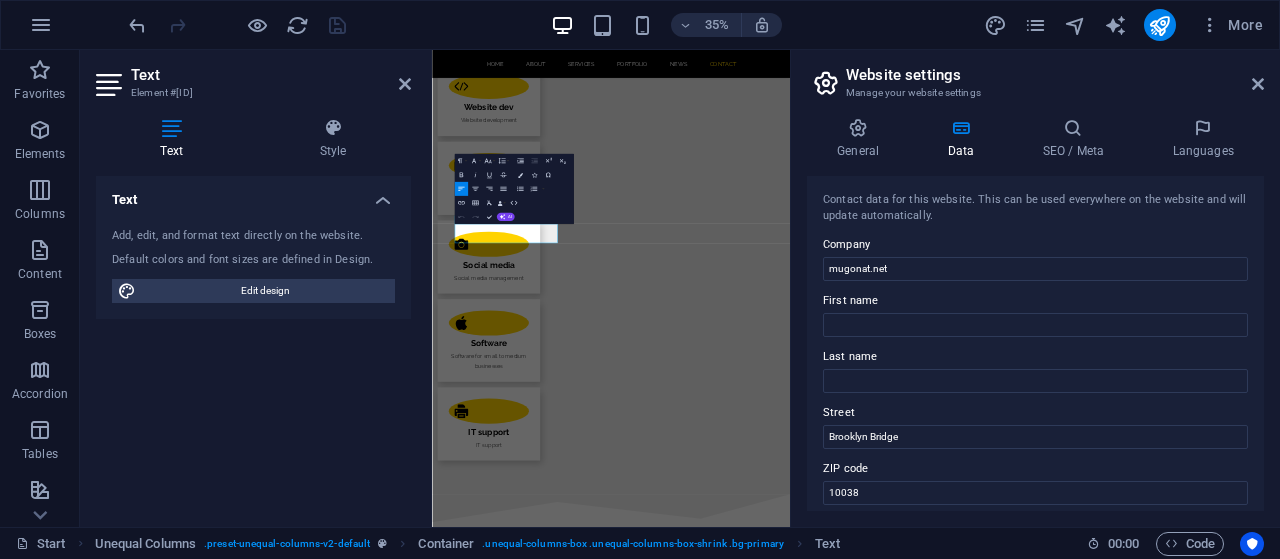 scroll, scrollTop: 4087, scrollLeft: 0, axis: vertical 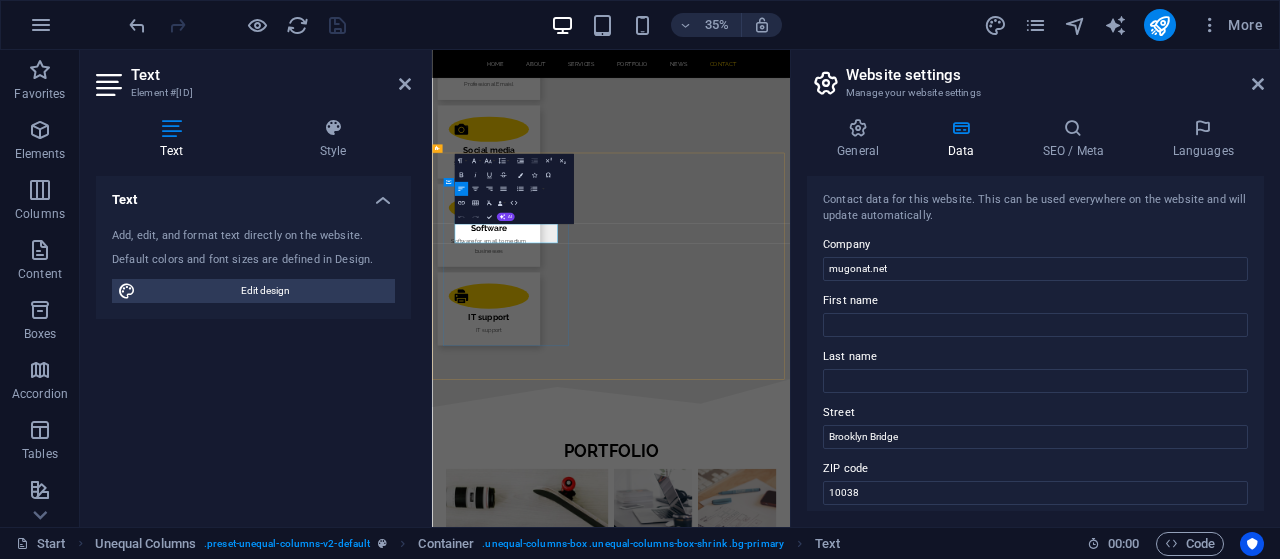 click on "Lorem olik ipsum dolor sit amet libero consectetur adipisicing elit." at bounding box center (920, 3889) 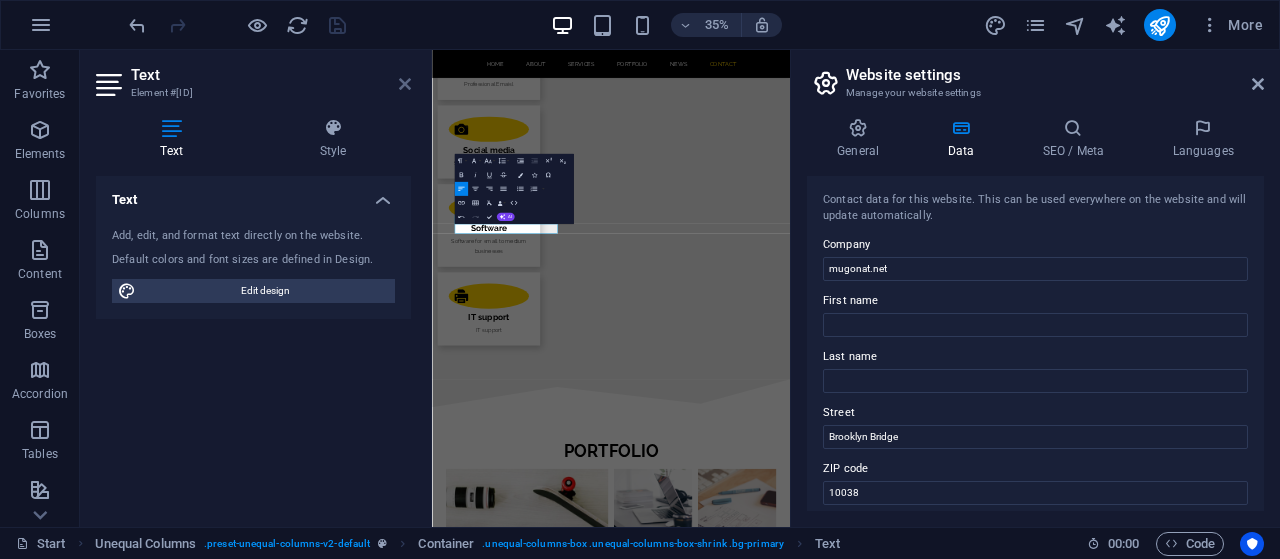click at bounding box center [405, 84] 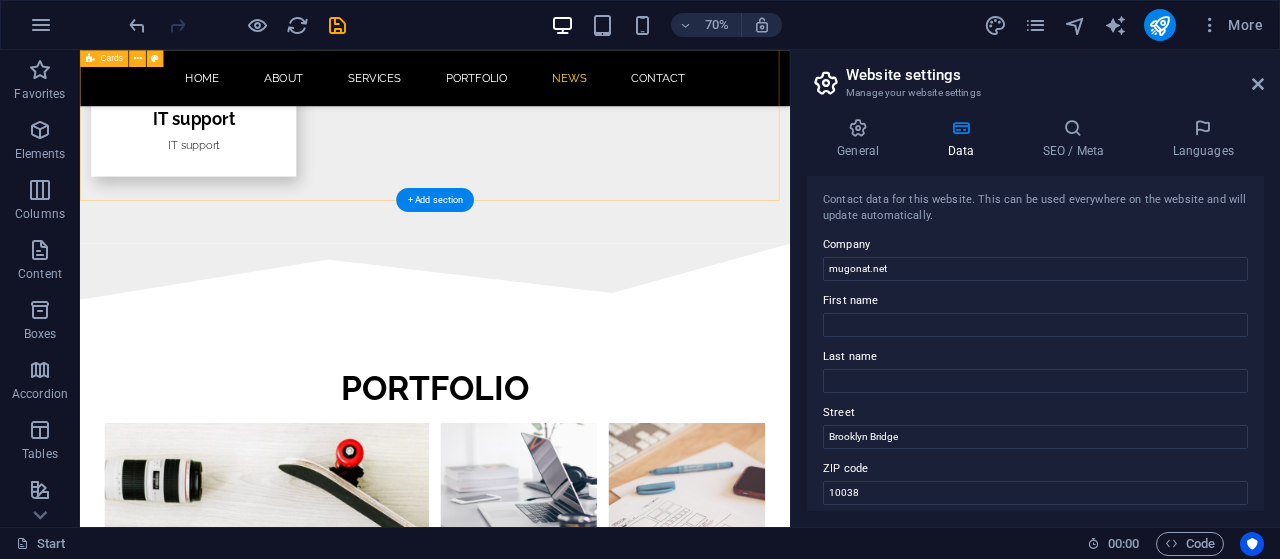scroll, scrollTop: 3473, scrollLeft: 0, axis: vertical 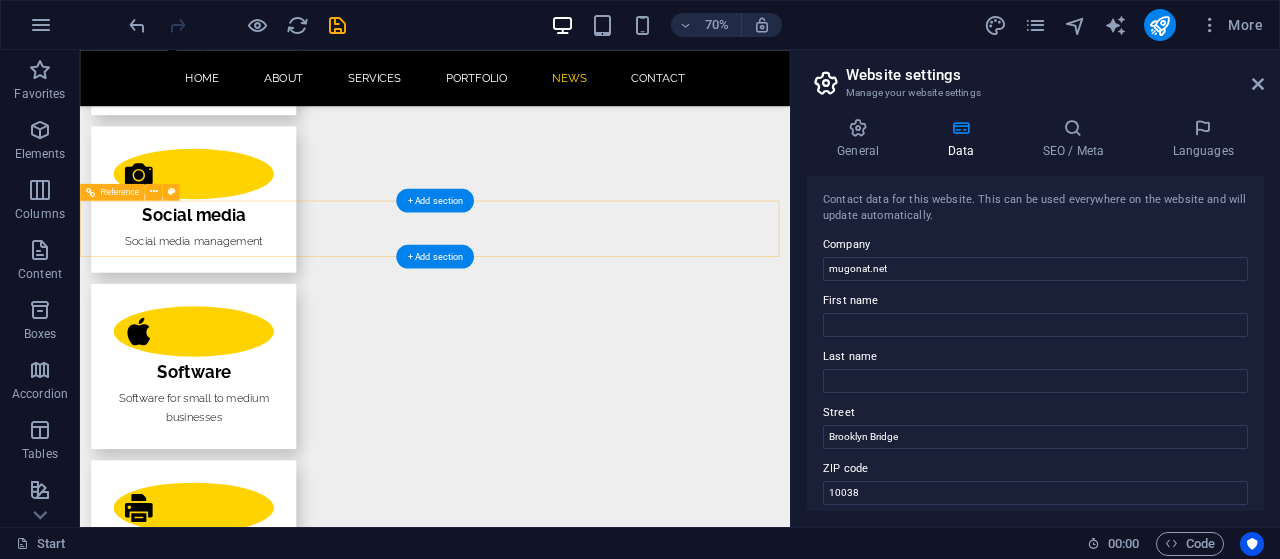 click at bounding box center (587, 3582) 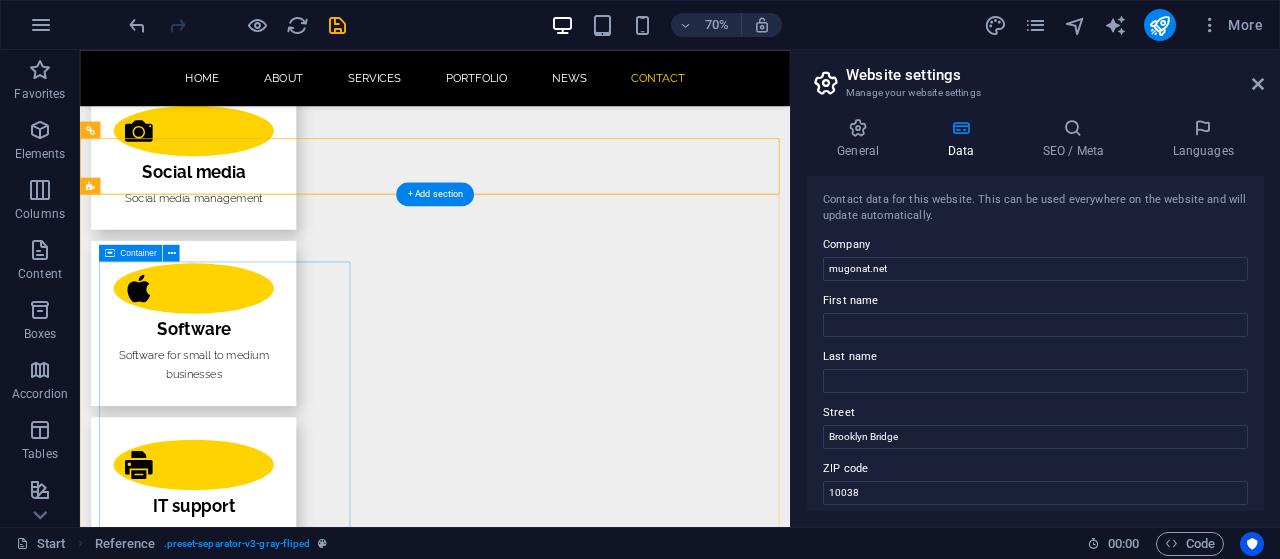 scroll, scrollTop: 3573, scrollLeft: 0, axis: vertical 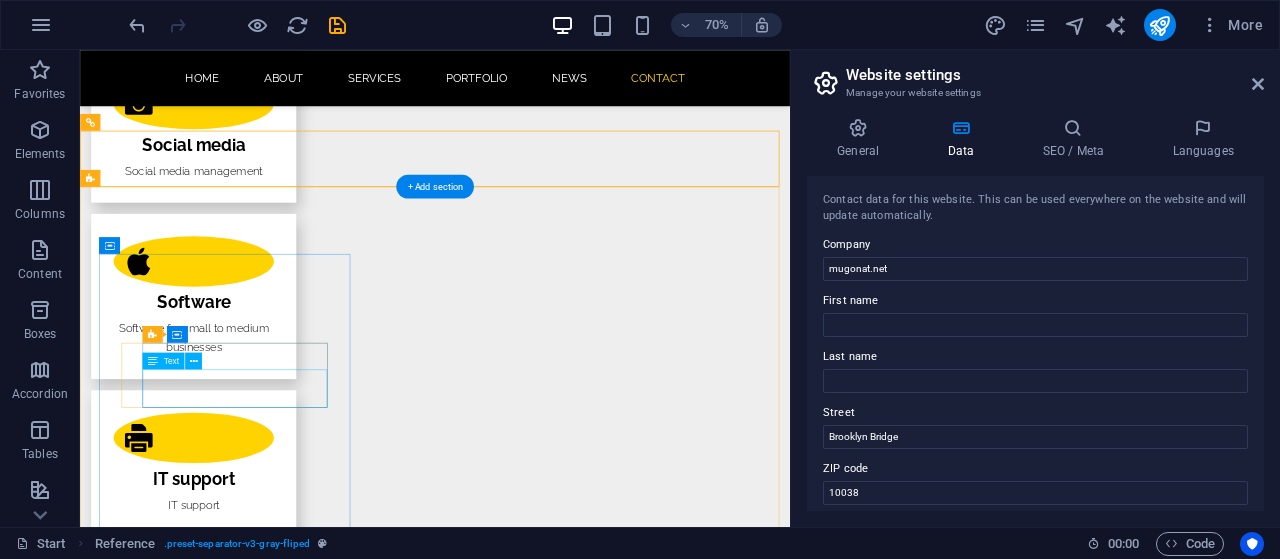click on "[PHONE] [EMAIL]" at bounding box center [568, 3844] 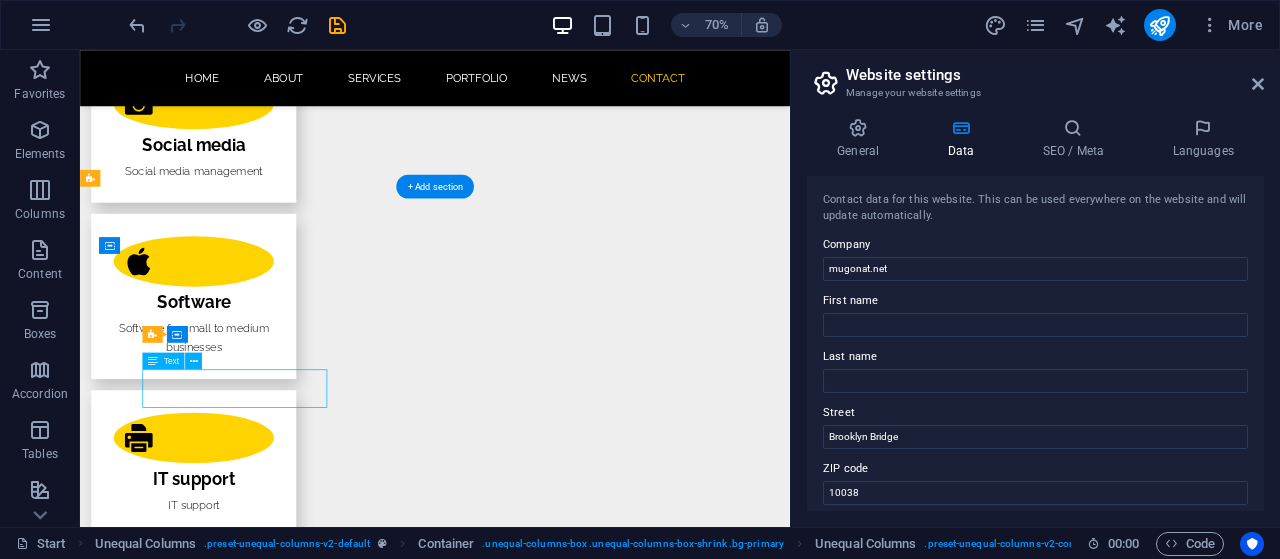 click on "[PHONE] [EMAIL]" at bounding box center (568, 3844) 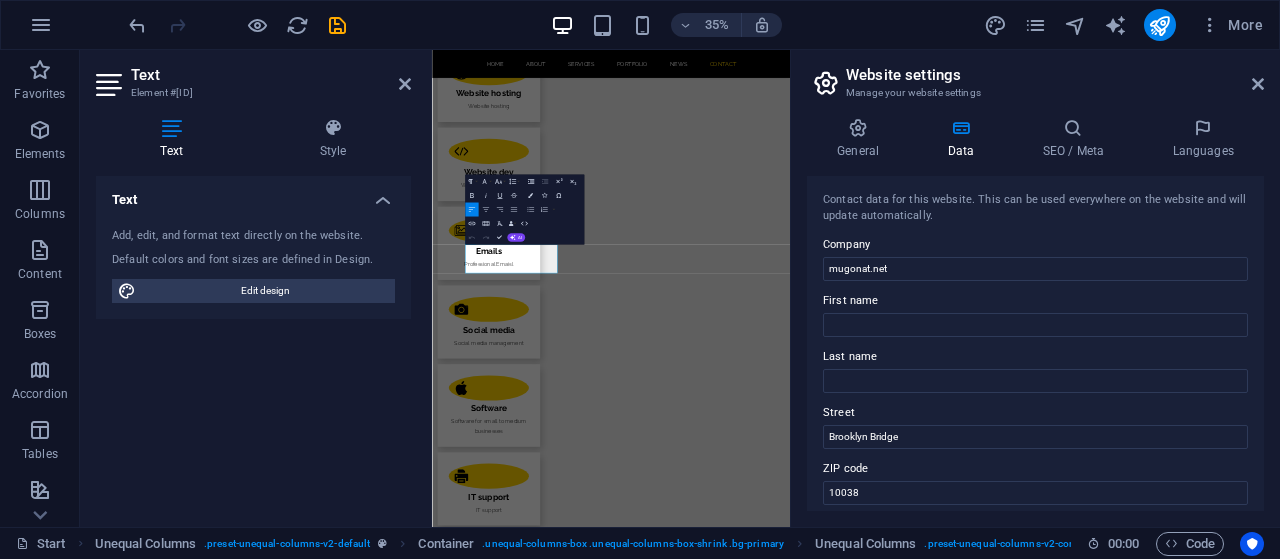 scroll, scrollTop: 4087, scrollLeft: 0, axis: vertical 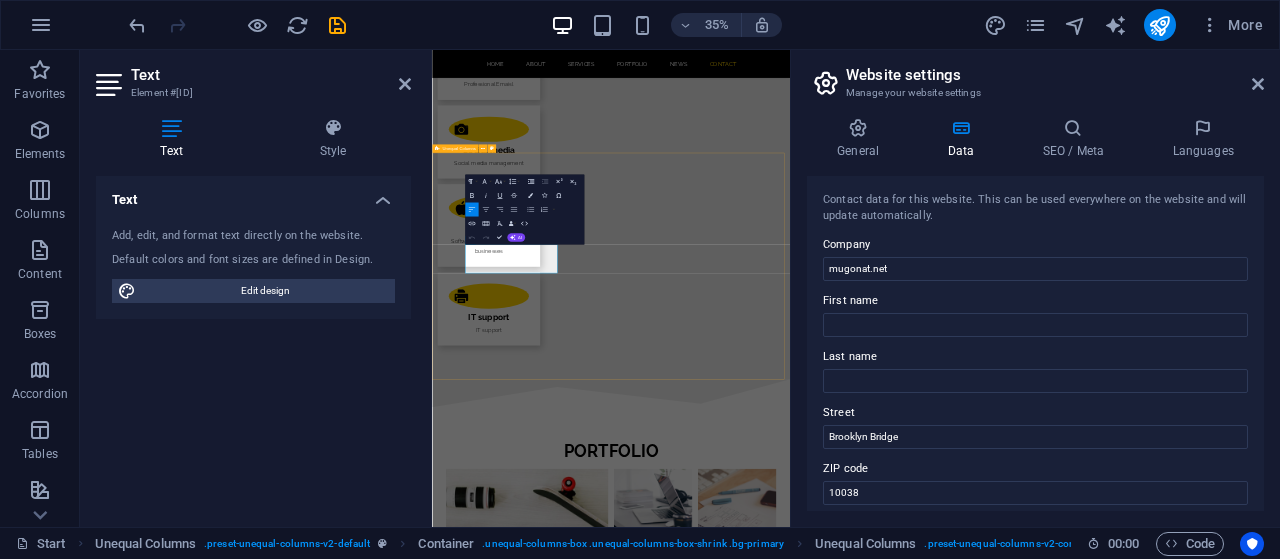 drag, startPoint x: 734, startPoint y: 681, endPoint x: 458, endPoint y: 631, distance: 280.49243 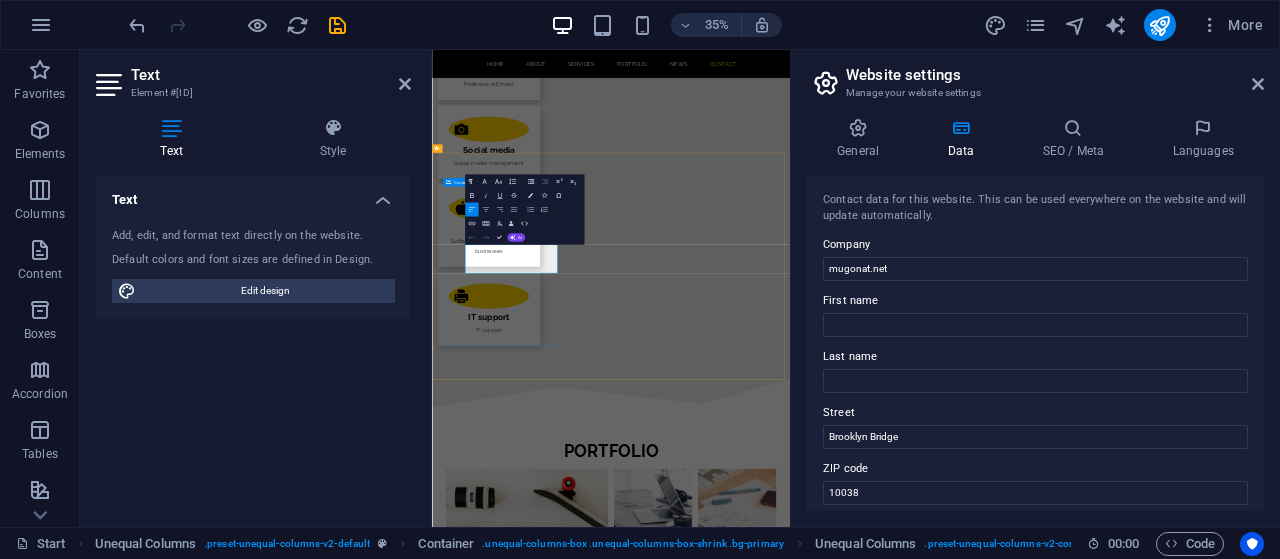 type 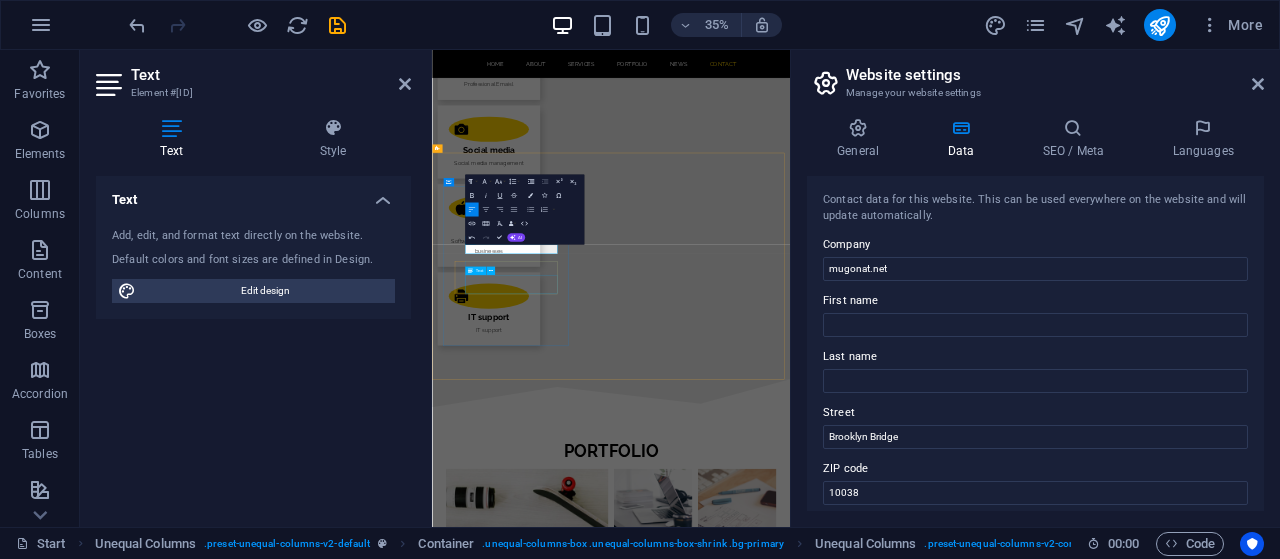click on "Brooklyn Bridge" at bounding box center (539, 4101) 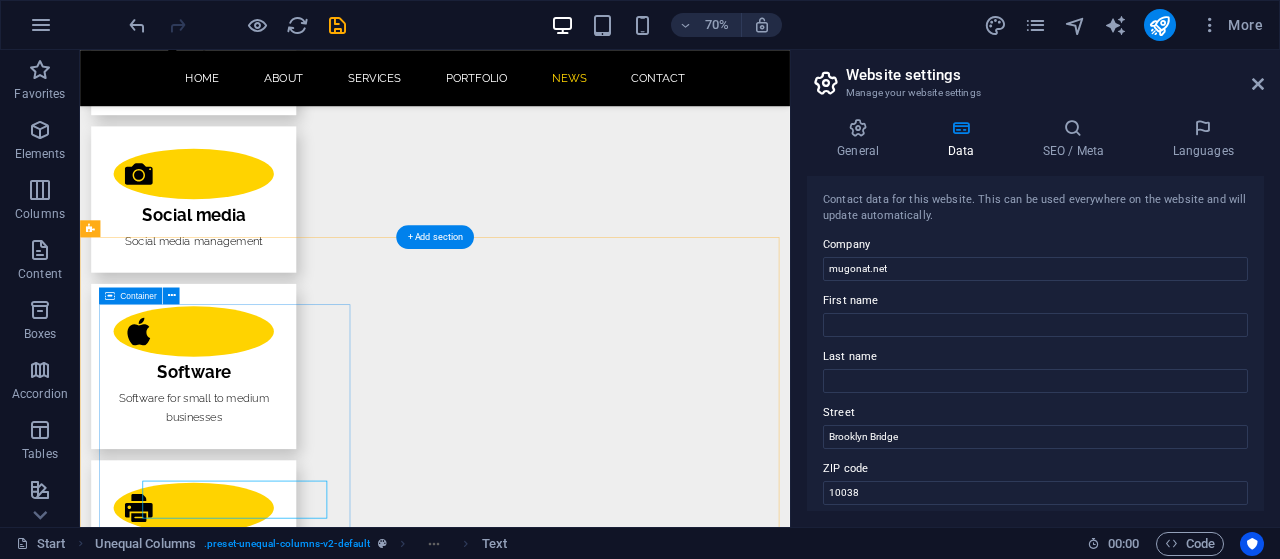 scroll, scrollTop: 3573, scrollLeft: 0, axis: vertical 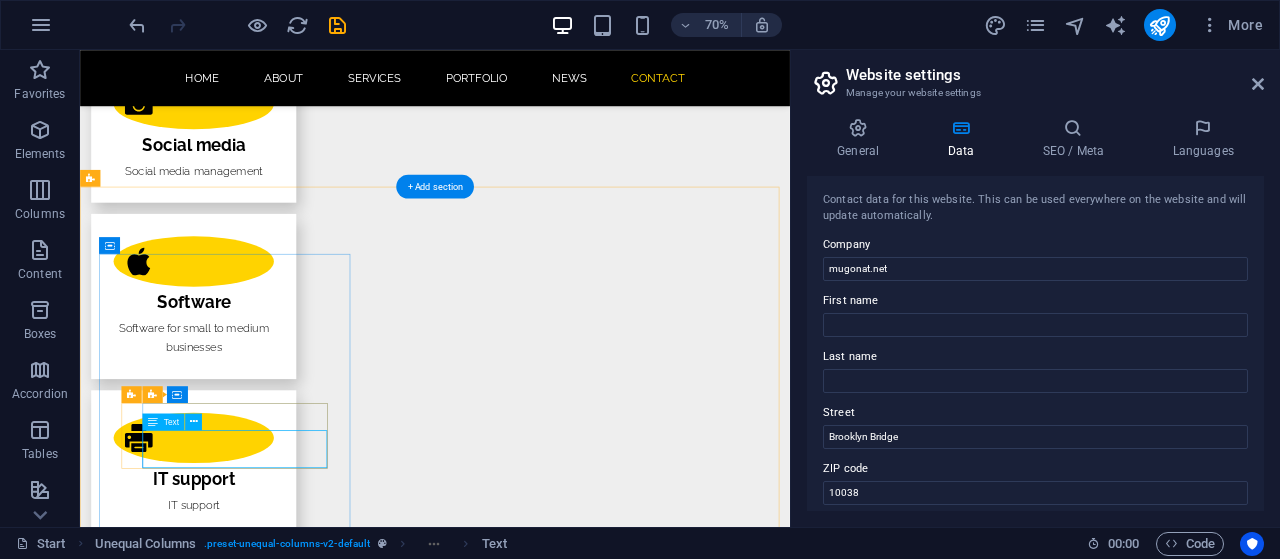 click on "[LANDMARK] [CITY], [STATE] [ZIP]" at bounding box center [568, 3964] 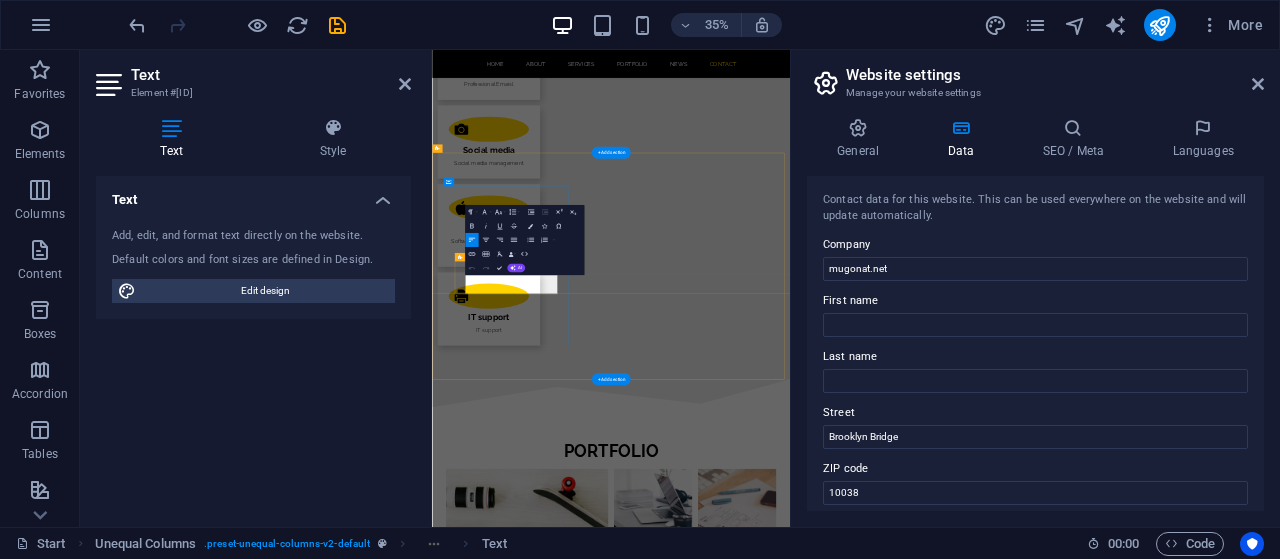 click on "10038" at bounding box center (605, 4128) 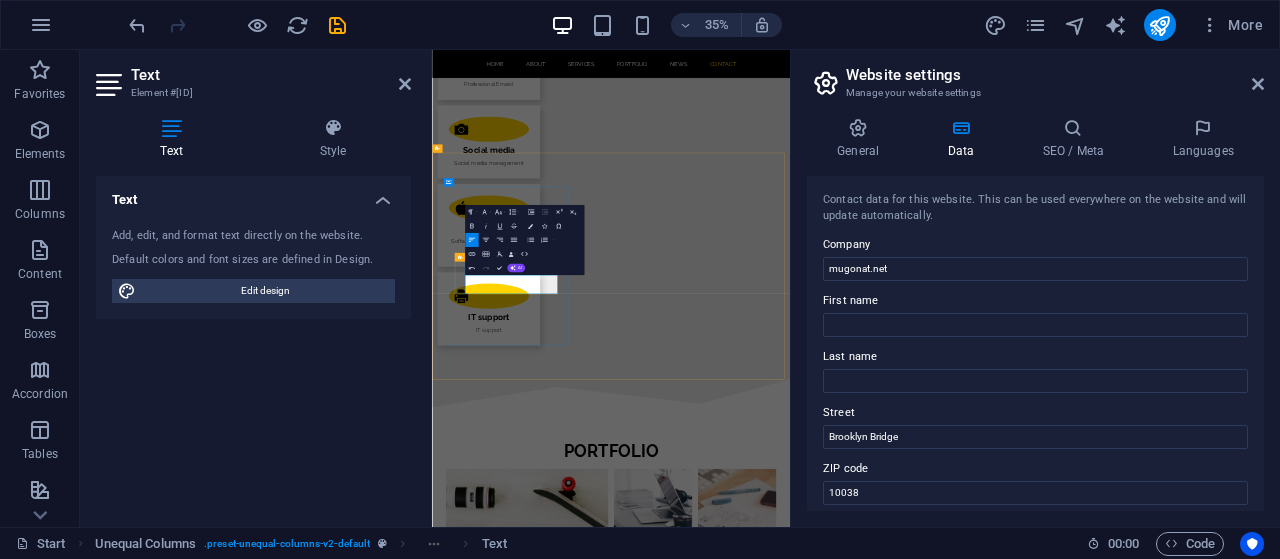 drag, startPoint x: 715, startPoint y: 730, endPoint x: 521, endPoint y: 704, distance: 195.73451 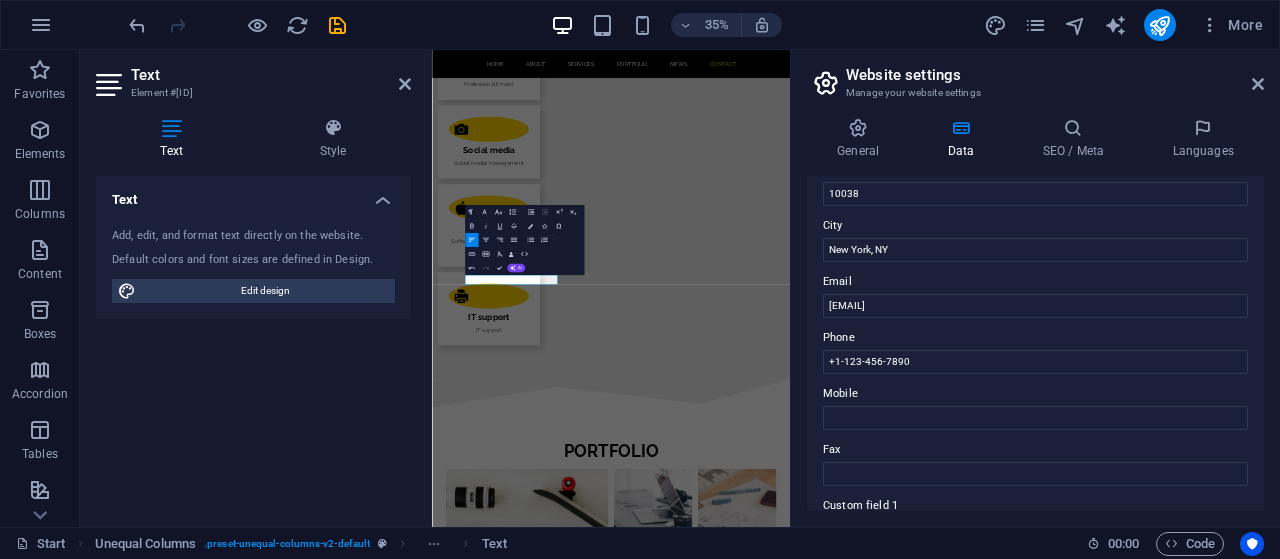 scroll, scrollTop: 300, scrollLeft: 0, axis: vertical 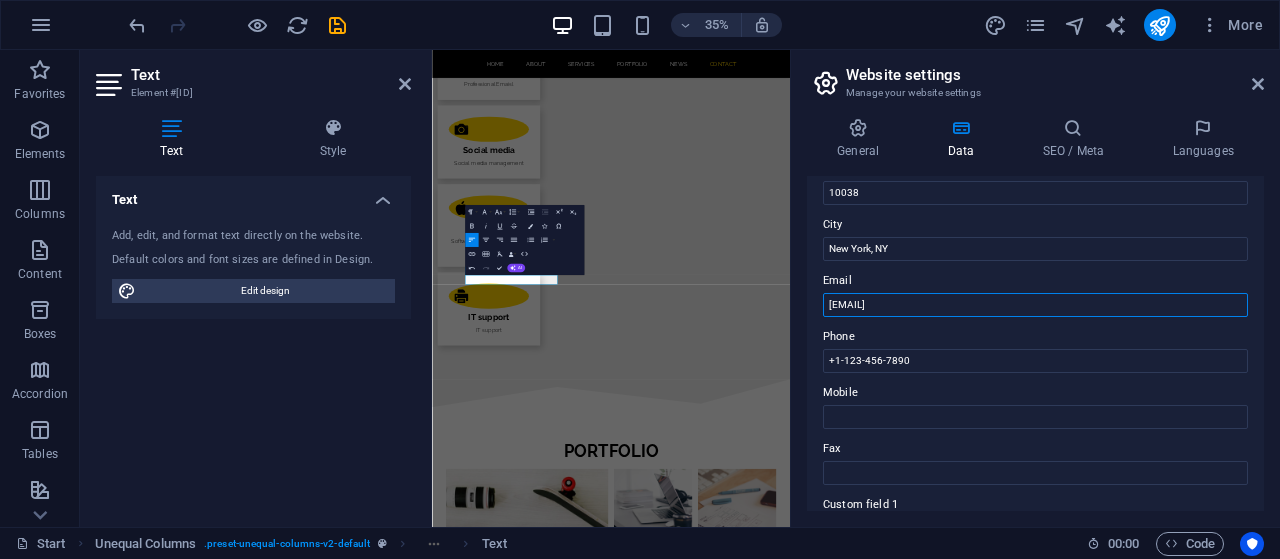 click on "[EMAIL]" at bounding box center (1035, 305) 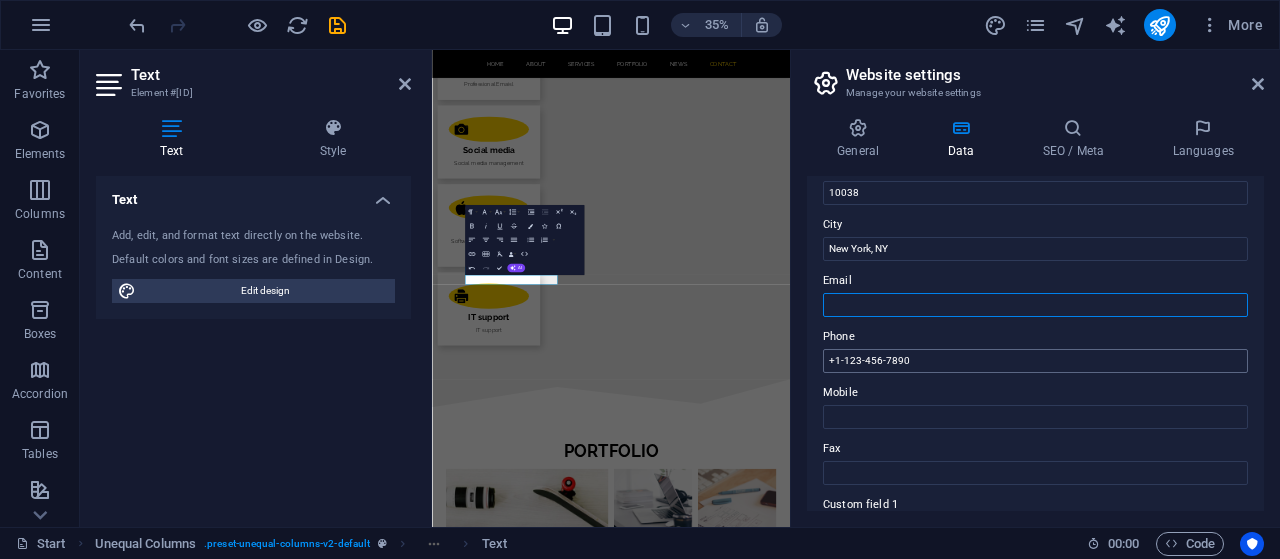 type 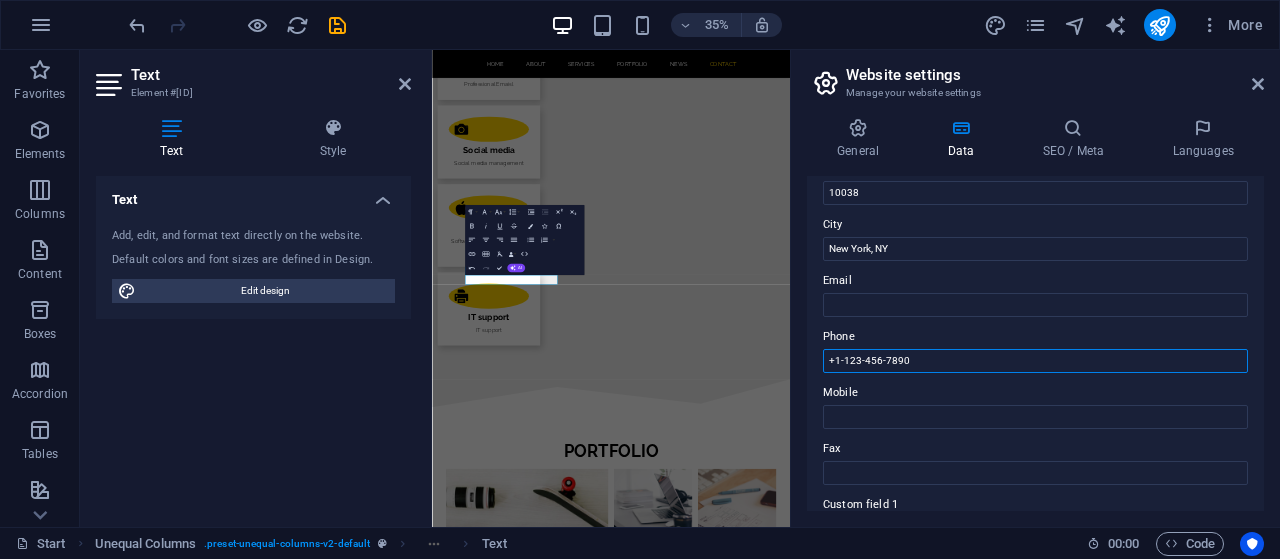 click on "+1-123-456-7890" at bounding box center (1035, 361) 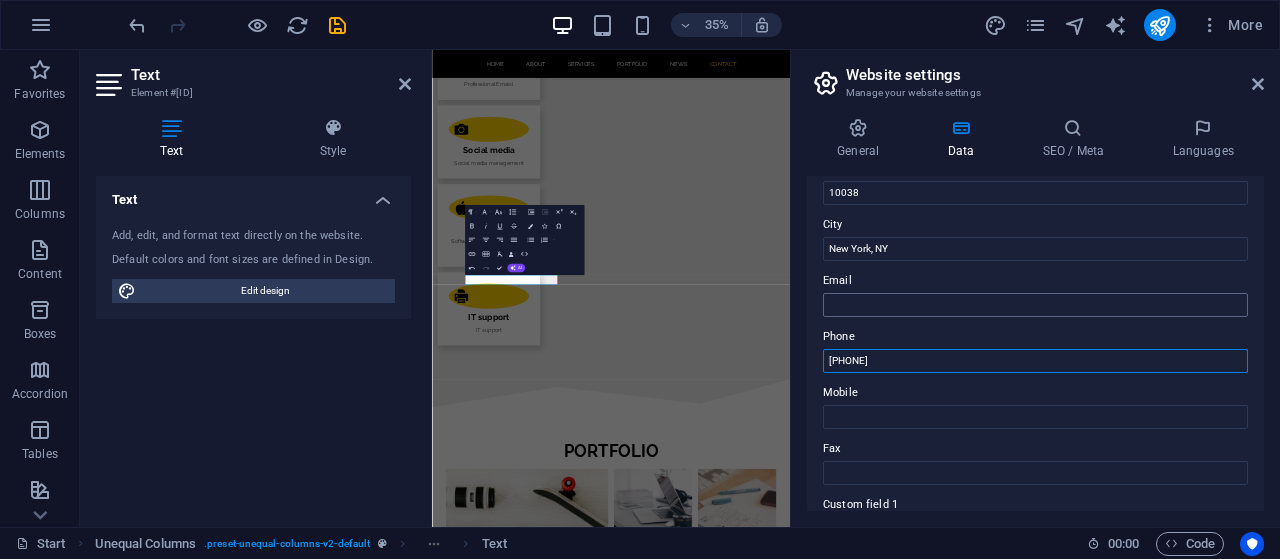 type on "[PHONE]" 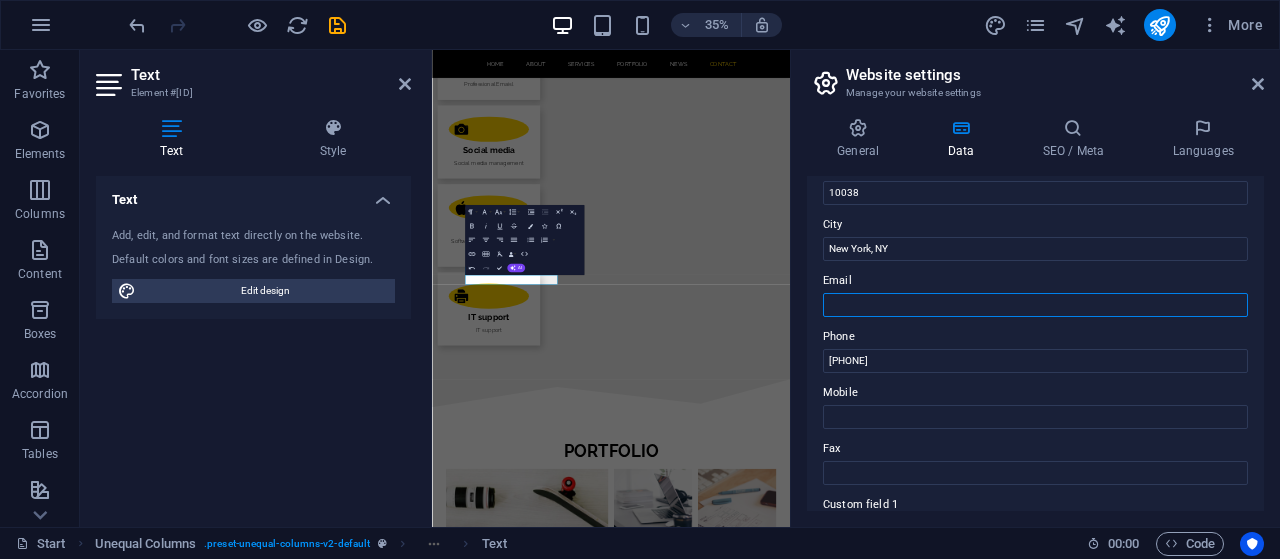 click on "Email" at bounding box center (1035, 305) 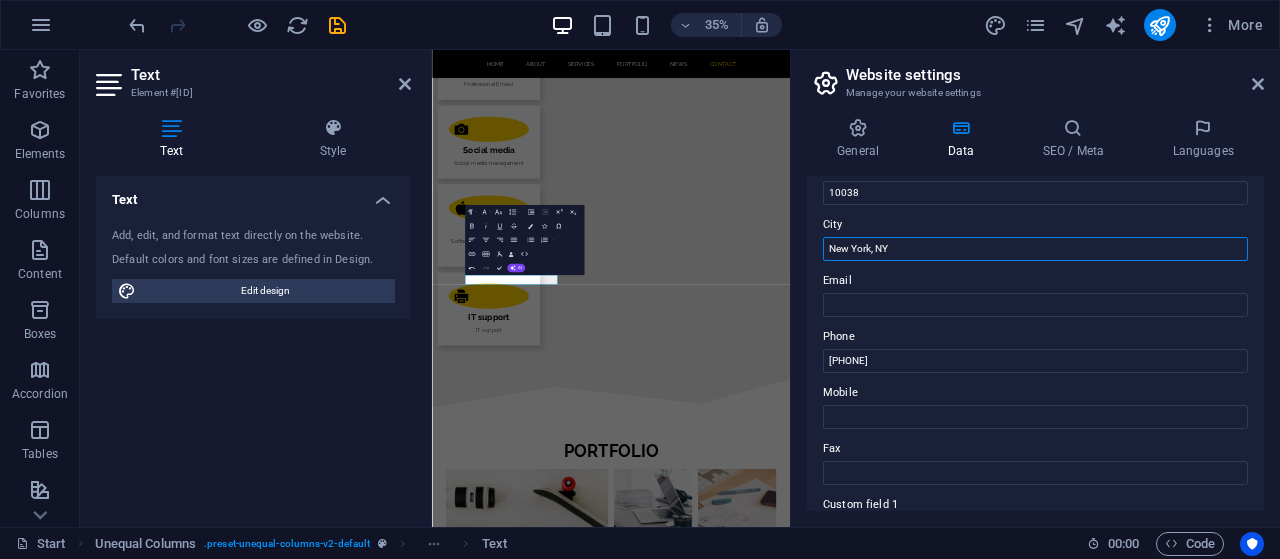 click on "New York, NY" at bounding box center [1035, 249] 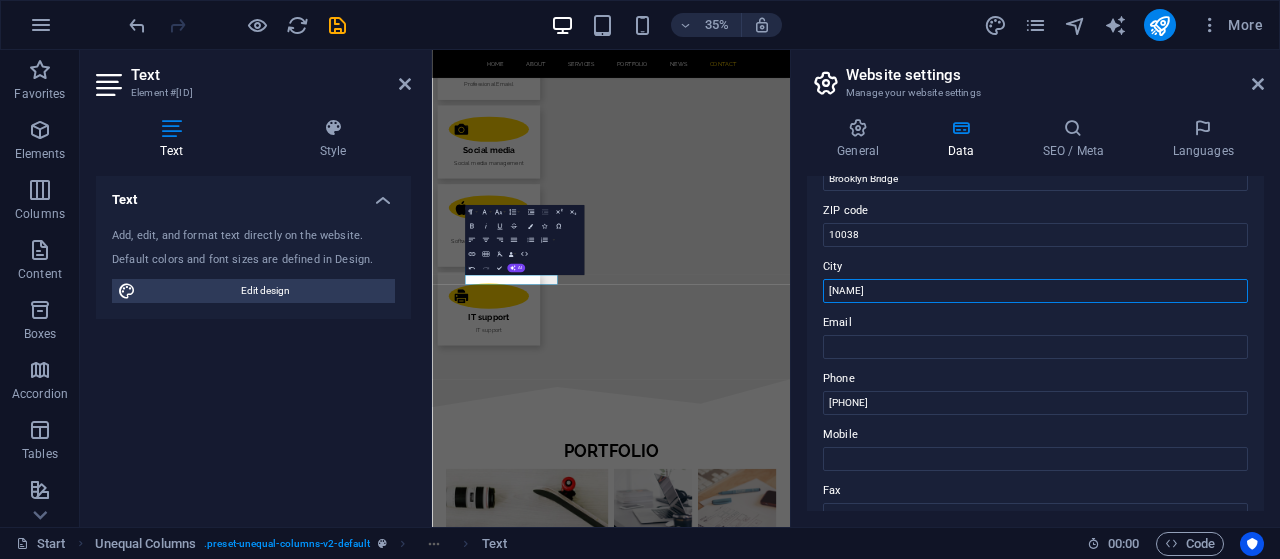 scroll, scrollTop: 200, scrollLeft: 0, axis: vertical 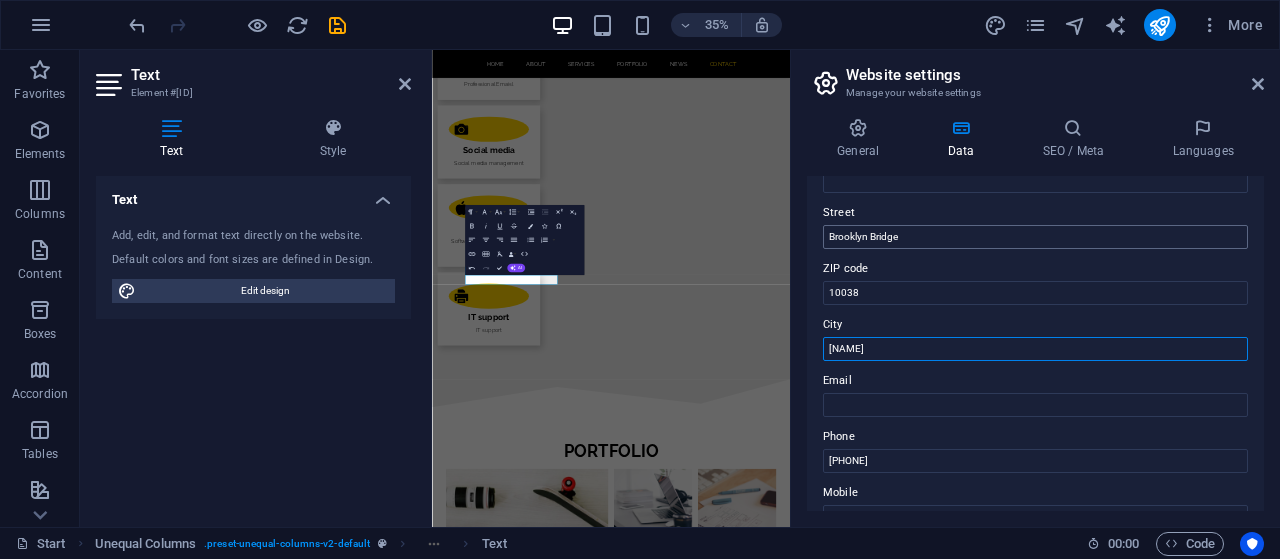 type on "[NAME]" 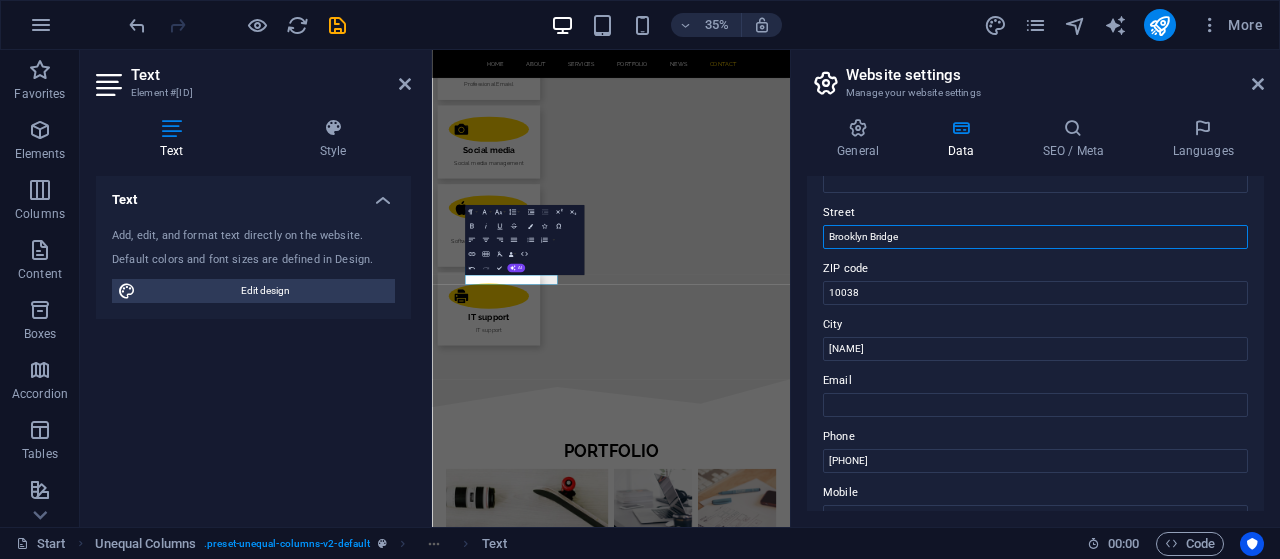 drag, startPoint x: 901, startPoint y: 231, endPoint x: 812, endPoint y: 246, distance: 90.255196 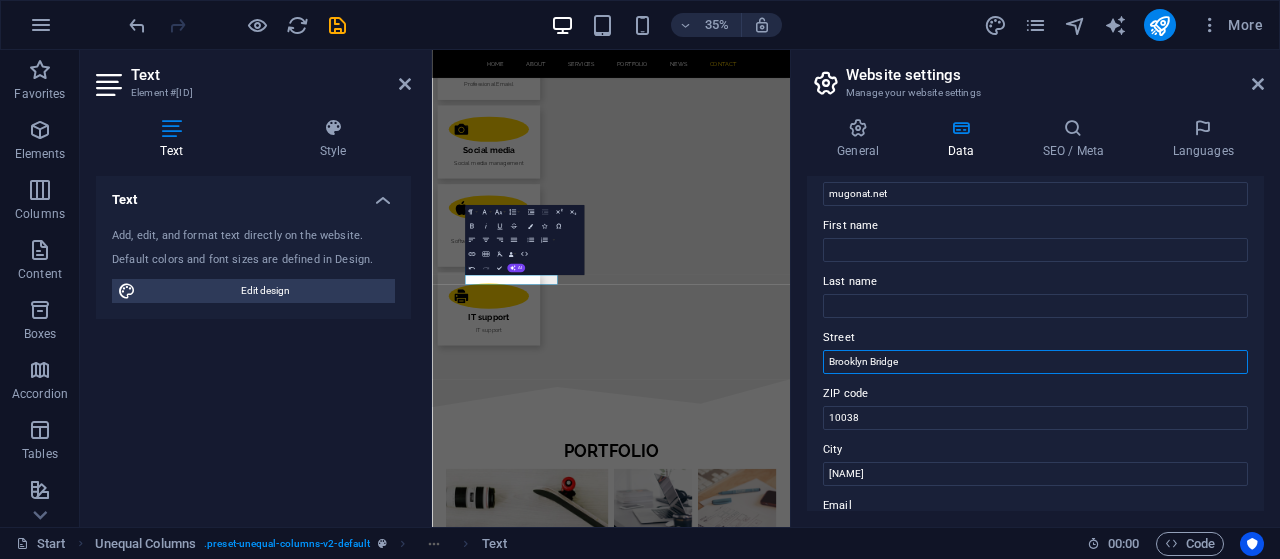 scroll, scrollTop: 0, scrollLeft: 0, axis: both 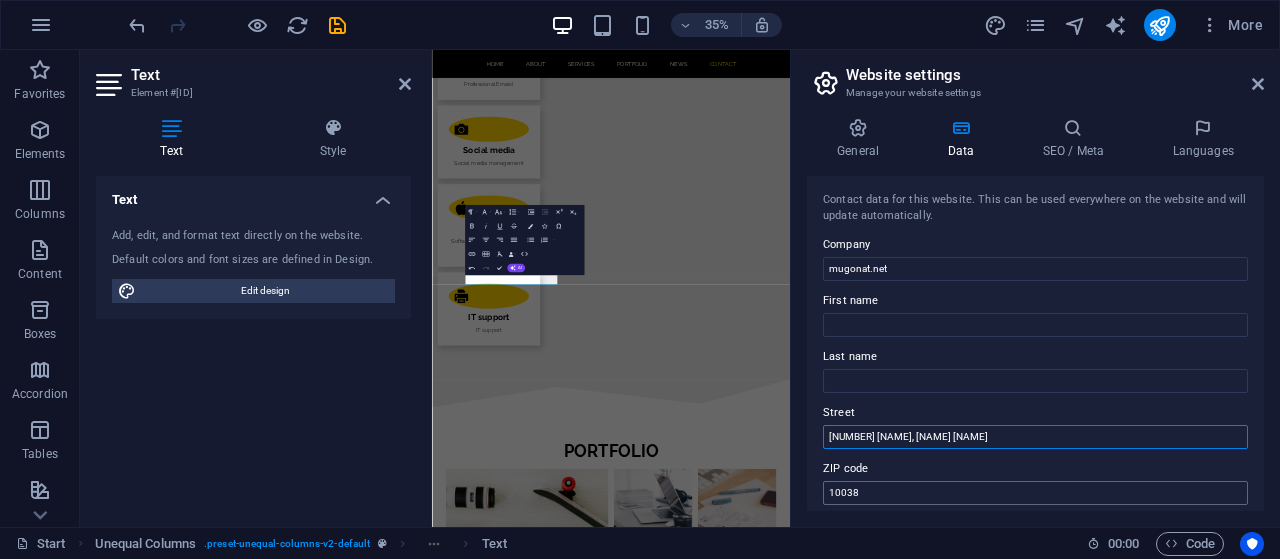 type on "[NUMBER] [NAME], [NAME] [NAME]" 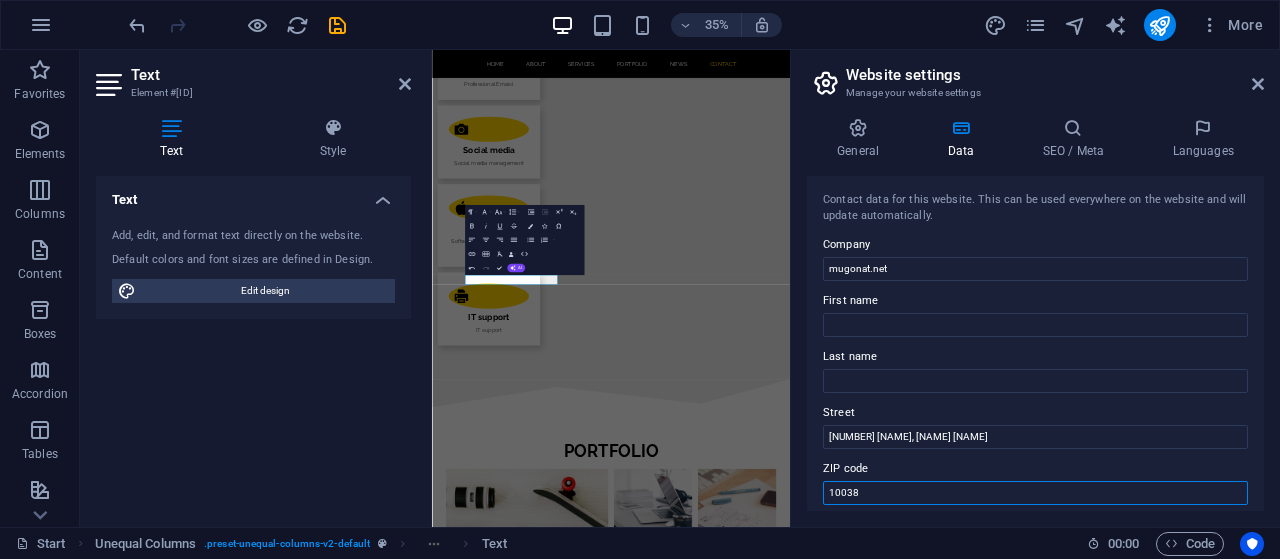click on "10038" at bounding box center (1035, 493) 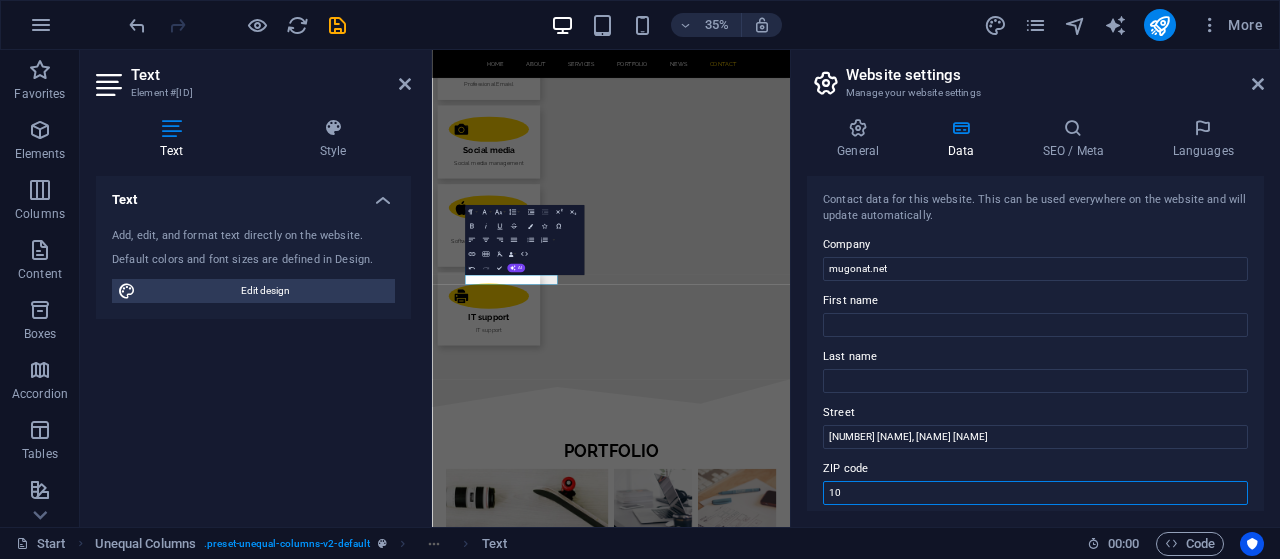 type on "1" 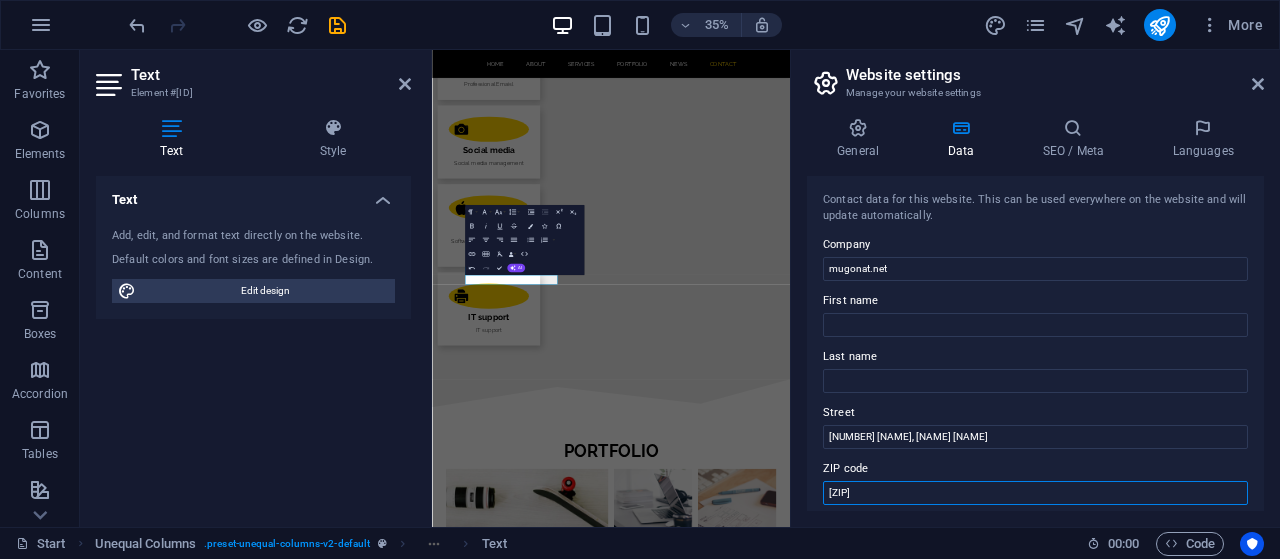 type on "[ID]" 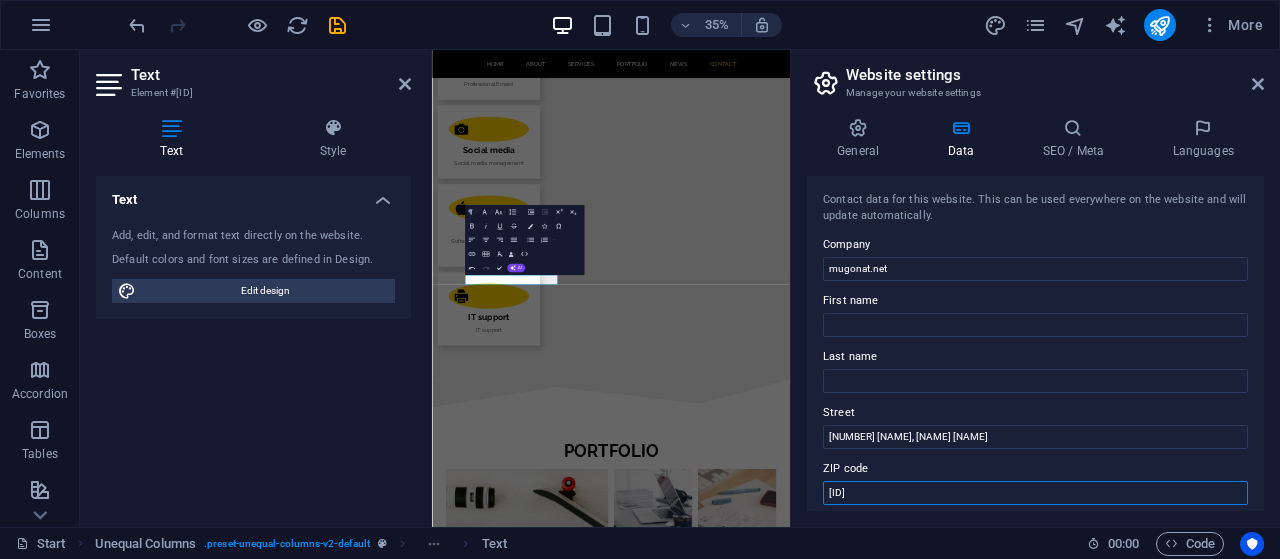 type 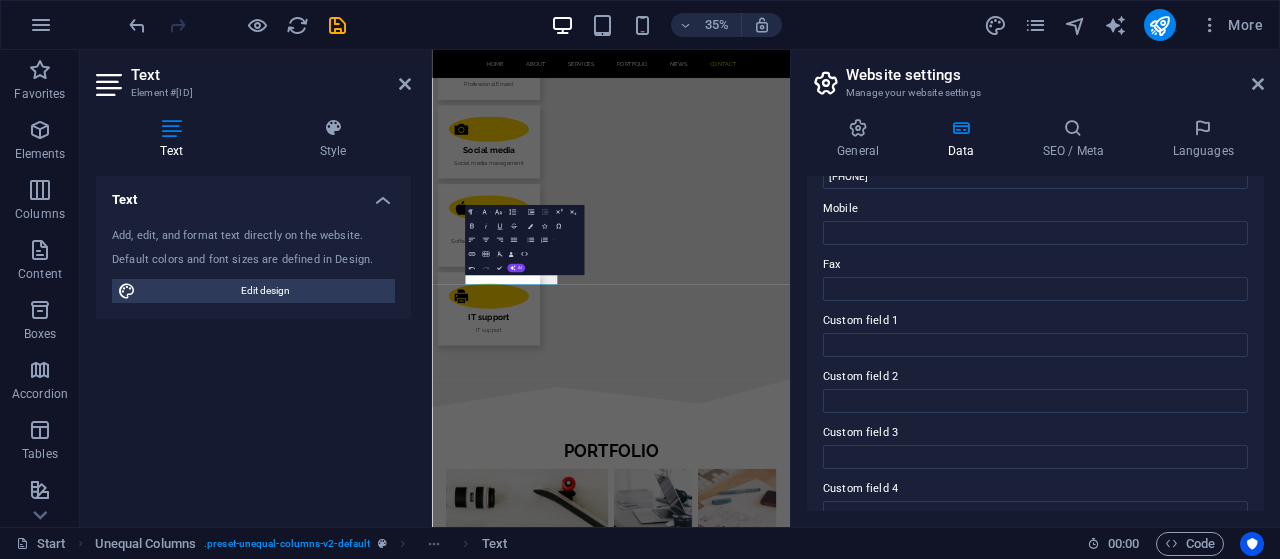 scroll, scrollTop: 600, scrollLeft: 0, axis: vertical 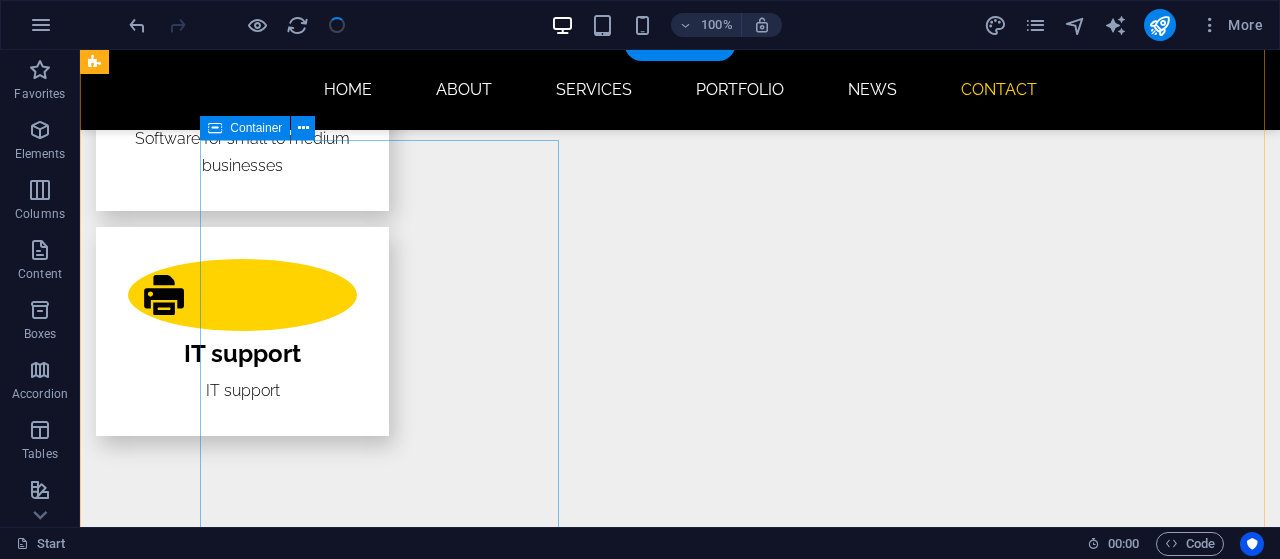 click on "CONTACT Phone [PHONE] Address [NUMBER] [NAME]" at bounding box center (568, 3499) 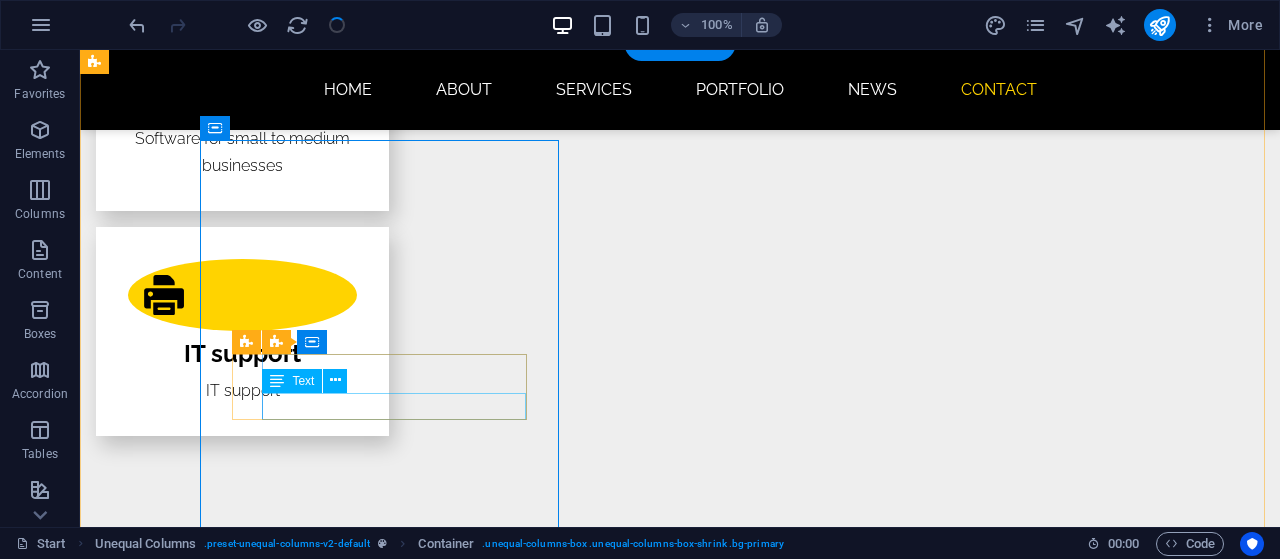 click on "[NUMBER] [NAME]" at bounding box center [568, 3641] 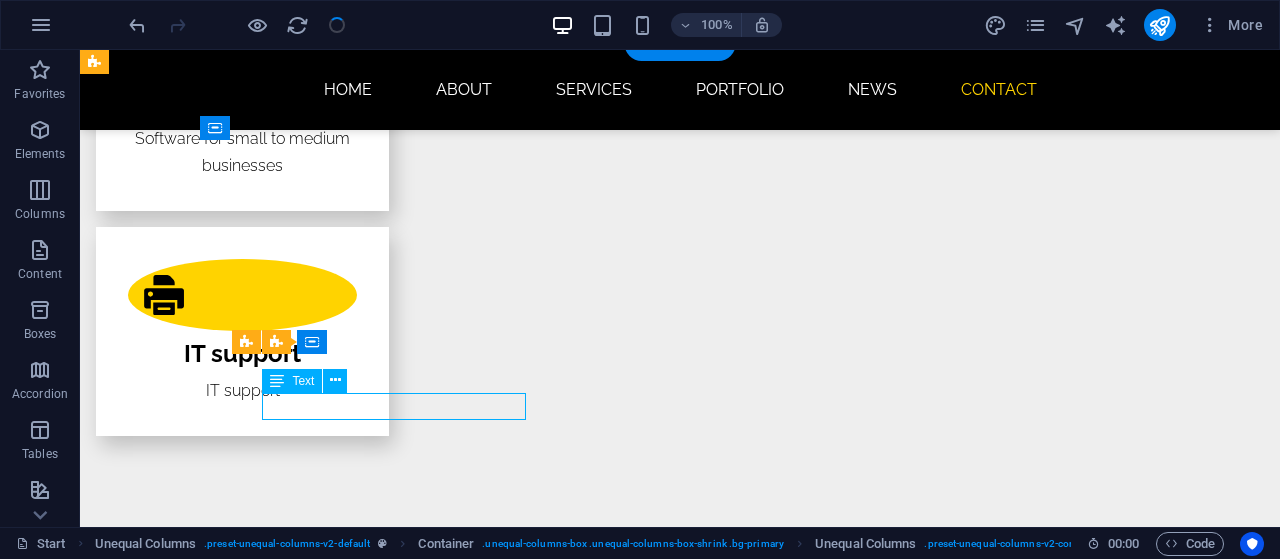 click on "[NUMBER] [NAME]" at bounding box center (568, 3641) 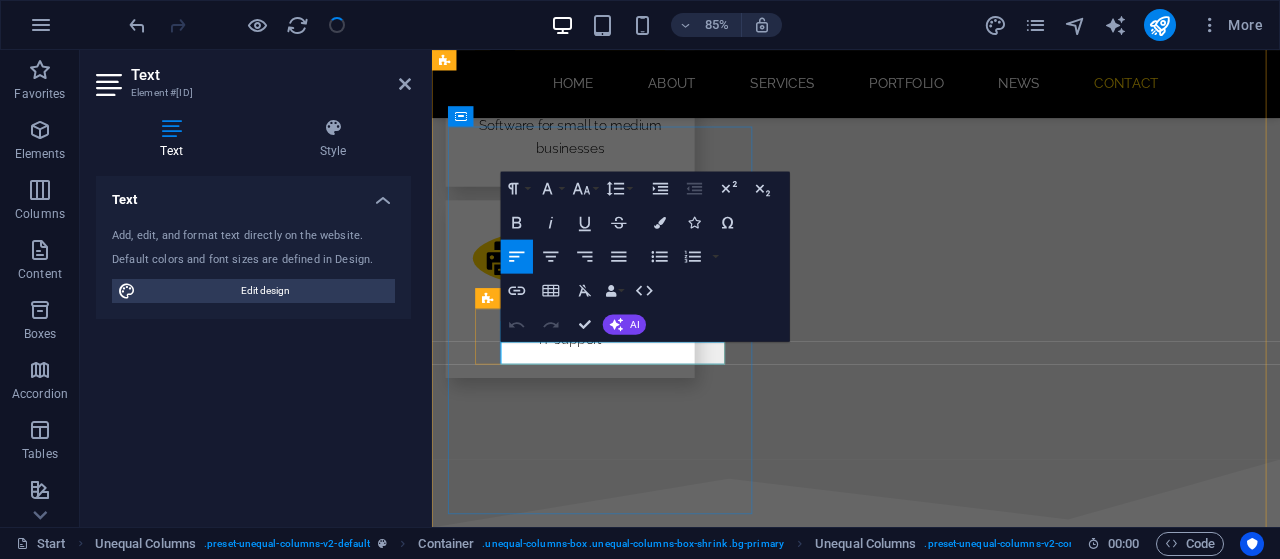 click on "[NUMBER] [NAME]" at bounding box center (920, 3641) 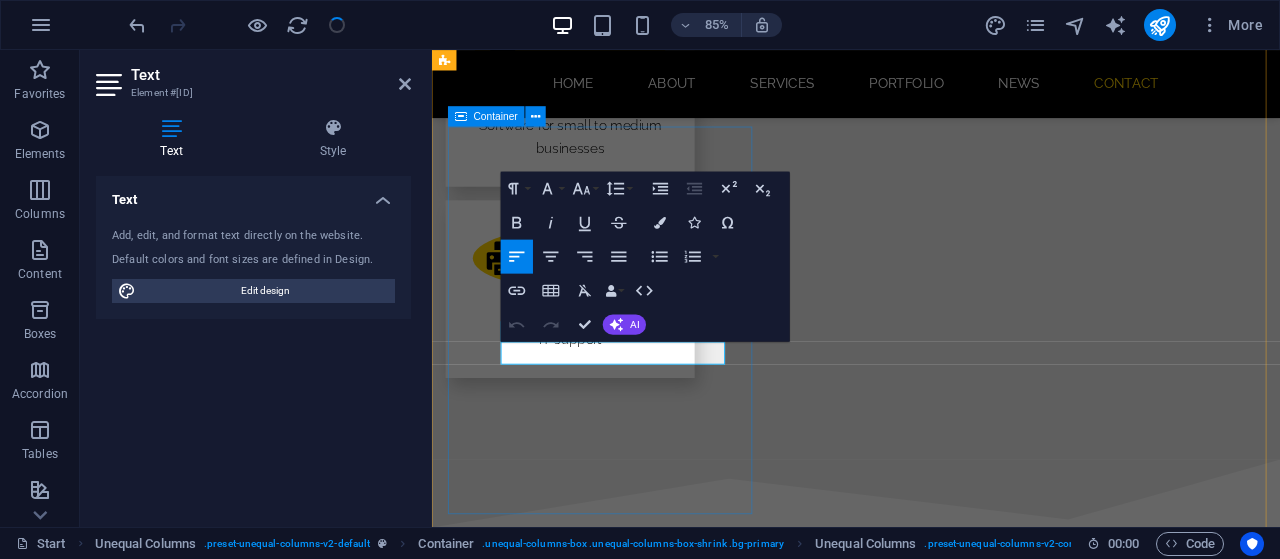 type 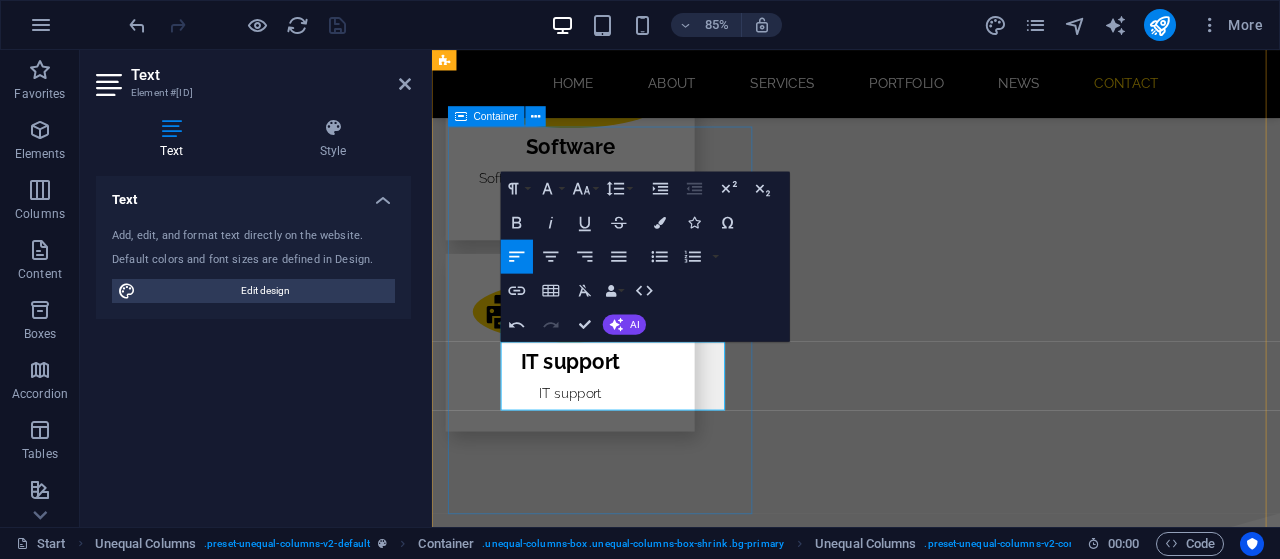 click on "CONTACT Phone [PHONE] Address [NUMBER] [NAME] [NAME] [NAME]" at bounding box center [920, 3589] 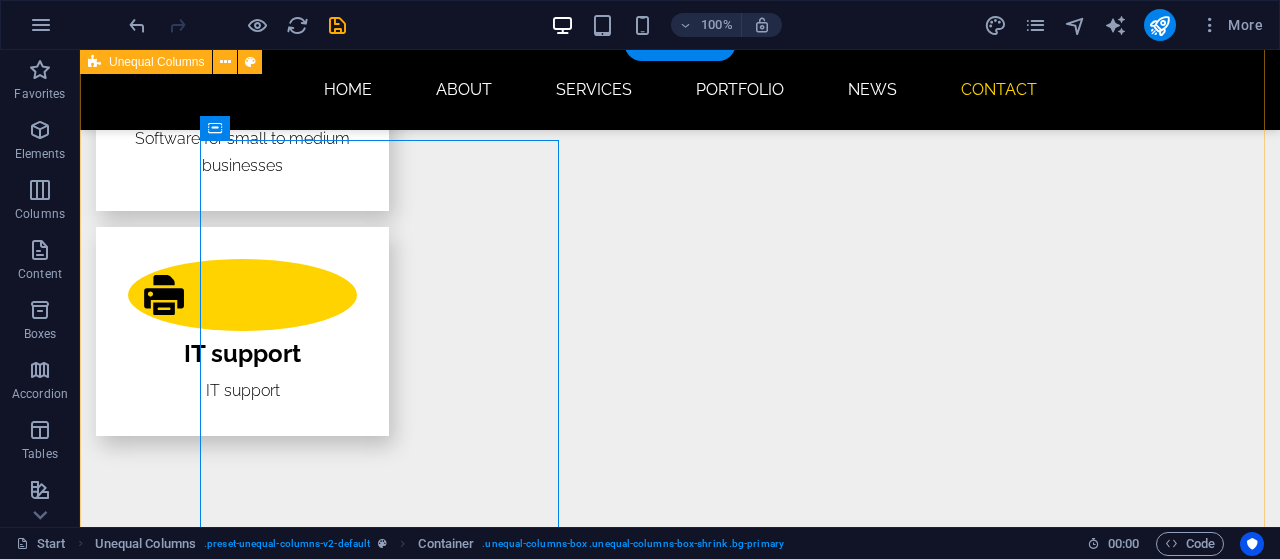 click on "CONTACT Phone [PHONE] Address [NUMBER] [NAME] [NAME] [NAME] I have read and understand the privacy policy. Unreadable? Load new Submit" at bounding box center (680, 3777) 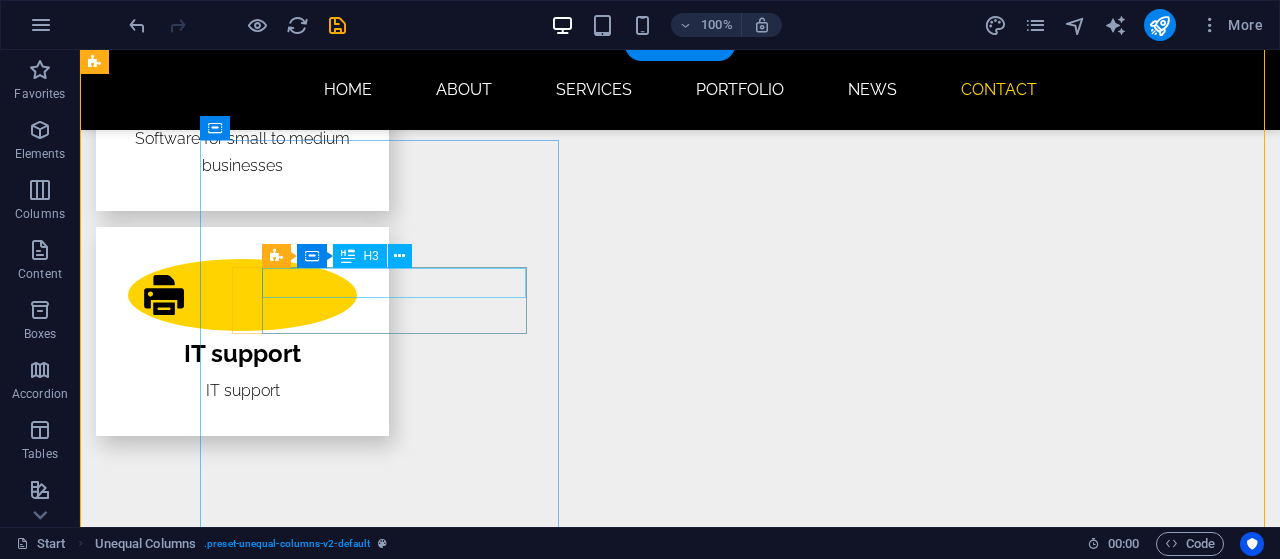 click on "Phone" at bounding box center [568, 3485] 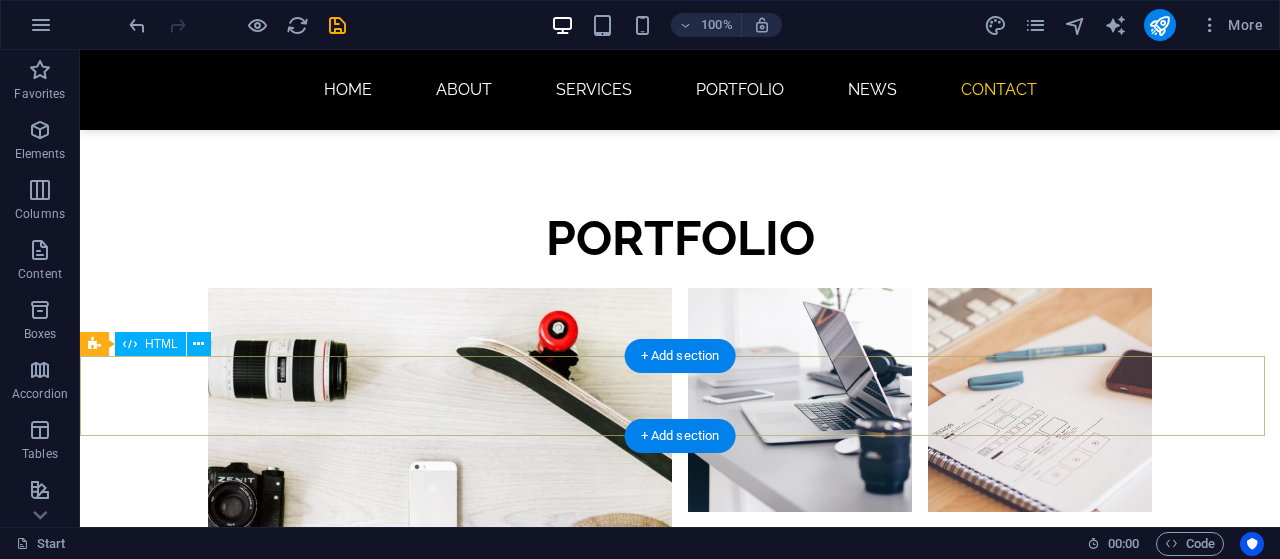 scroll, scrollTop: 4214, scrollLeft: 0, axis: vertical 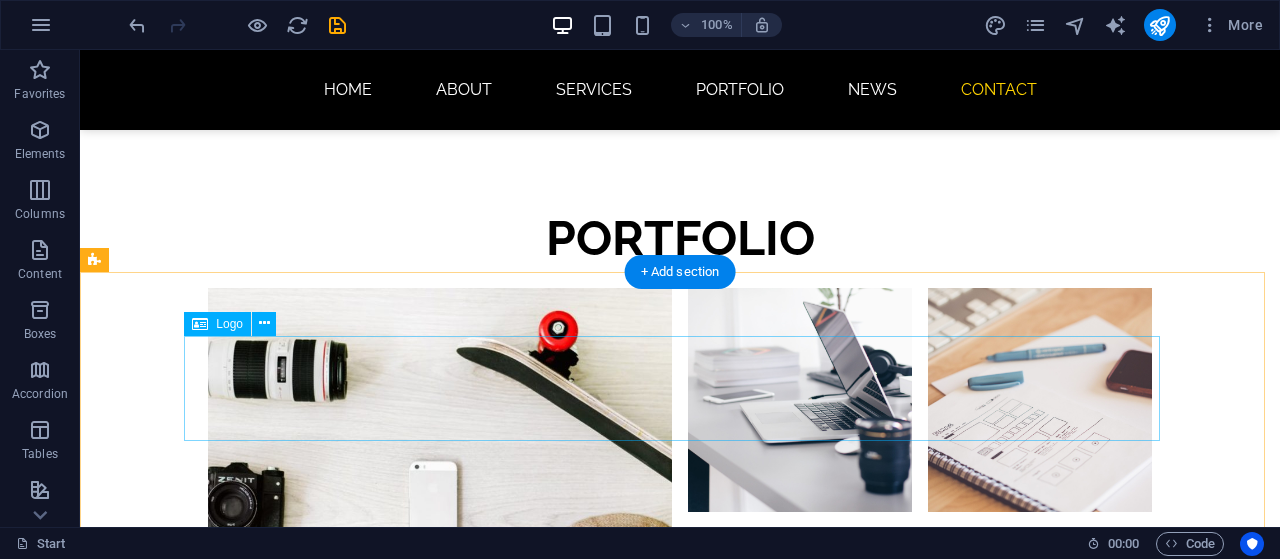 click at bounding box center (680, 4037) 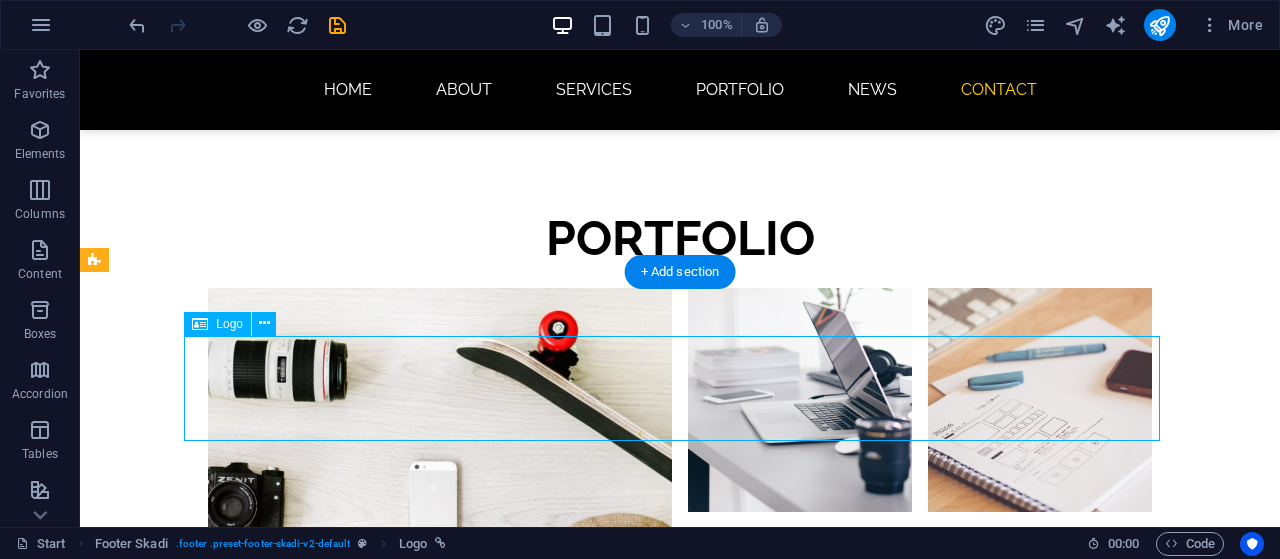 click at bounding box center [680, 4037] 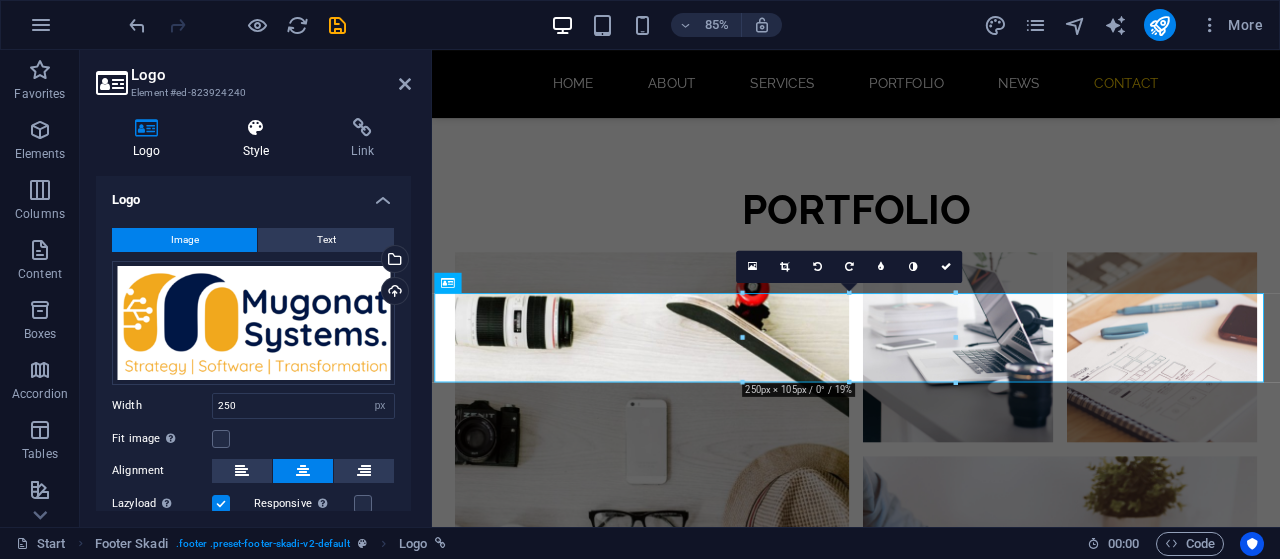 click at bounding box center (256, 128) 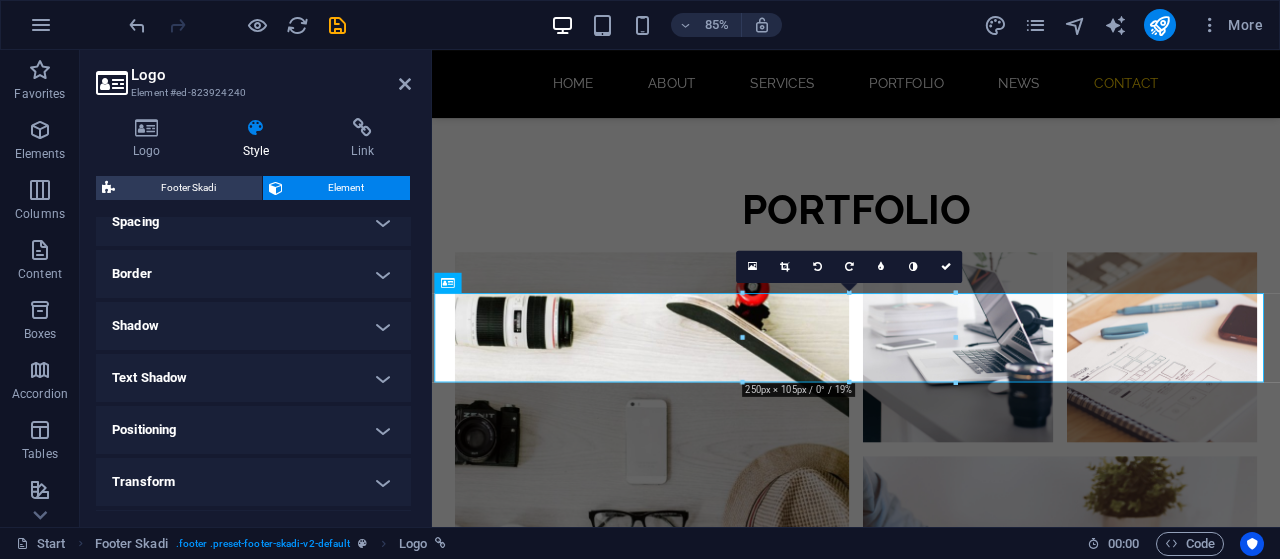 scroll, scrollTop: 200, scrollLeft: 0, axis: vertical 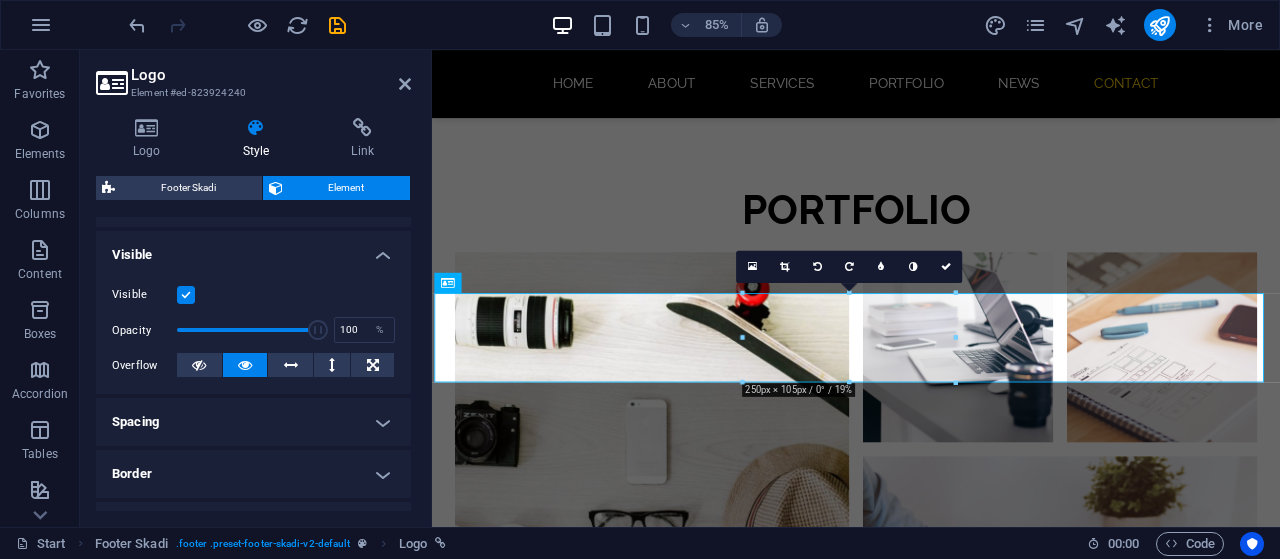 click at bounding box center [186, 295] 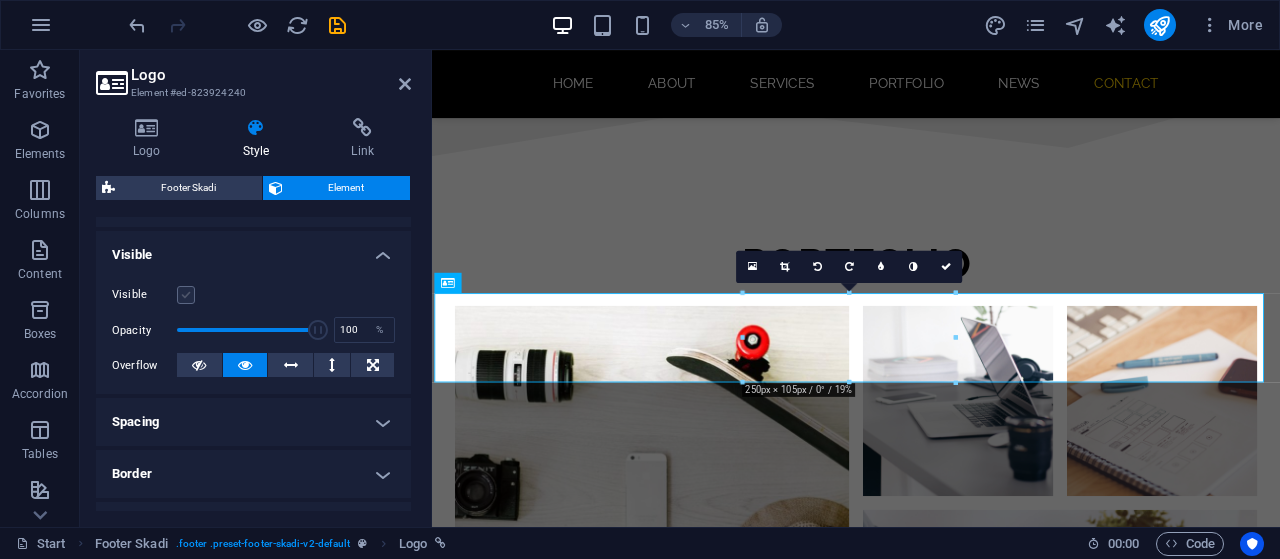 click at bounding box center (186, 295) 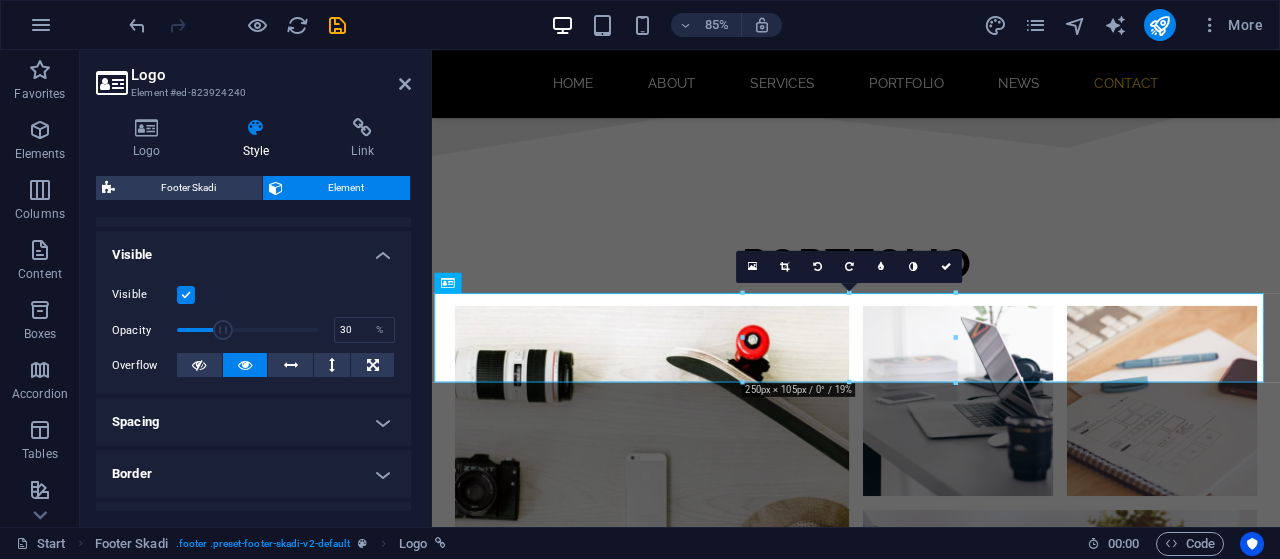 drag, startPoint x: 300, startPoint y: 330, endPoint x: 217, endPoint y: 330, distance: 83 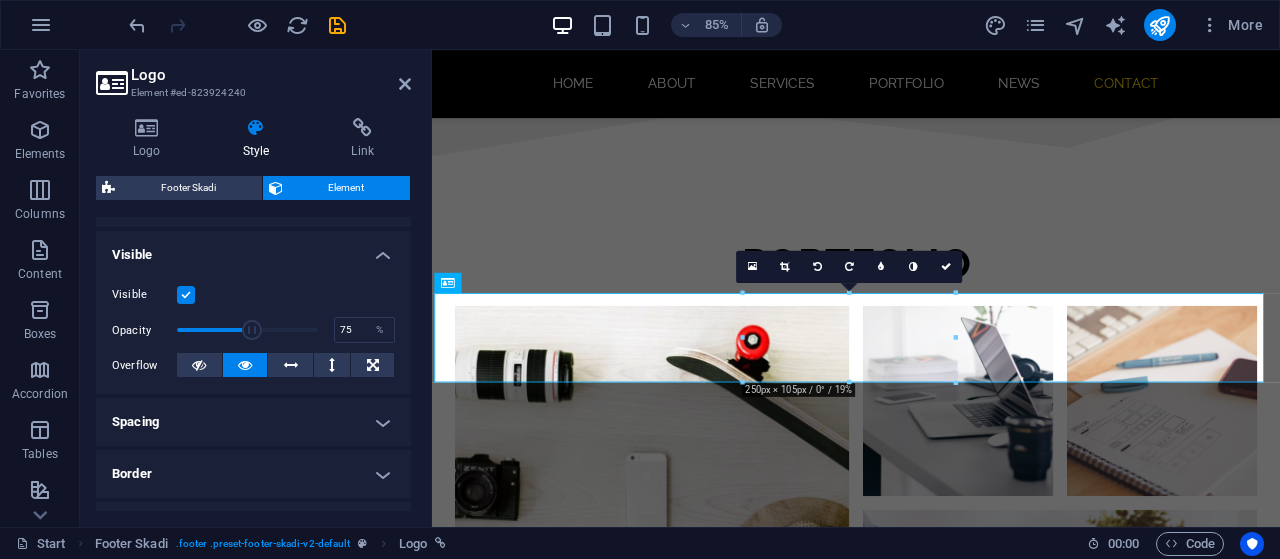 drag, startPoint x: 218, startPoint y: 331, endPoint x: 281, endPoint y: 329, distance: 63.03174 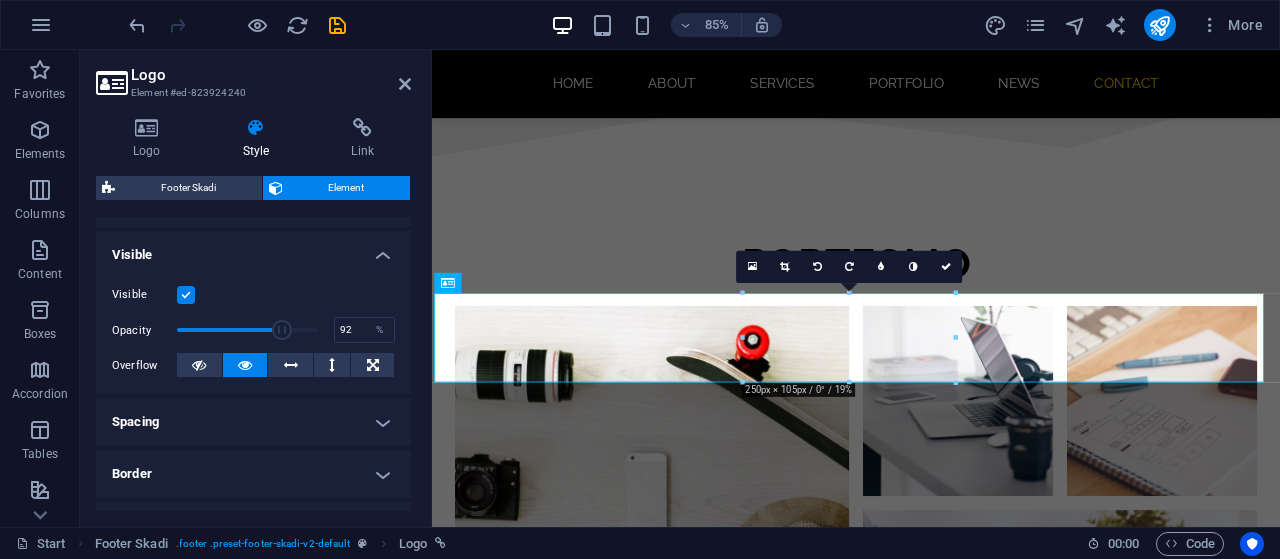 type on "100" 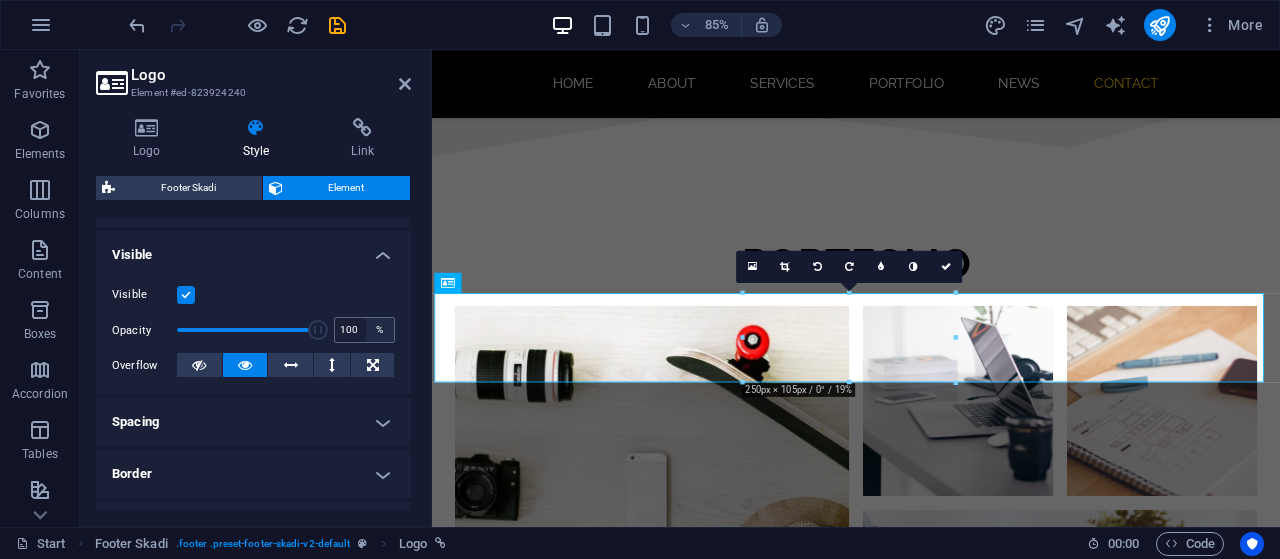 drag, startPoint x: 279, startPoint y: 323, endPoint x: 386, endPoint y: 325, distance: 107.01869 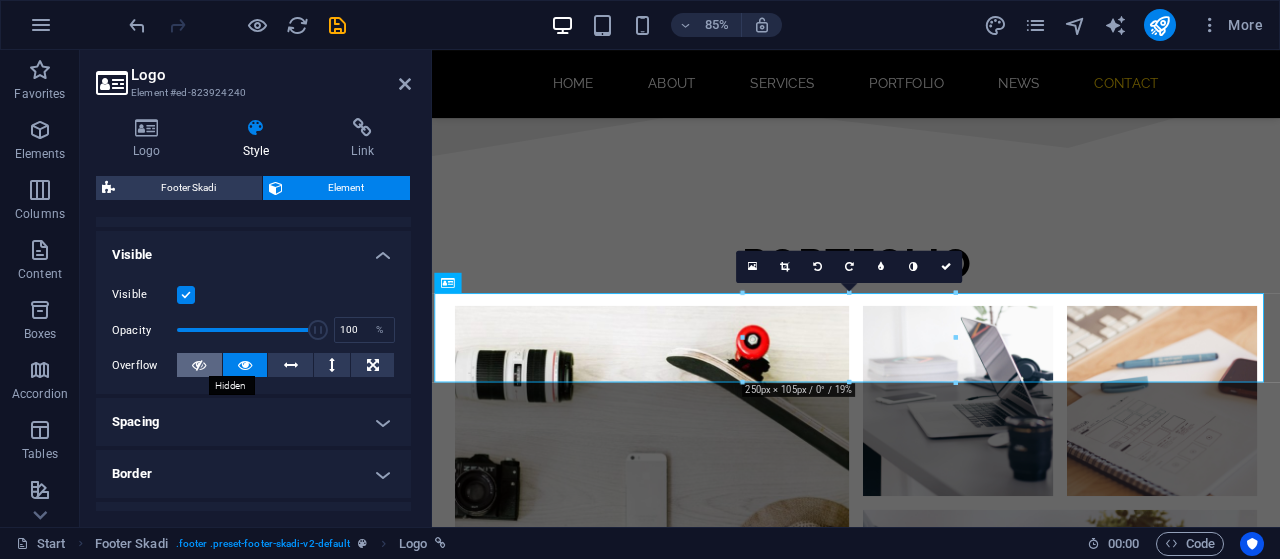 click at bounding box center [199, 365] 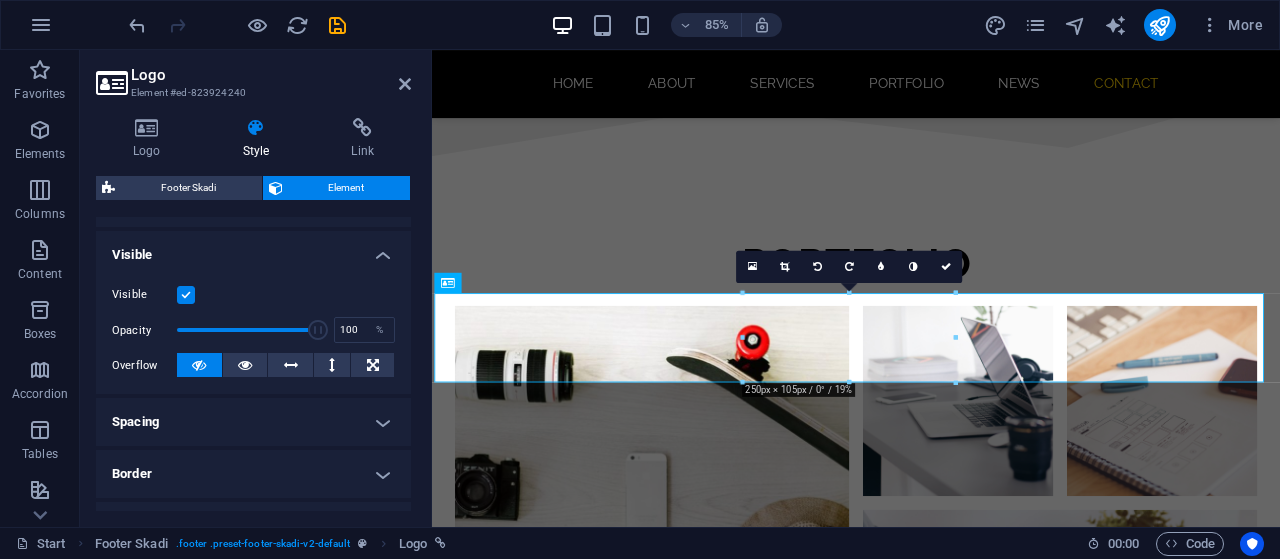 click at bounding box center (199, 365) 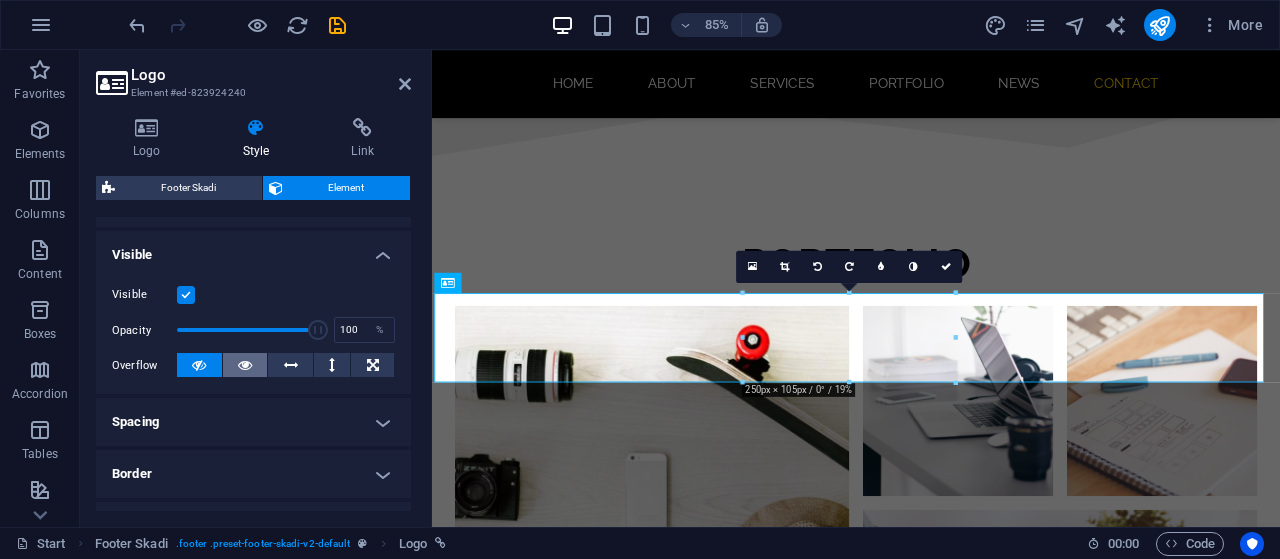 click at bounding box center [245, 365] 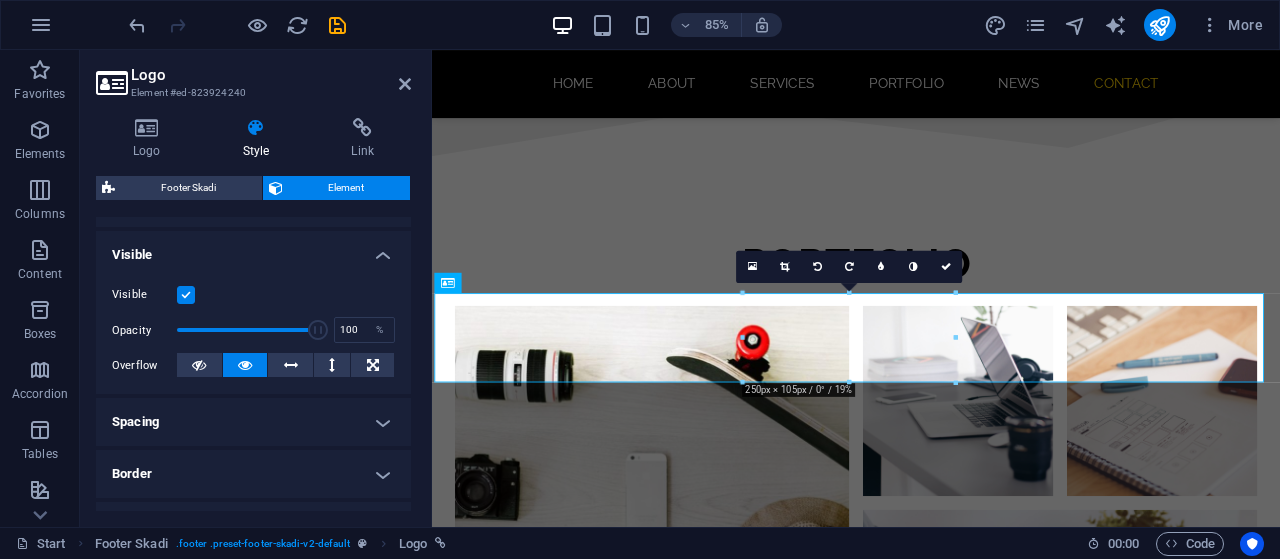 click at bounding box center (245, 365) 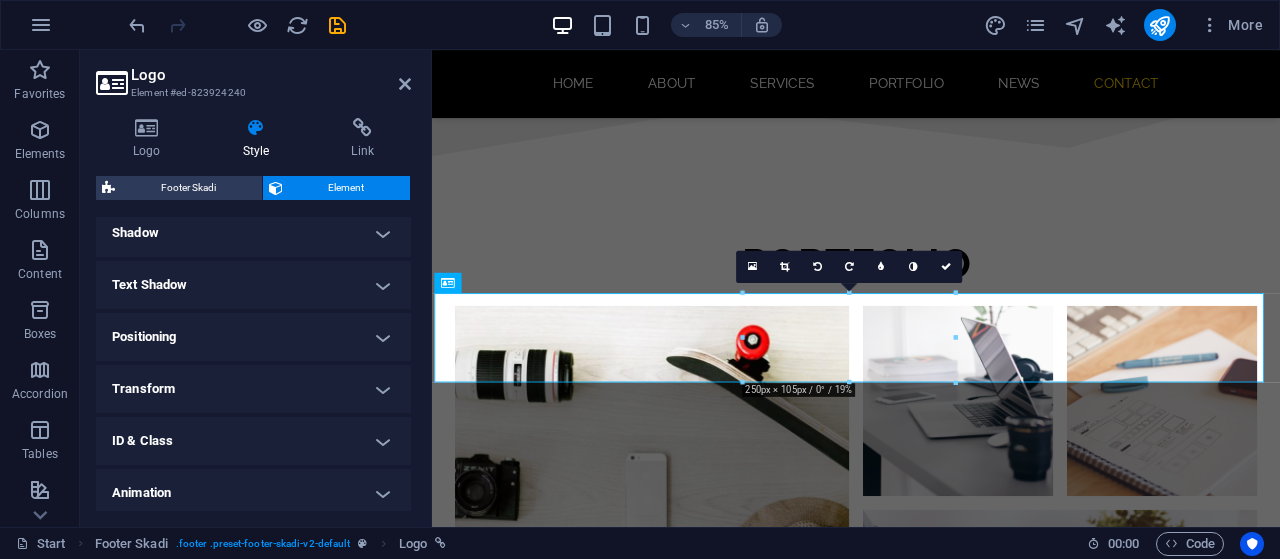 scroll, scrollTop: 550, scrollLeft: 0, axis: vertical 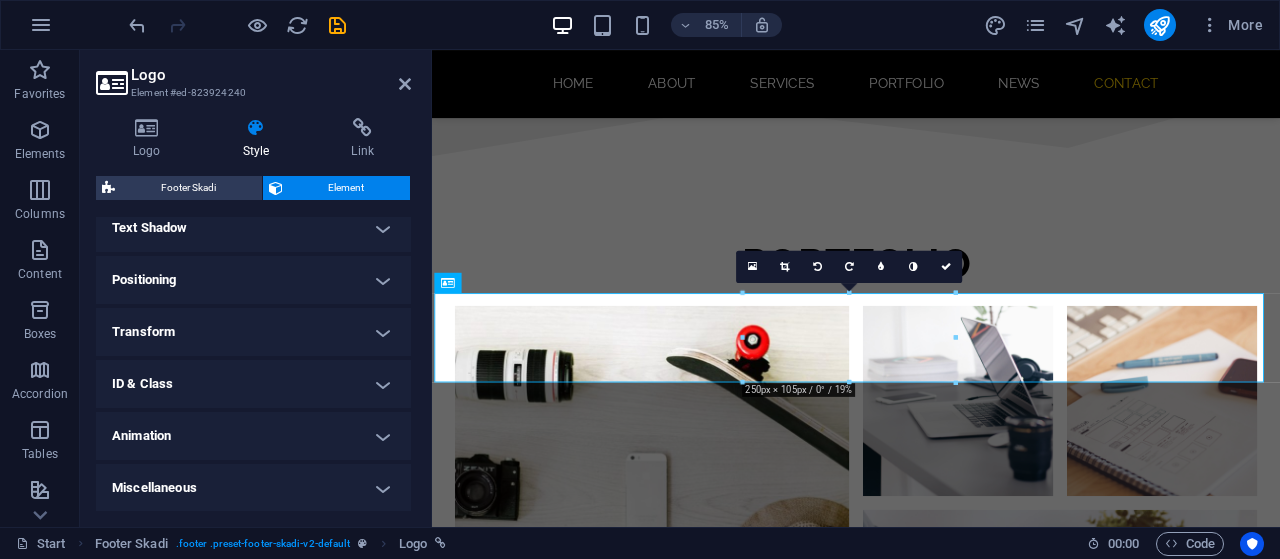 click on "Transform" at bounding box center (253, 332) 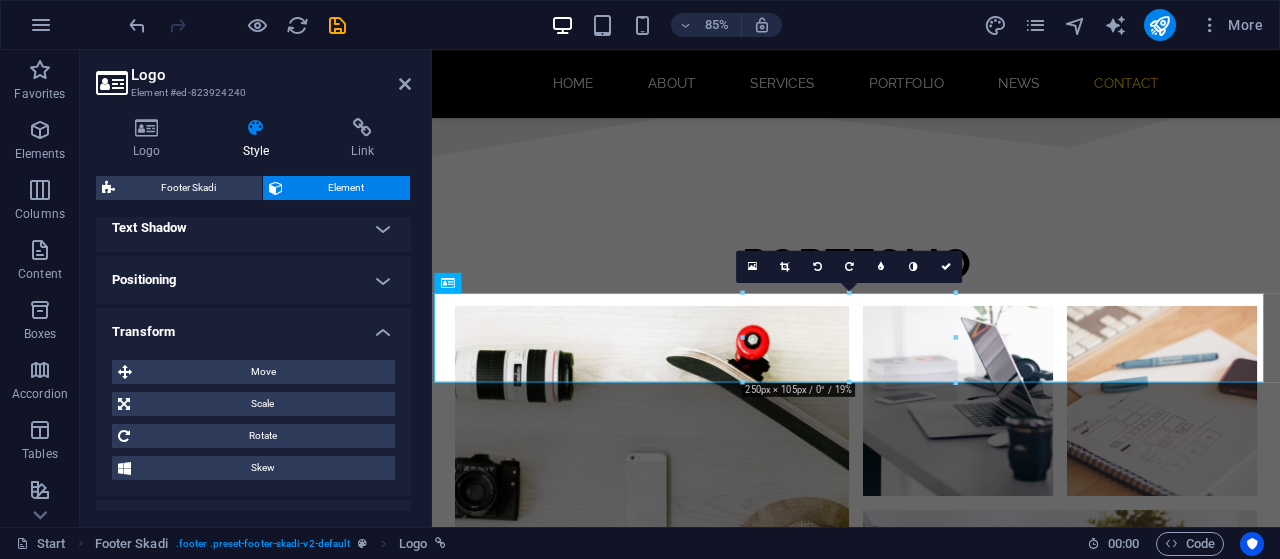 click on "Transform" at bounding box center (253, 326) 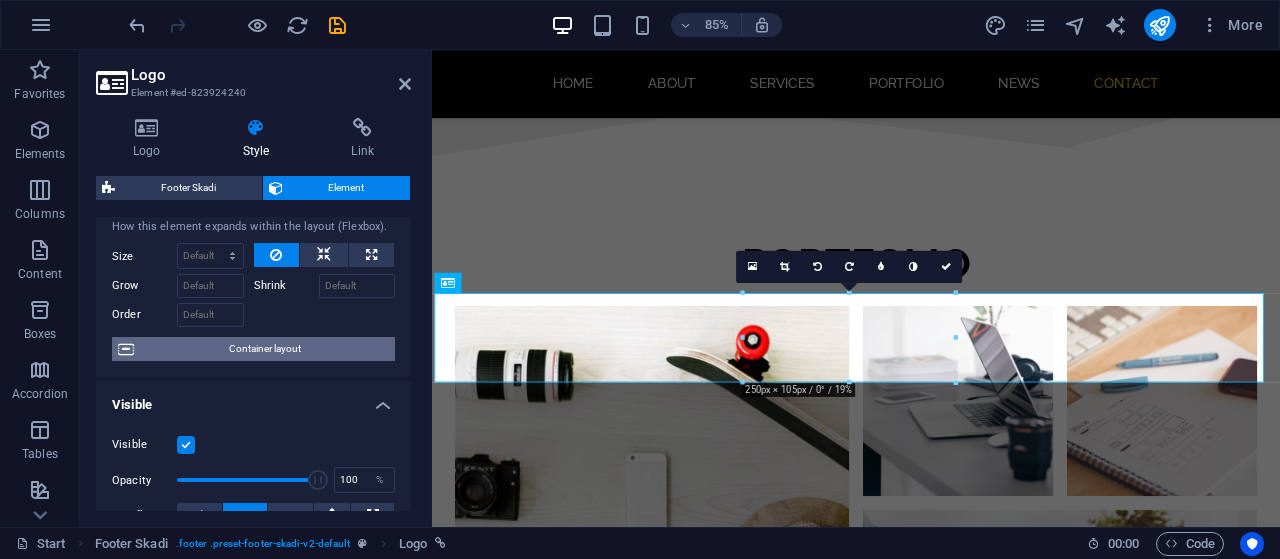 scroll, scrollTop: 0, scrollLeft: 0, axis: both 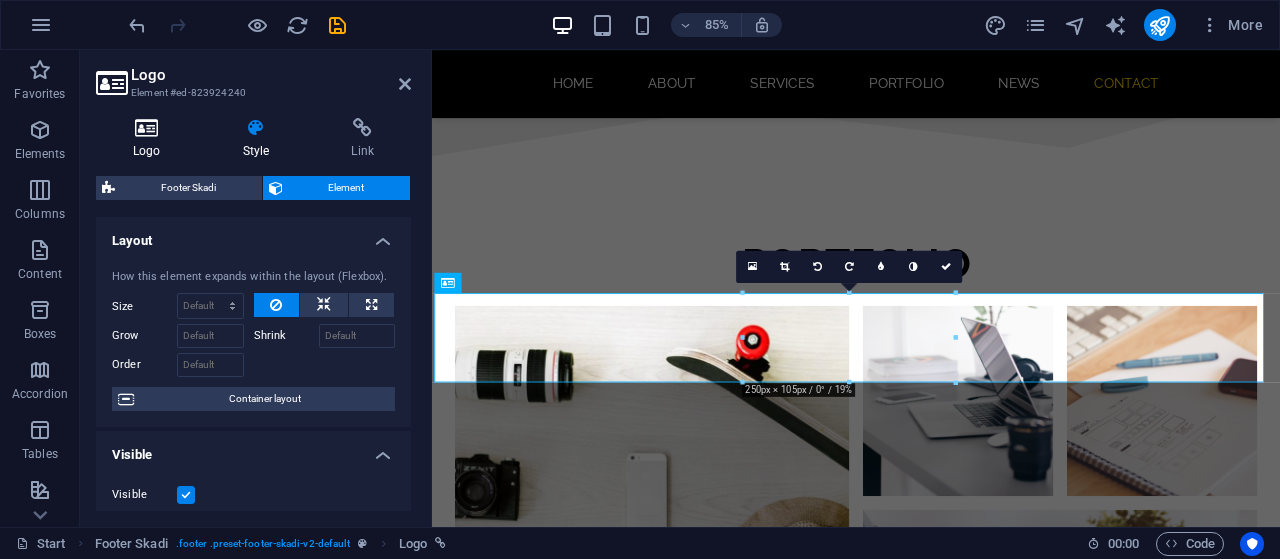 click on "Logo" at bounding box center (151, 139) 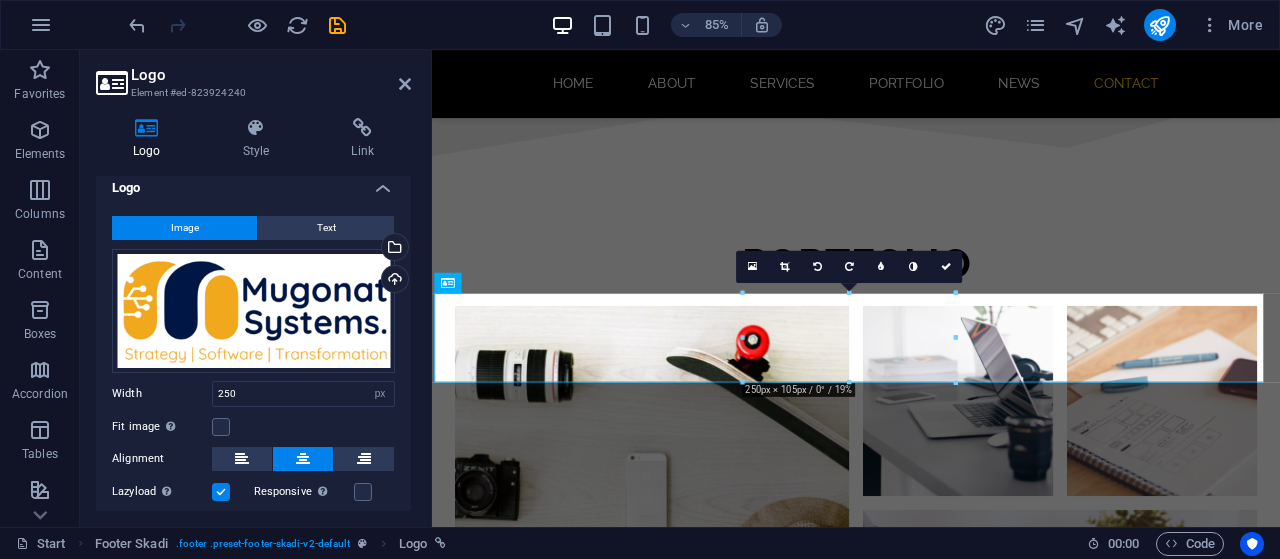 scroll, scrollTop: 0, scrollLeft: 0, axis: both 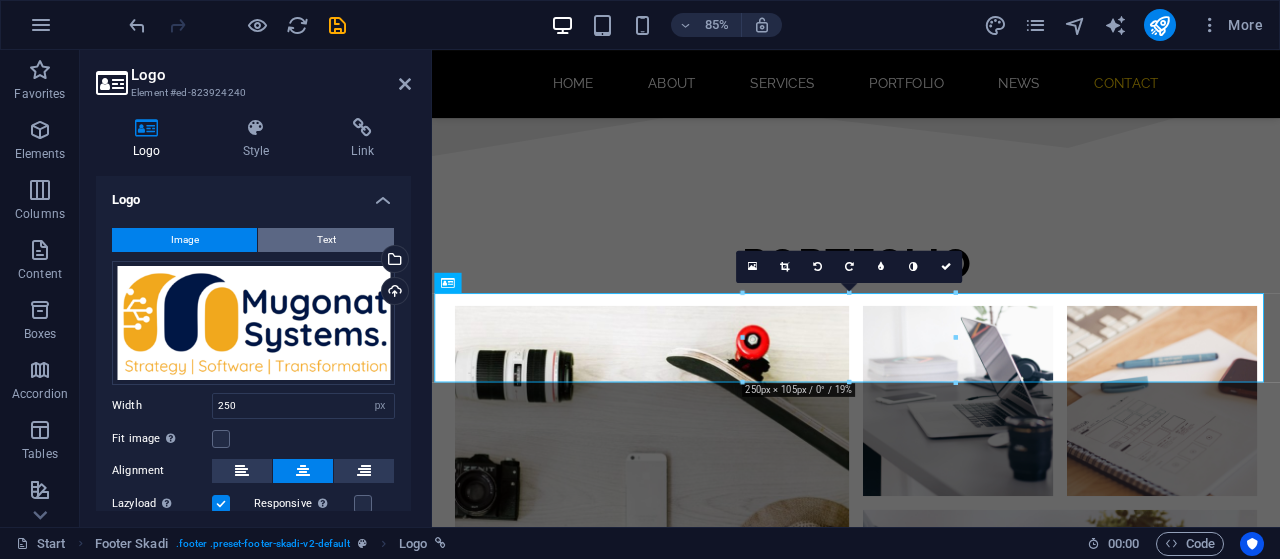 click on "Text" at bounding box center [326, 240] 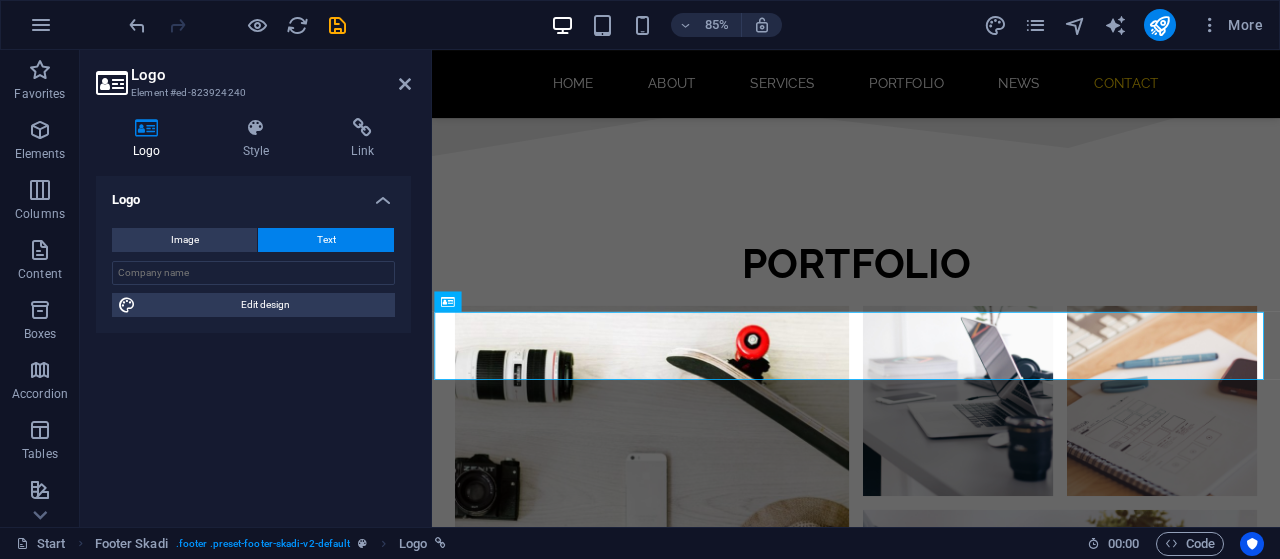 scroll, scrollTop: 4192, scrollLeft: 0, axis: vertical 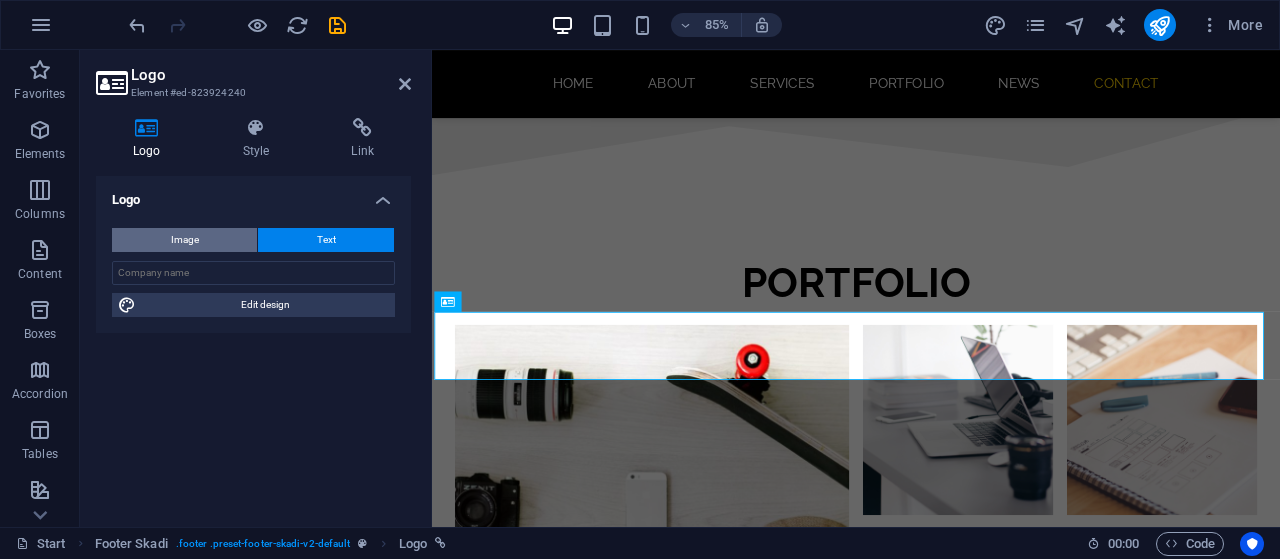 click on "Image" at bounding box center [184, 240] 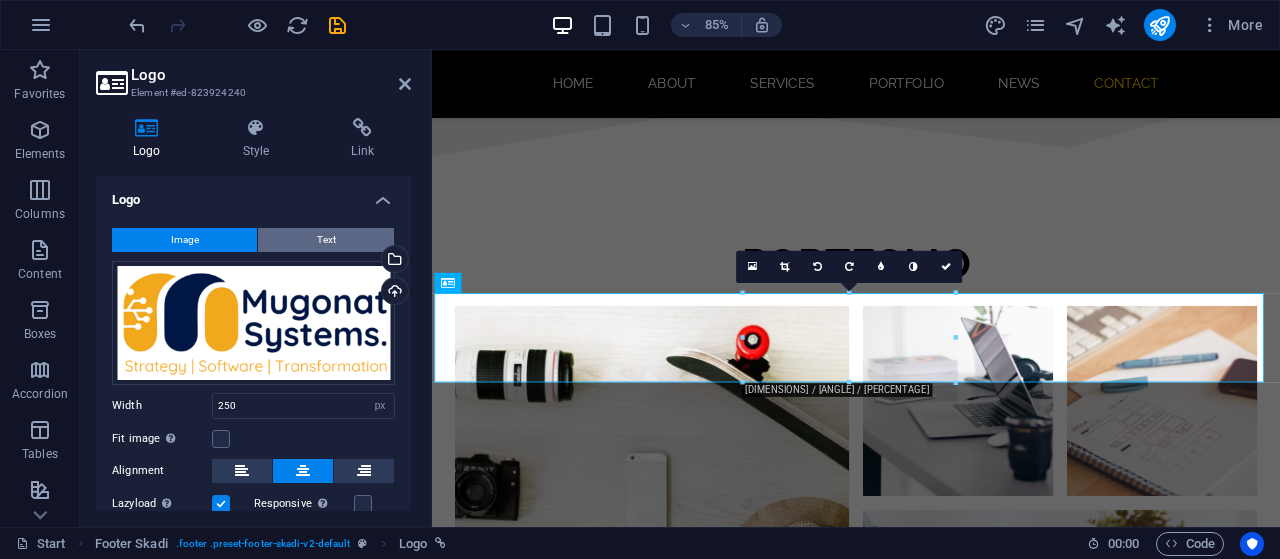 click on "Text" at bounding box center [326, 240] 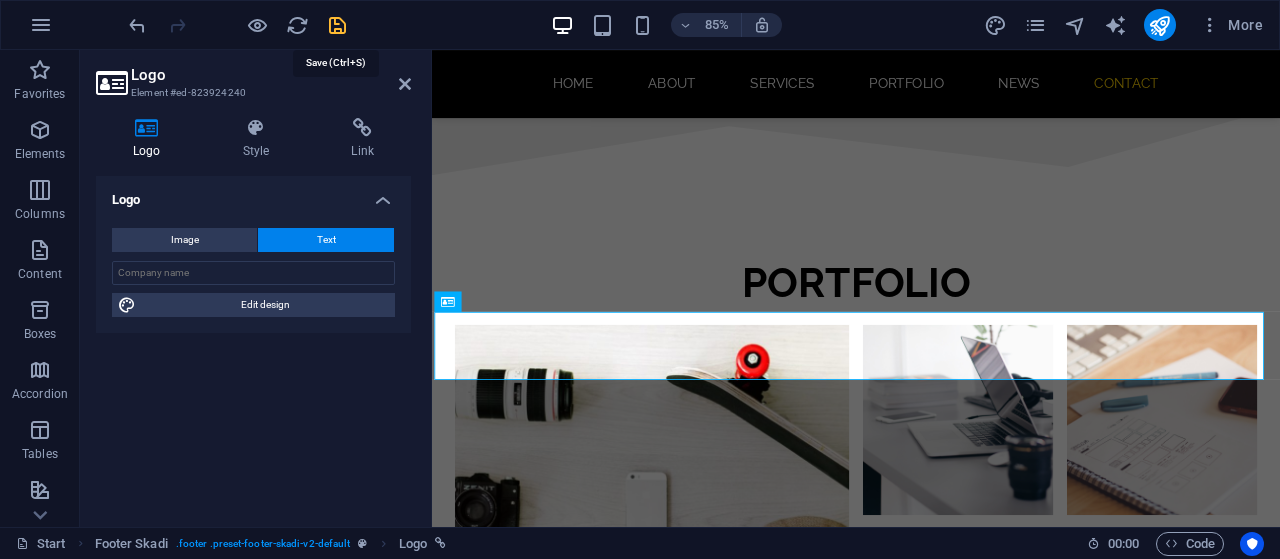 click at bounding box center [337, 25] 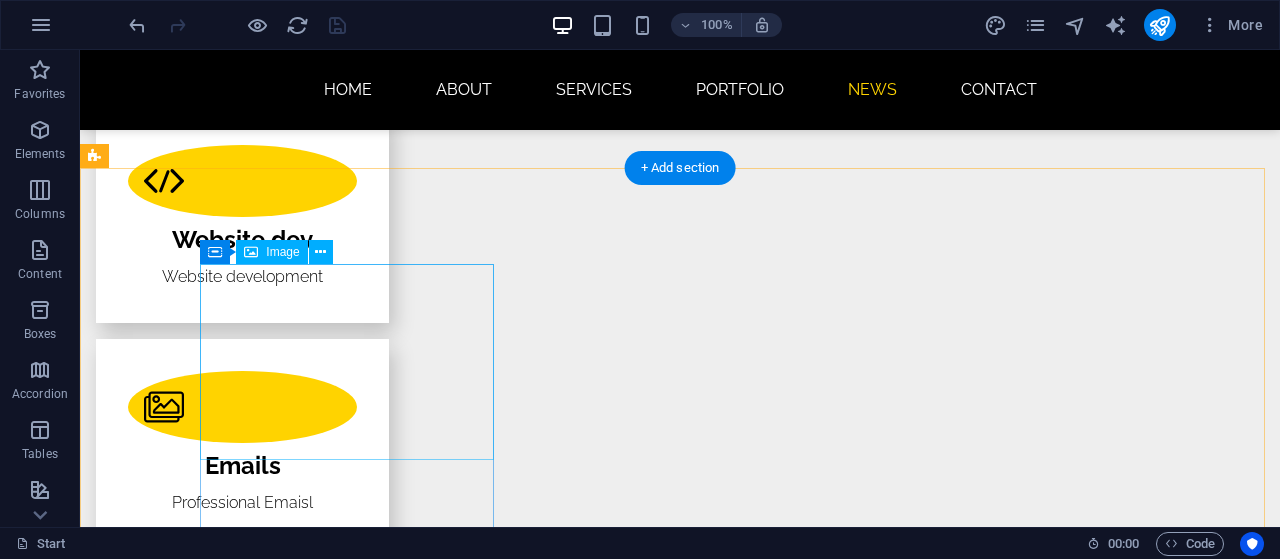 scroll, scrollTop: 3100, scrollLeft: 0, axis: vertical 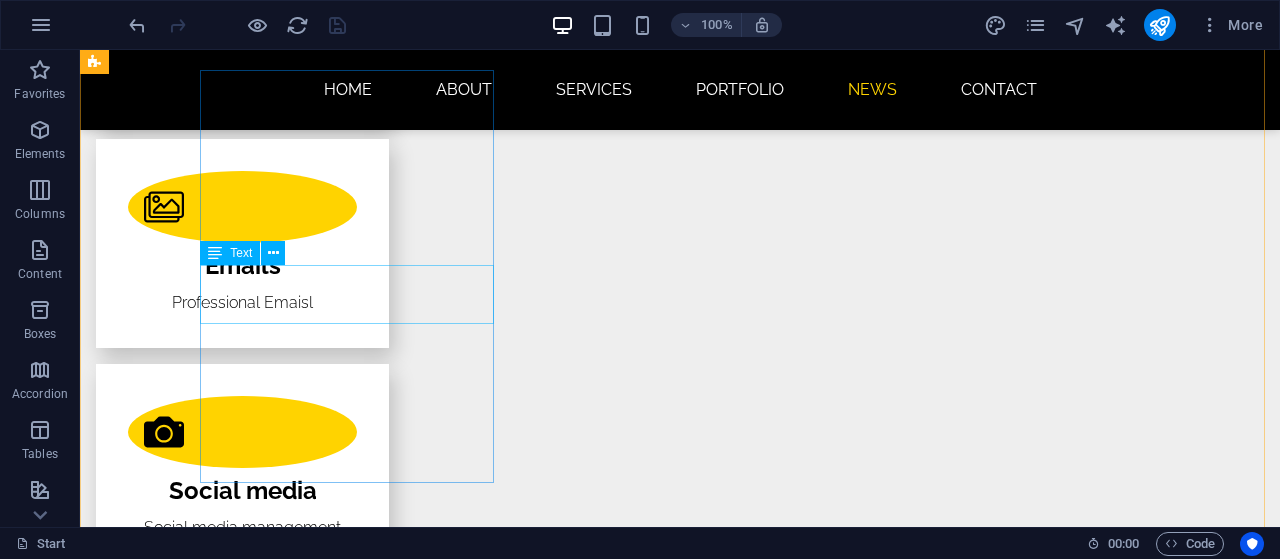 click on "[DAY] [MONTH] [YEAR]" at bounding box center [242, 2603] 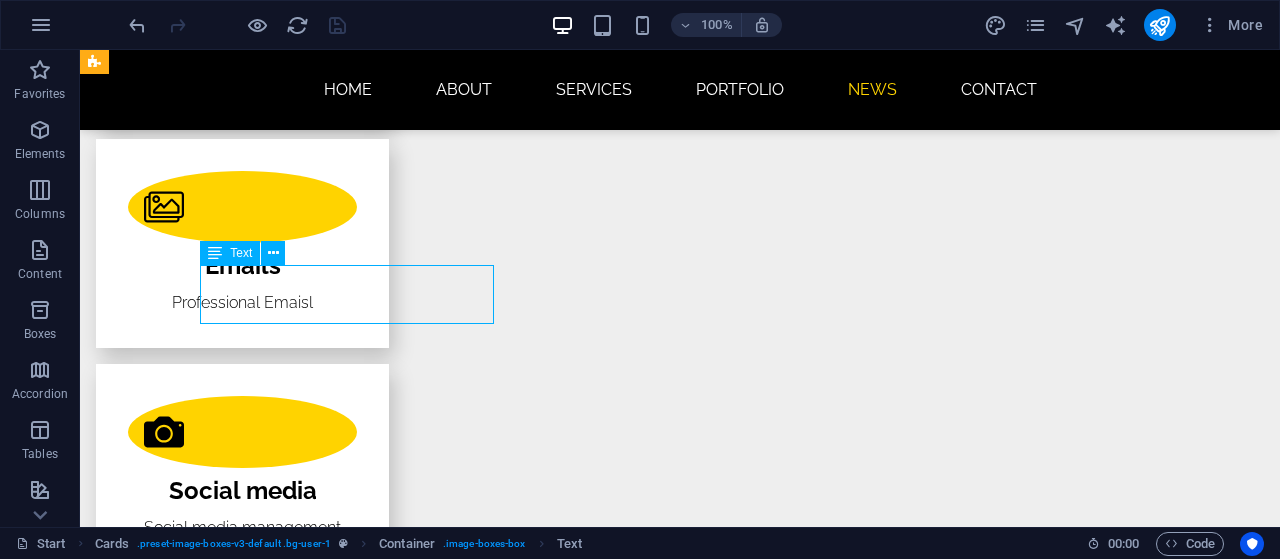 click on "[DAY] [MONTH] [YEAR]" at bounding box center (242, 2603) 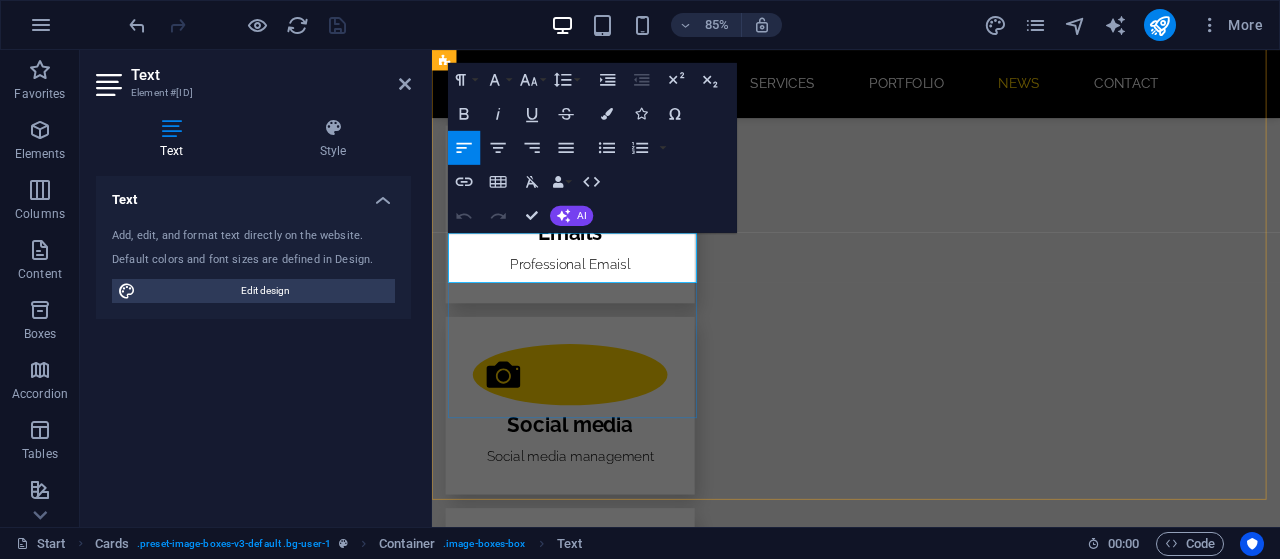 click on "[DAY] [MONTH] [YEAR]" at bounding box center (594, 2619) 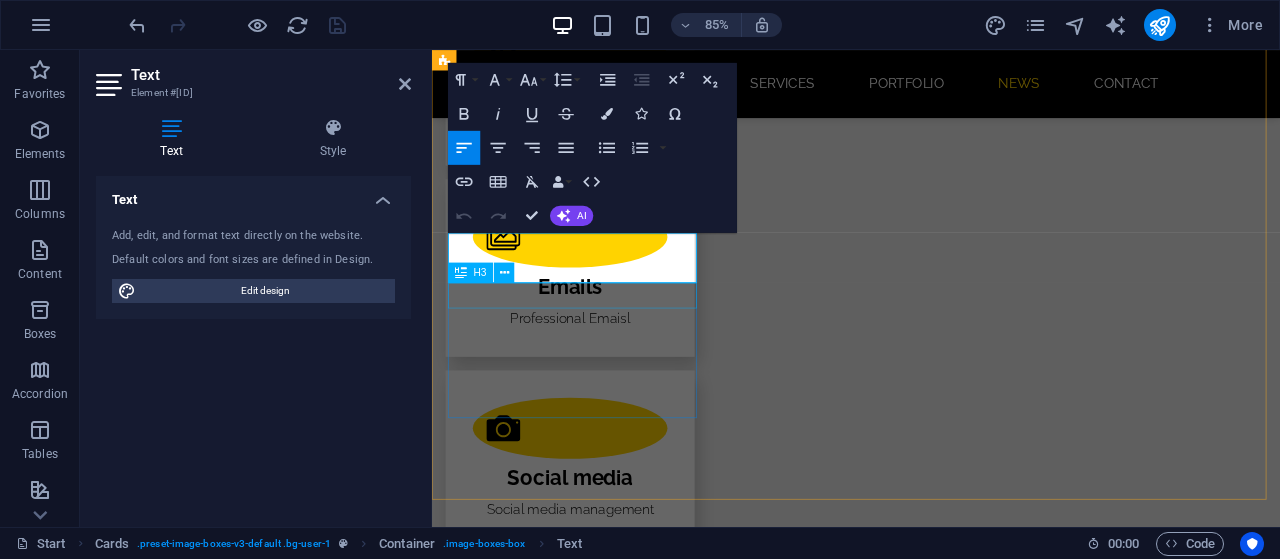 type 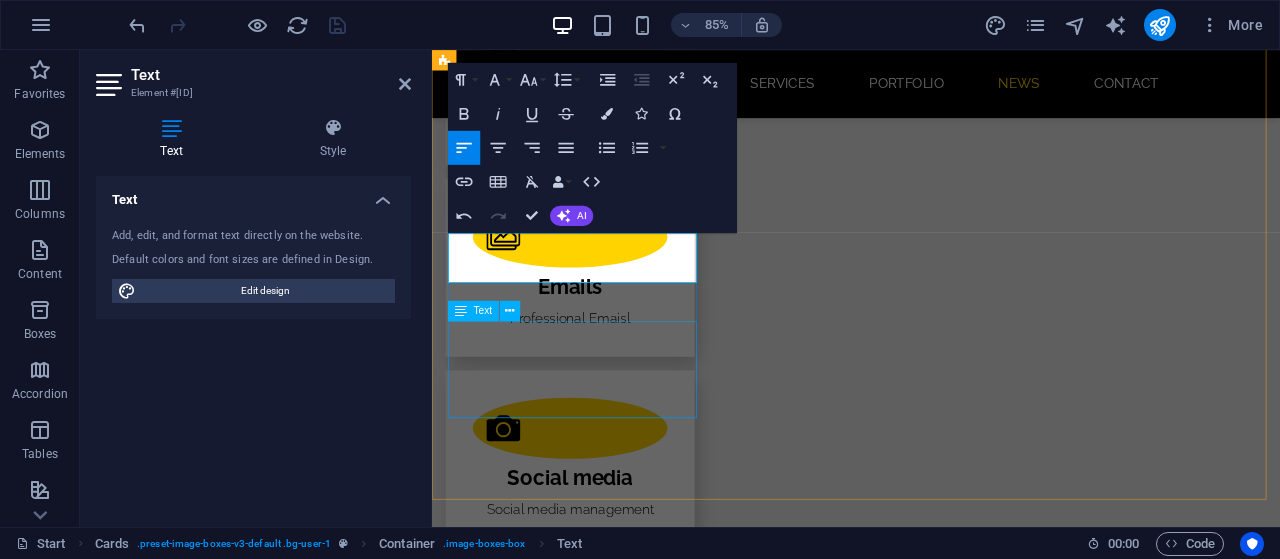 click on "Lorem ipsum dolor sit amet, consectetur adipisicing elit. Veritatis, dolorem!" at bounding box center (594, 2798) 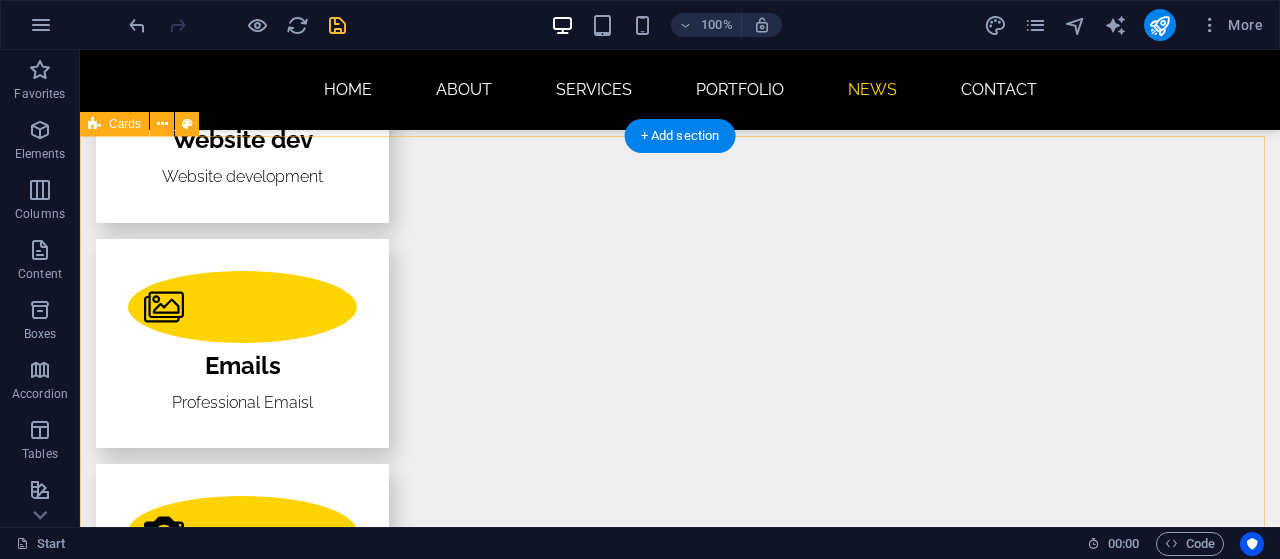scroll, scrollTop: 2900, scrollLeft: 0, axis: vertical 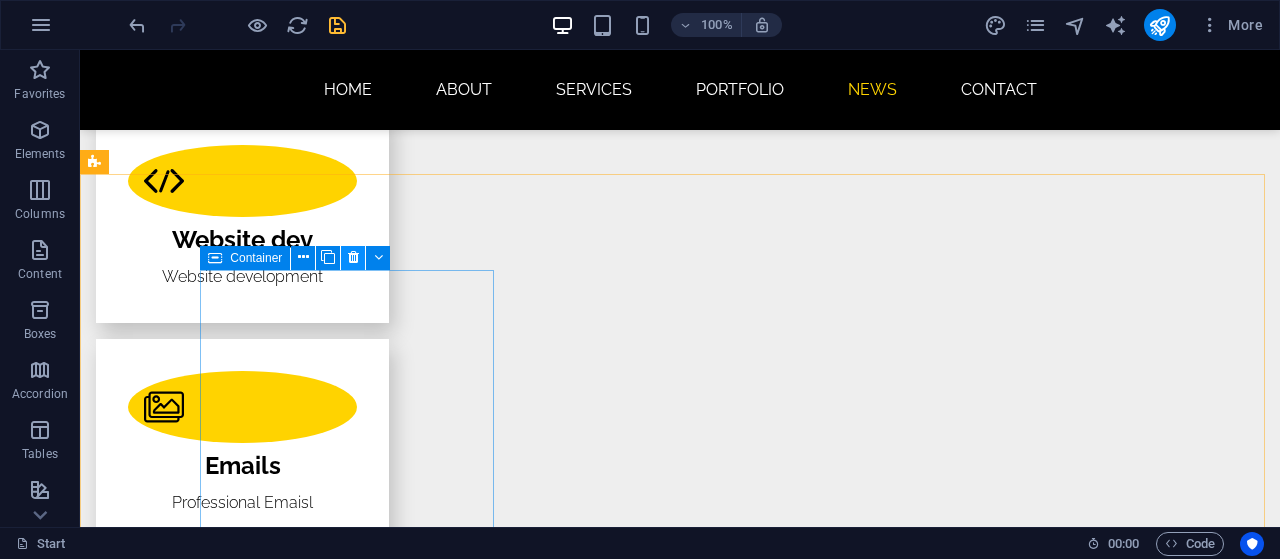 click at bounding box center (353, 257) 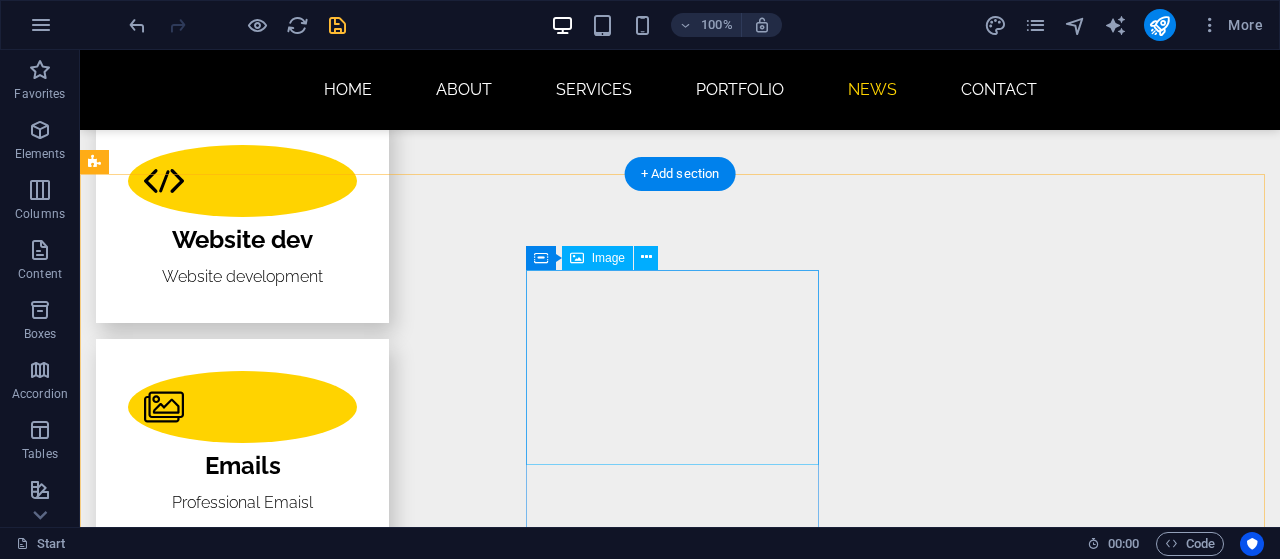 click at bounding box center (242, 3106) 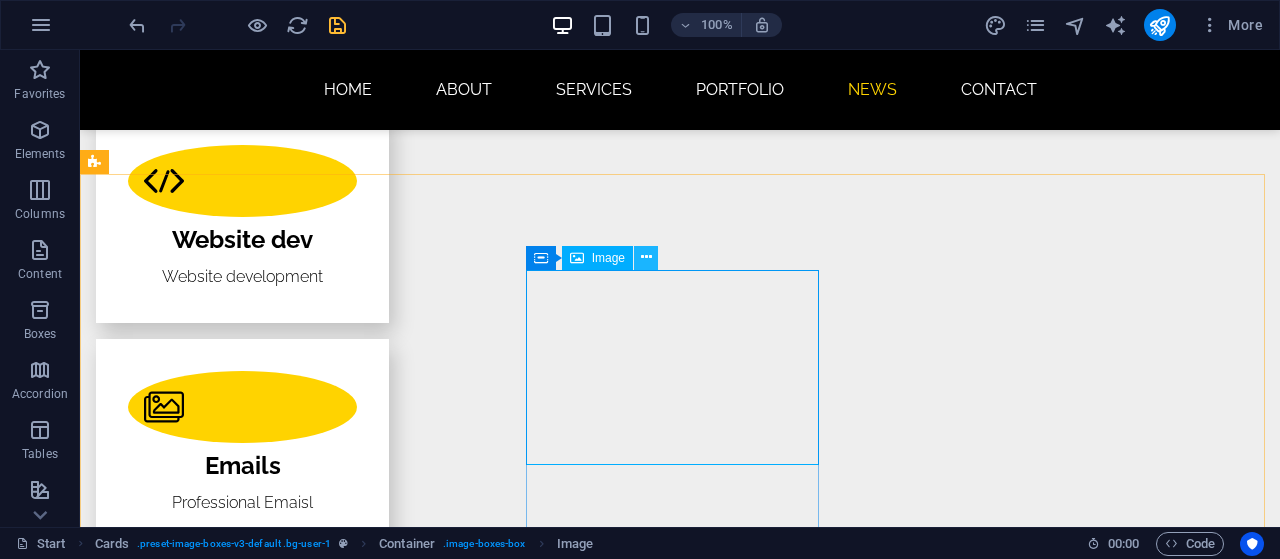 click at bounding box center [646, 257] 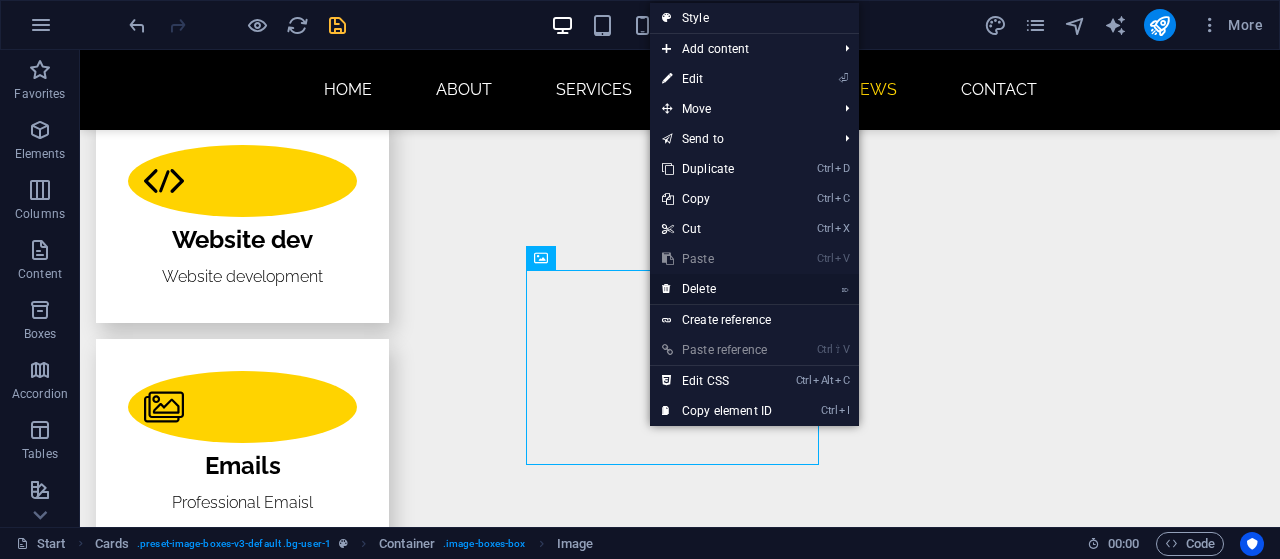 click on "⌦  Delete" at bounding box center (717, 289) 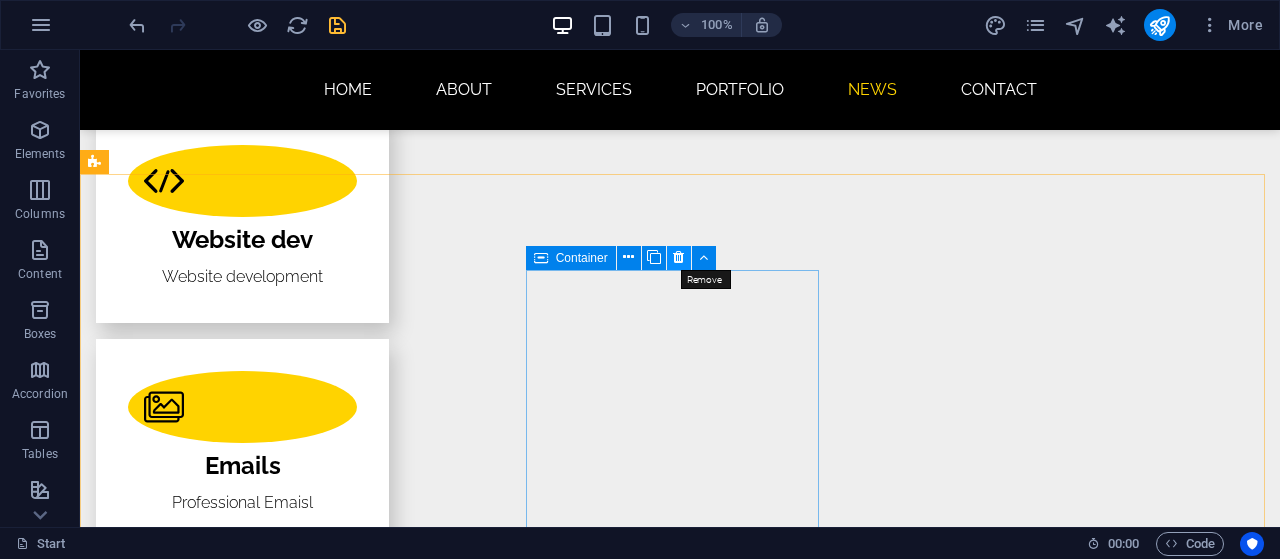 click at bounding box center [678, 257] 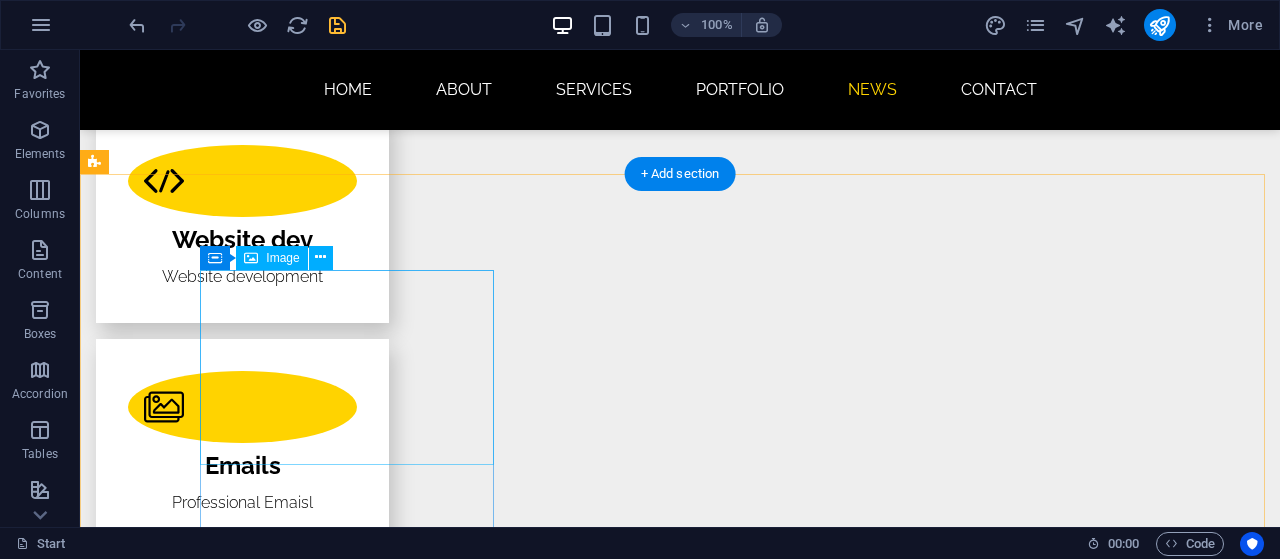 click at bounding box center (242, 2676) 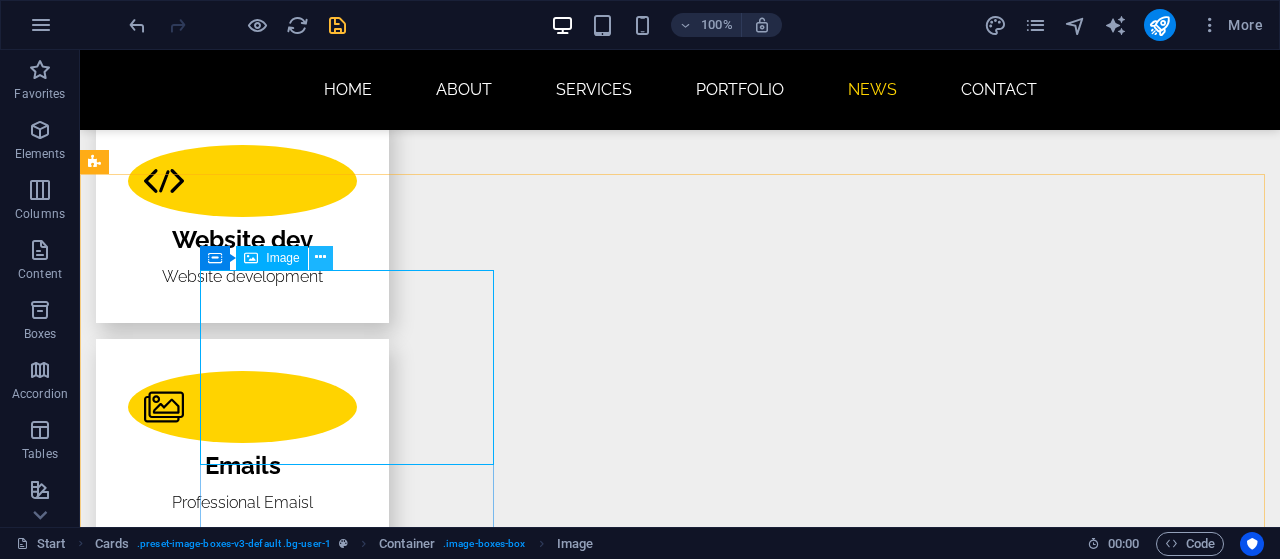 click at bounding box center (320, 257) 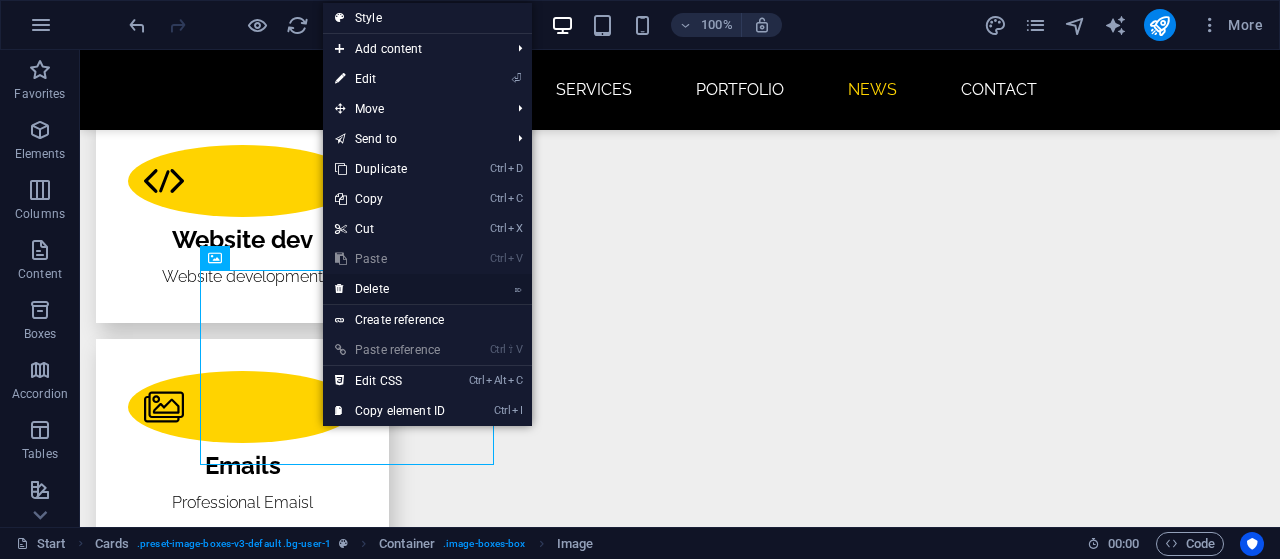 click on "⌦  Delete" at bounding box center [390, 289] 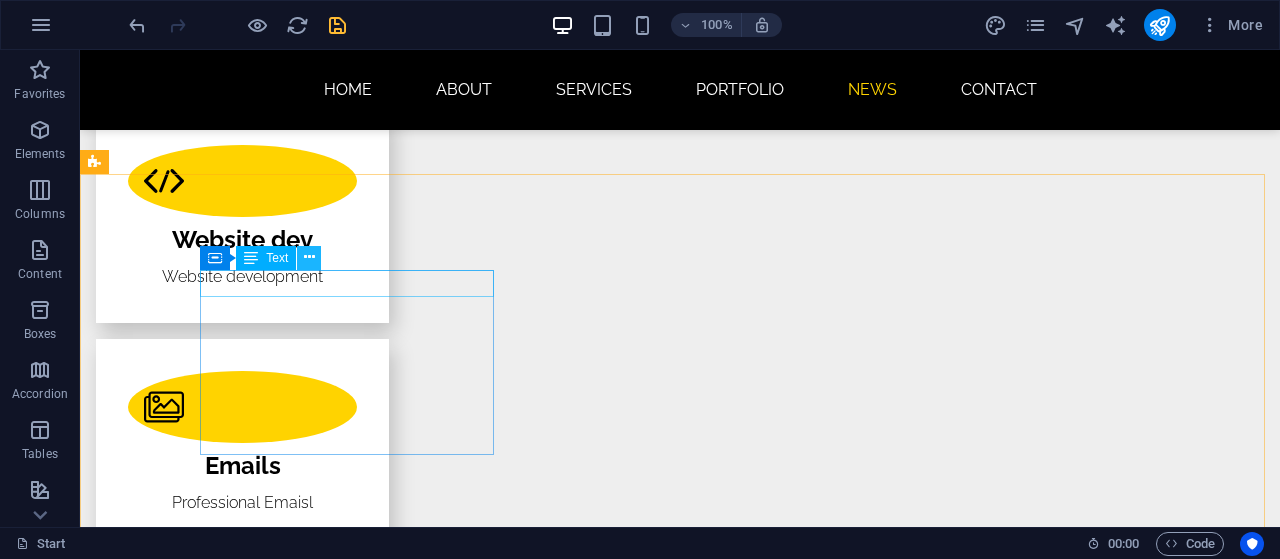 click at bounding box center (309, 258) 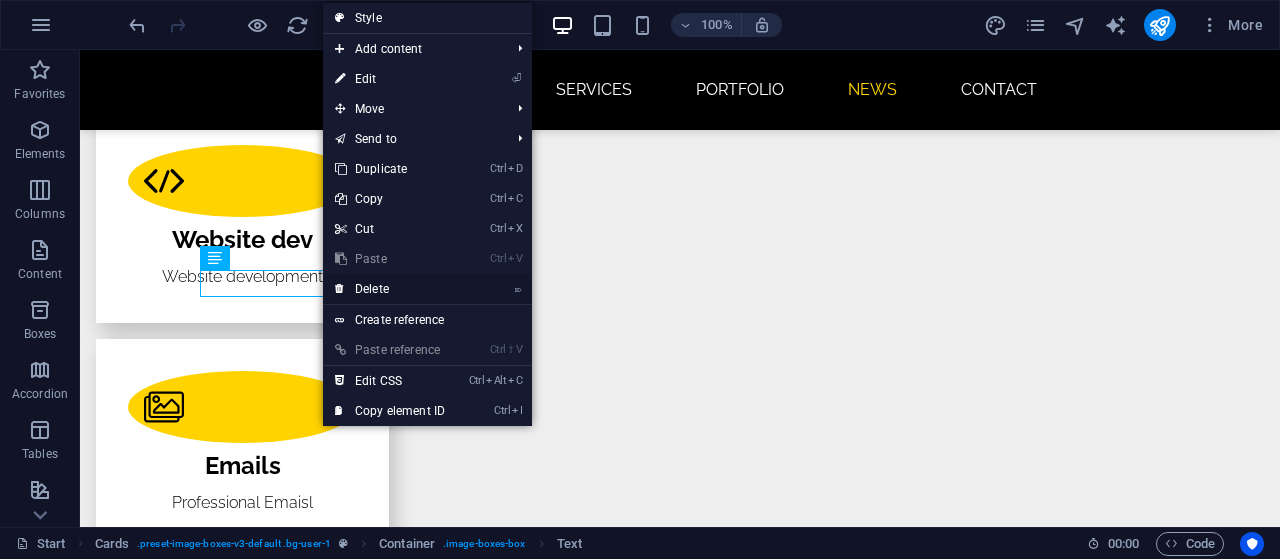 click on "⌦  Delete" at bounding box center (390, 289) 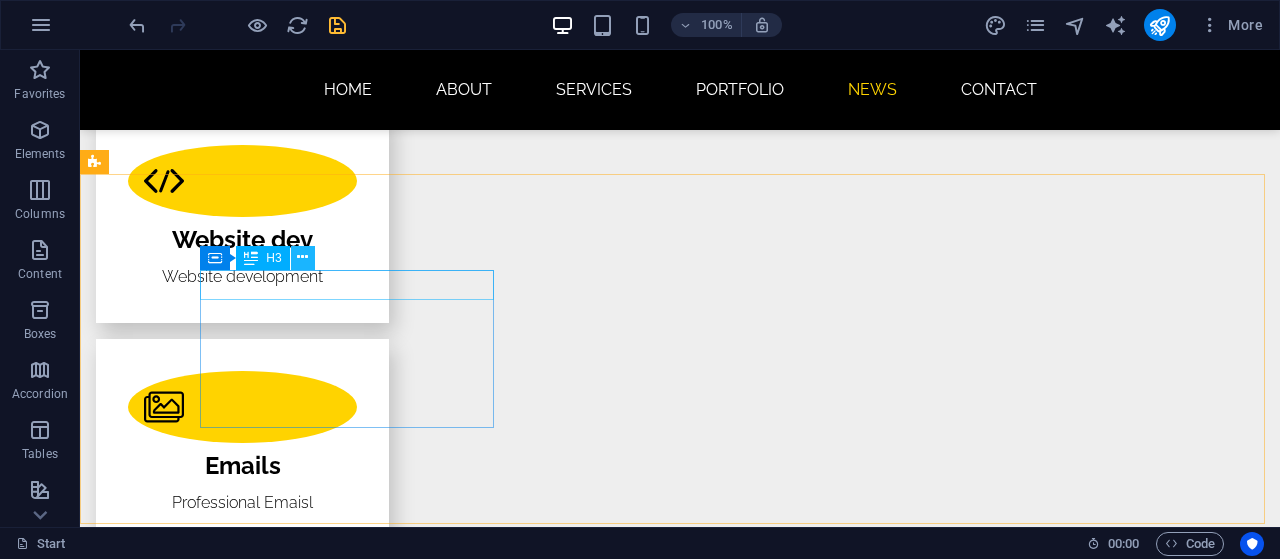 click at bounding box center [303, 258] 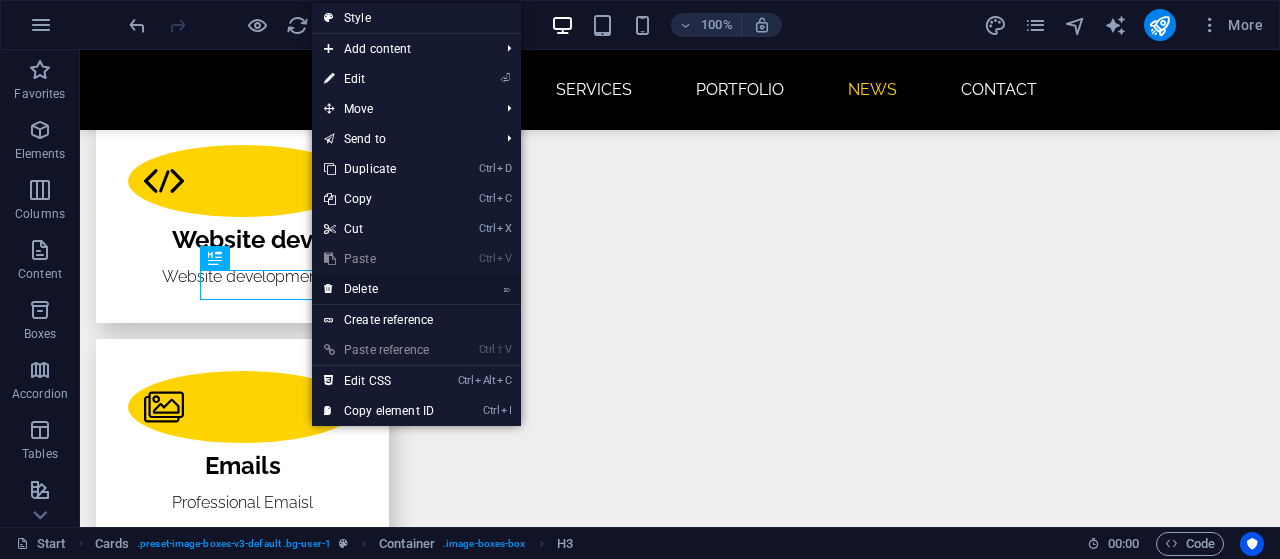 click on "⌦  Delete" at bounding box center (379, 289) 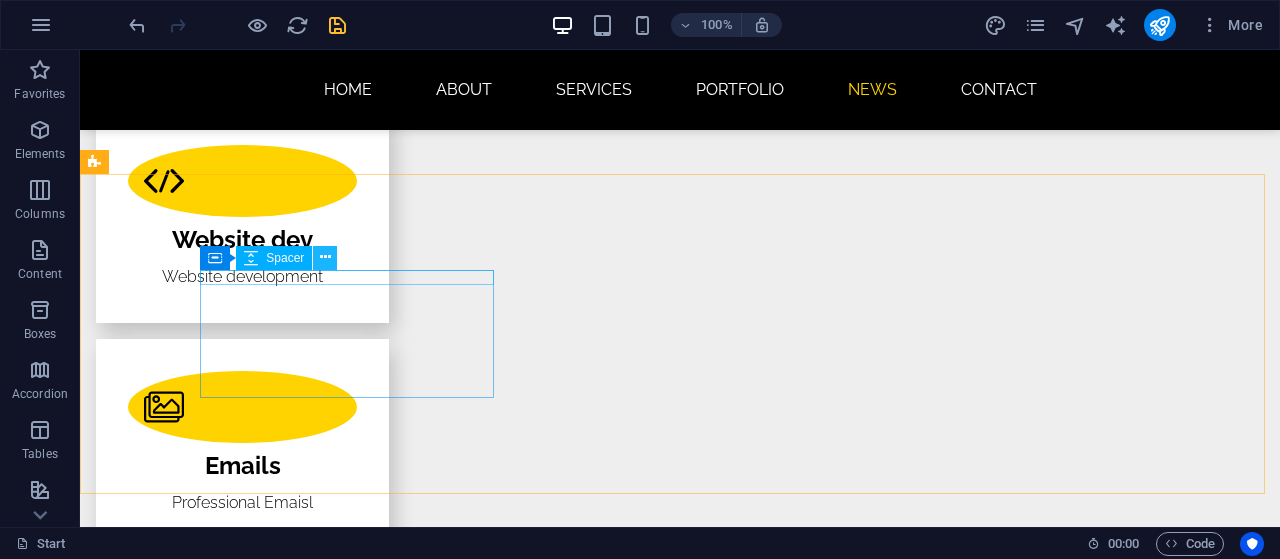 click at bounding box center [325, 257] 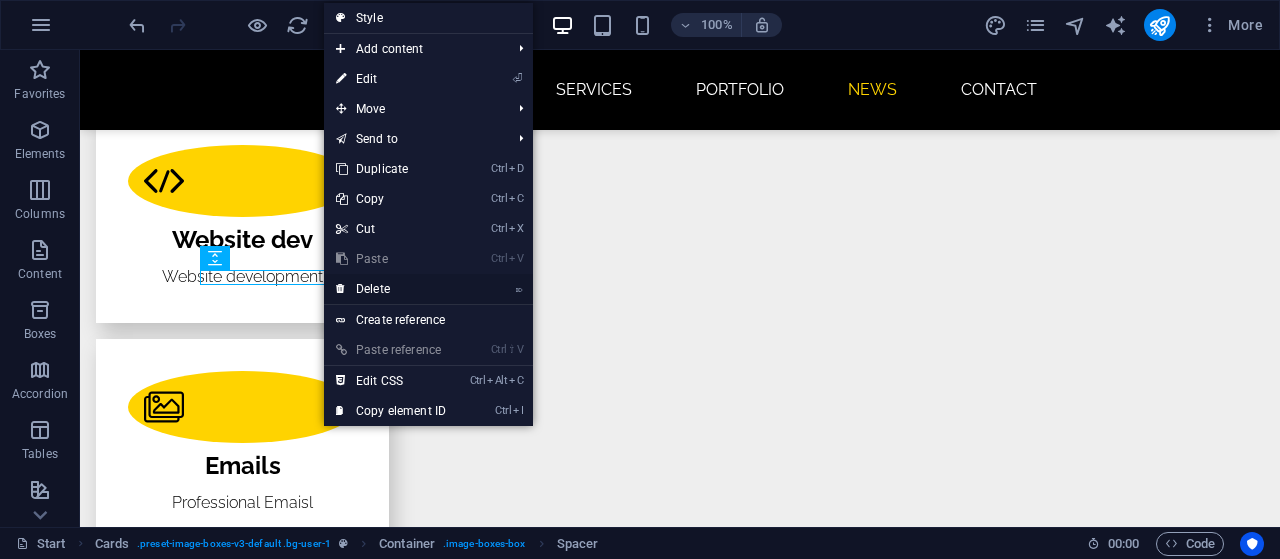 click on "⌦  Delete" at bounding box center (391, 289) 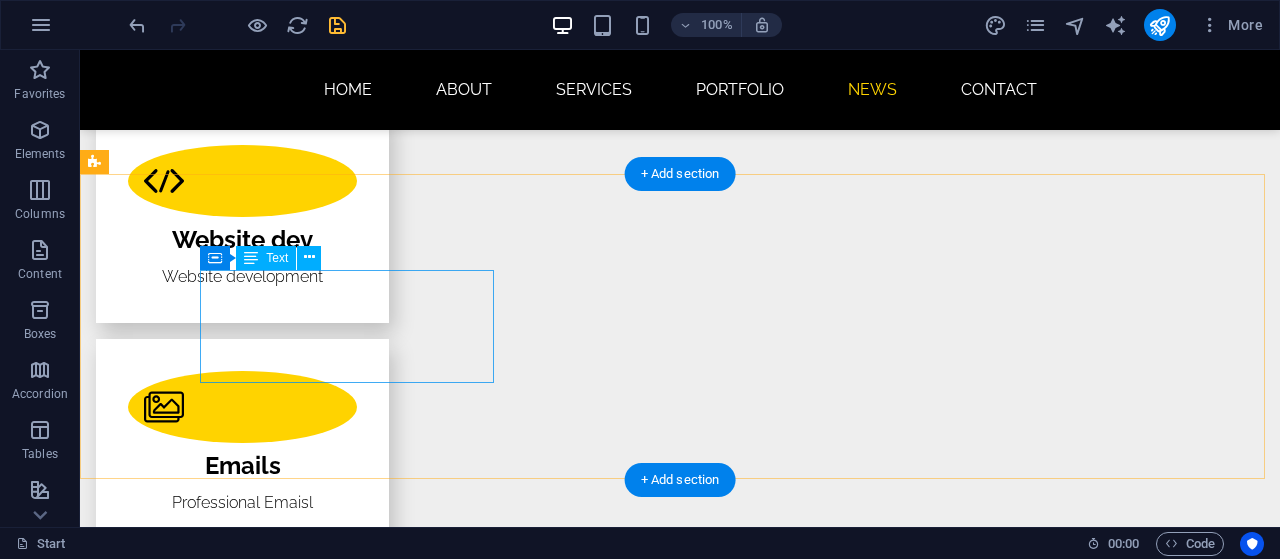 click on "Lorem ipsum dolor sit amet, consectetur adipisicing elit. Veritatis, dolorem!" at bounding box center [242, 2635] 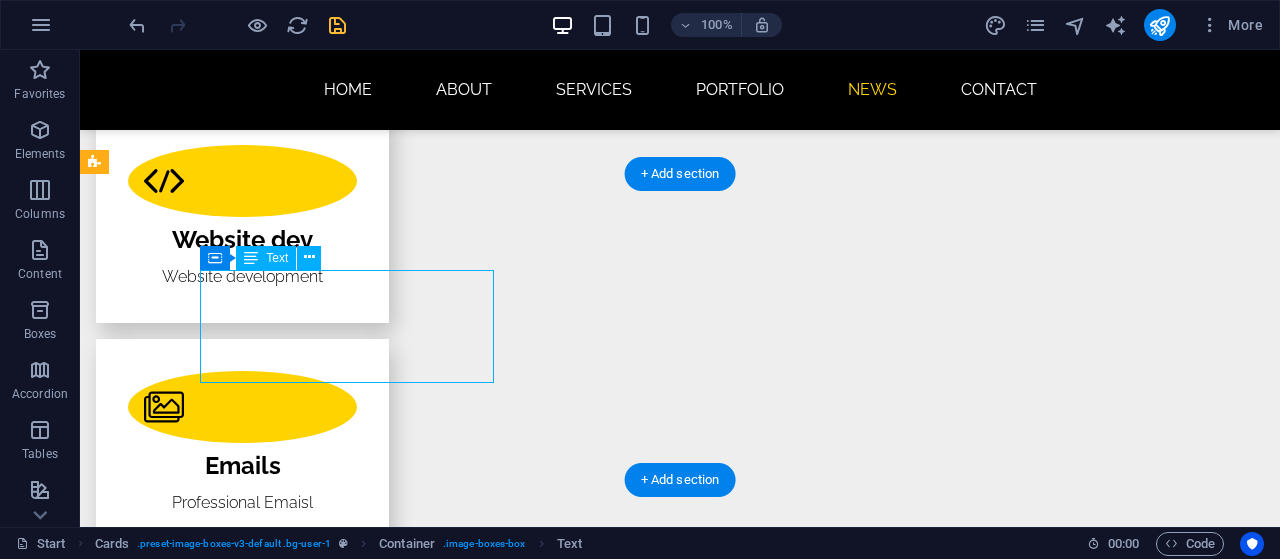 click on "Lorem ipsum dolor sit amet, consectetur adipisicing elit. Veritatis, dolorem!" at bounding box center [242, 2635] 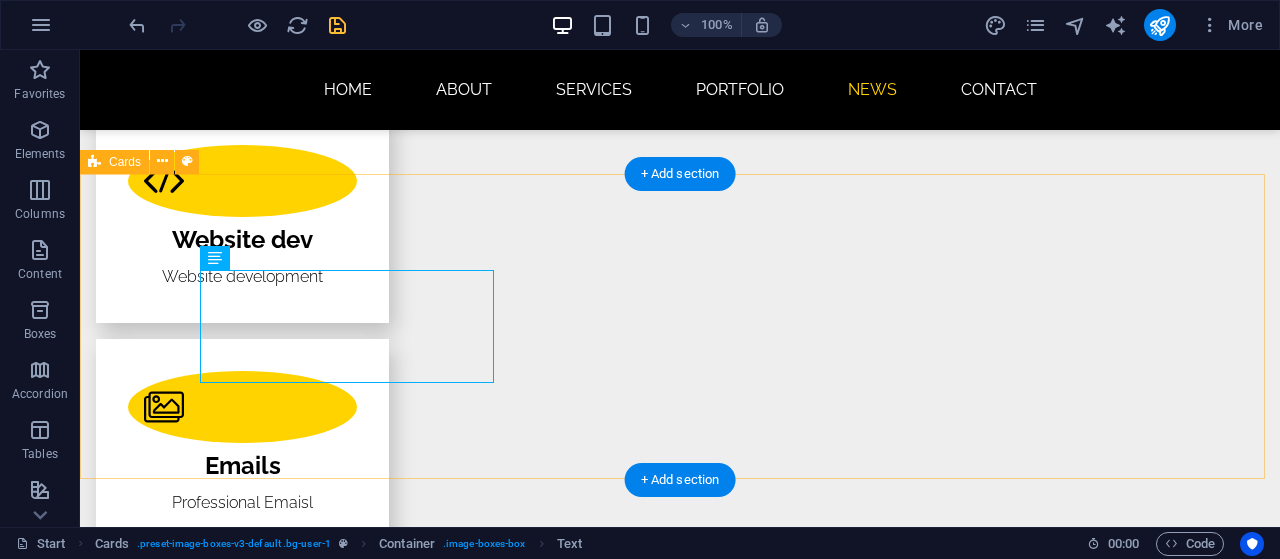 click on "Lorem ipsum dolor sit amet, consectetur adipisicing elit. Veritatis, dolorem!" at bounding box center (680, 2635) 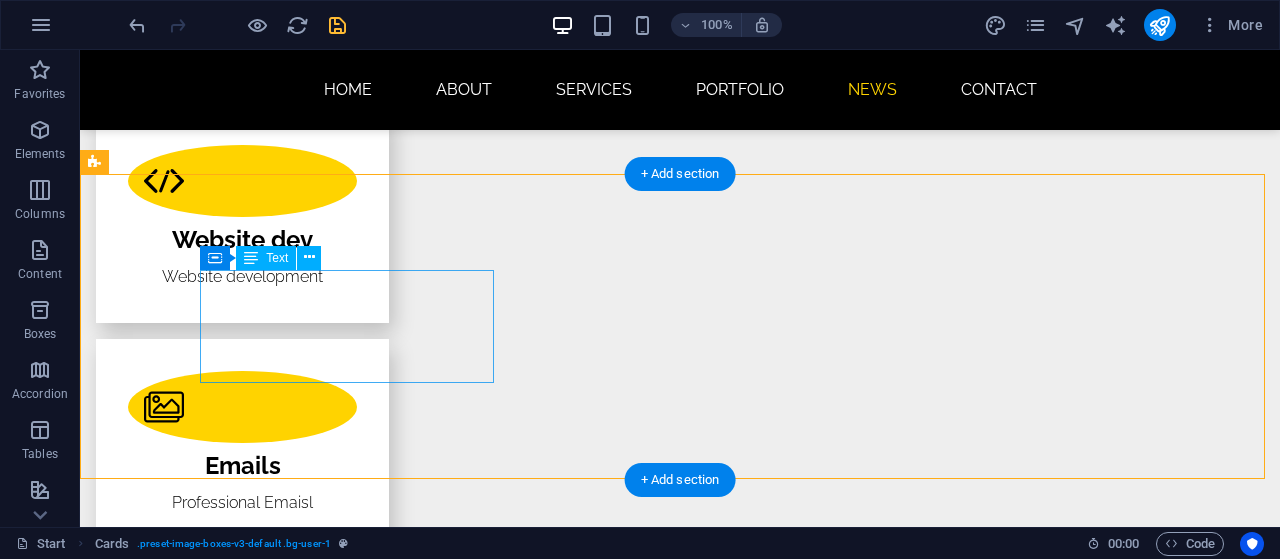 click on "Lorem ipsum dolor sit amet, consectetur adipisicing elit. Veritatis, dolorem!" at bounding box center (242, 2635) 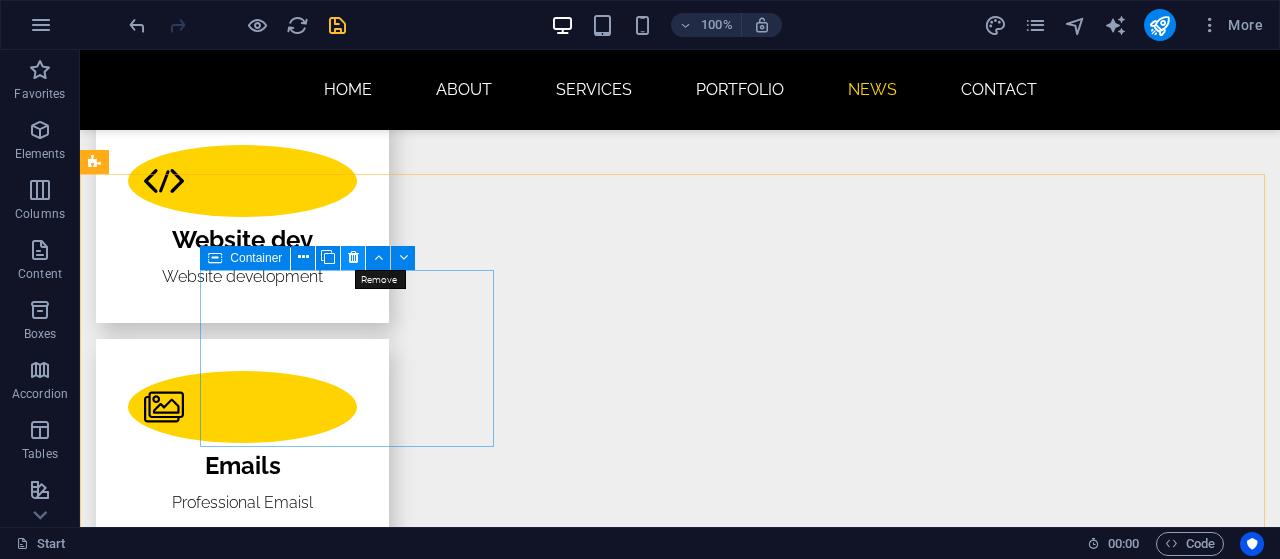 click at bounding box center (353, 257) 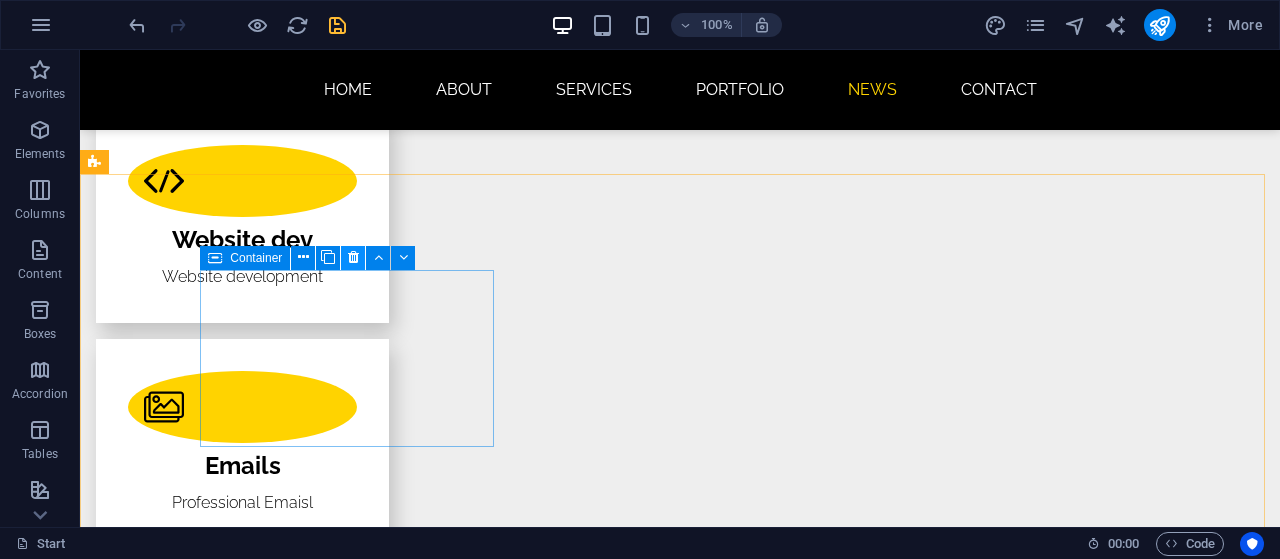 click at bounding box center (353, 257) 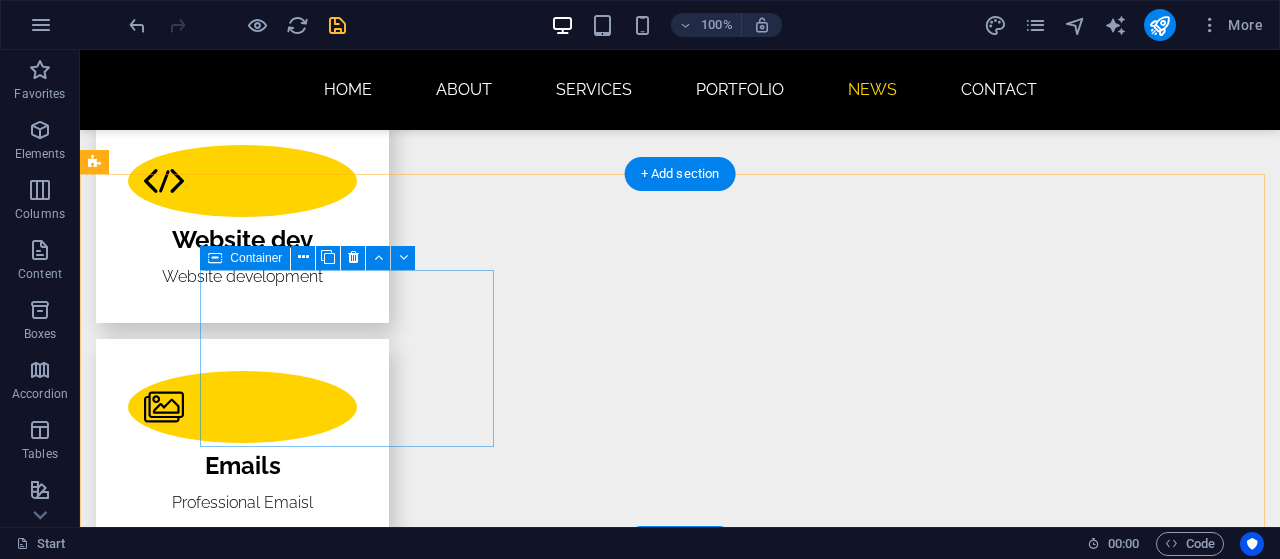 click on "Drop content here or  Add elements  Paste clipboard" at bounding box center (242, 2649) 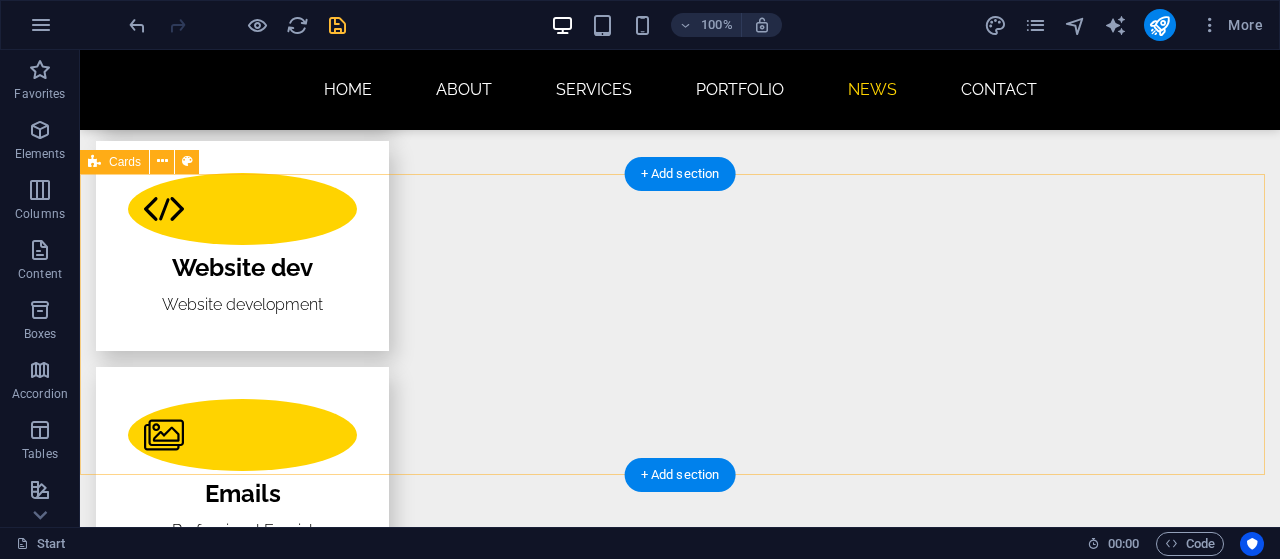 scroll, scrollTop: 2900, scrollLeft: 0, axis: vertical 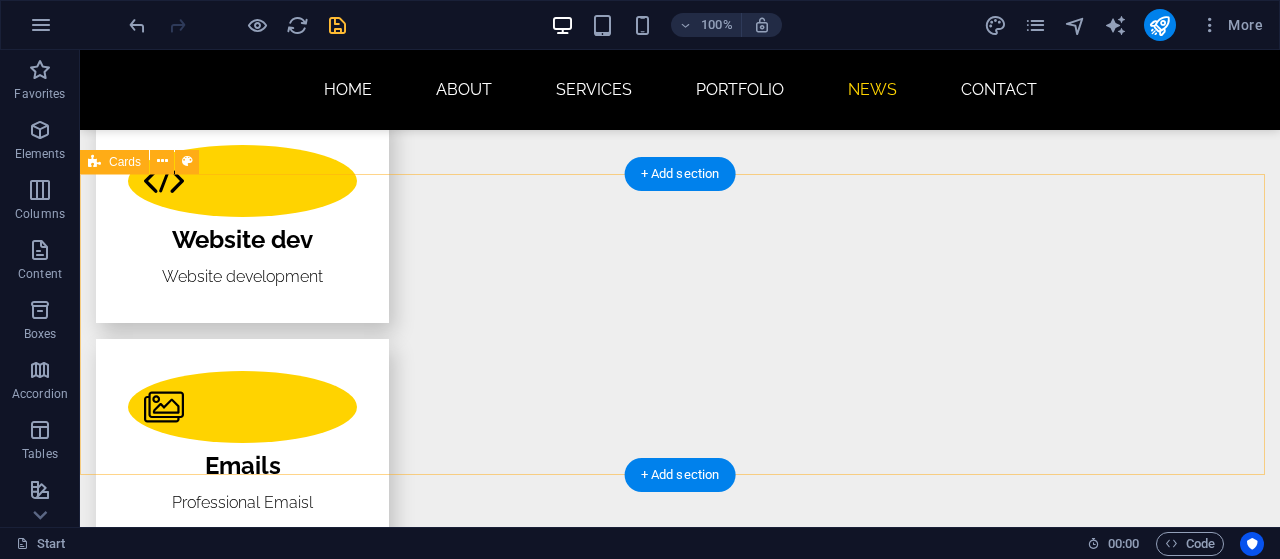 click on "Drop content here or  Add elements  Paste clipboard" at bounding box center [568, 2633] 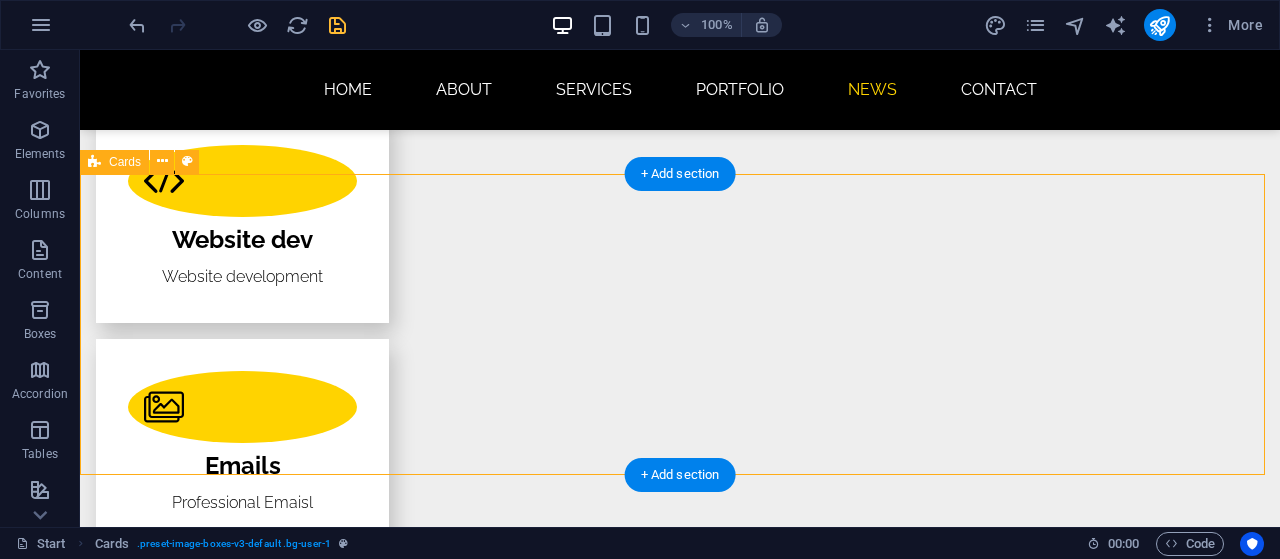 click on "Drop content here or  Add elements  Paste clipboard" at bounding box center (568, 2633) 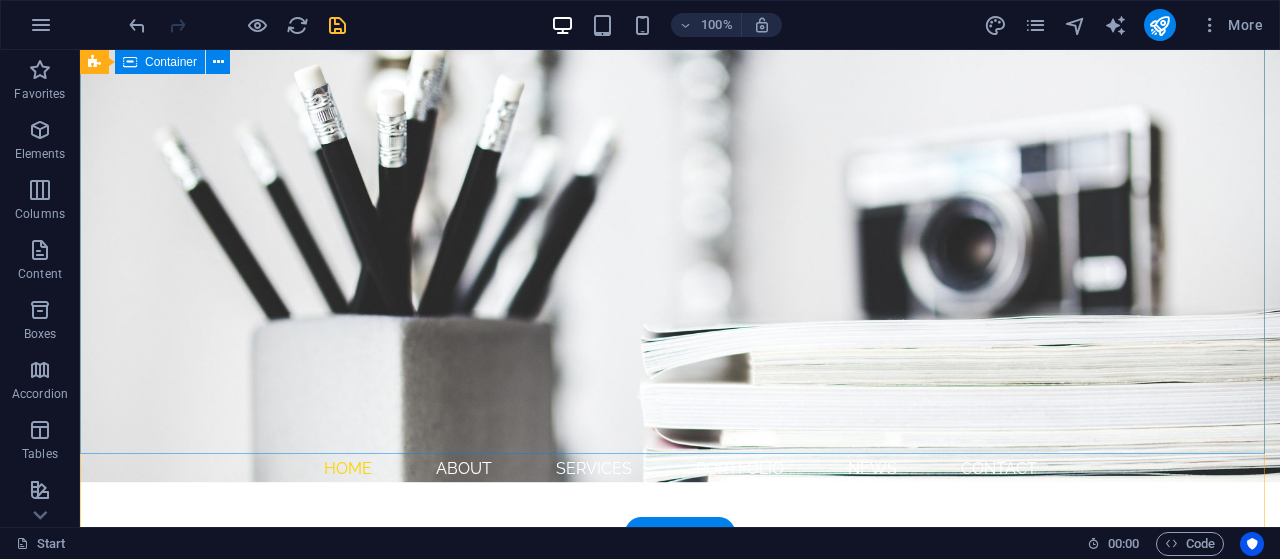 scroll, scrollTop: 70, scrollLeft: 0, axis: vertical 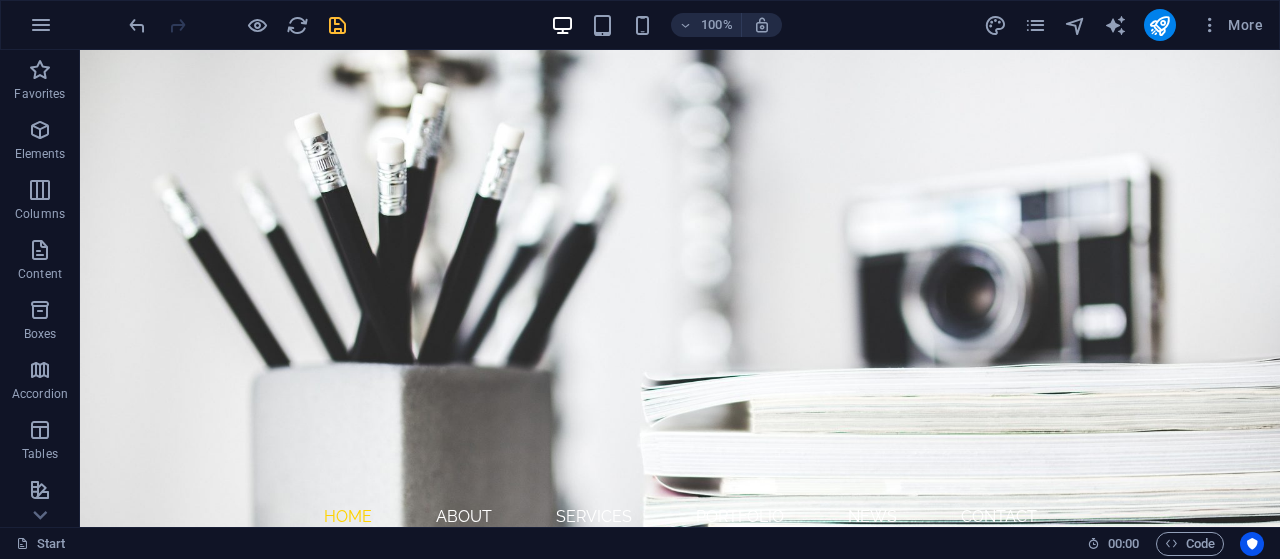 click on "100% More" at bounding box center [698, 25] 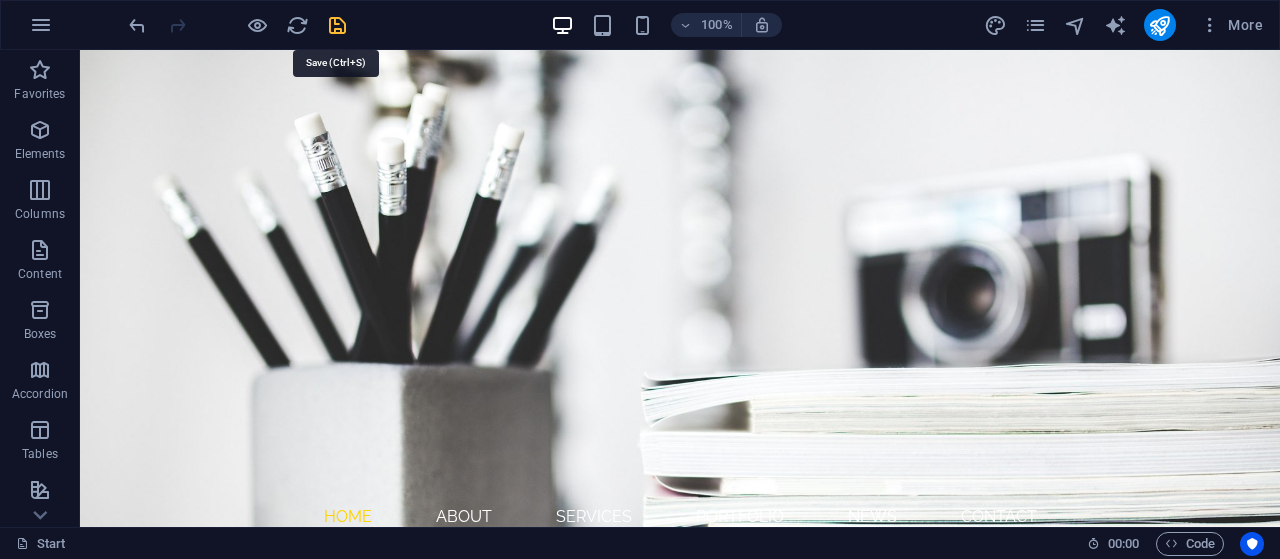 click at bounding box center (337, 25) 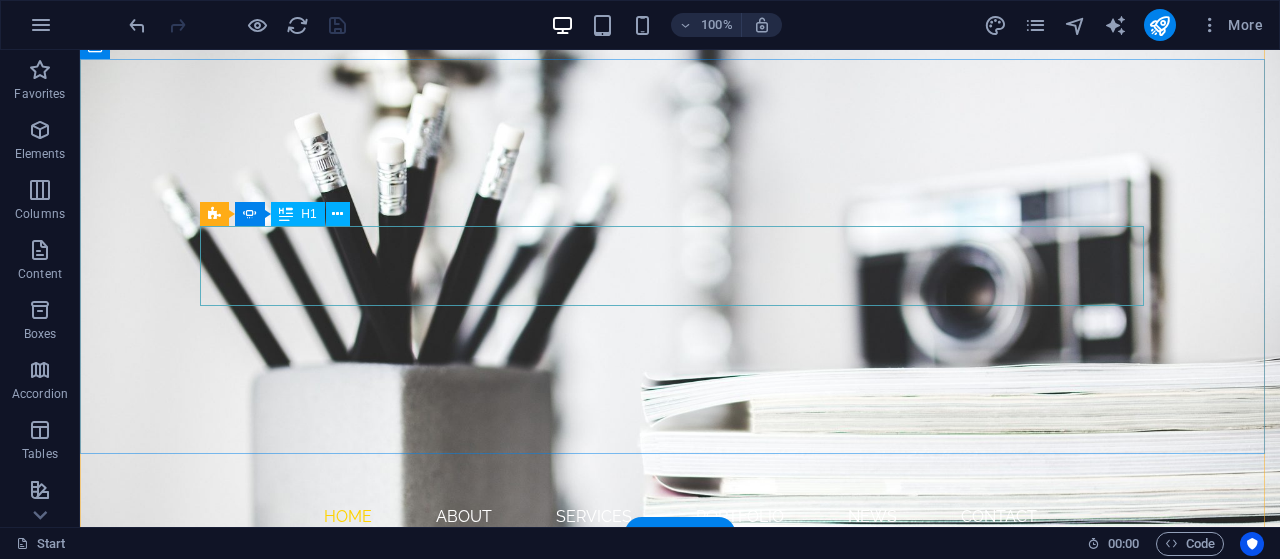 click on "mugonat hosting page" at bounding box center (-1208, 924) 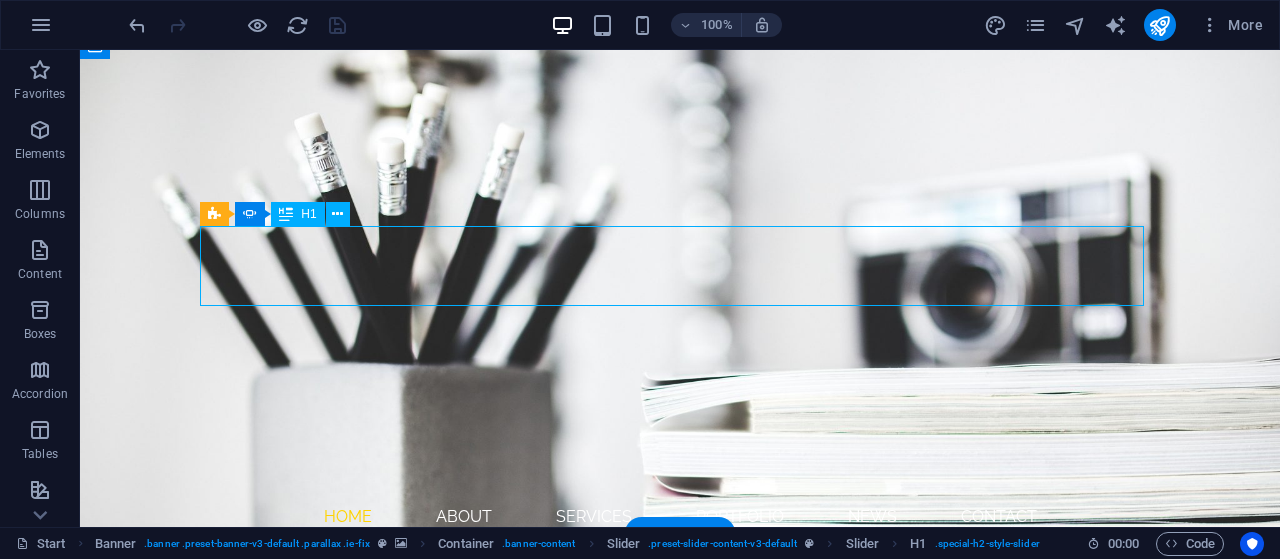click on "mugonat hosting page" at bounding box center (-1208, 924) 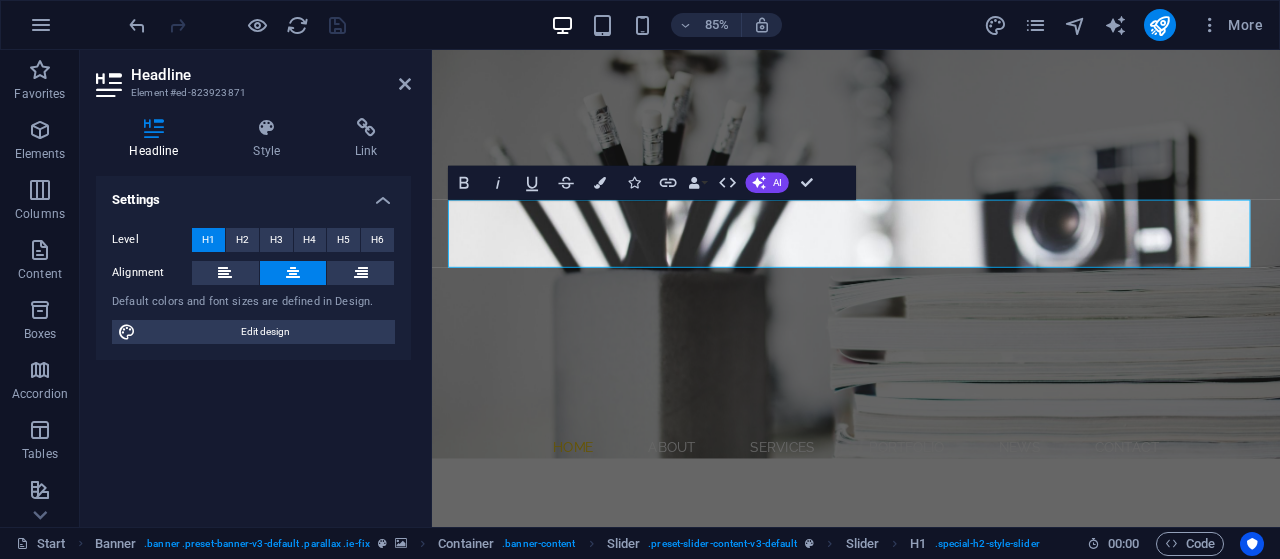 click on "Default colors and font sizes are defined in Design." at bounding box center (253, 302) 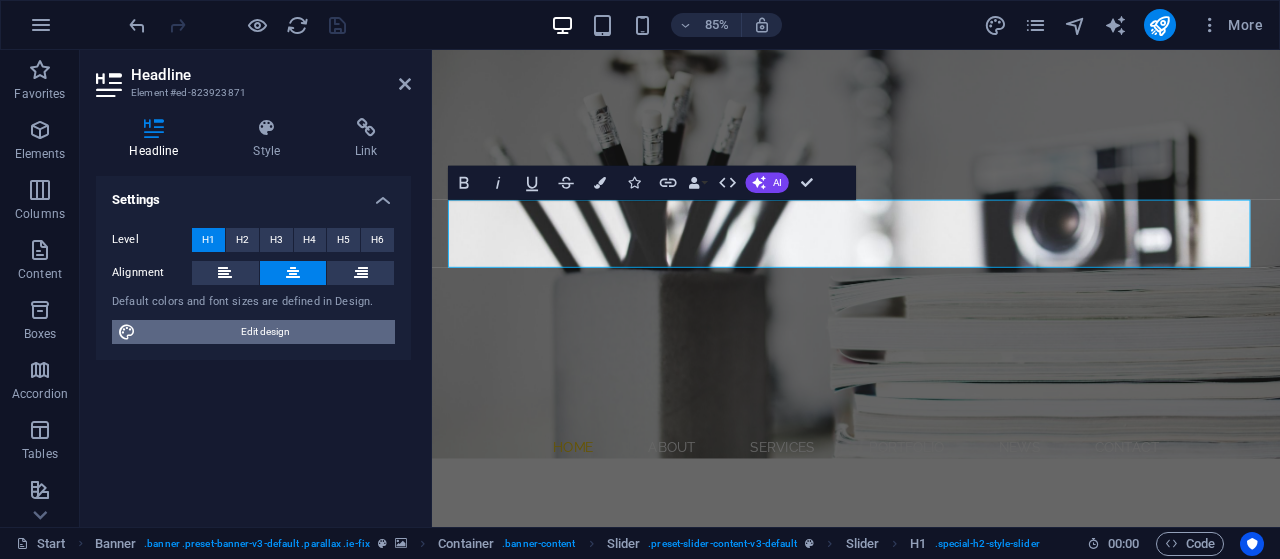 click on "Edit design" at bounding box center (265, 332) 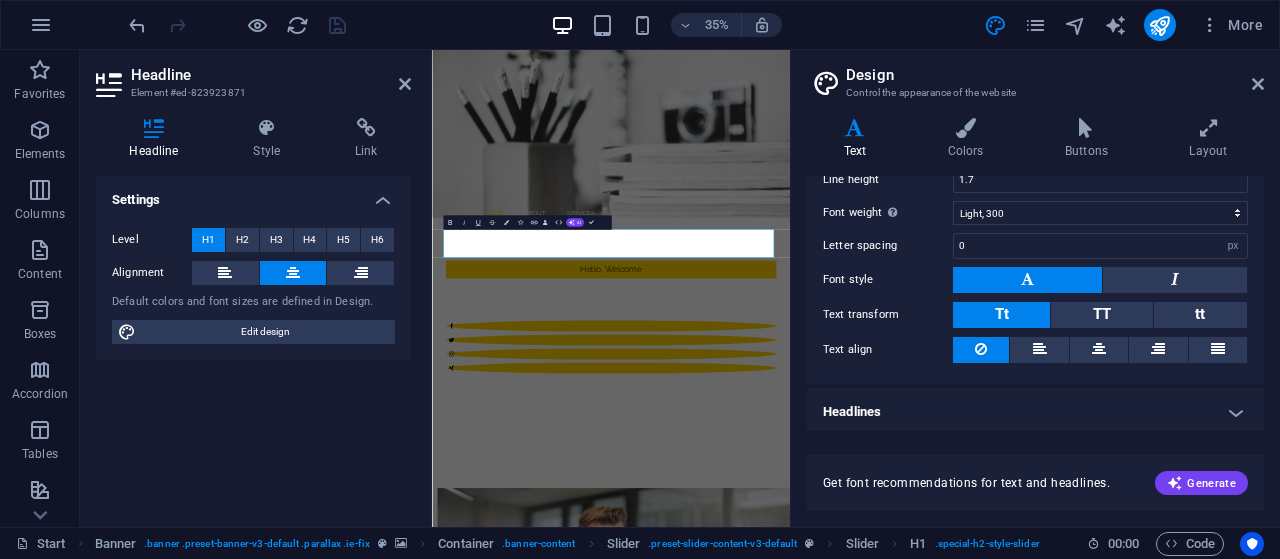scroll, scrollTop: 0, scrollLeft: 0, axis: both 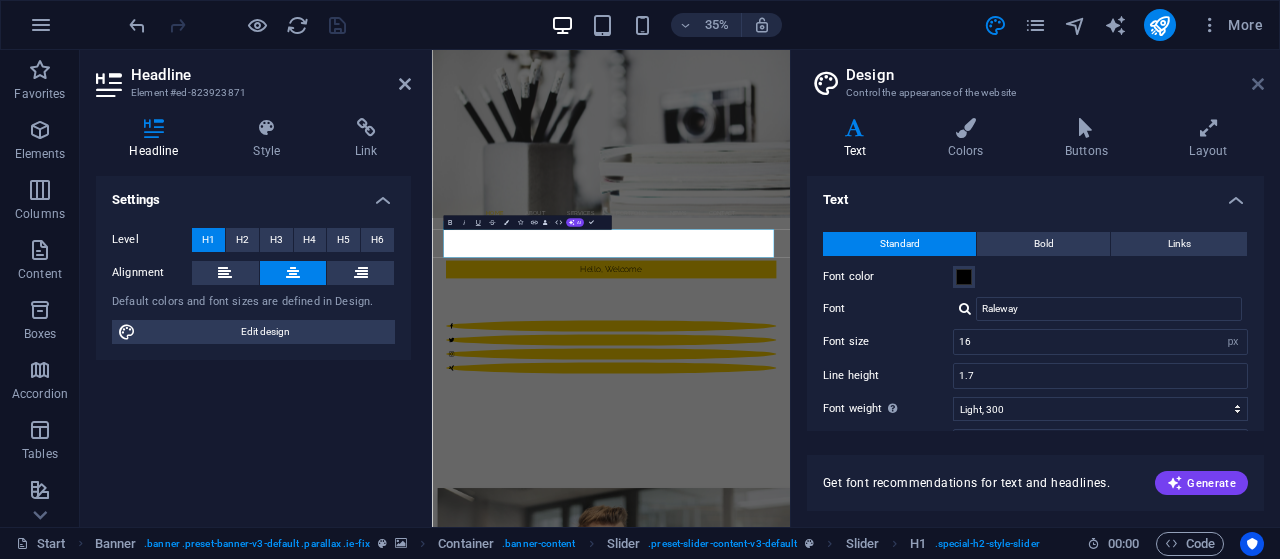 click at bounding box center (1258, 84) 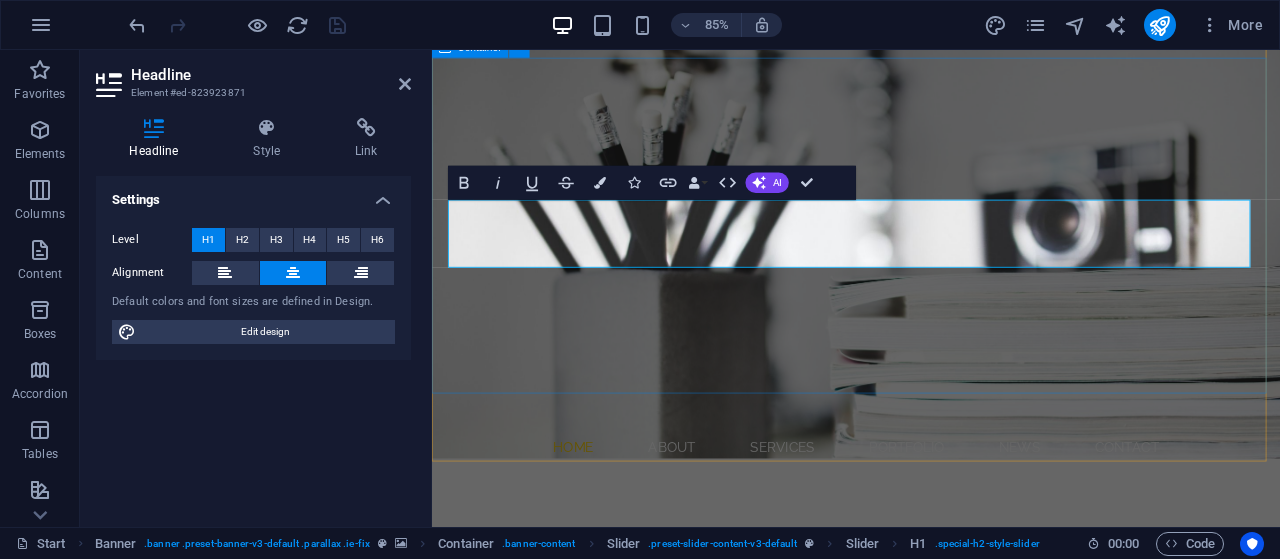 click on "Hello, Welcome [NAME] [NAME] Developer [DOMAIN] page" at bounding box center (931, 814) 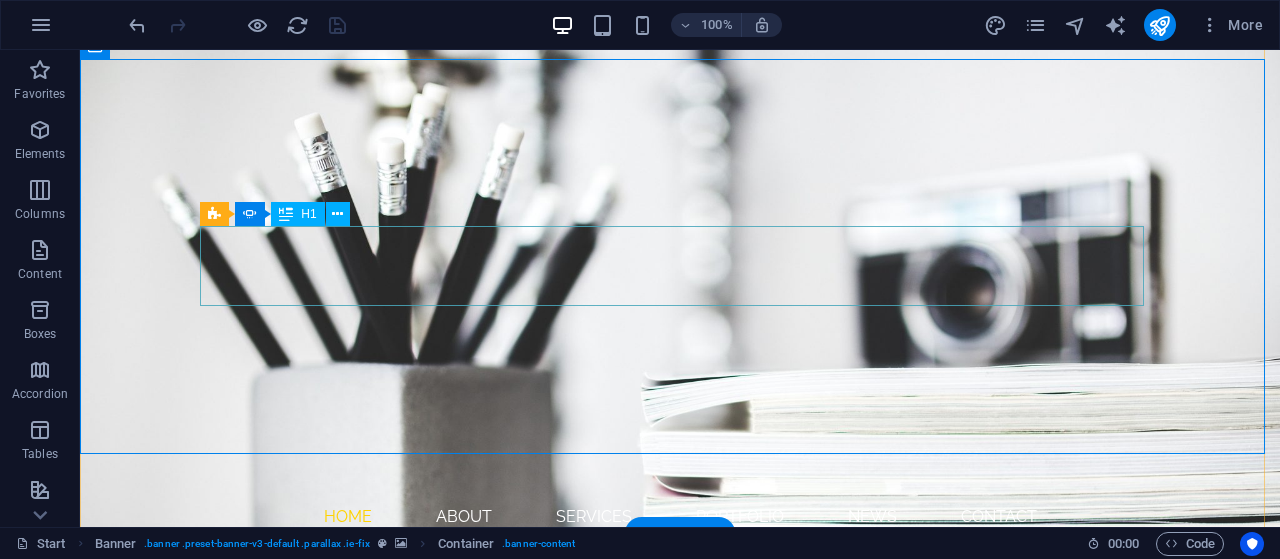 click on "mugonat hosting page" at bounding box center (-1208, 924) 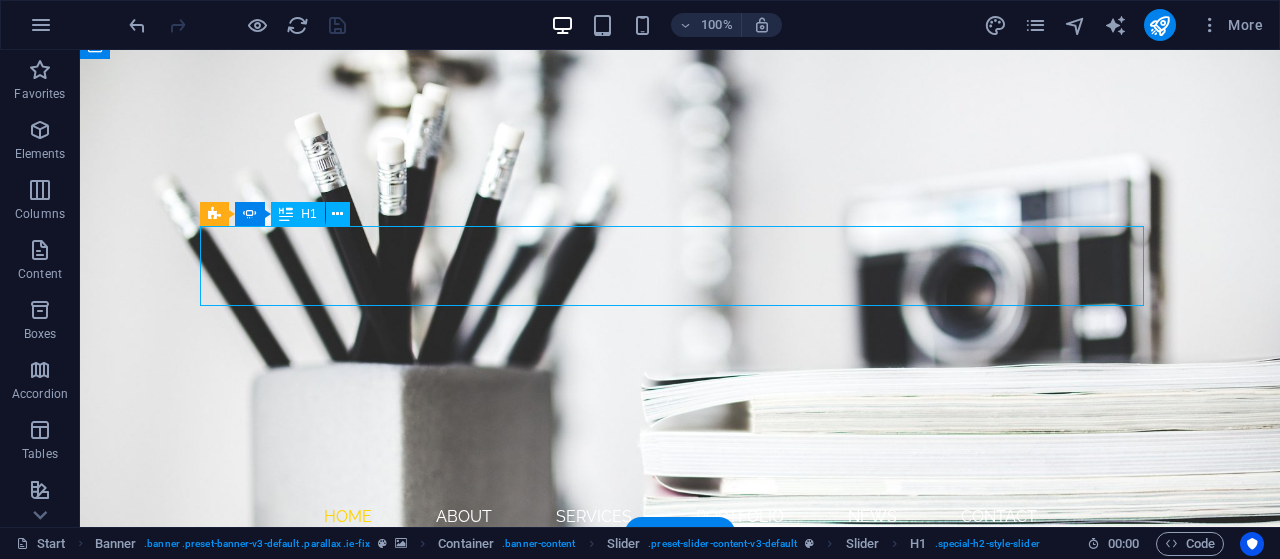 click on "mugonat hosting page" at bounding box center (-1208, 924) 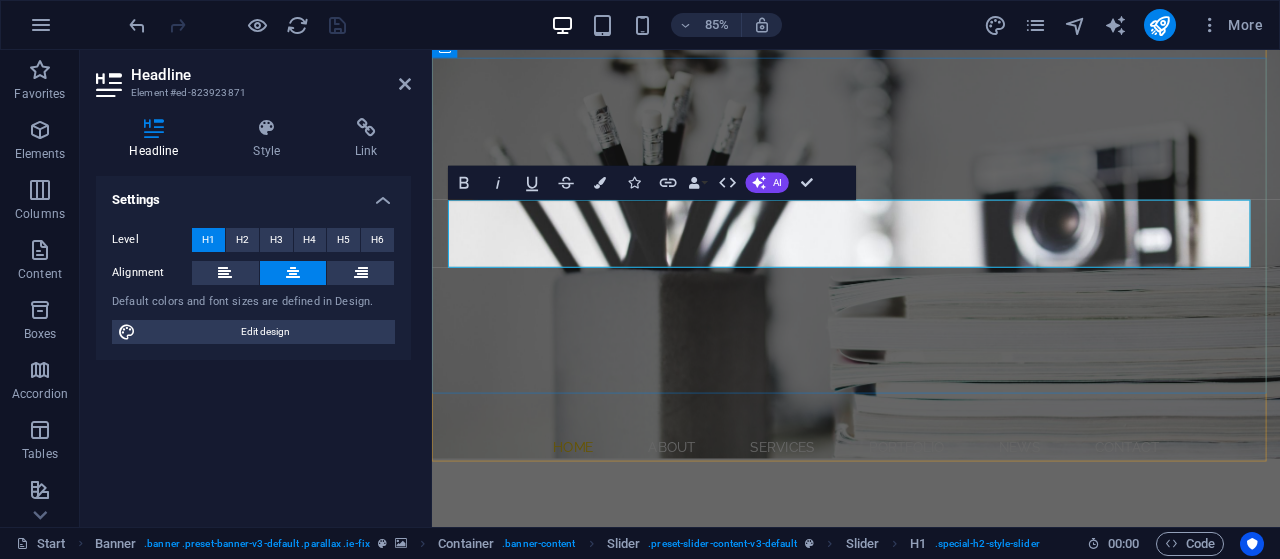 click on "mugonat hosting page" at bounding box center (-957, 923) 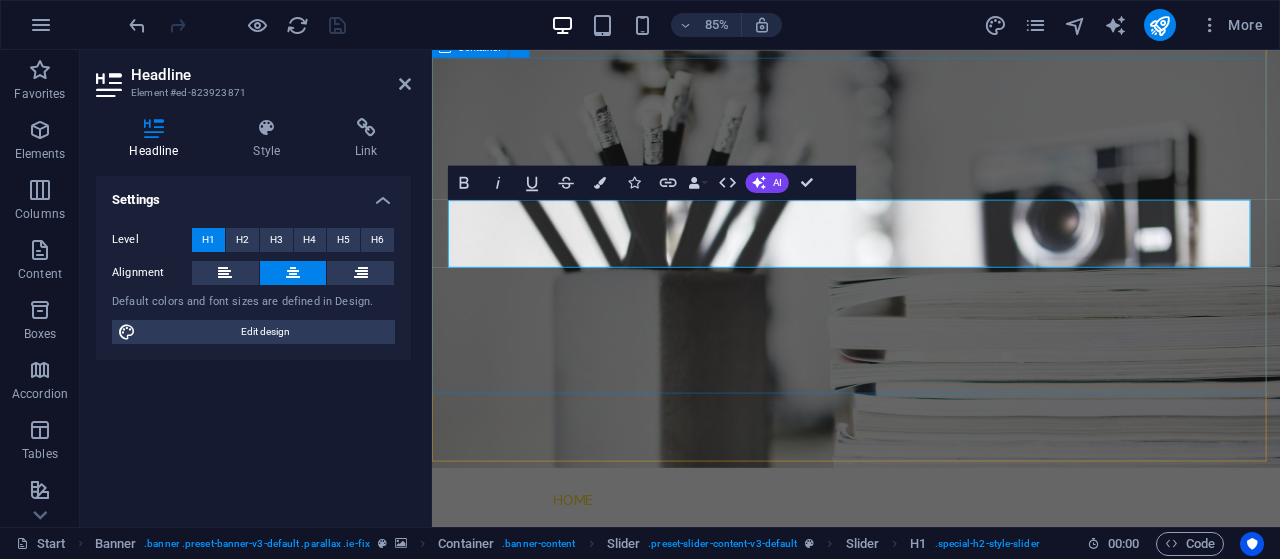 click on "Hello, Welcome [NAME] [NAME] Developer [DOMAIN]" at bounding box center (931, 877) 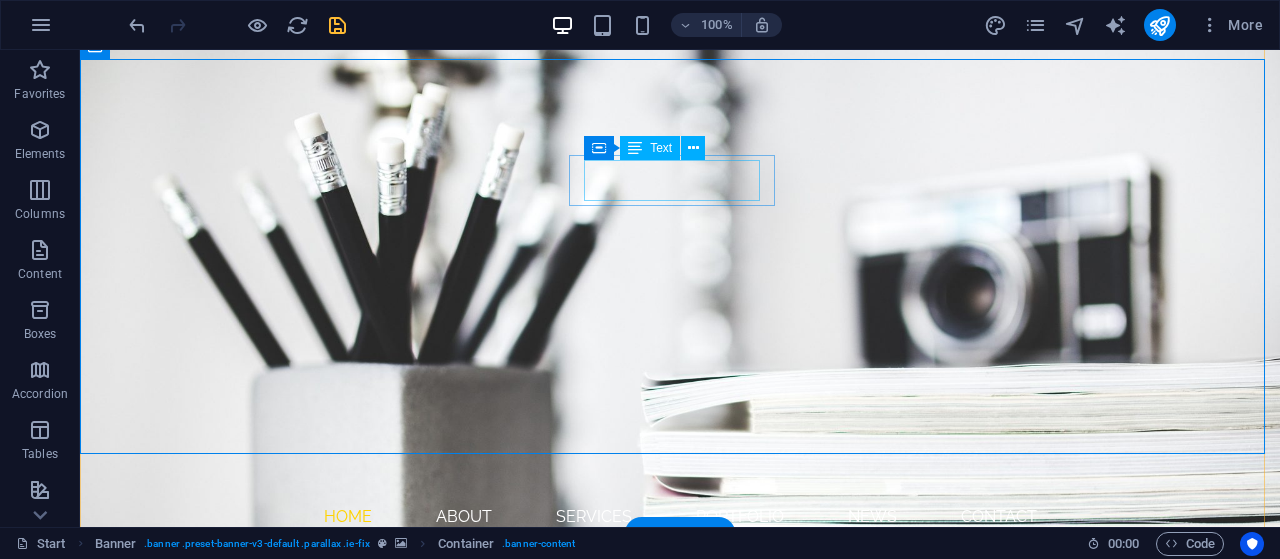 click on "Hello, Welcome" at bounding box center [680, 678] 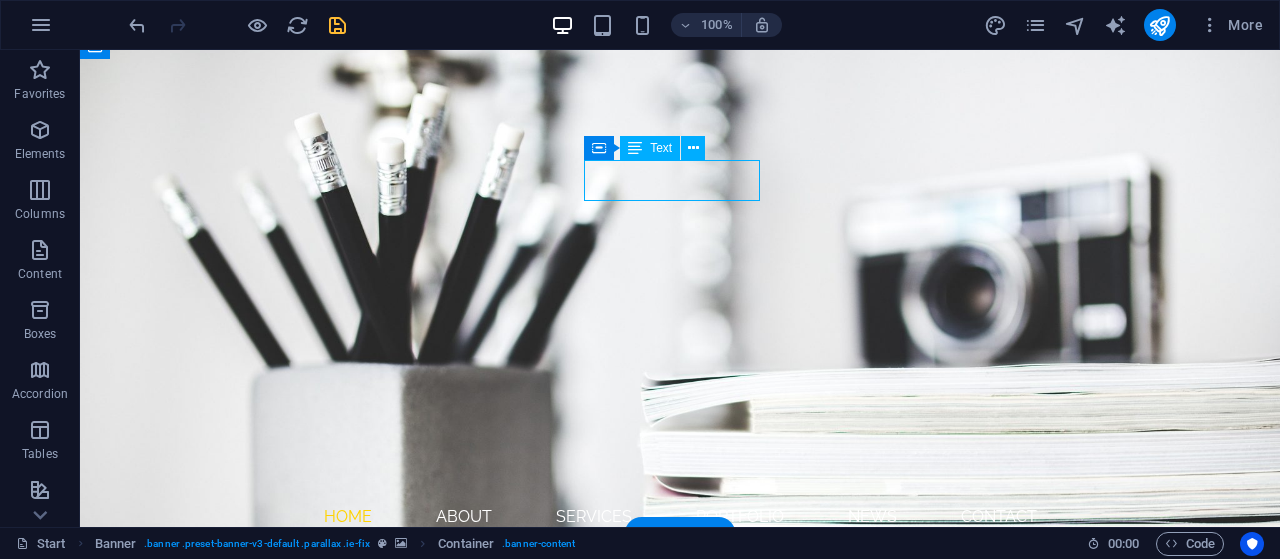 click on "Hello, Welcome" at bounding box center [680, 678] 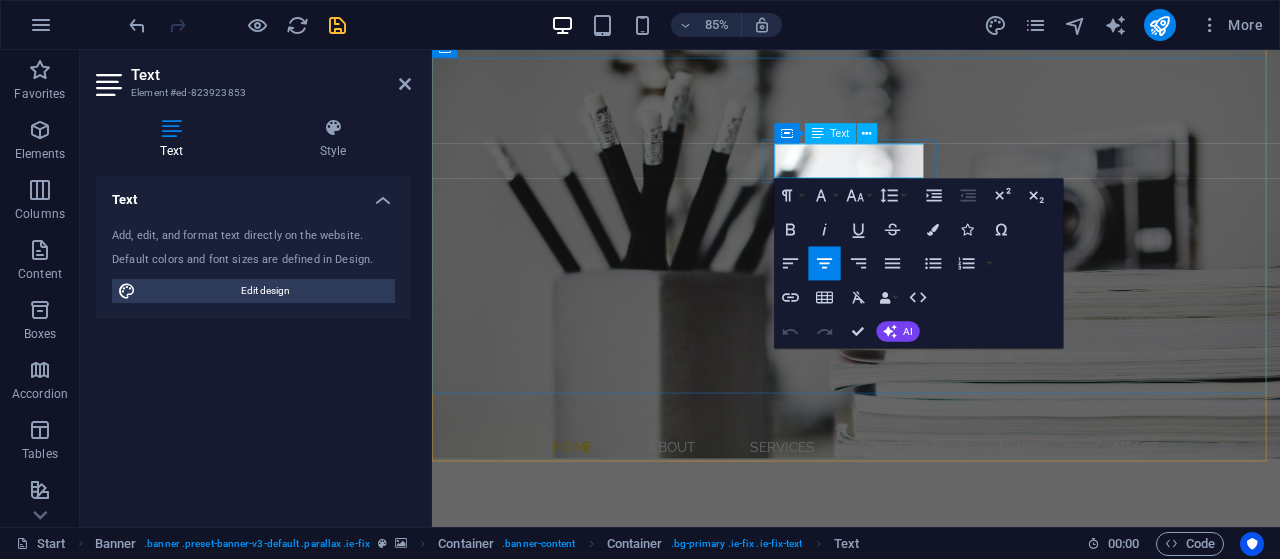 drag, startPoint x: 909, startPoint y: 187, endPoint x: 1290, endPoint y: 285, distance: 393.40182 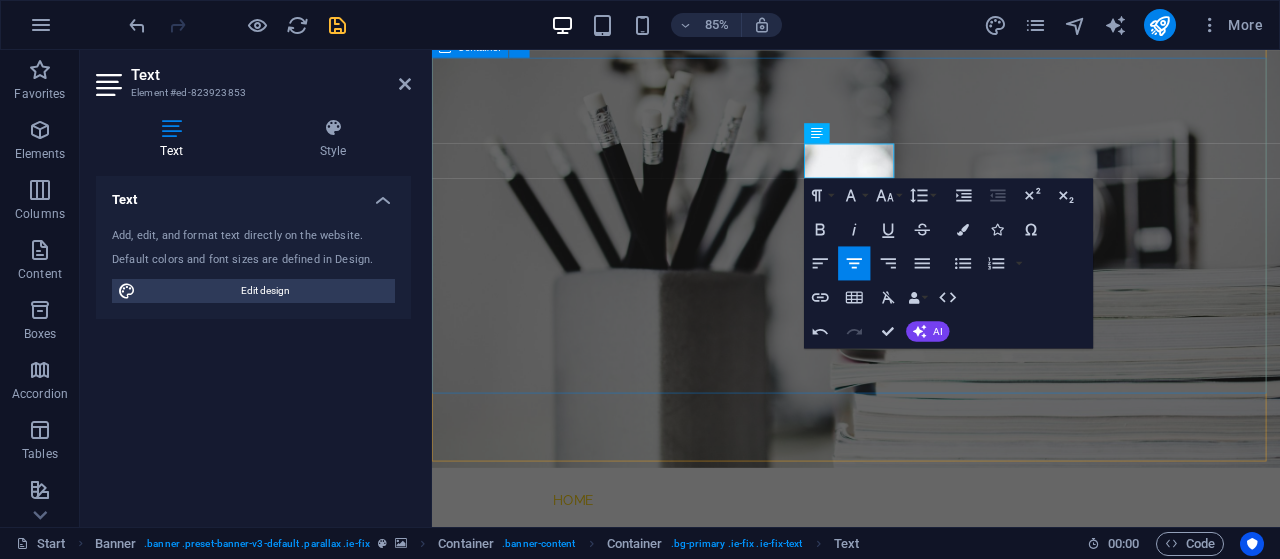 click on "Welcome [NAME] [NAME] Developer [DOMAIN]" at bounding box center (931, 877) 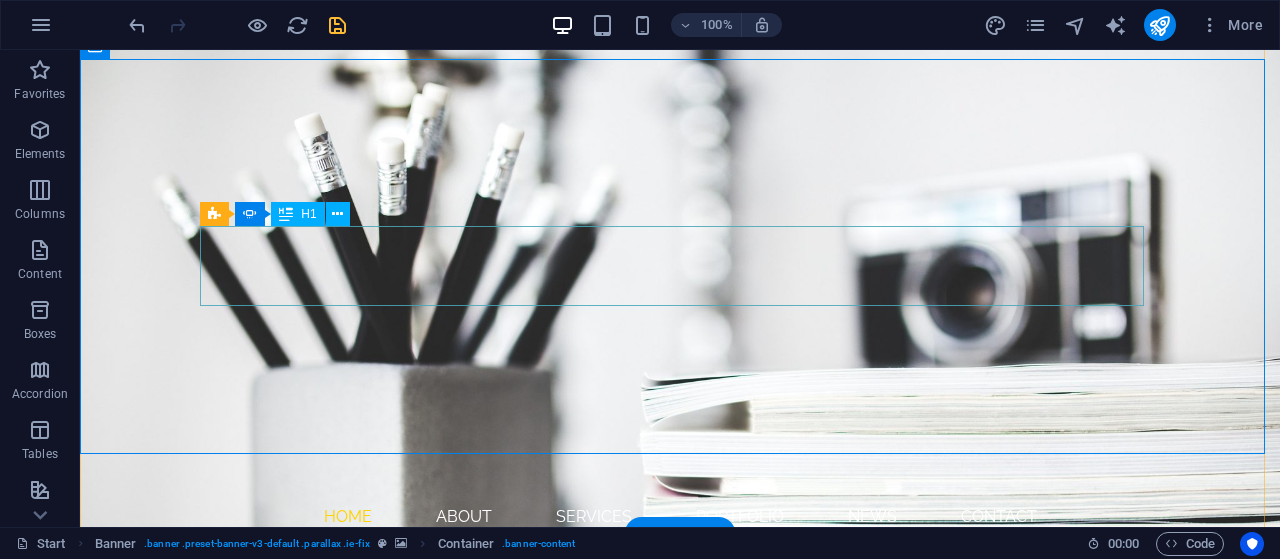 click on "mugonat hosting" at bounding box center [-1208, 924] 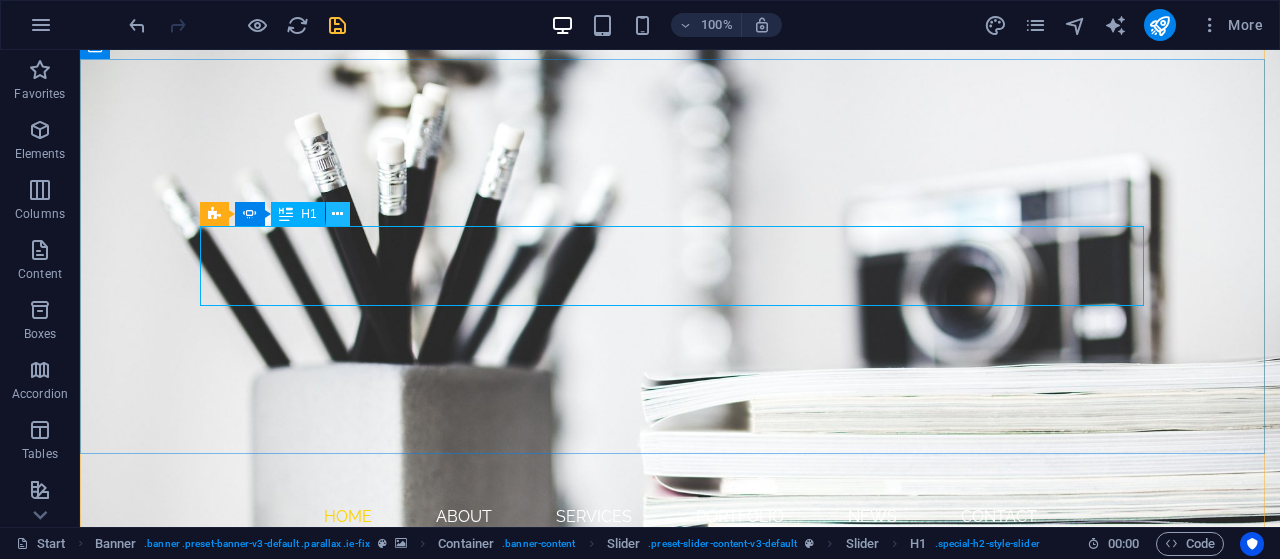 click at bounding box center (337, 214) 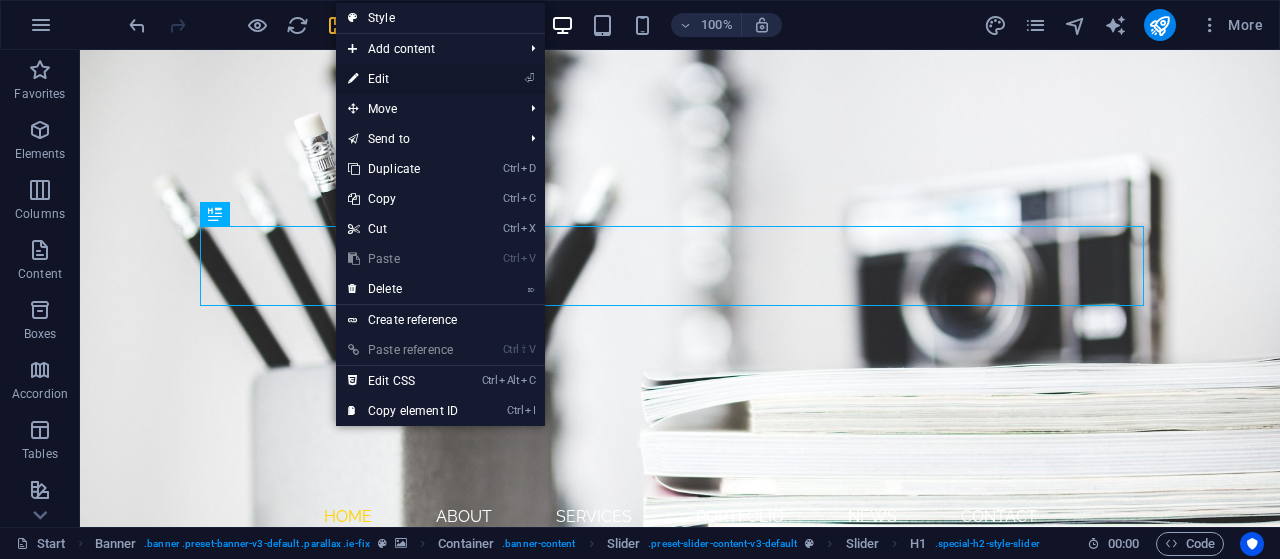 click on "⏎  Edit" at bounding box center [403, 79] 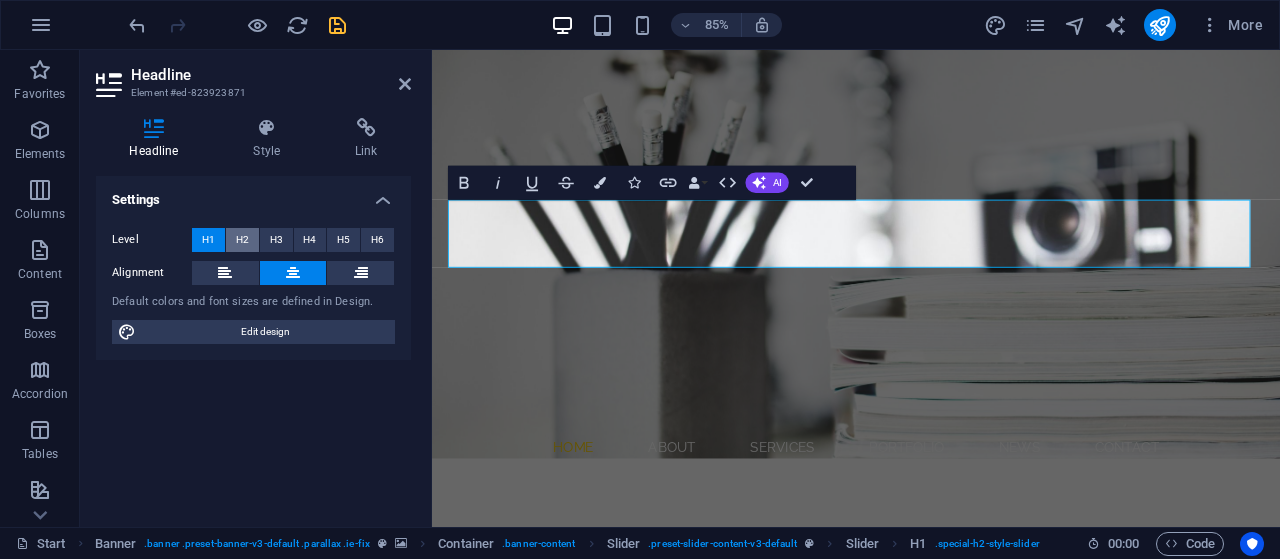 click on "H2" at bounding box center (242, 240) 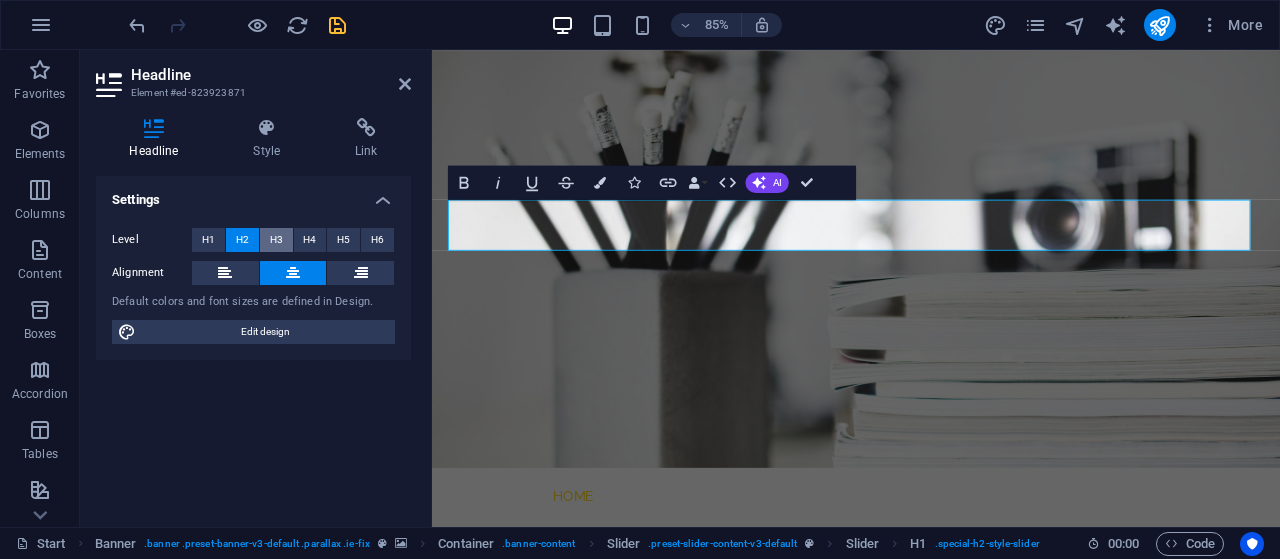 click on "H3" at bounding box center (276, 240) 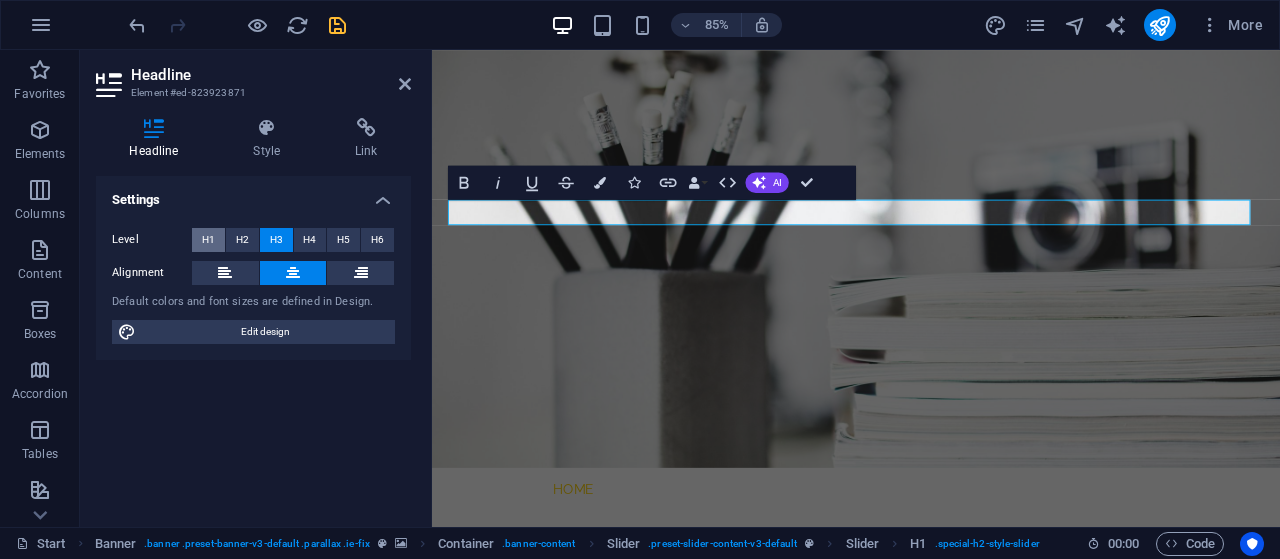 click on "H1" at bounding box center [208, 240] 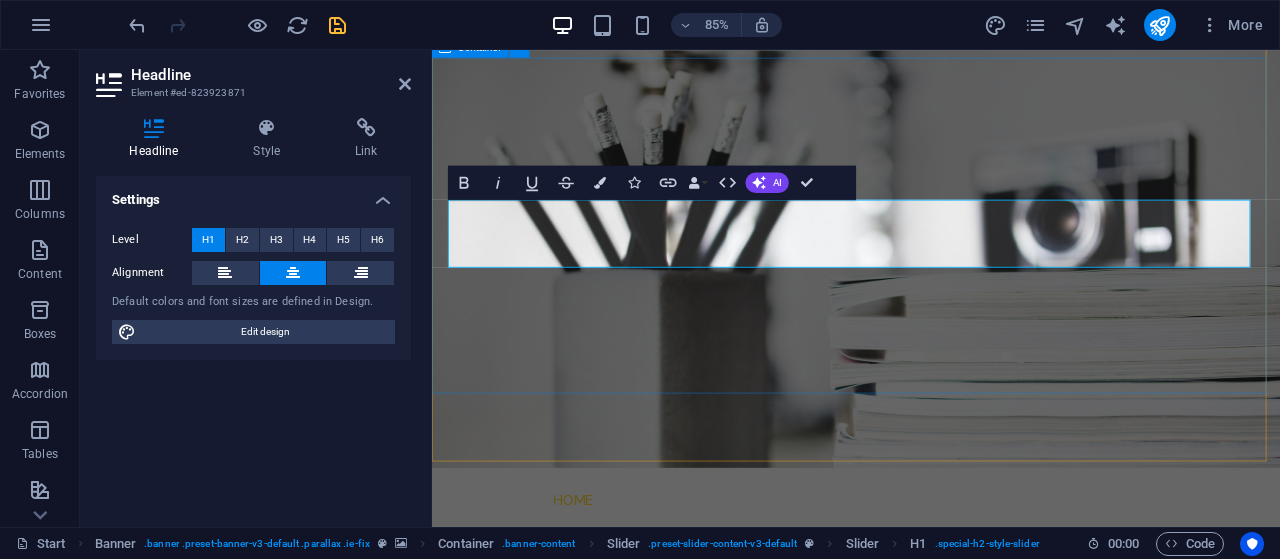 click on "Welcome [NAME] [NAME] Developer [DOMAIN]" at bounding box center (931, 877) 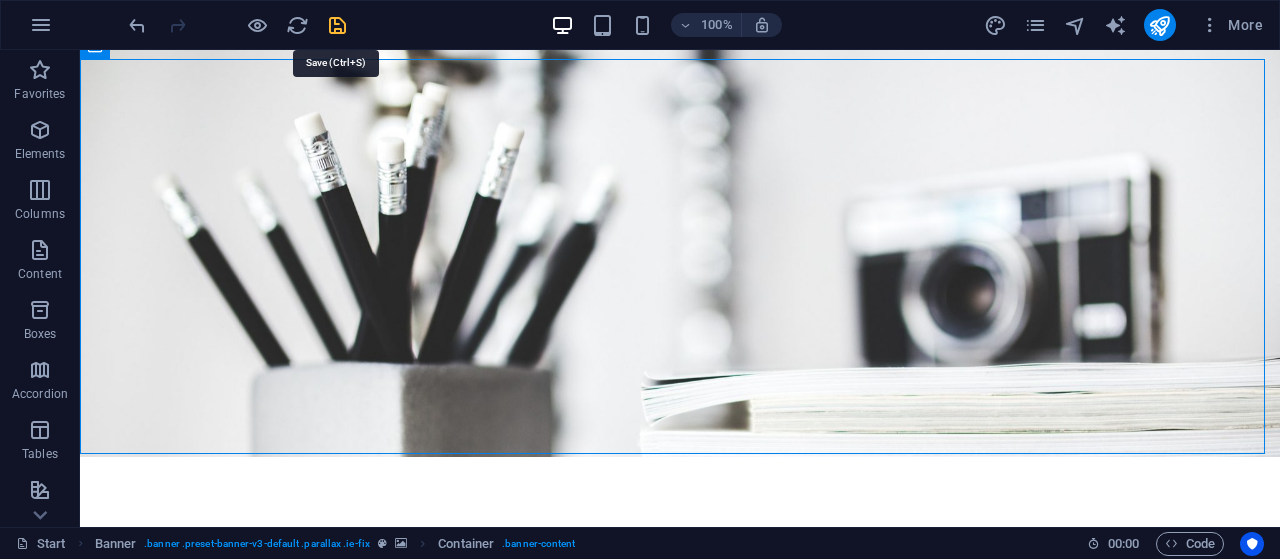 click at bounding box center [337, 25] 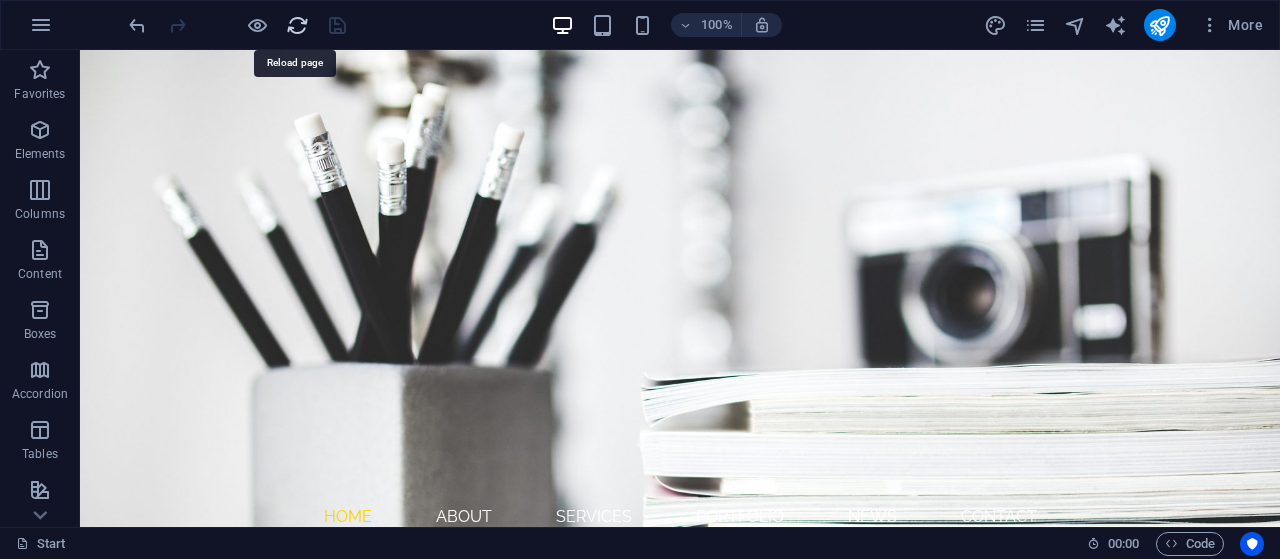 click at bounding box center (297, 25) 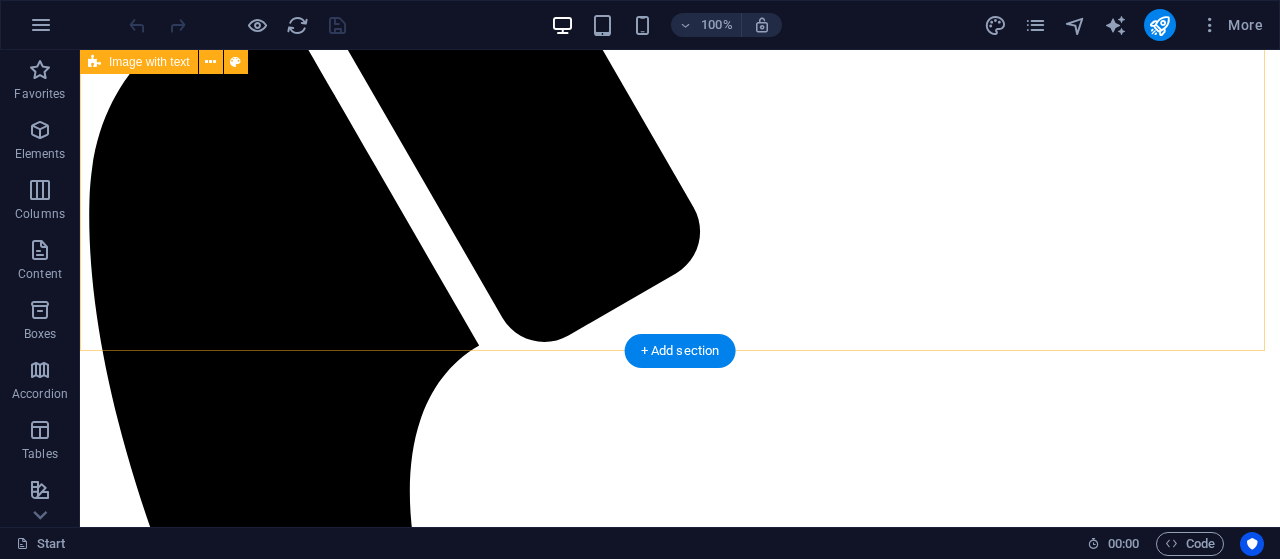 scroll, scrollTop: 700, scrollLeft: 0, axis: vertical 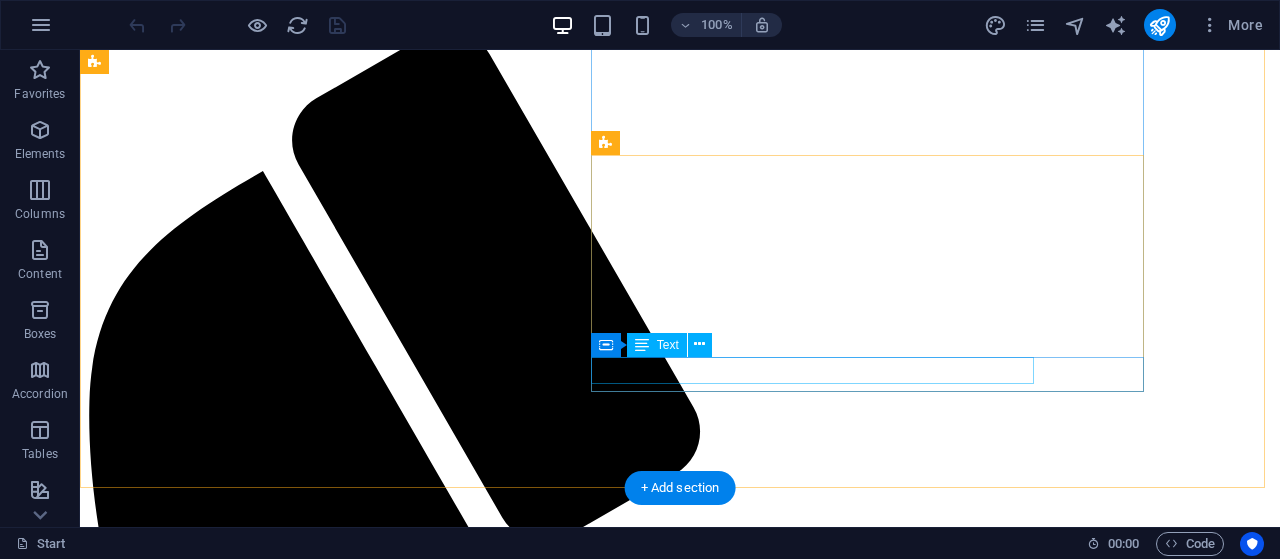 click on "Business software - Accounting, CRM, etc" at bounding box center (680, 10746) 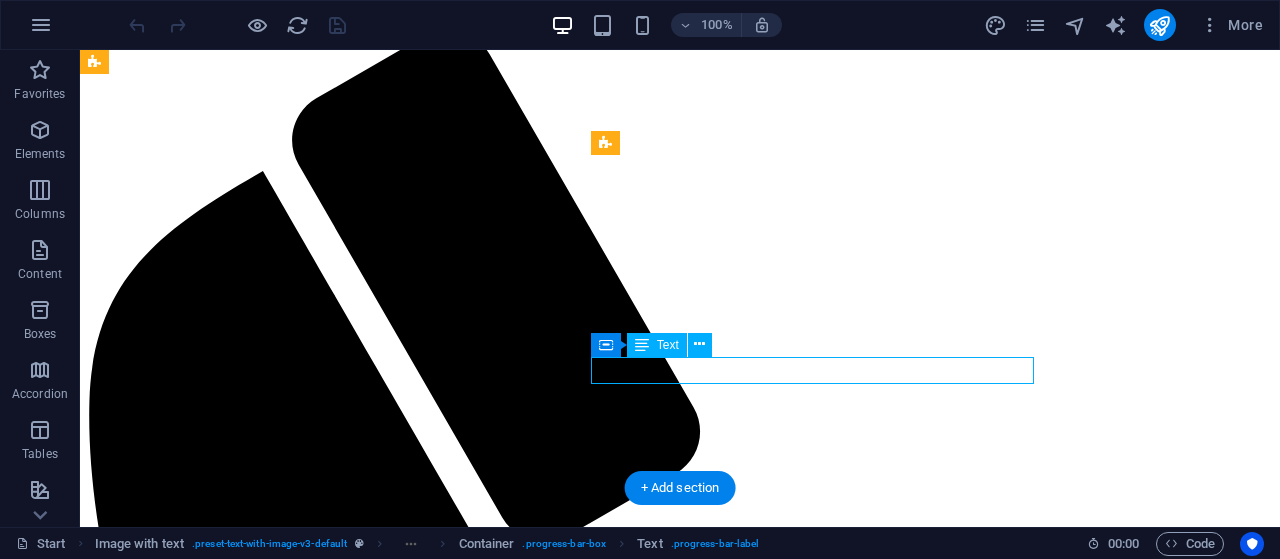 click on "Business software - Accounting, CRM, etc" at bounding box center [680, 10746] 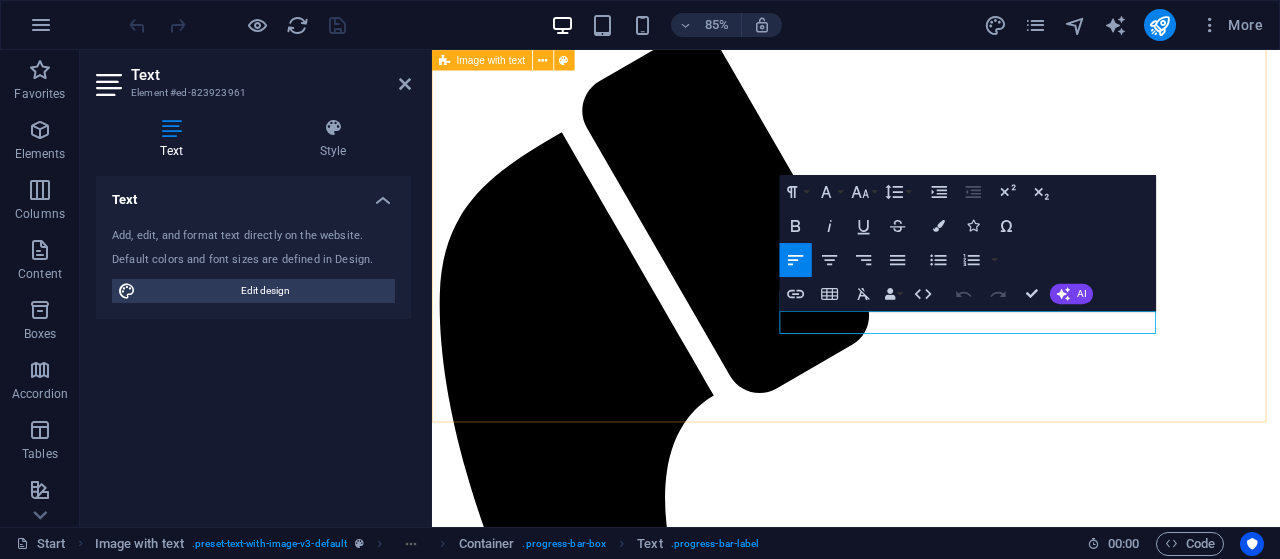 drag, startPoint x: 1150, startPoint y: 372, endPoint x: 837, endPoint y: 389, distance: 313.46133 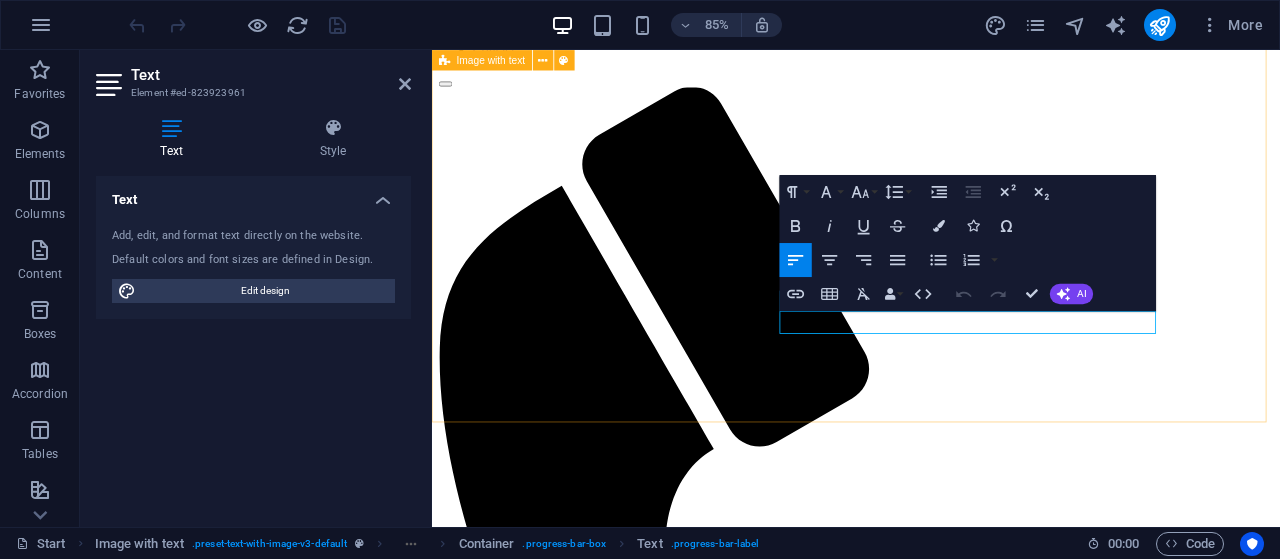 type 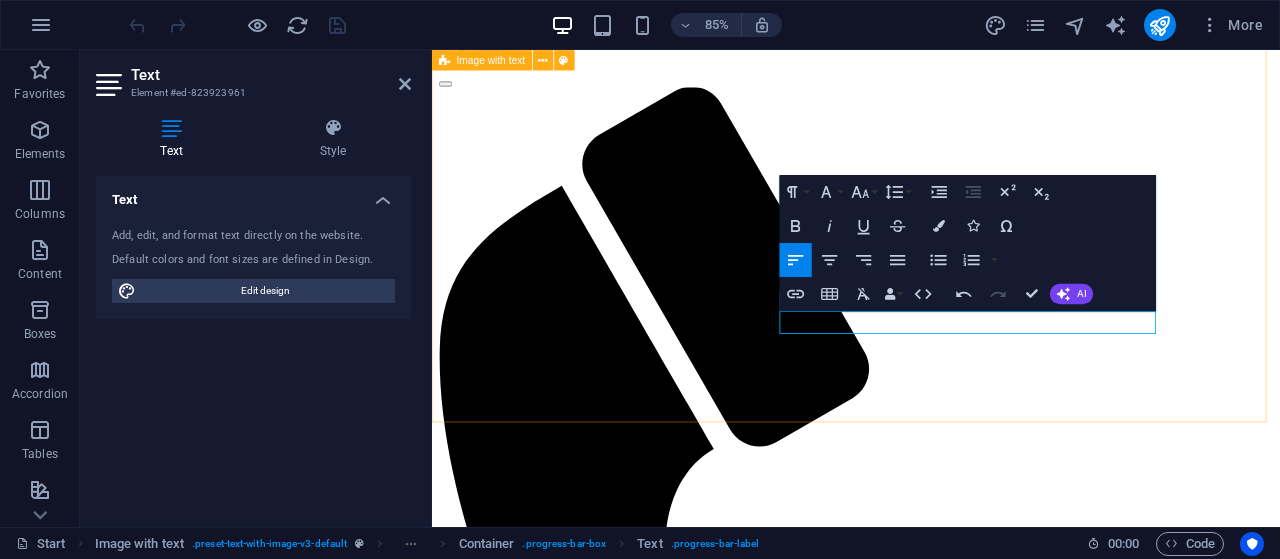 click on "[NAME] [NAME] [NAME] offers premium hosting solutions for clients who value quality, excellence, and top-tier support — all at affordable prices. Website hosting 100%
Email hosting 100%
Website development 100%
Domain registration and renewals 100%" at bounding box center [931, 8701] 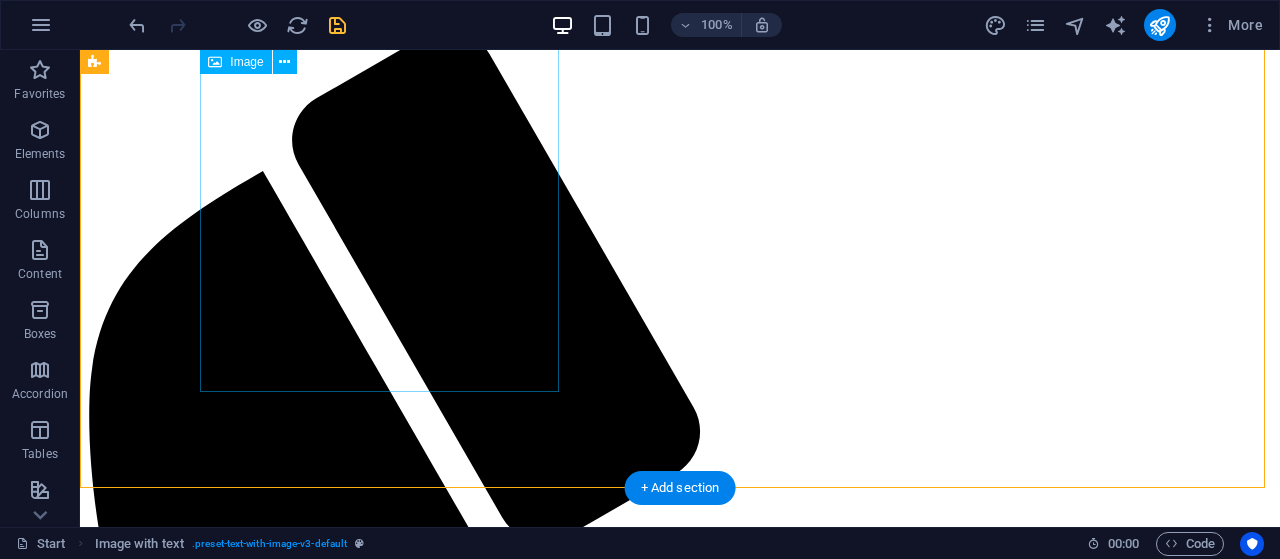 click at bounding box center (680, 9915) 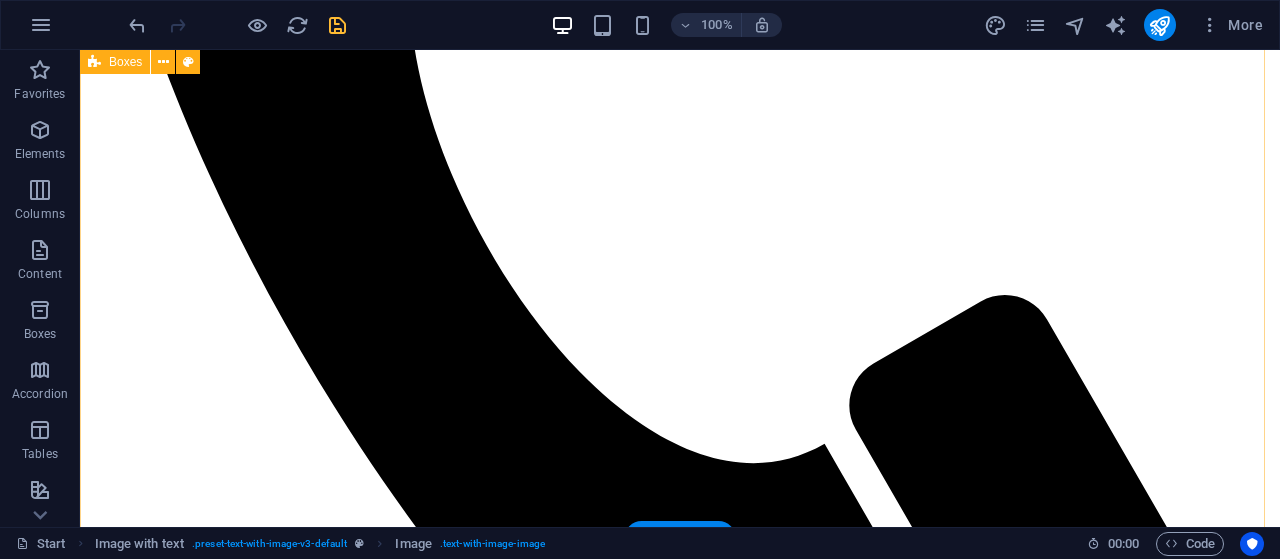scroll, scrollTop: 1400, scrollLeft: 0, axis: vertical 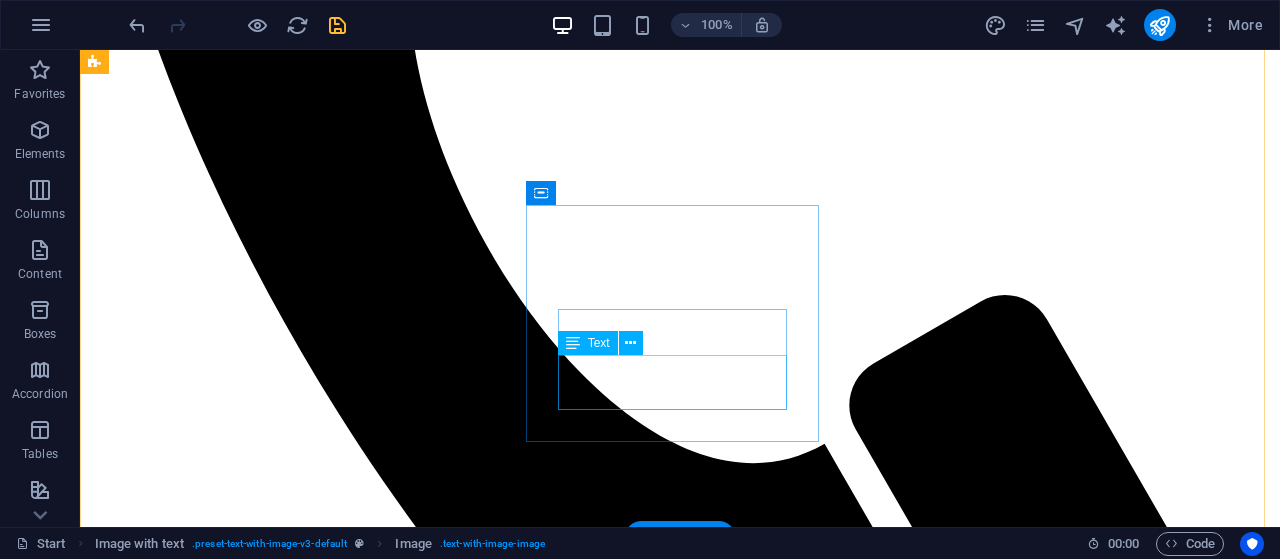 click on "Software for small to medium businesses" at bounding box center (680, 16106) 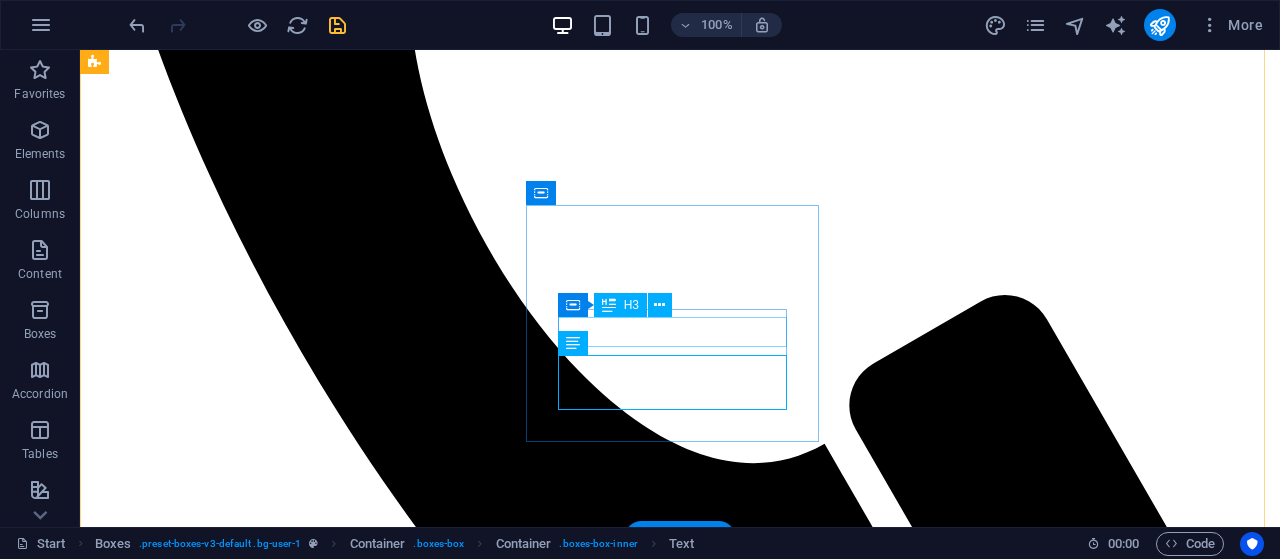click on "Software" at bounding box center (680, 16068) 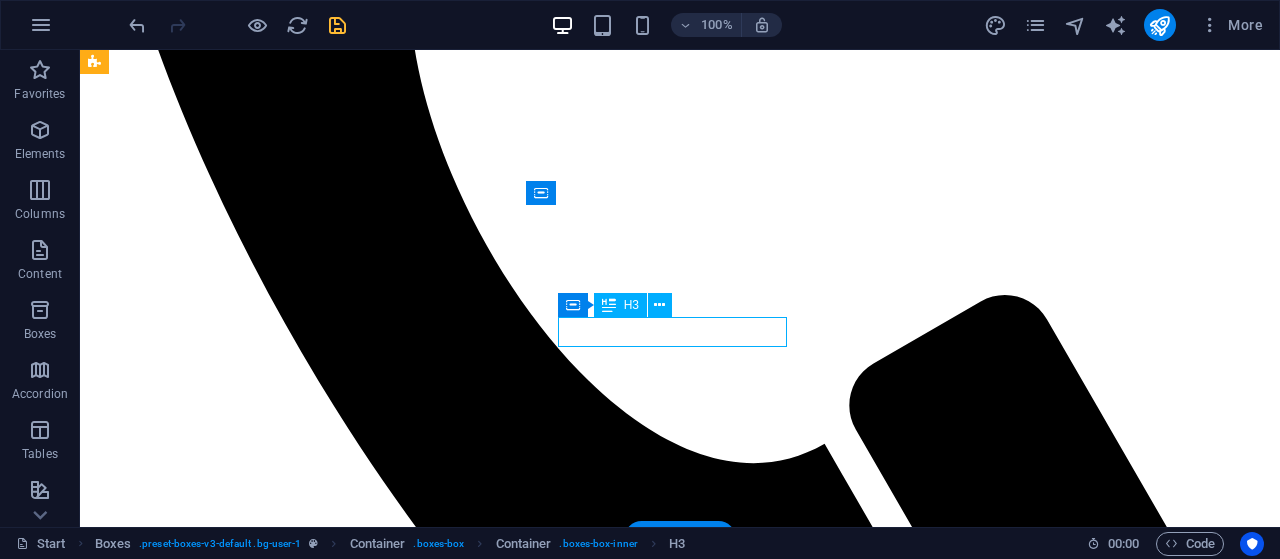 click on "Software" at bounding box center (680, 16068) 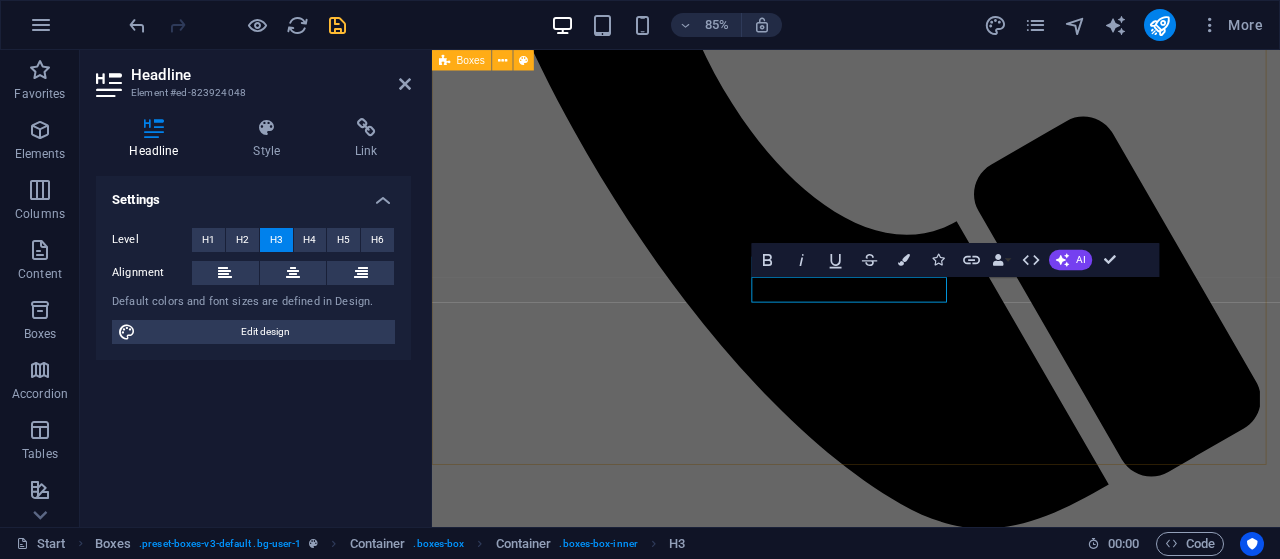 click on "Website hosting Website hosting Website dev Website development  Emails Professional Emaisl  Social media Social media management  Software Software for small to medium businesses  IT support IT support" at bounding box center [931, 11817] 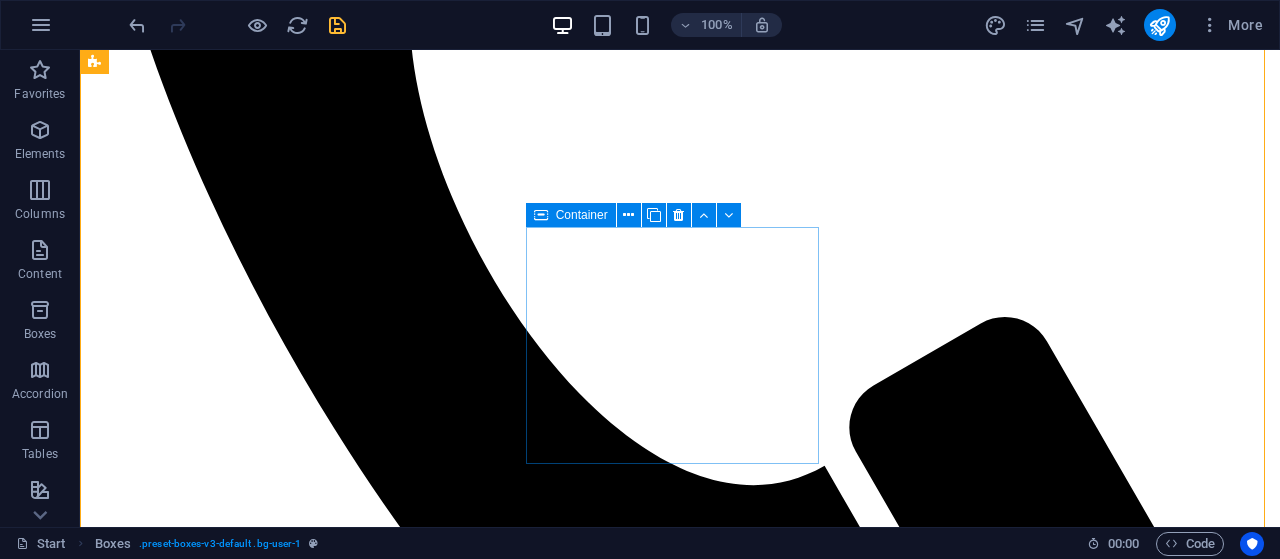 scroll, scrollTop: 1400, scrollLeft: 0, axis: vertical 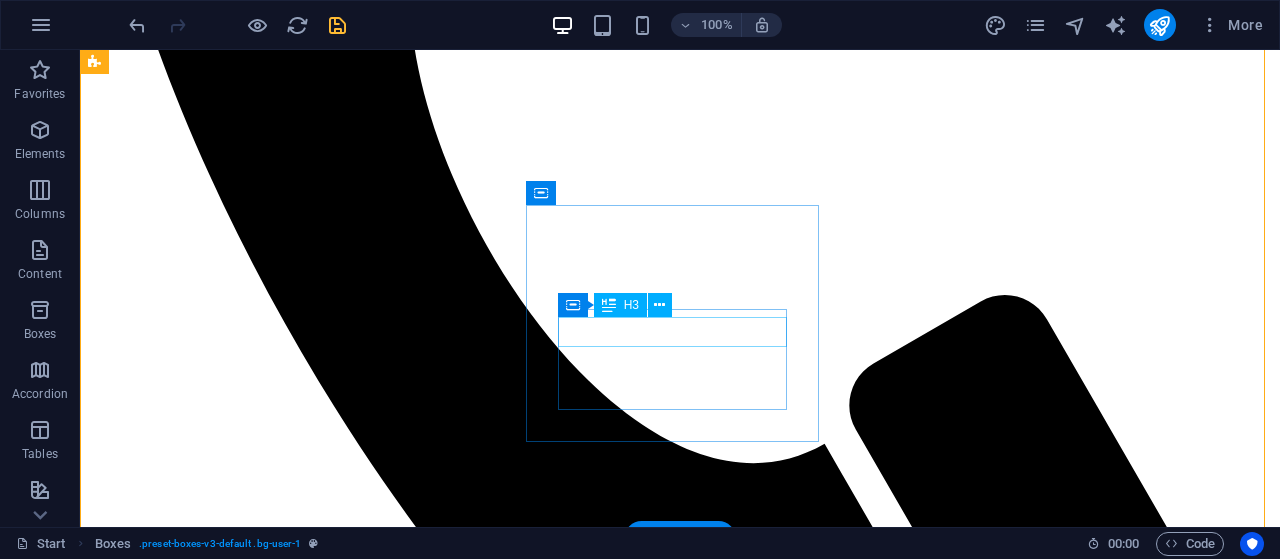 click on "Software" at bounding box center (680, 16068) 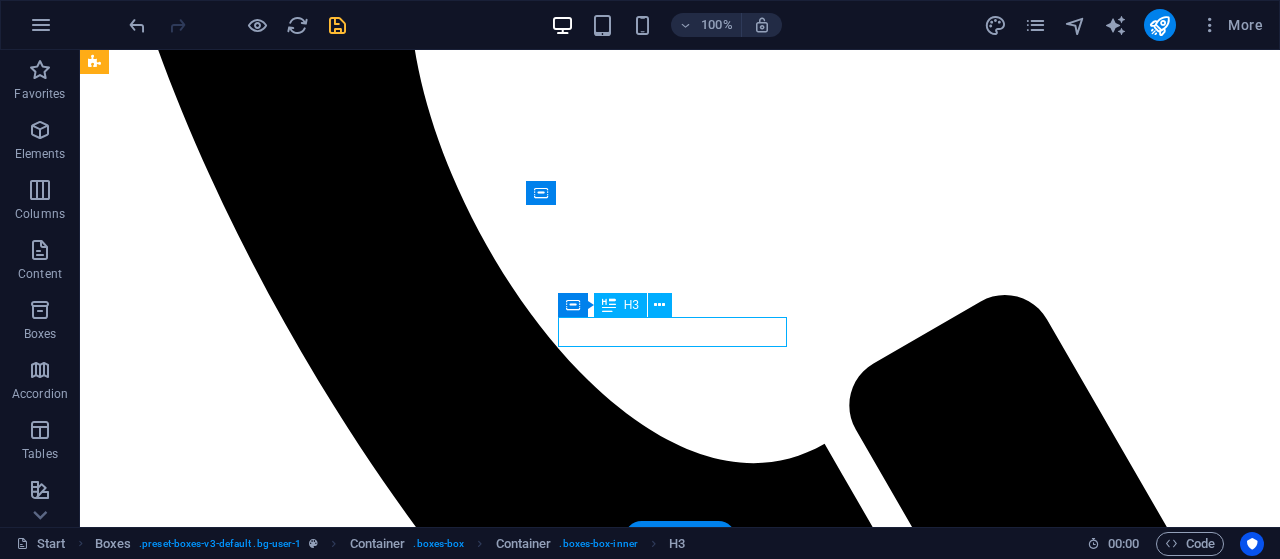 click on "Software" at bounding box center (680, 16068) 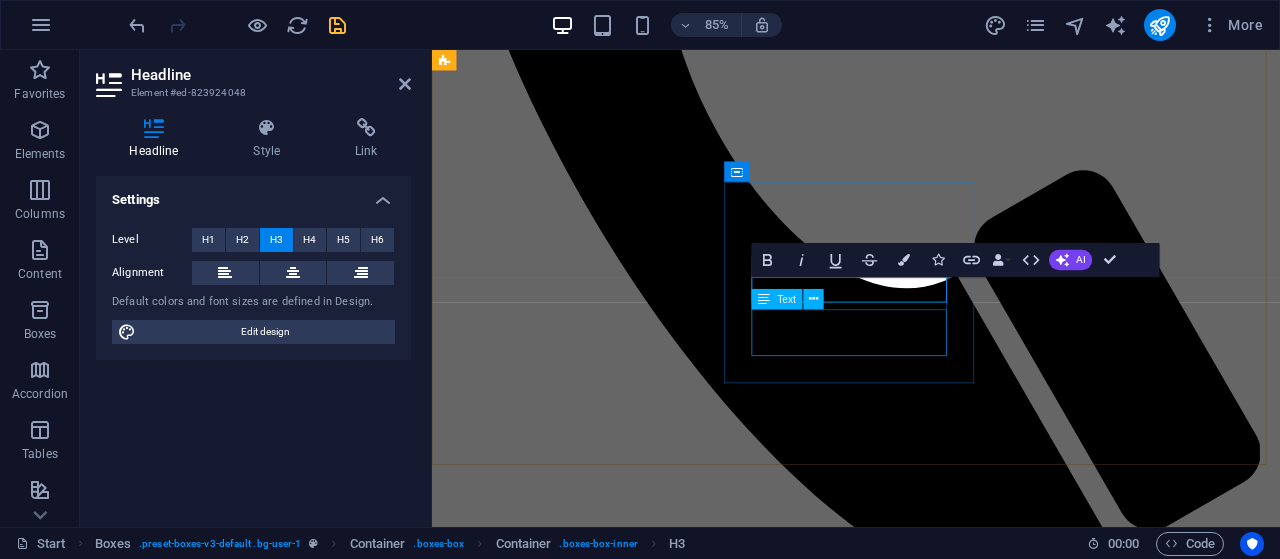 type 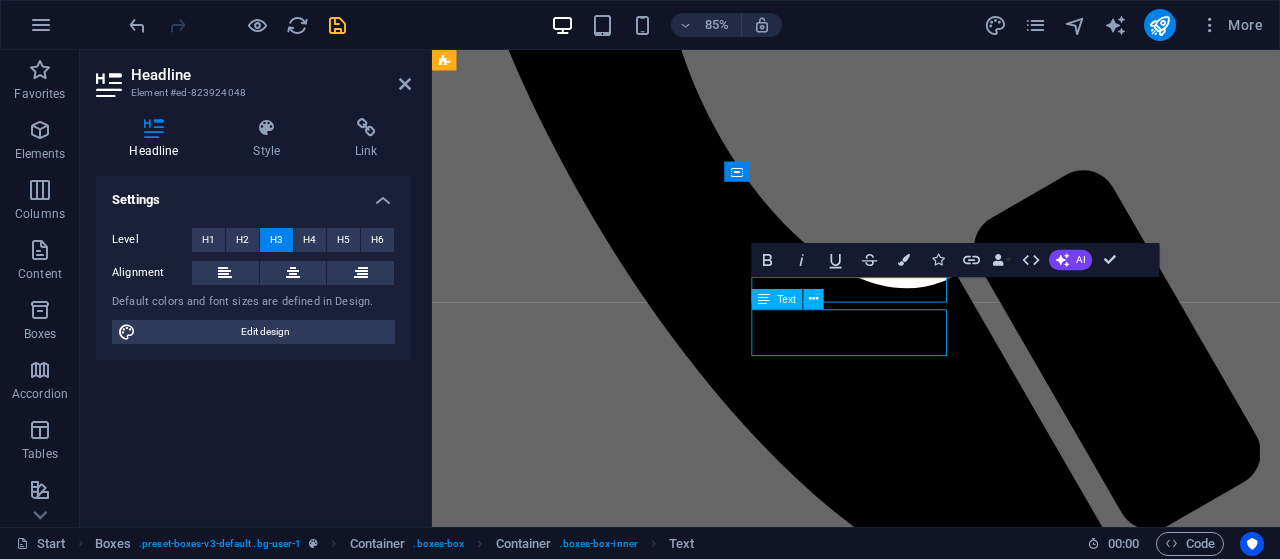 click on "Software for small to medium businesses" at bounding box center [931, 13704] 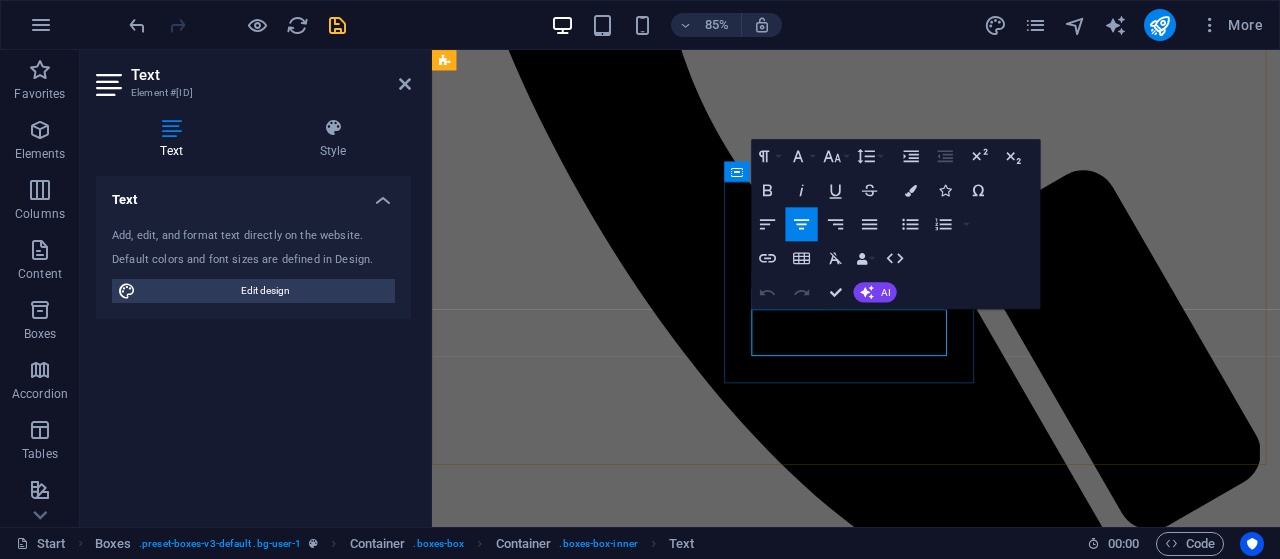 drag, startPoint x: 954, startPoint y: 402, endPoint x: 826, endPoint y: 360, distance: 134.71451 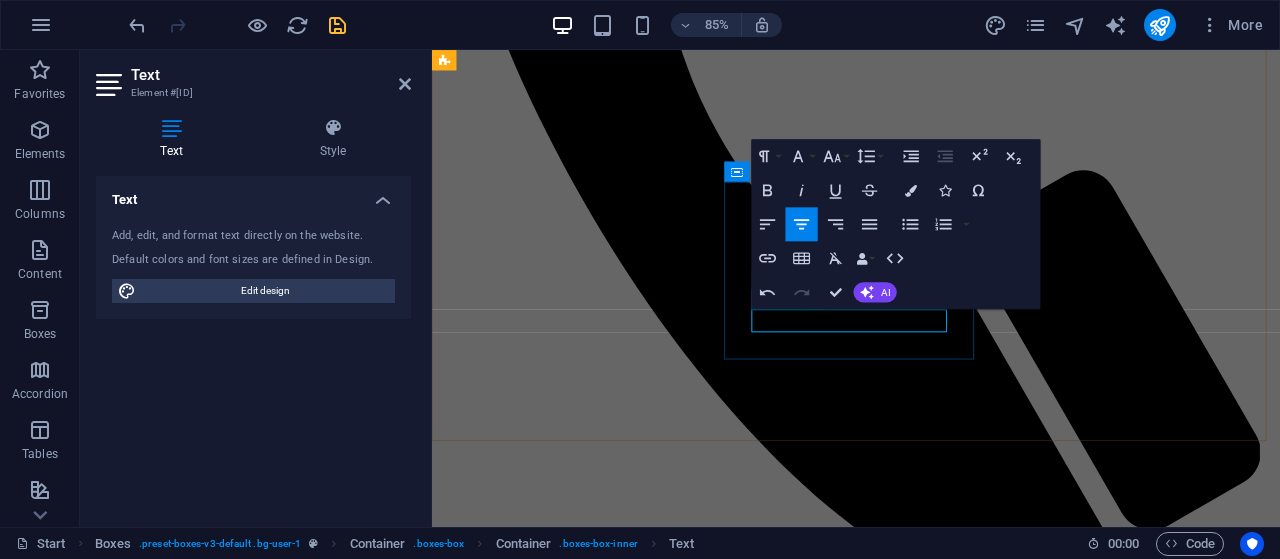 type 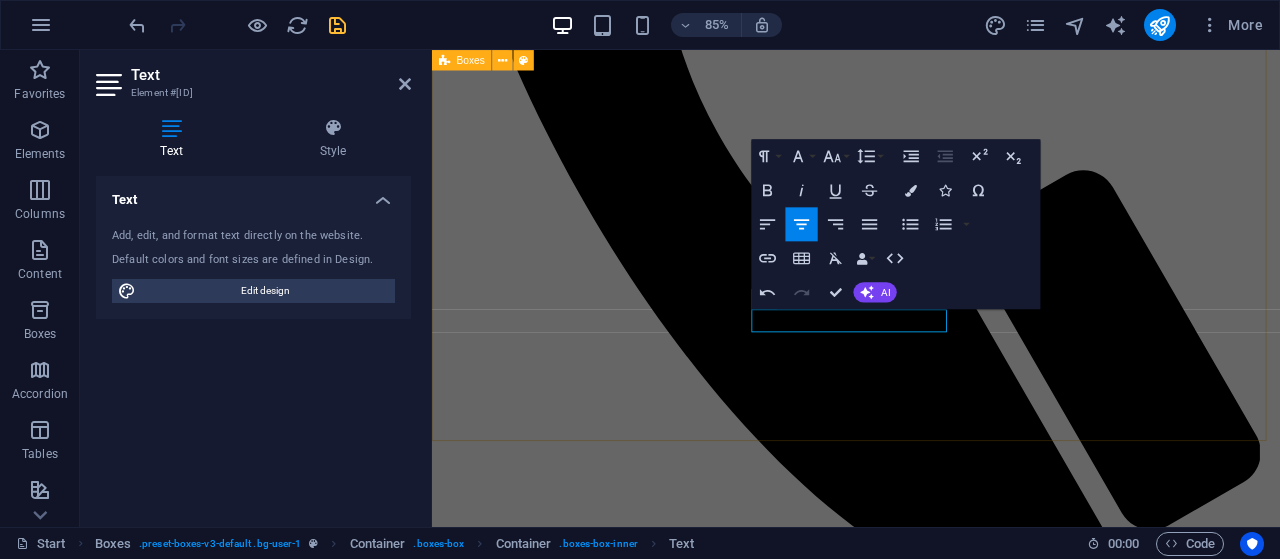 click on "Website hosting Website hosting Website dev Website development  Emails Professional Emaisl  Social media Social media management  Domains Domain registrations  IT support IT support" at bounding box center [931, 11880] 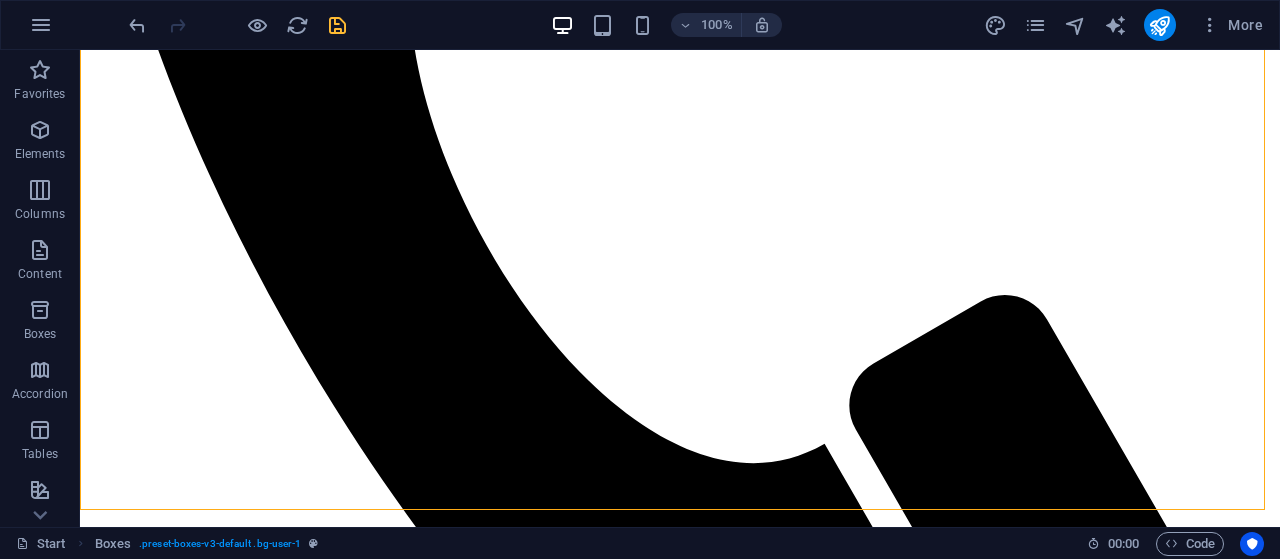 click at bounding box center (337, 25) 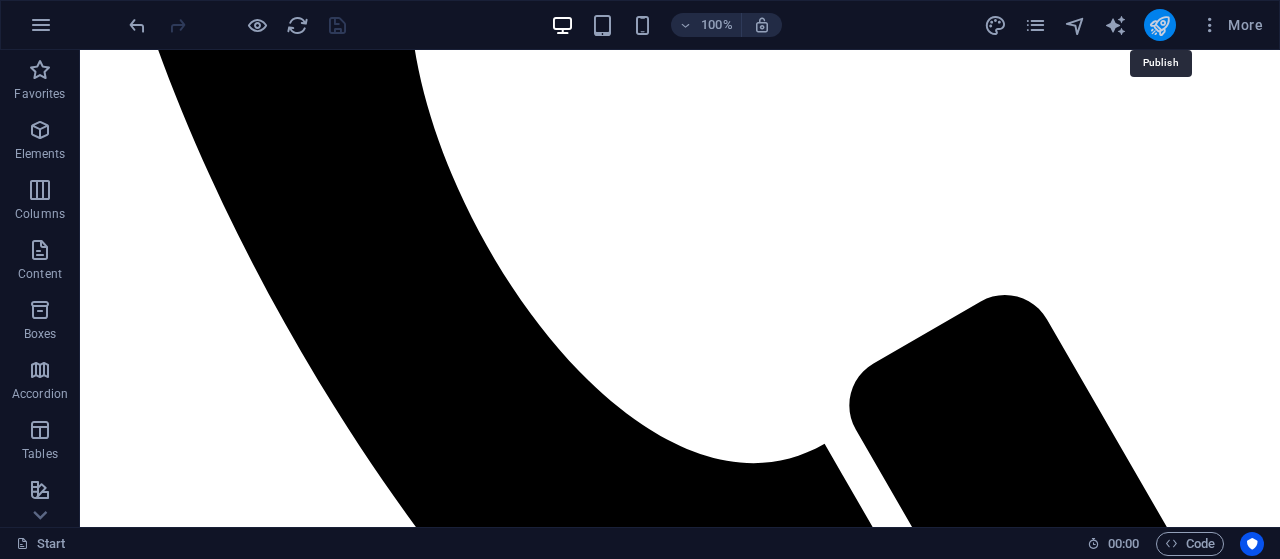 click at bounding box center [1159, 25] 